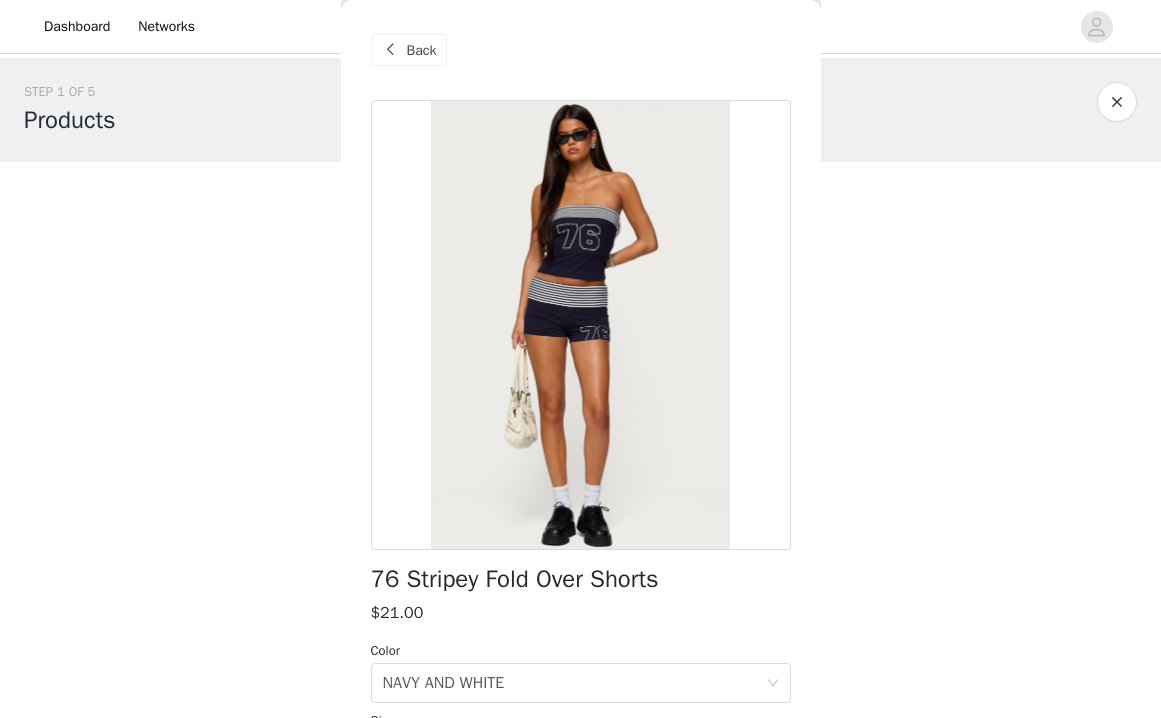 scroll, scrollTop: 855, scrollLeft: 0, axis: vertical 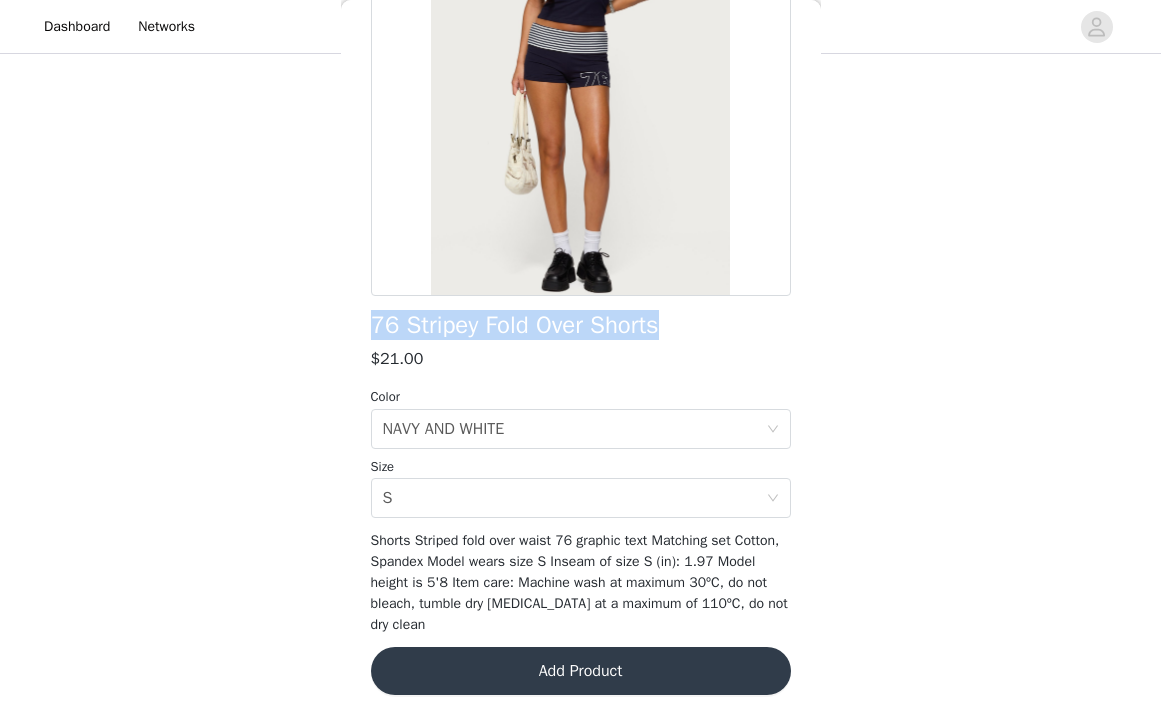 click on "Add Product" at bounding box center [581, 671] 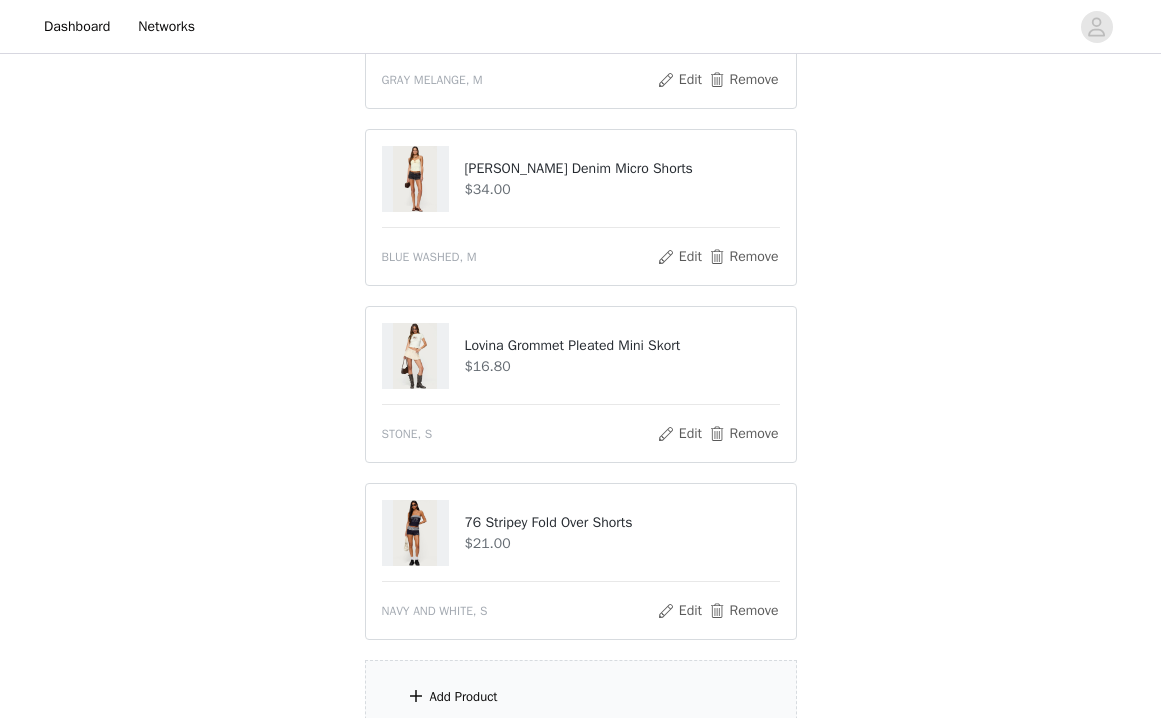 scroll, scrollTop: 934, scrollLeft: 0, axis: vertical 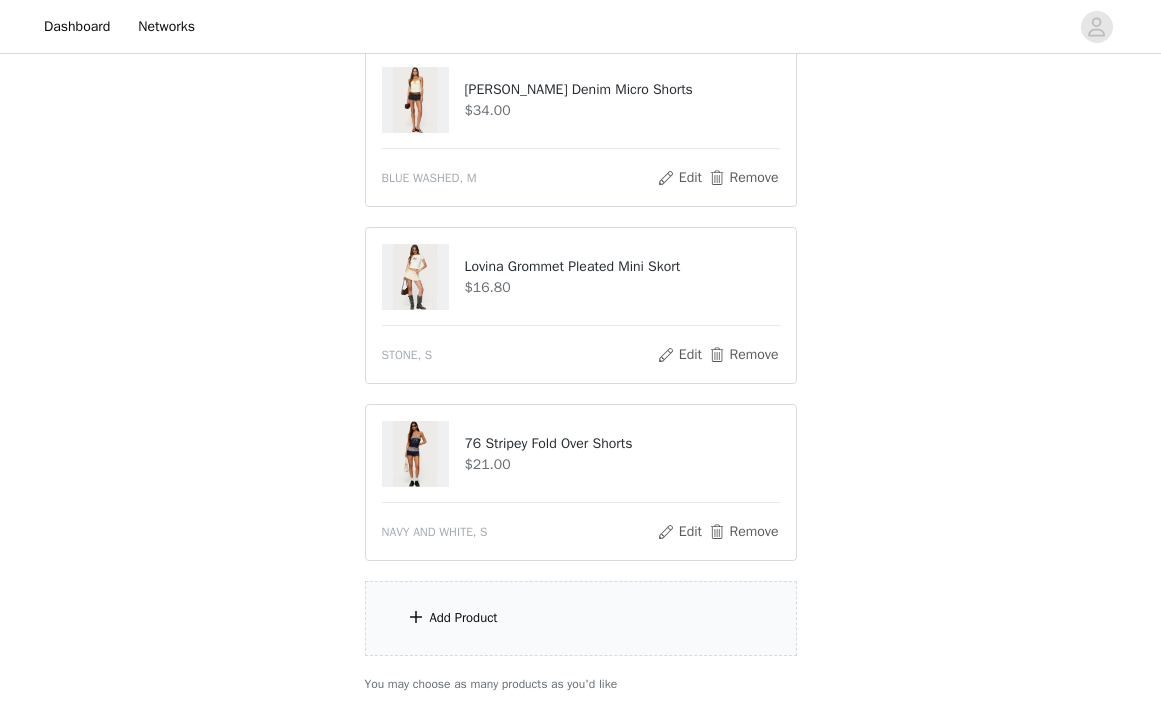 click on "Add Product" at bounding box center [581, 618] 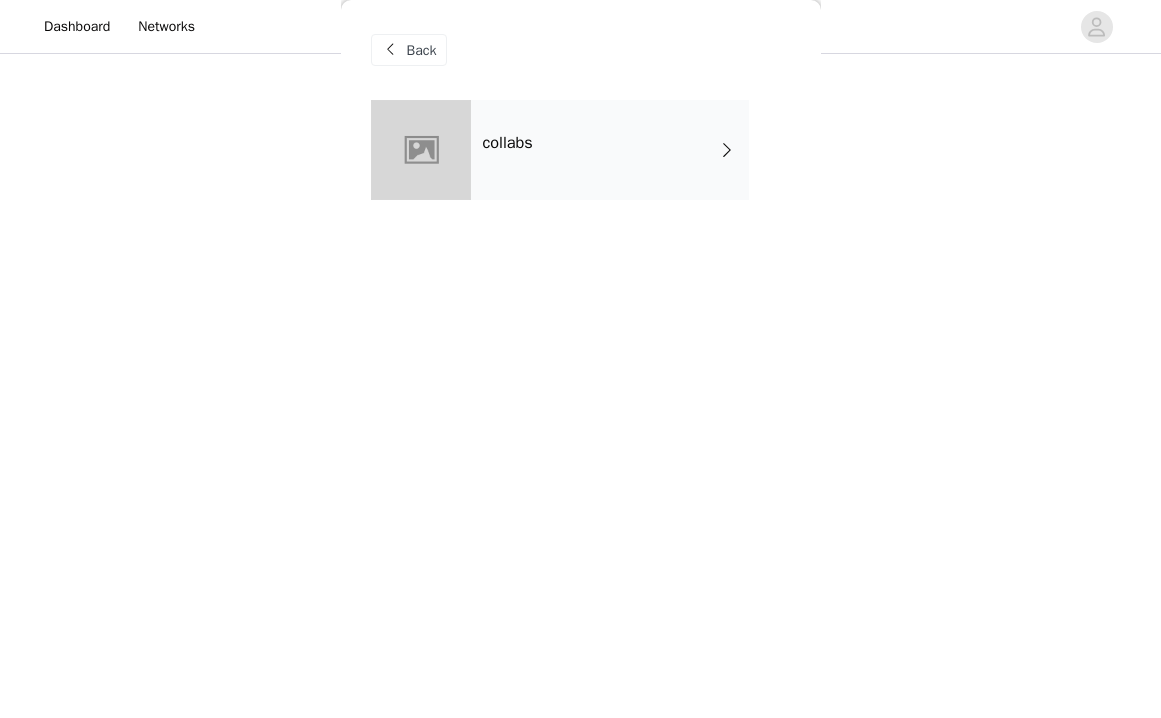 click on "collabs" at bounding box center (610, 150) 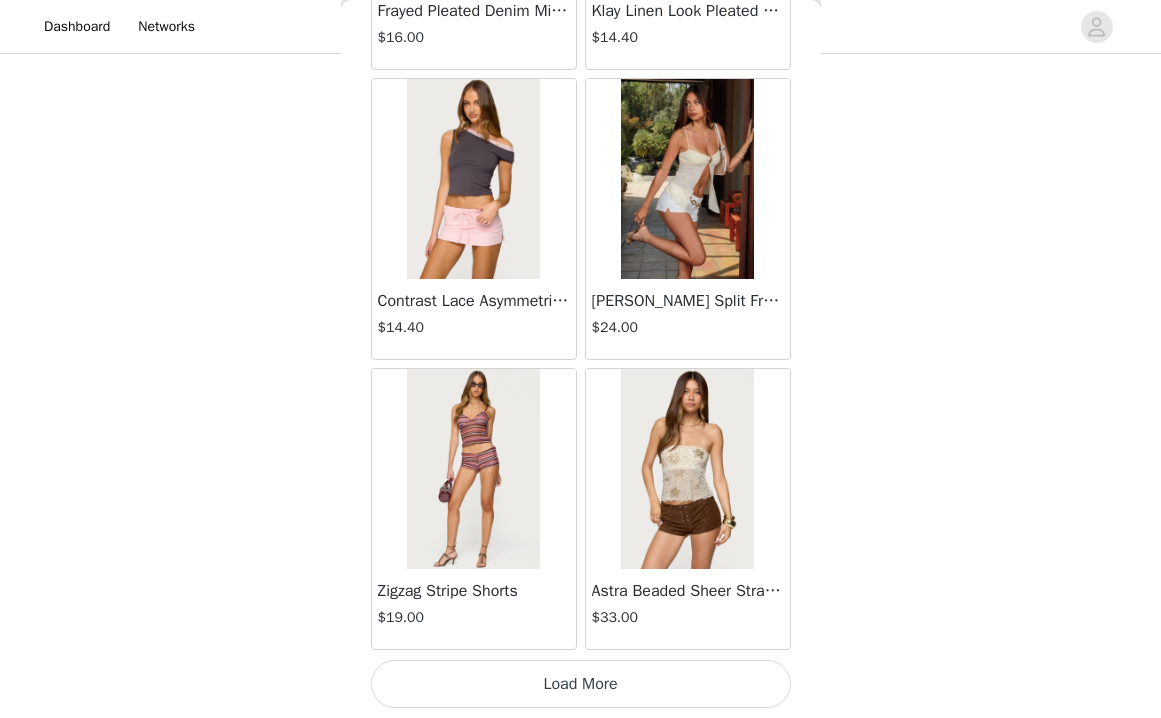 click on "Load More" at bounding box center [581, 684] 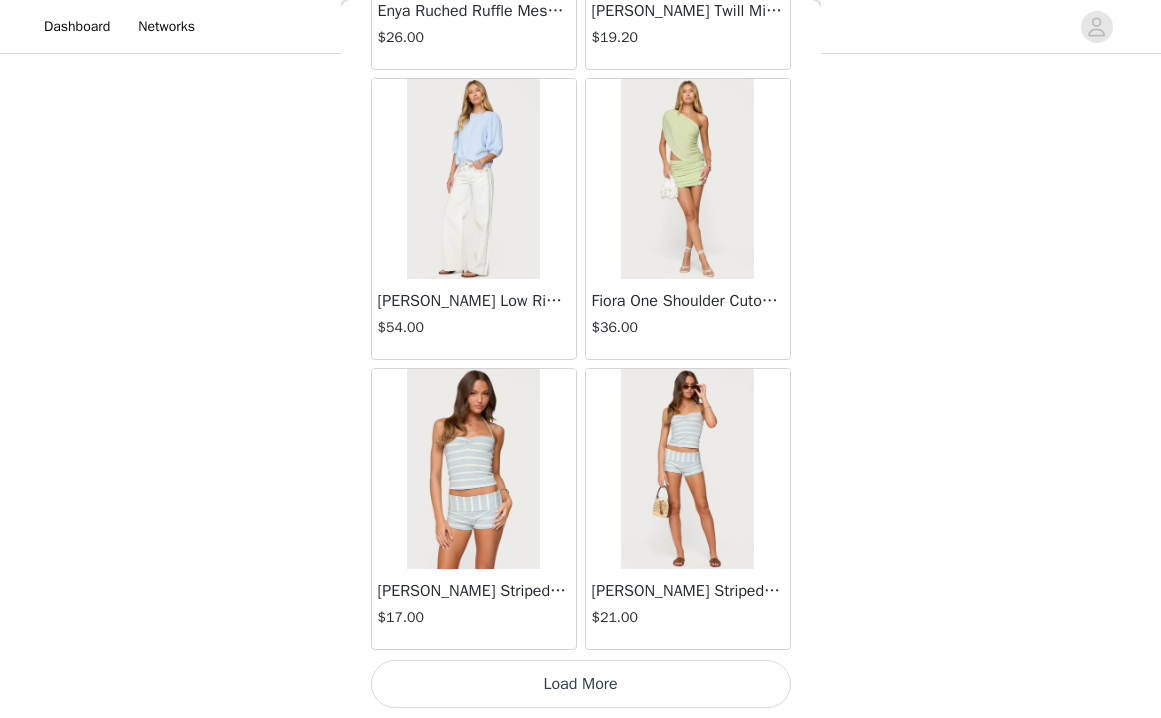click on "Load More" at bounding box center [581, 684] 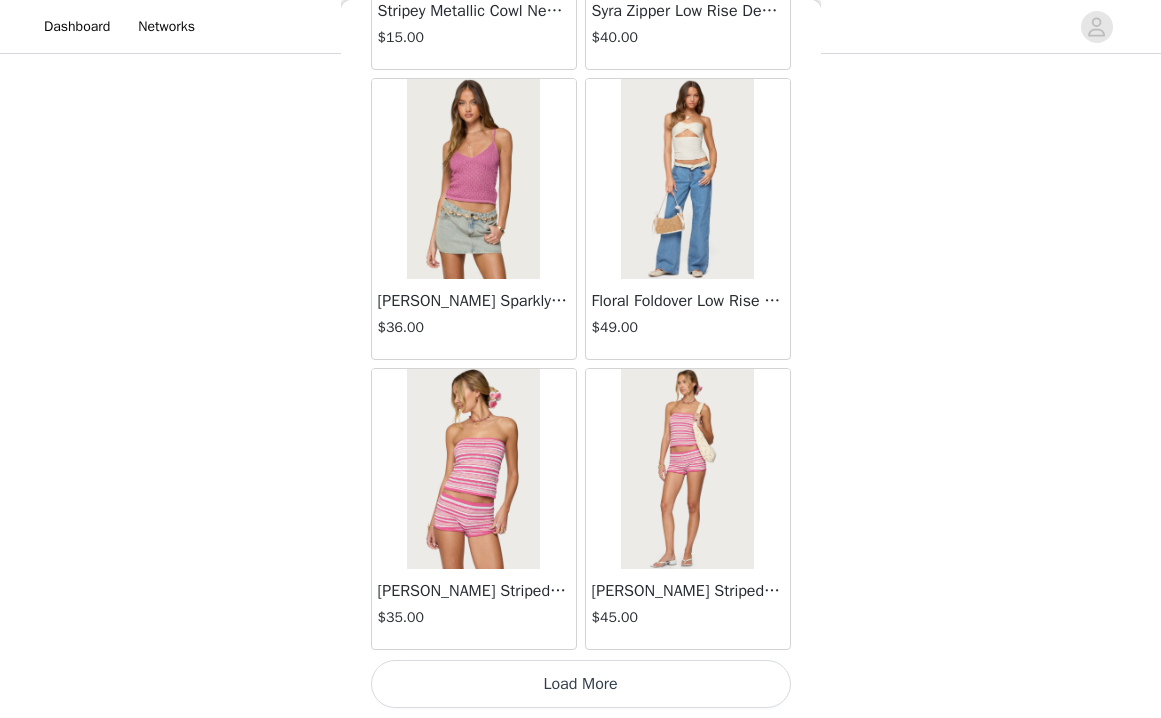 click on "Load More" at bounding box center [581, 684] 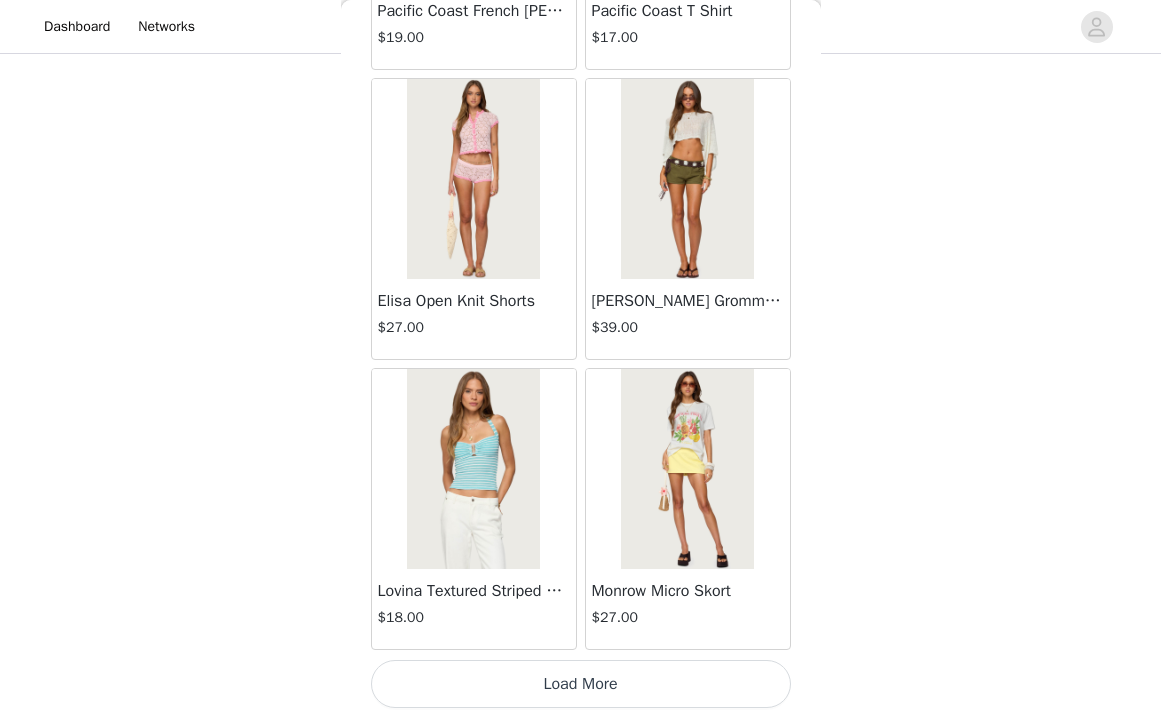 scroll, scrollTop: 11042, scrollLeft: 0, axis: vertical 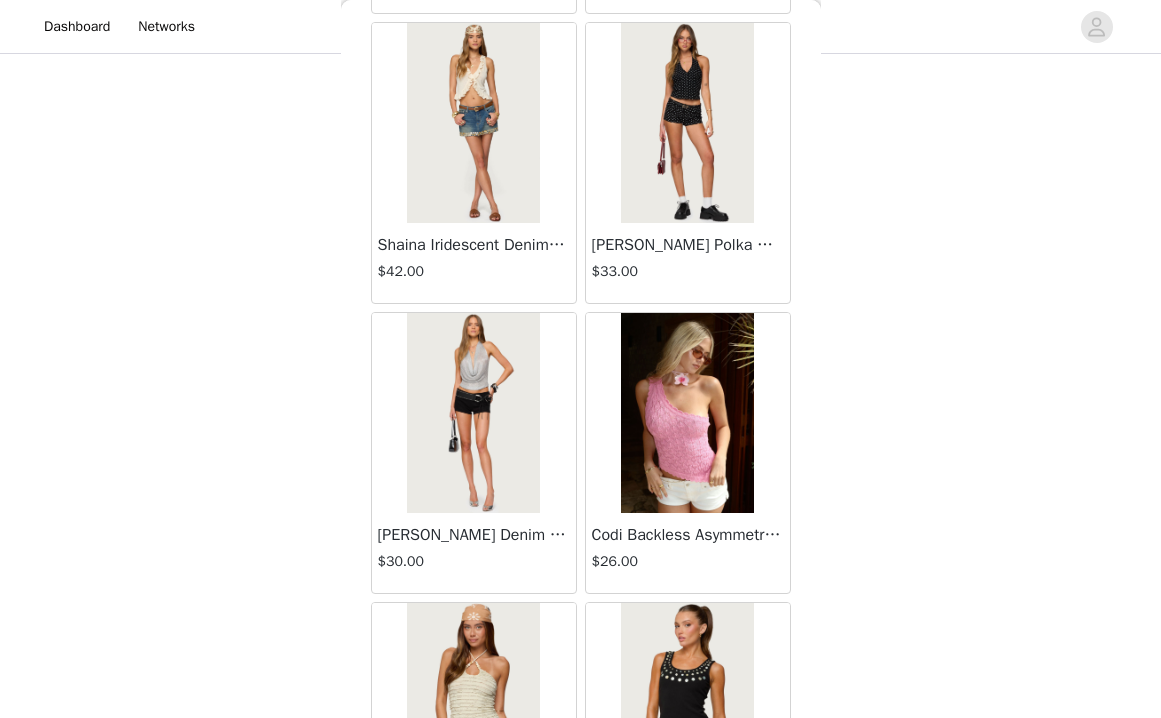 click at bounding box center (687, 123) 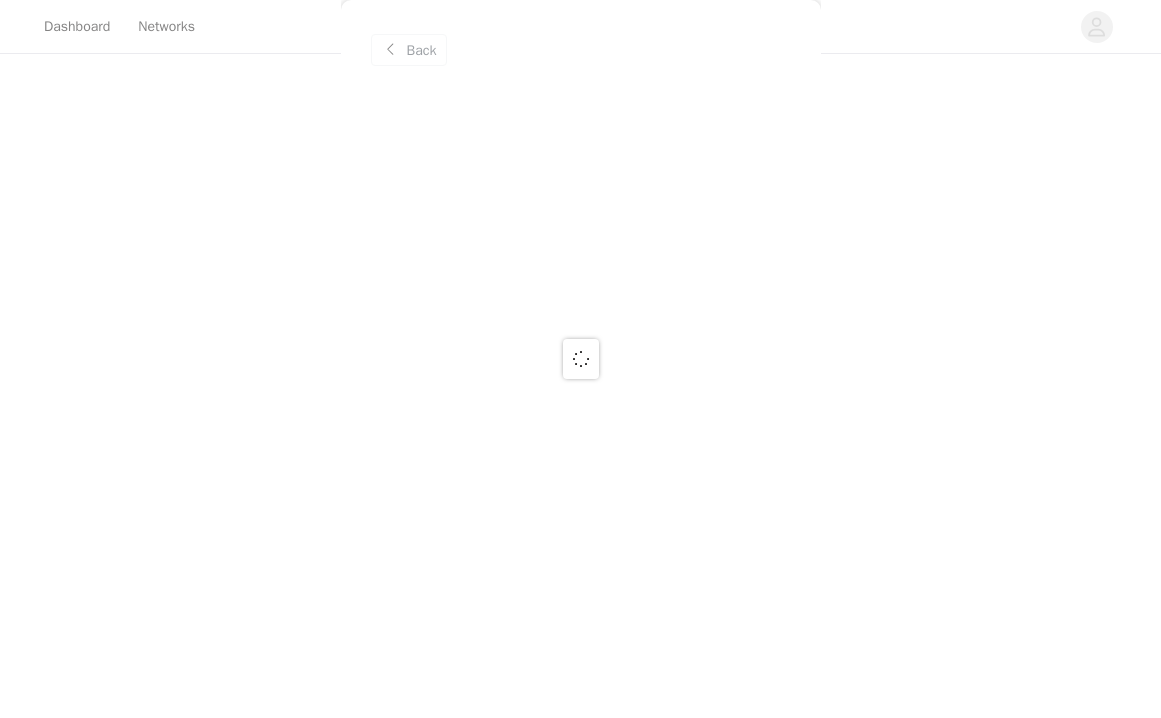 scroll, scrollTop: 0, scrollLeft: 0, axis: both 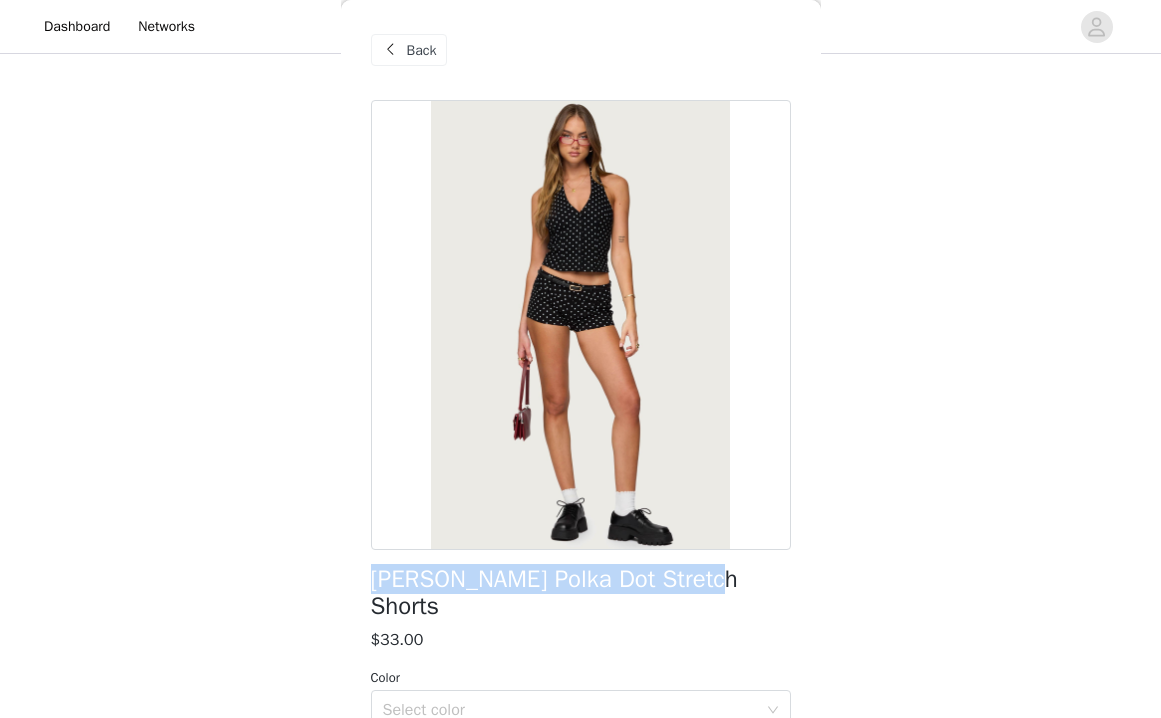 drag, startPoint x: 365, startPoint y: 587, endPoint x: 759, endPoint y: 587, distance: 394 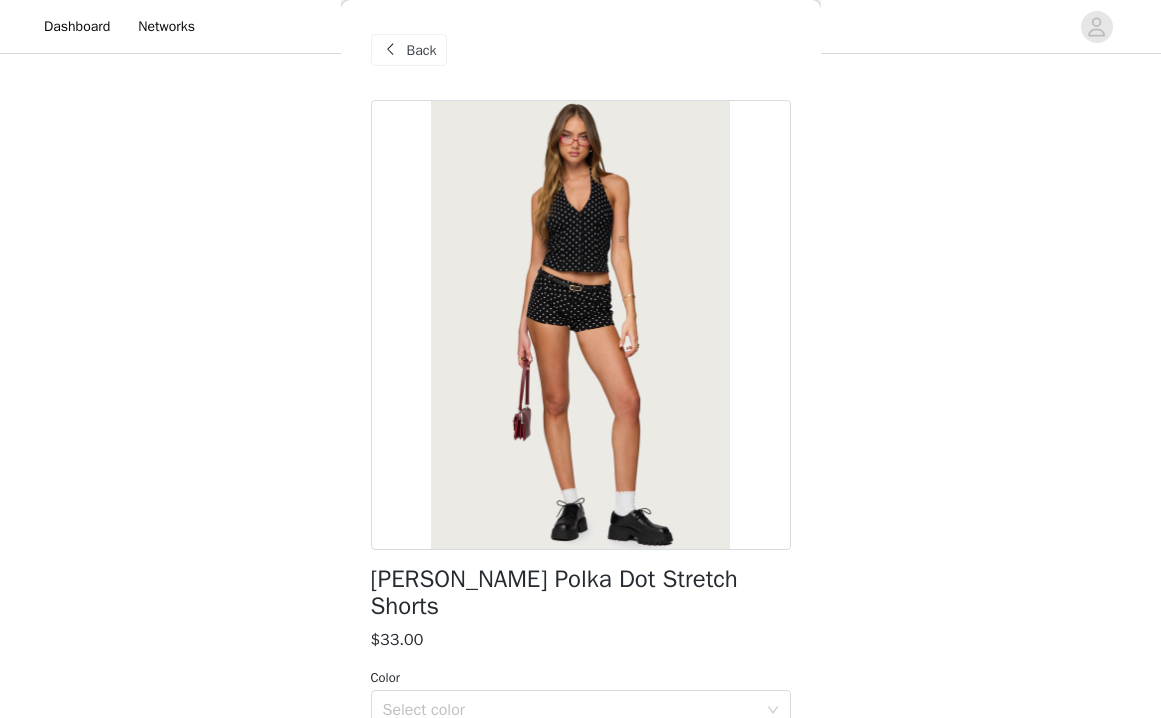 click on "Back" at bounding box center [422, 50] 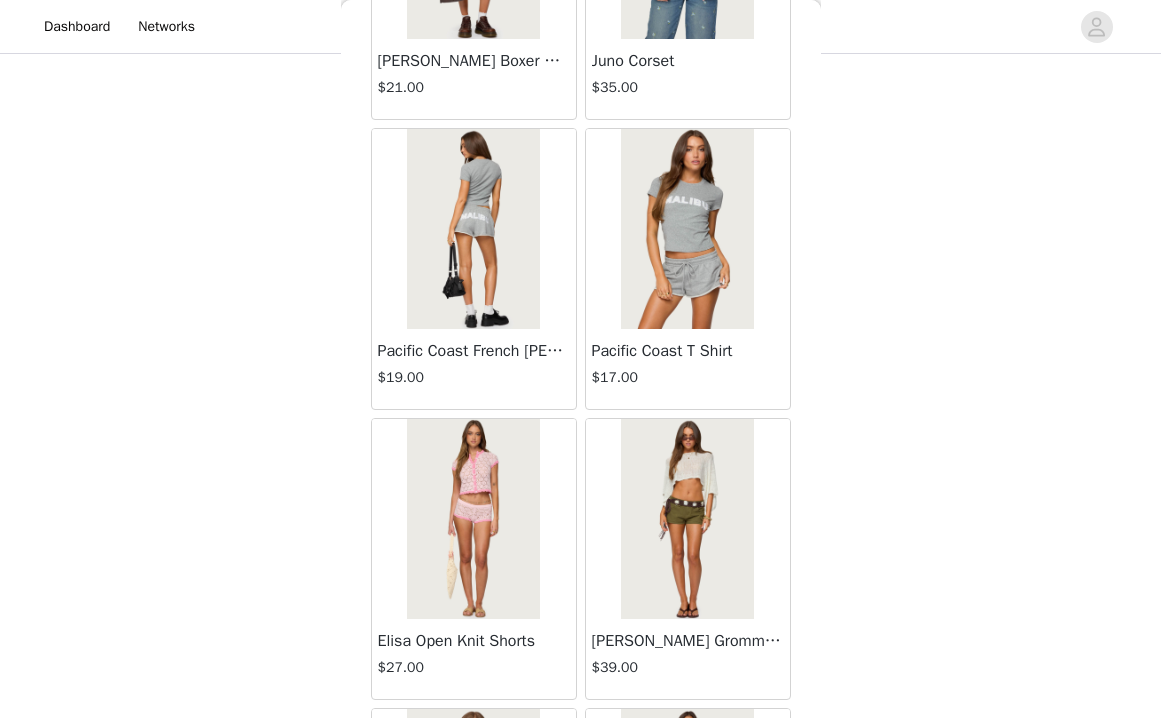 scroll, scrollTop: 10885, scrollLeft: 0, axis: vertical 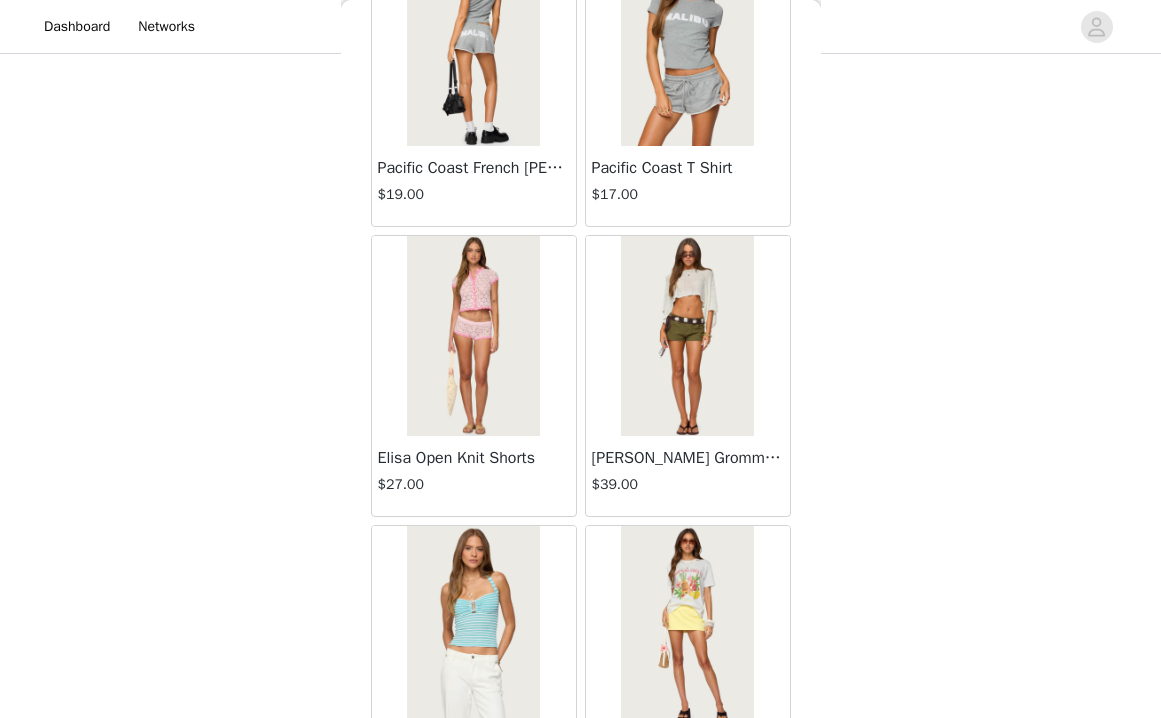 click at bounding box center [687, 336] 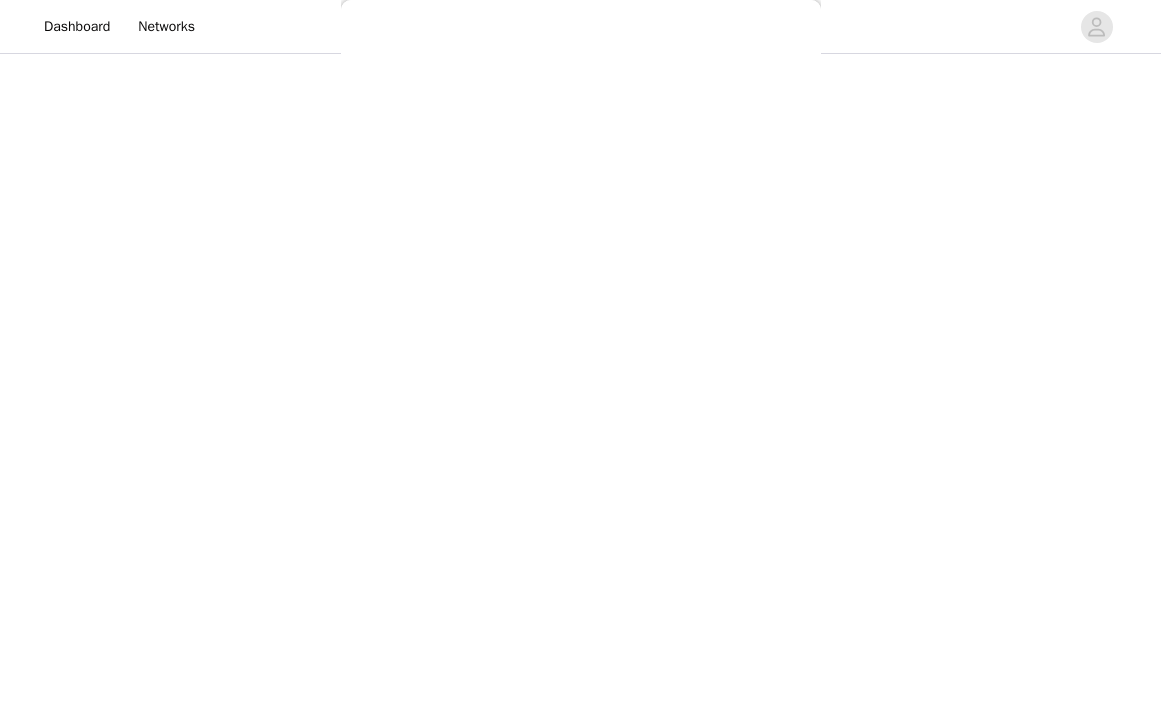 scroll, scrollTop: 0, scrollLeft: 0, axis: both 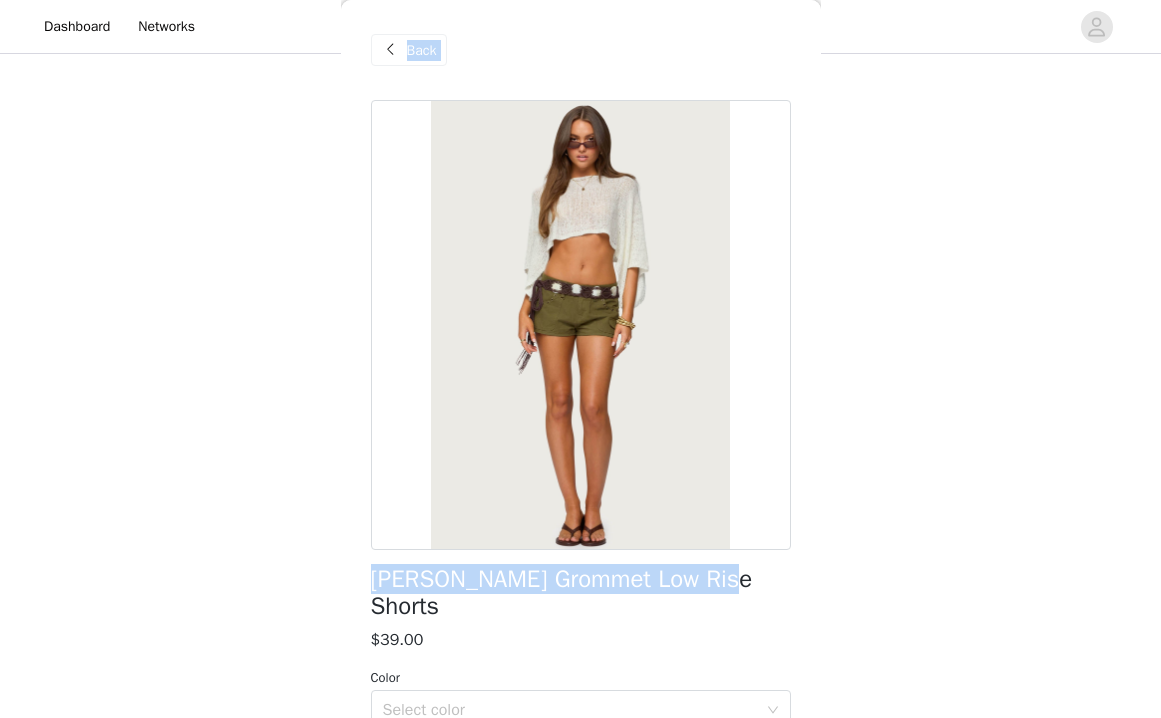 drag, startPoint x: 743, startPoint y: 574, endPoint x: 245, endPoint y: 574, distance: 498 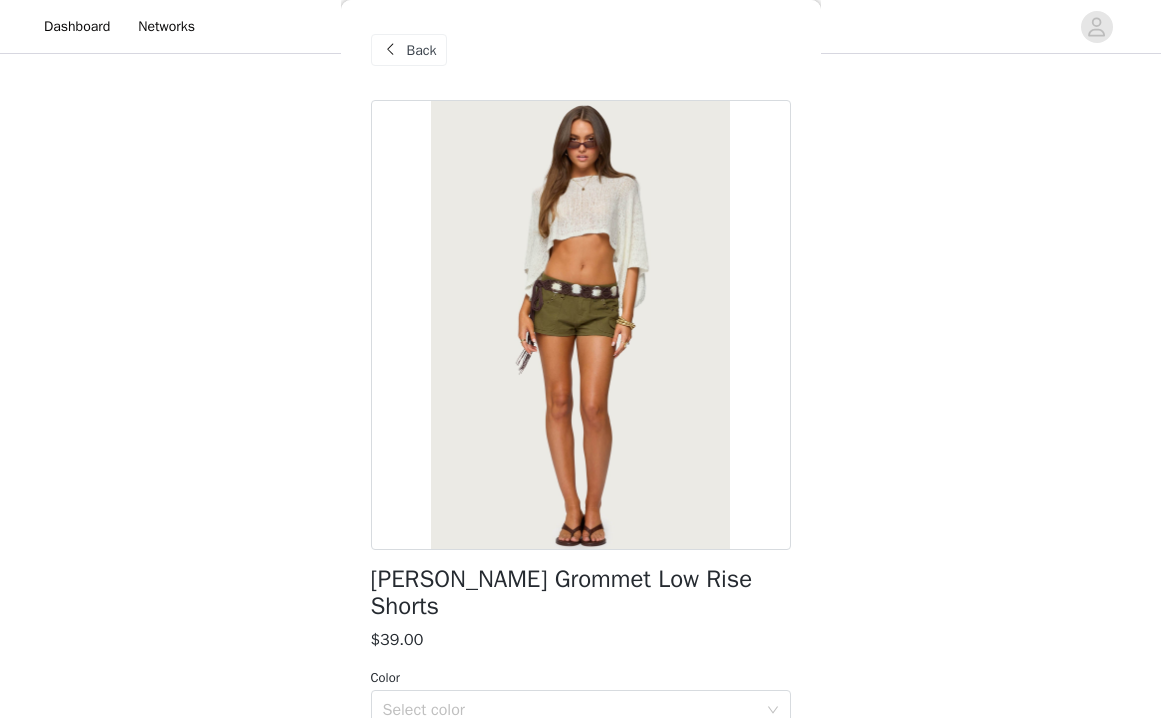 click on "[PERSON_NAME] Grommet Low Rise Shorts" at bounding box center [581, 593] 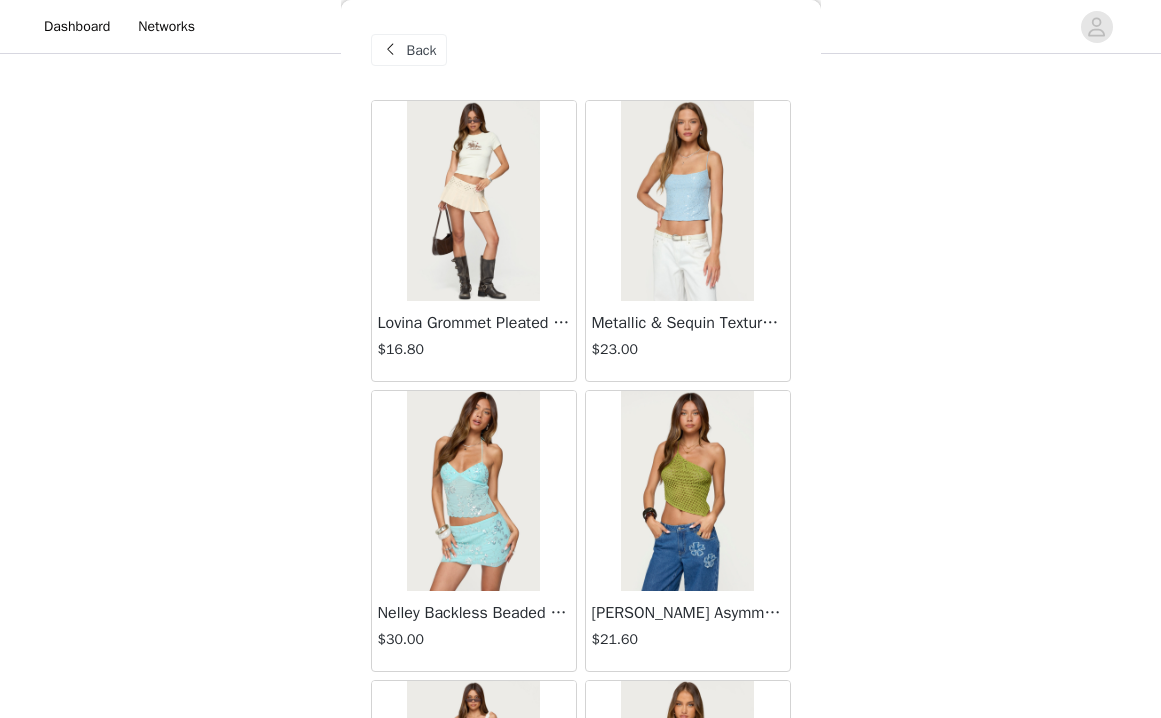 scroll, scrollTop: 1082, scrollLeft: 0, axis: vertical 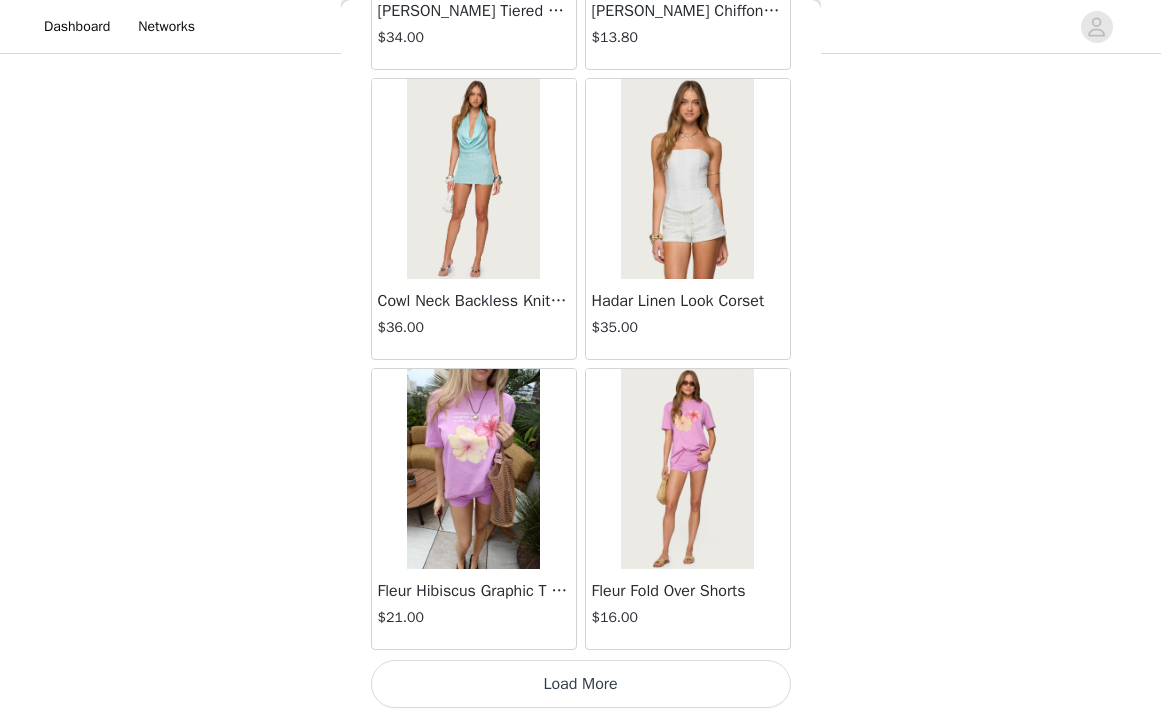 click at bounding box center [687, 469] 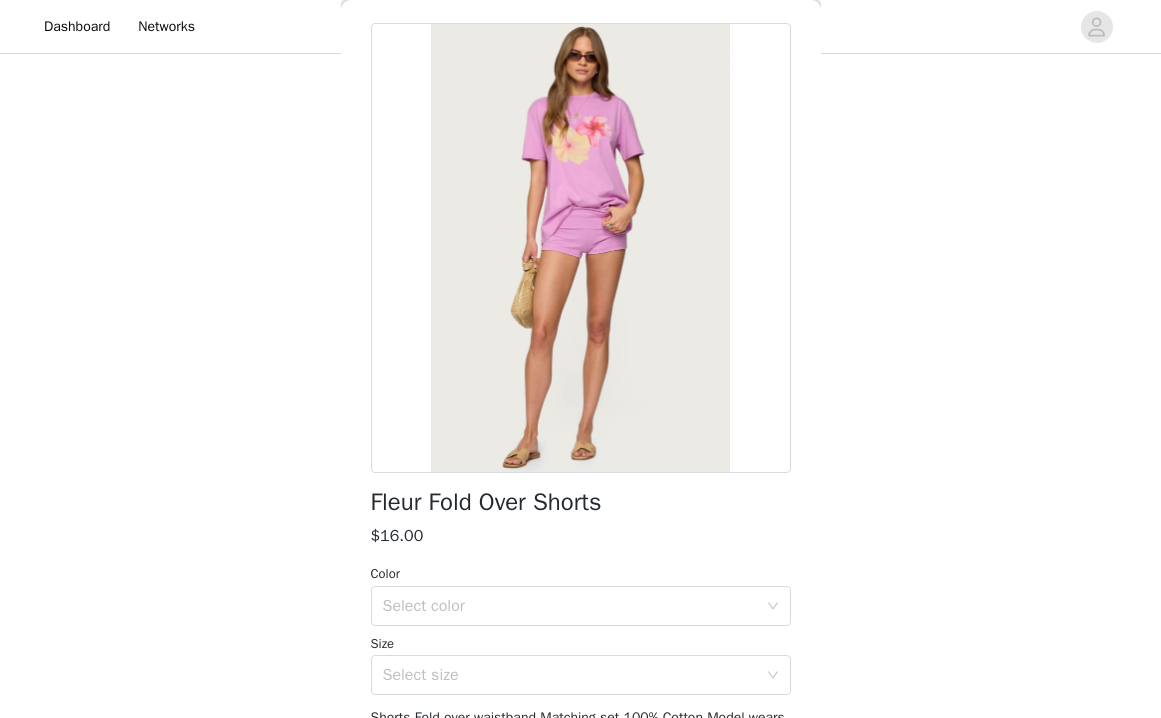 scroll, scrollTop: 79, scrollLeft: 0, axis: vertical 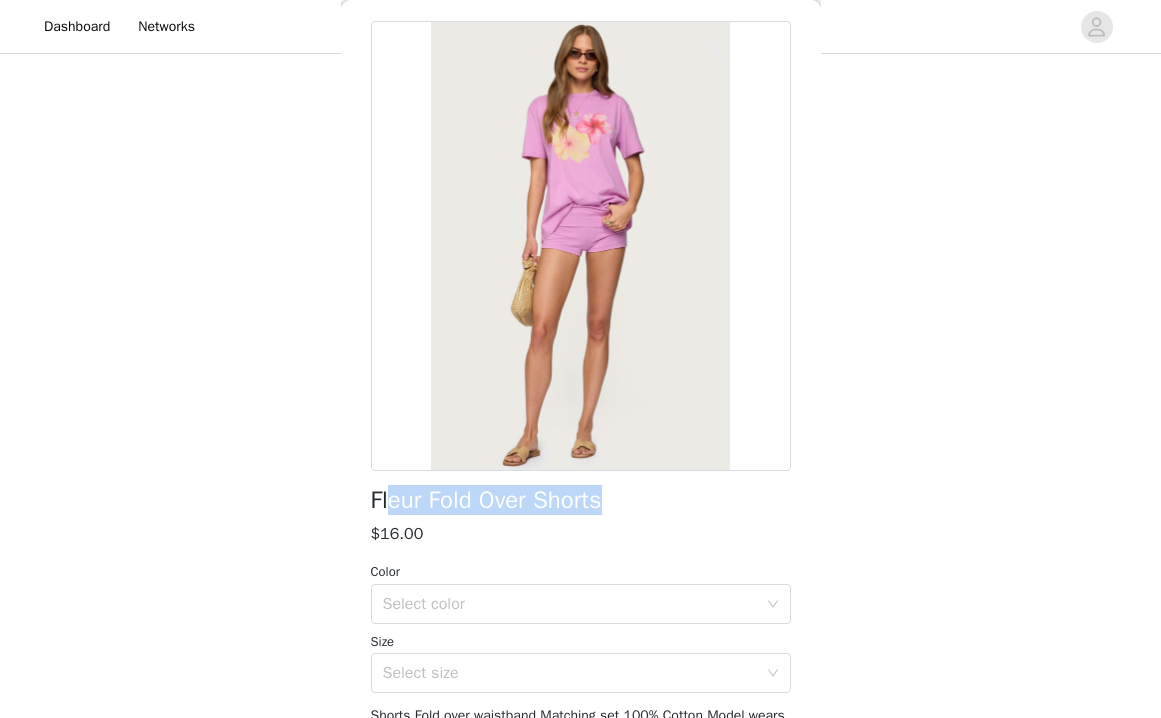 drag, startPoint x: 406, startPoint y: 512, endPoint x: 393, endPoint y: 512, distance: 13 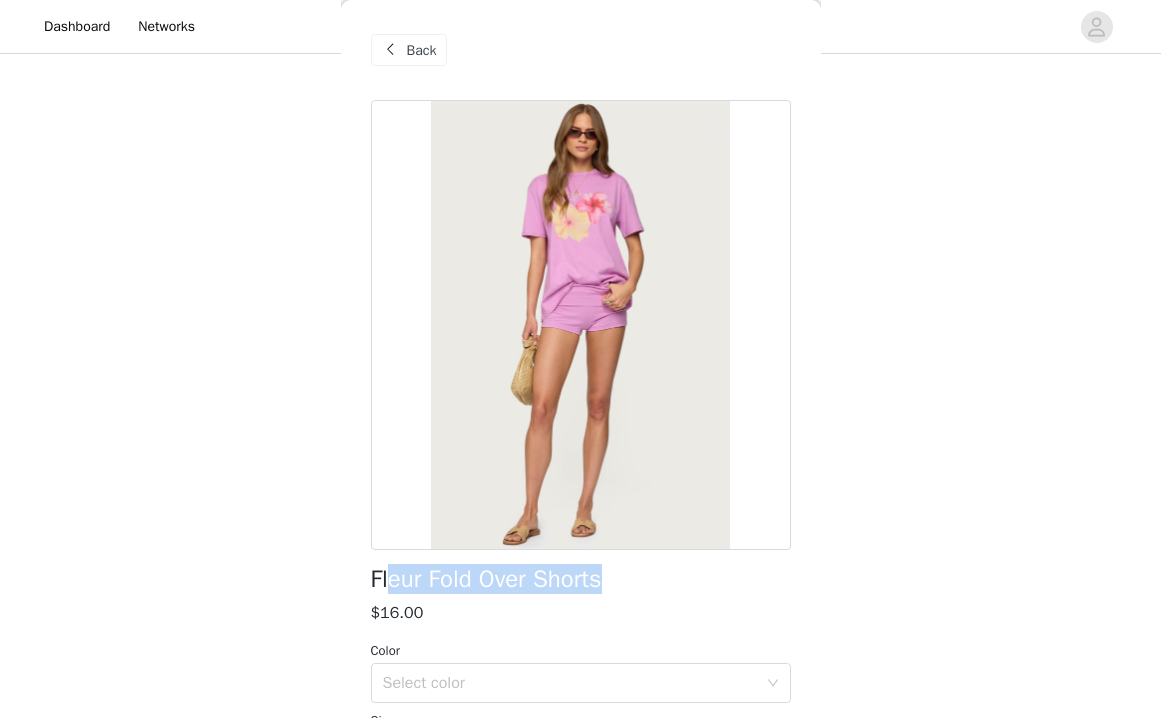 scroll, scrollTop: 0, scrollLeft: 0, axis: both 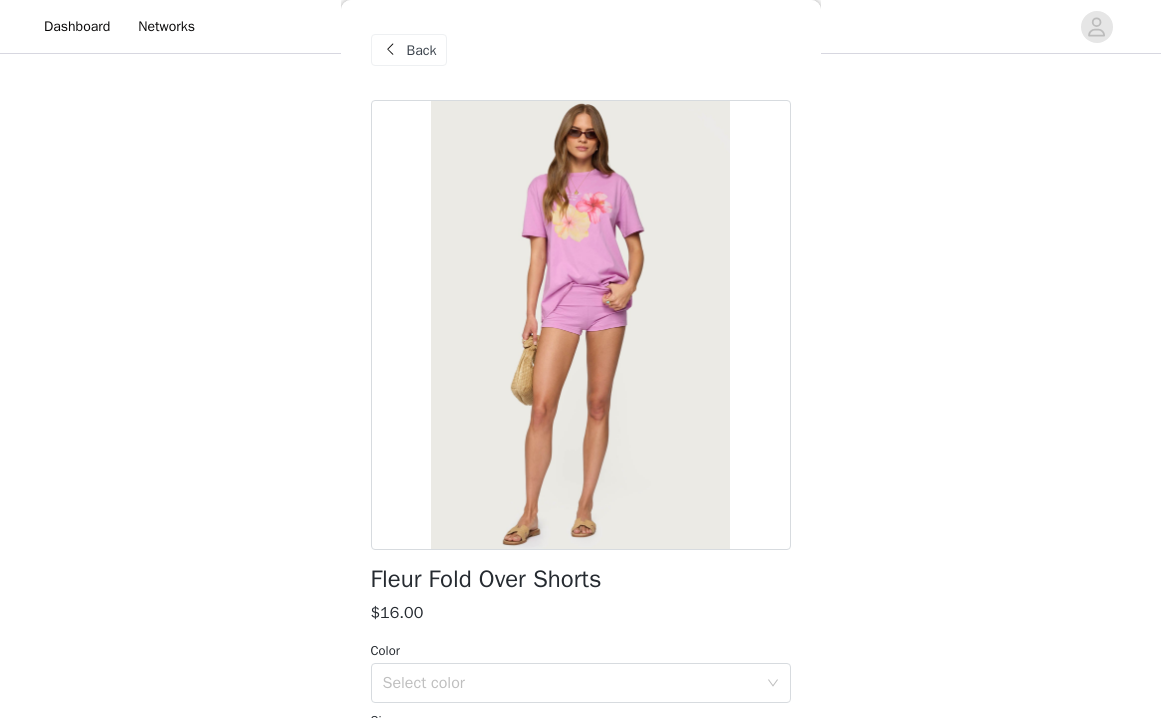 click on "Back" at bounding box center [422, 50] 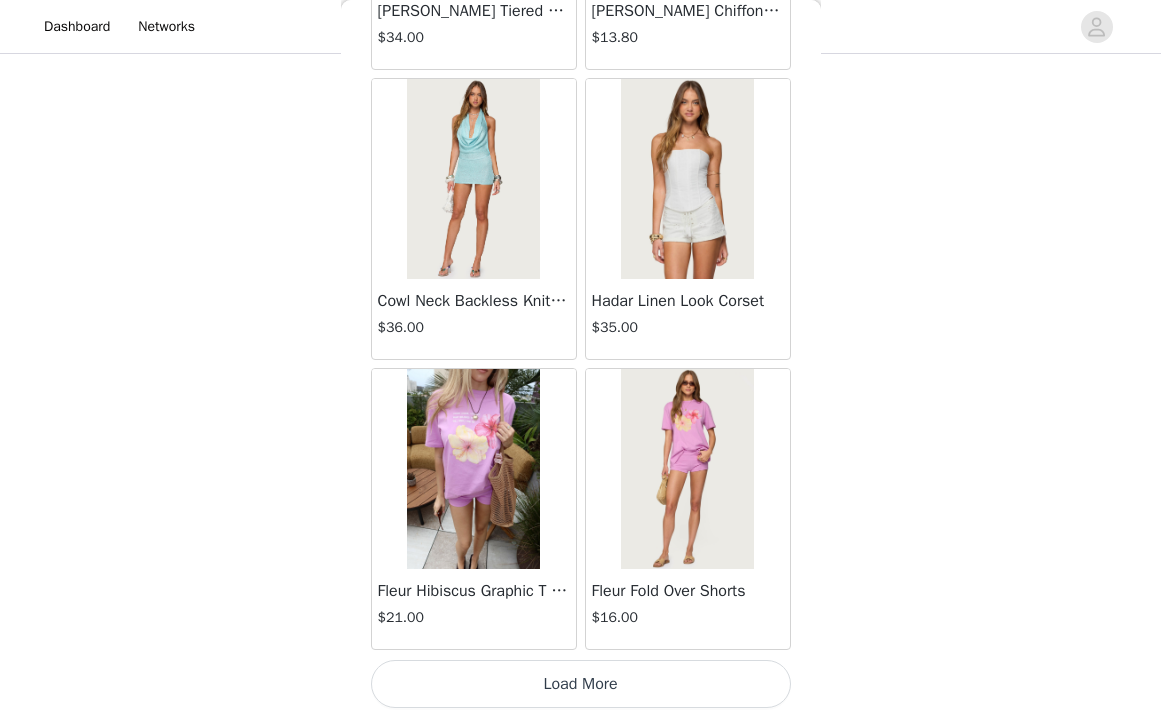 click on "Load More" at bounding box center [581, 684] 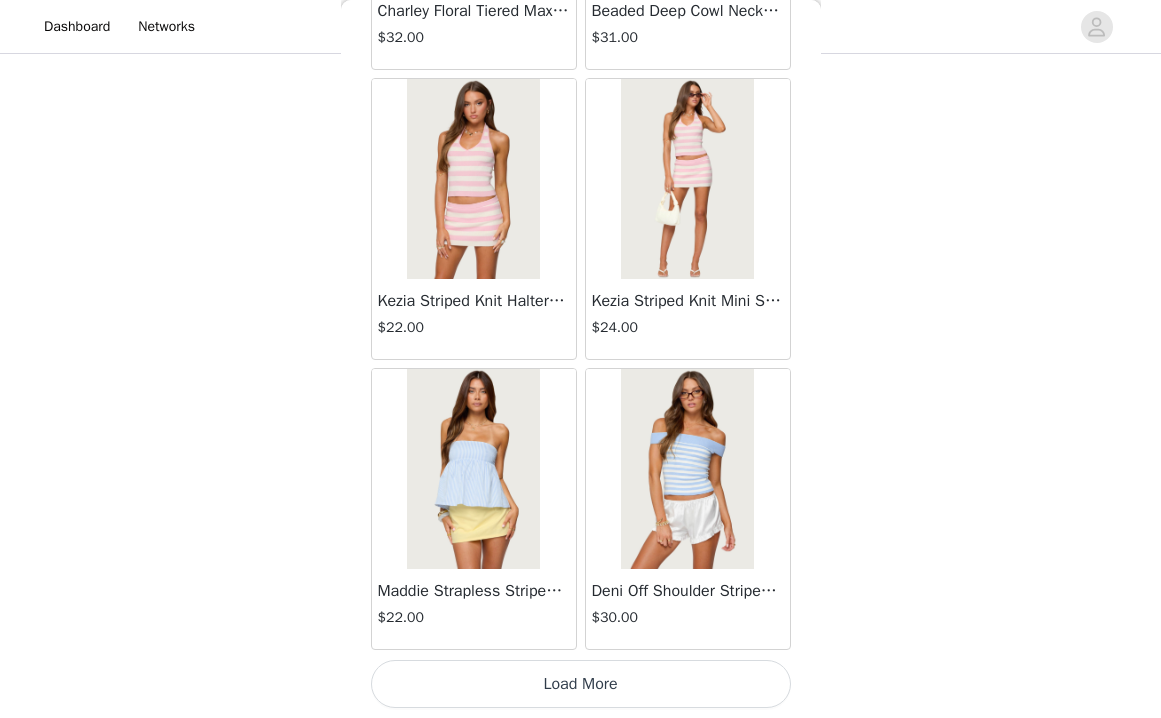scroll, scrollTop: 16842, scrollLeft: 0, axis: vertical 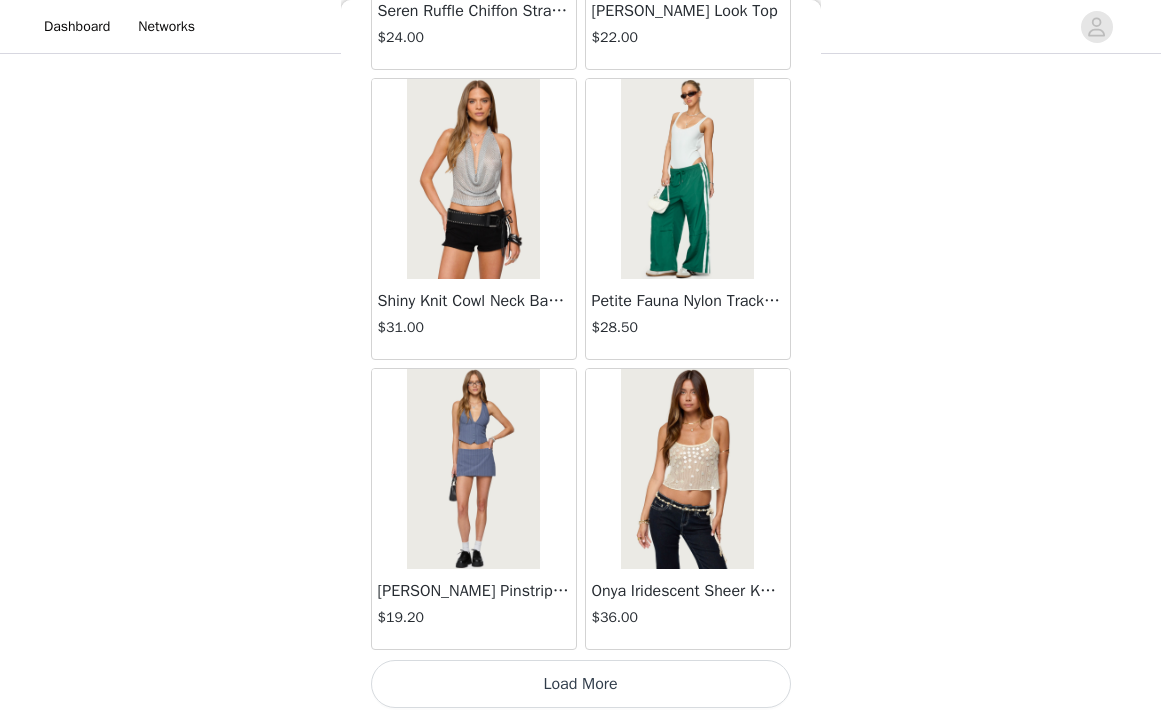 click on "Load More" at bounding box center (581, 684) 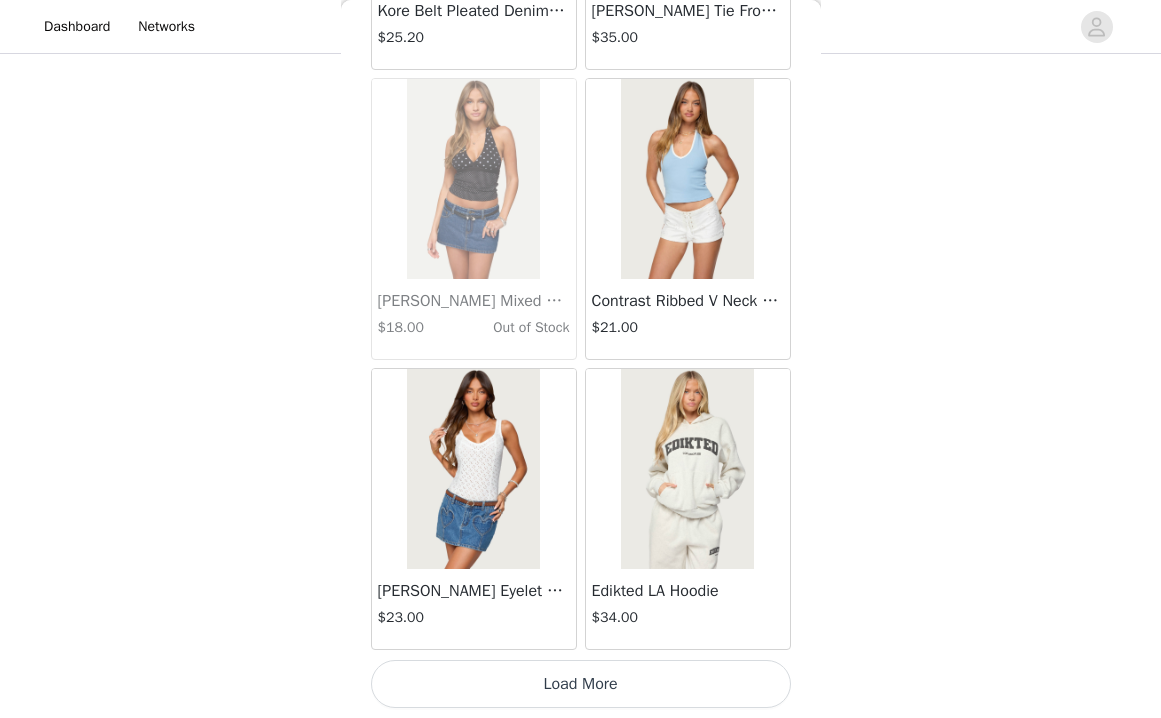 scroll, scrollTop: 22642, scrollLeft: 0, axis: vertical 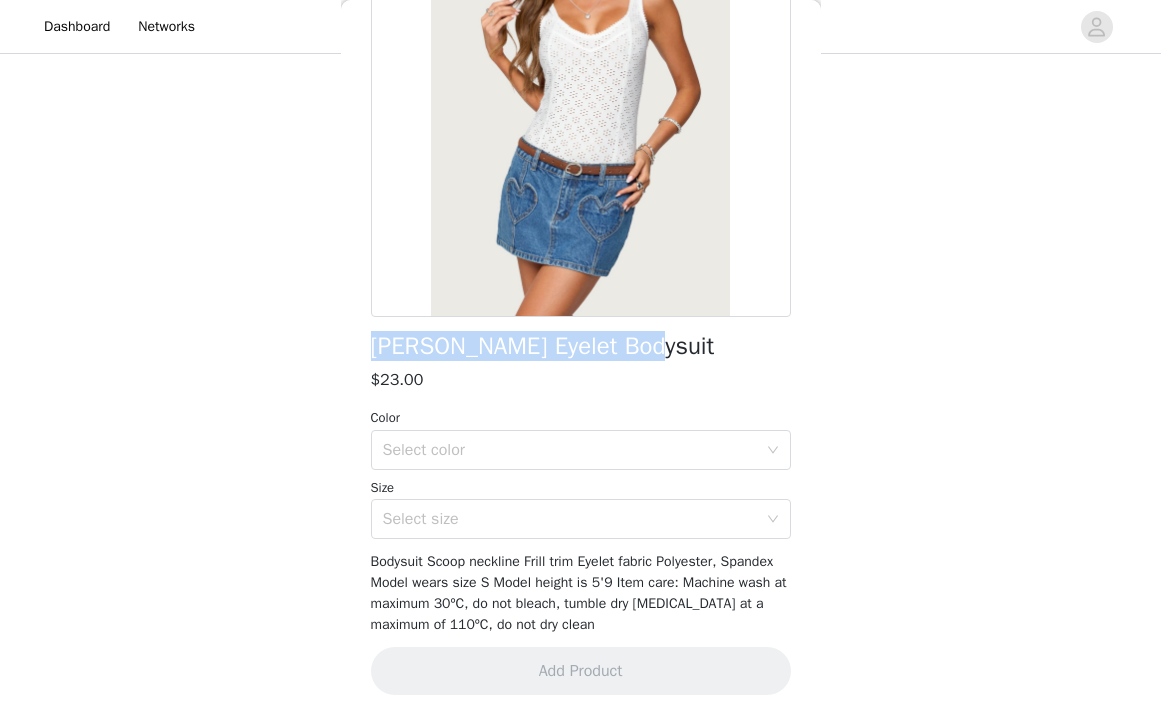 drag, startPoint x: 612, startPoint y: 351, endPoint x: 376, endPoint y: 351, distance: 236 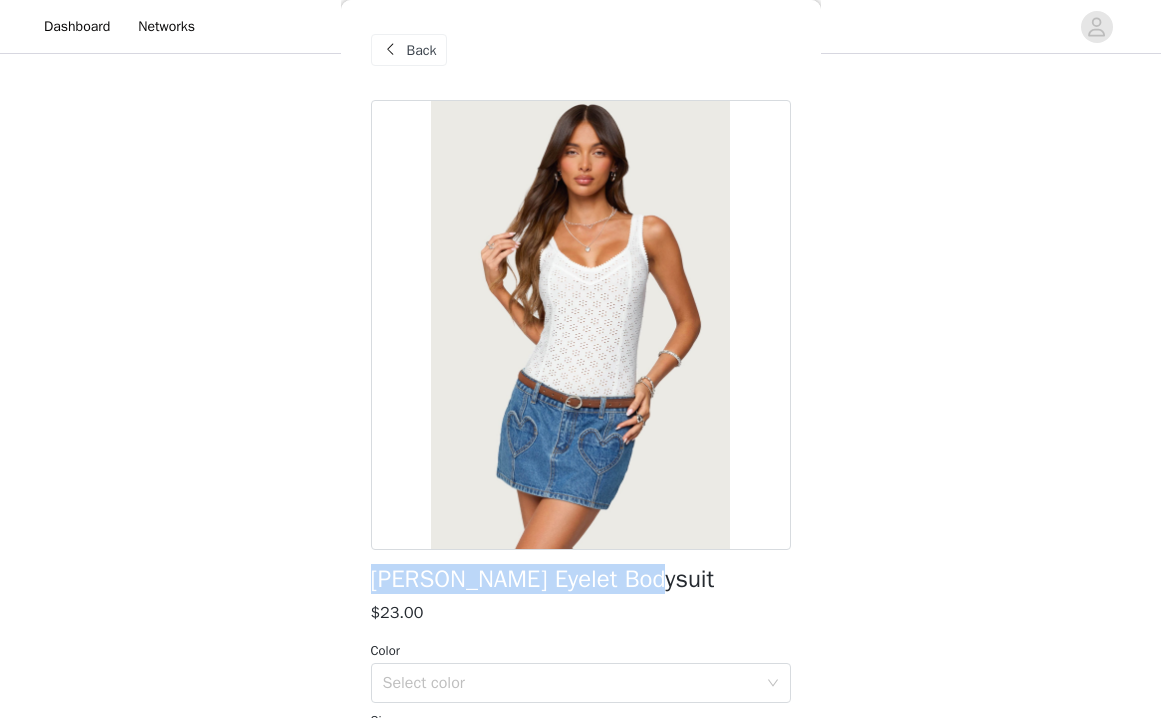 scroll, scrollTop: 0, scrollLeft: 0, axis: both 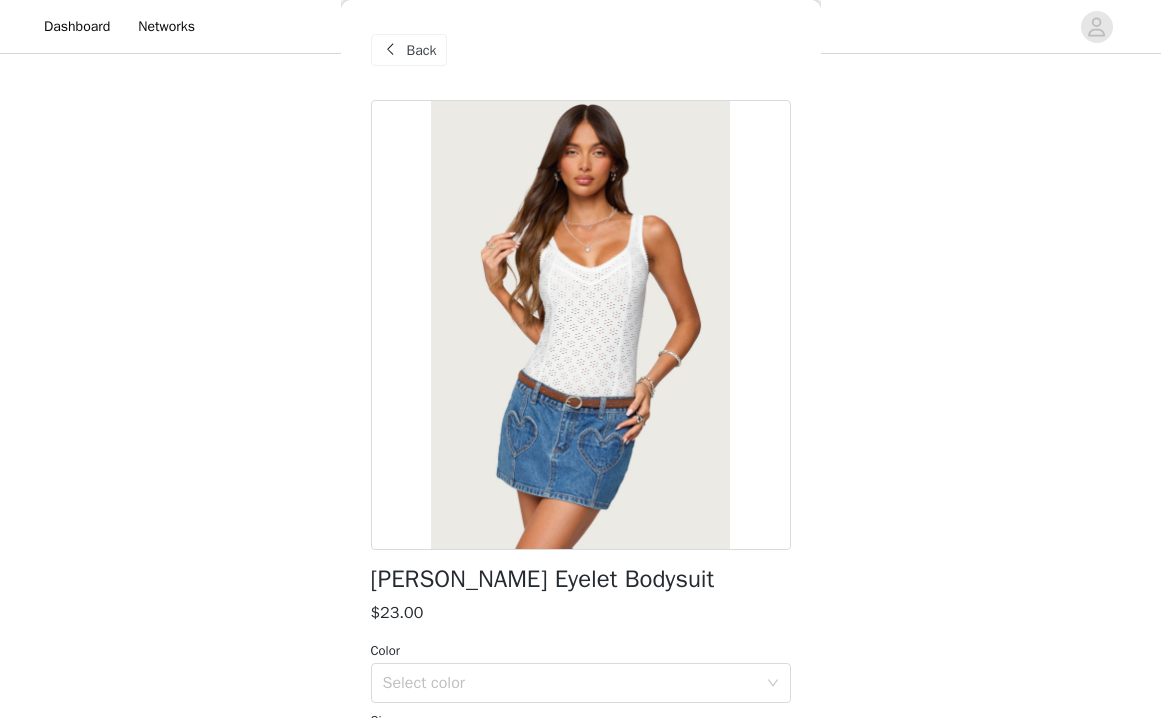 click on "Back" at bounding box center [422, 50] 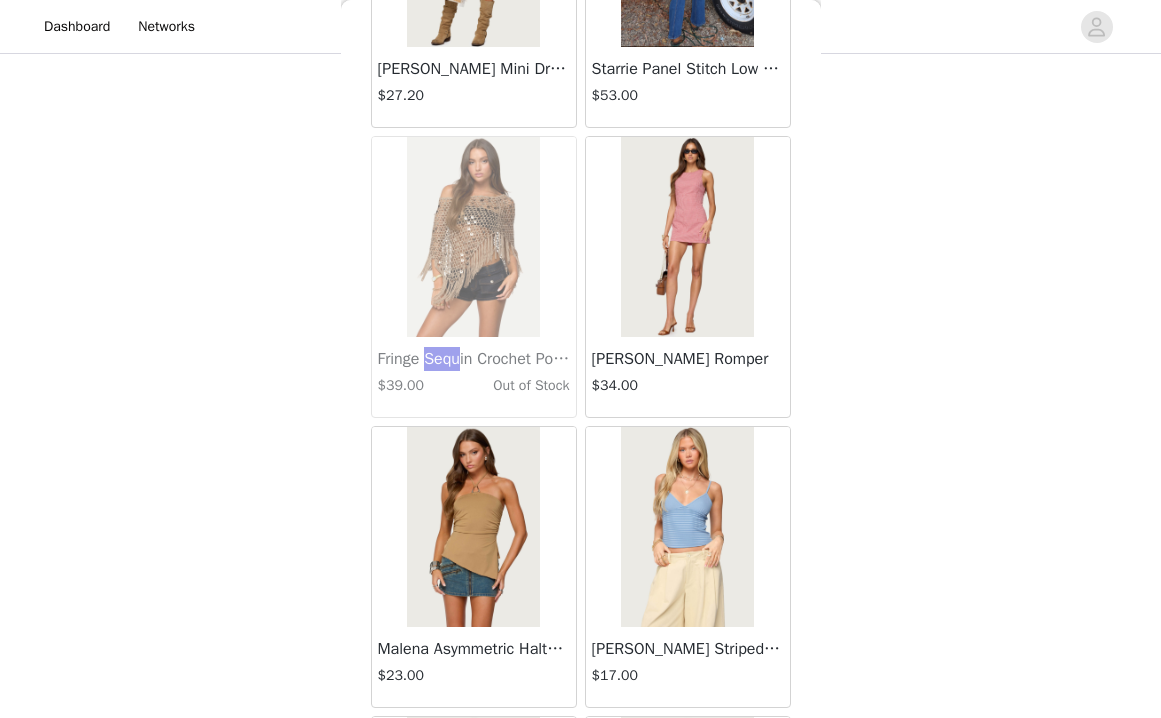 scroll, scrollTop: 0, scrollLeft: 0, axis: both 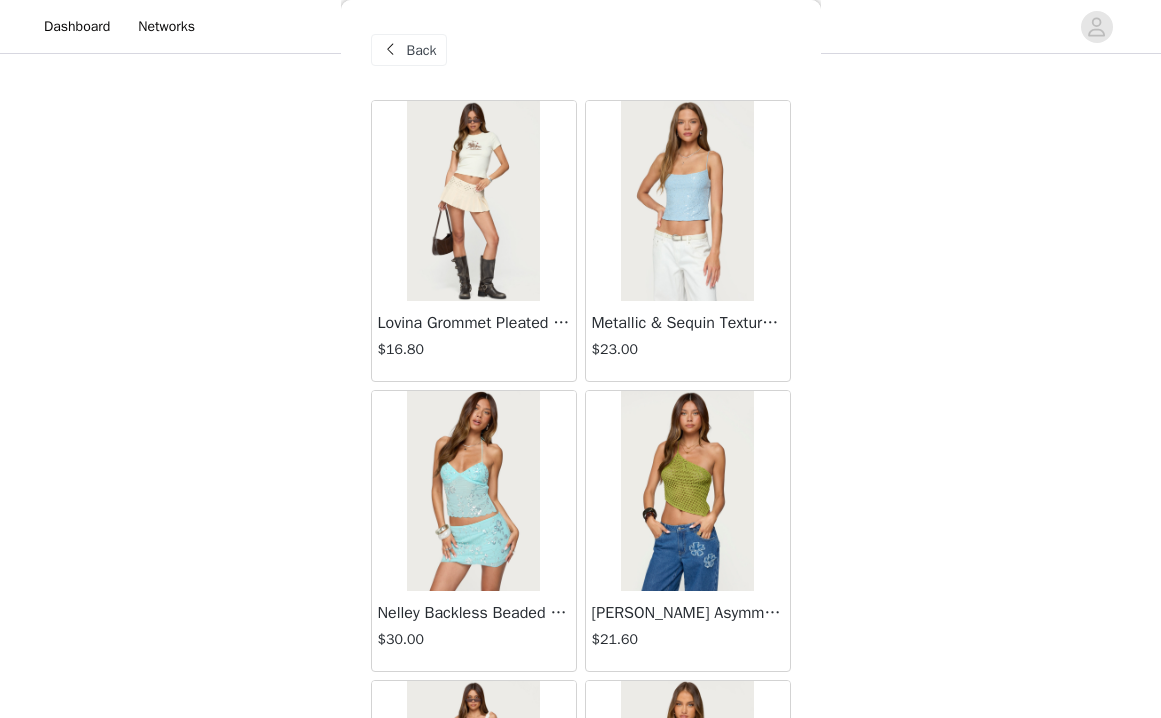 click on "STEP 1 OF 5
Products
Choose as many products as you'd like, up to $300.00.       7 Selected   Remaining Funds: $92.20         [PERSON_NAME] Backless Bubble Mini Dress     $37.00       WHITE, S       Edit   Remove     Laline Oversized Knit Crop Top     $31.00       CREAM, XS/S       Edit   Remove     Edikted LA Hoodie     $34.00       GRAY MELANGE, M       Edit   Remove     Edikted LA Sweatpants     $34.00       GRAY MELANGE, M       Edit   Remove     [PERSON_NAME] Denim Micro Shorts     $34.00       BLUE WASHED, M       Edit   Remove     Lovina Grommet Pleated Mini Skort     $16.80       STONE, S       Edit   Remove     76 Stripey Fold Over Shorts     $21.00       NAVY AND WHITE, S       Edit   Remove     Add Product     You may choose as many products as you'd like     Back       Lovina Grommet Pleated Mini Skort   $16.80       Metallic & Sequin Textured Tank Top   $23.00       Nelley Backless Beaded Sequin Chiffon Top   $30.00" at bounding box center [580, -222] 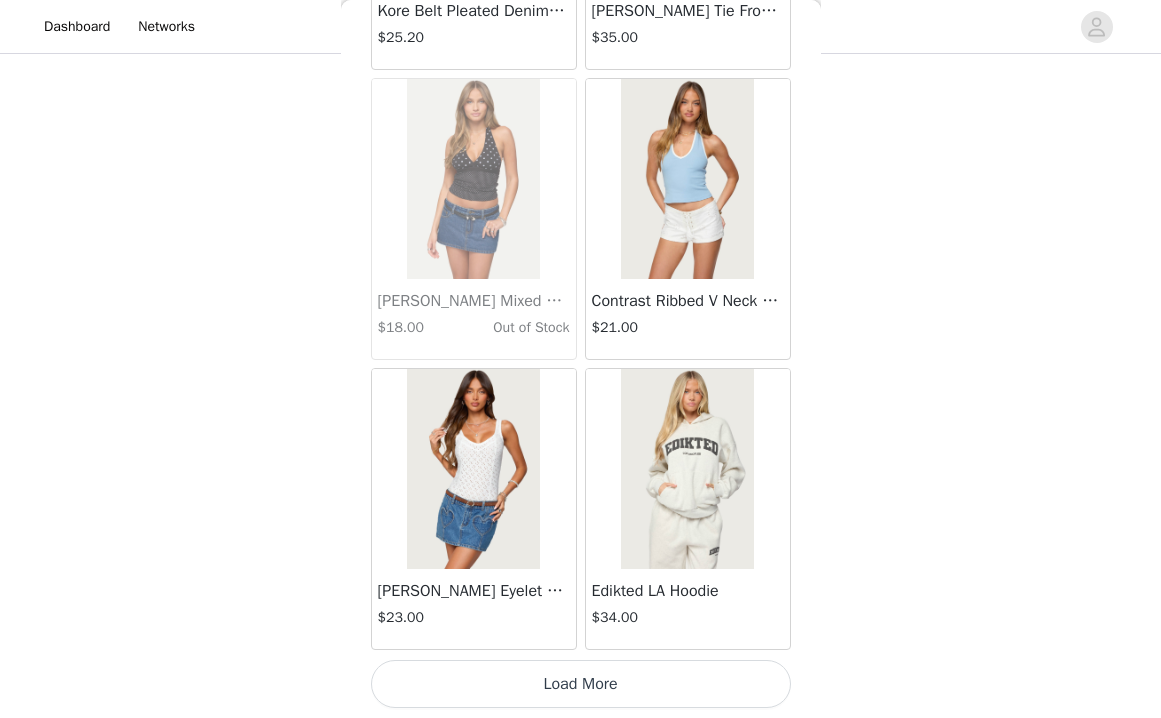 click on "Load More" at bounding box center (581, 684) 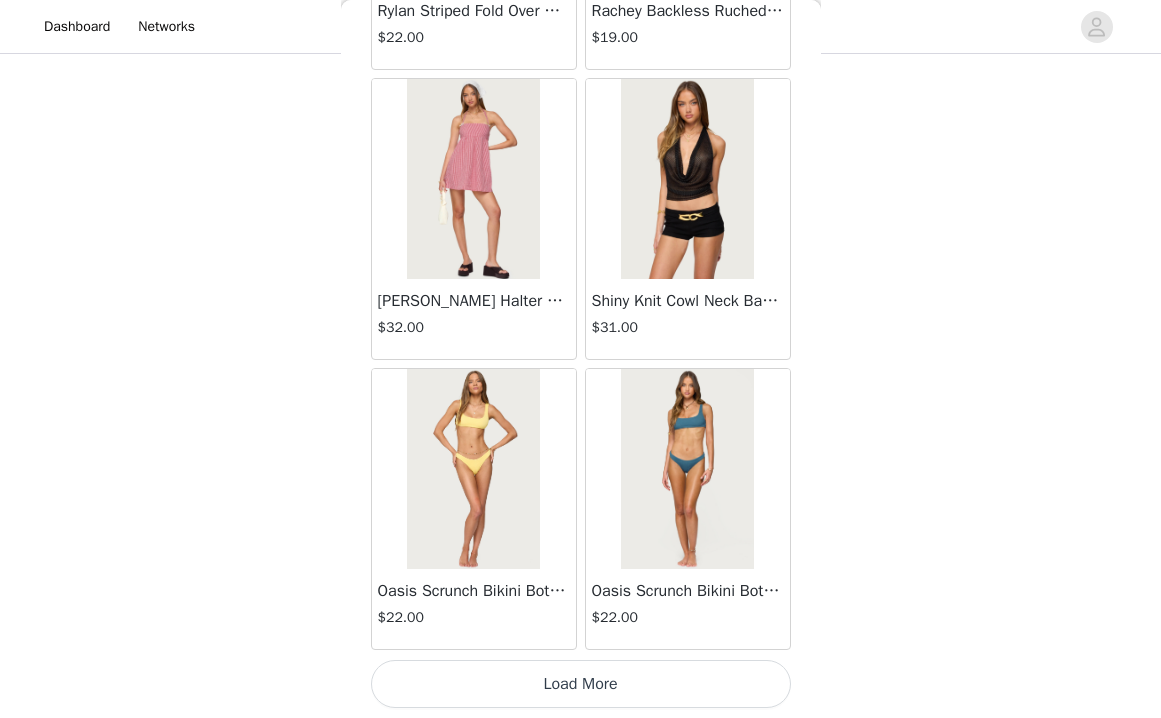 click on "Load More" at bounding box center [581, 684] 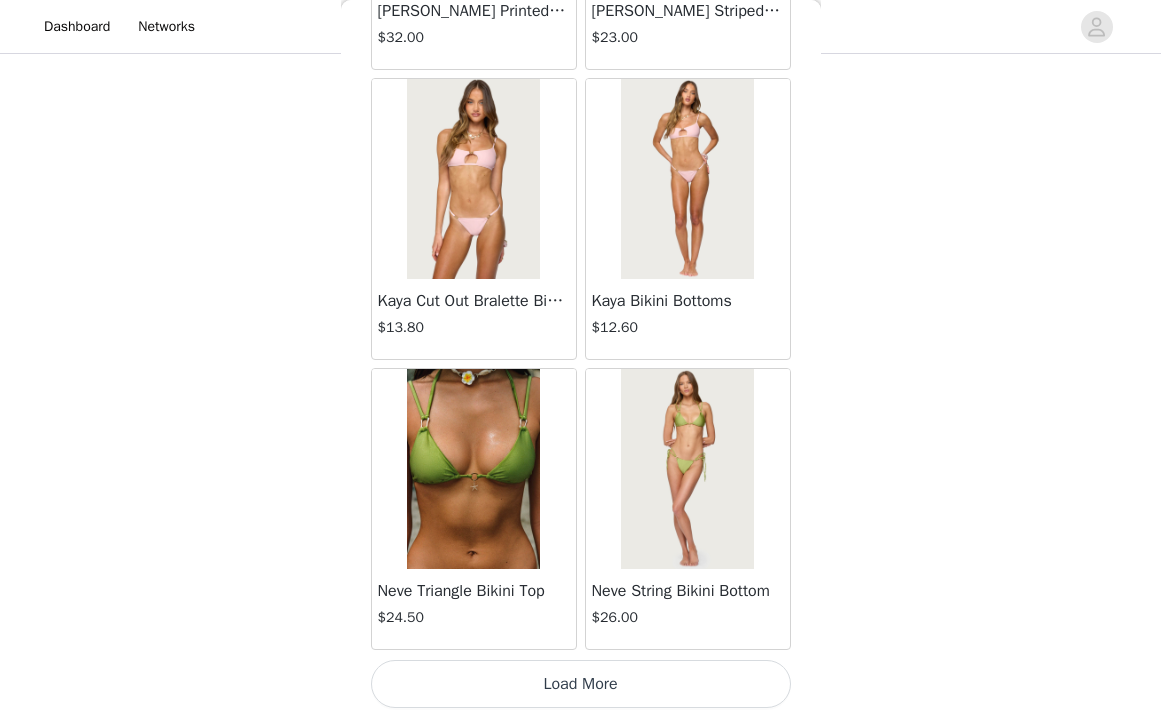 click on "Load More" at bounding box center (581, 684) 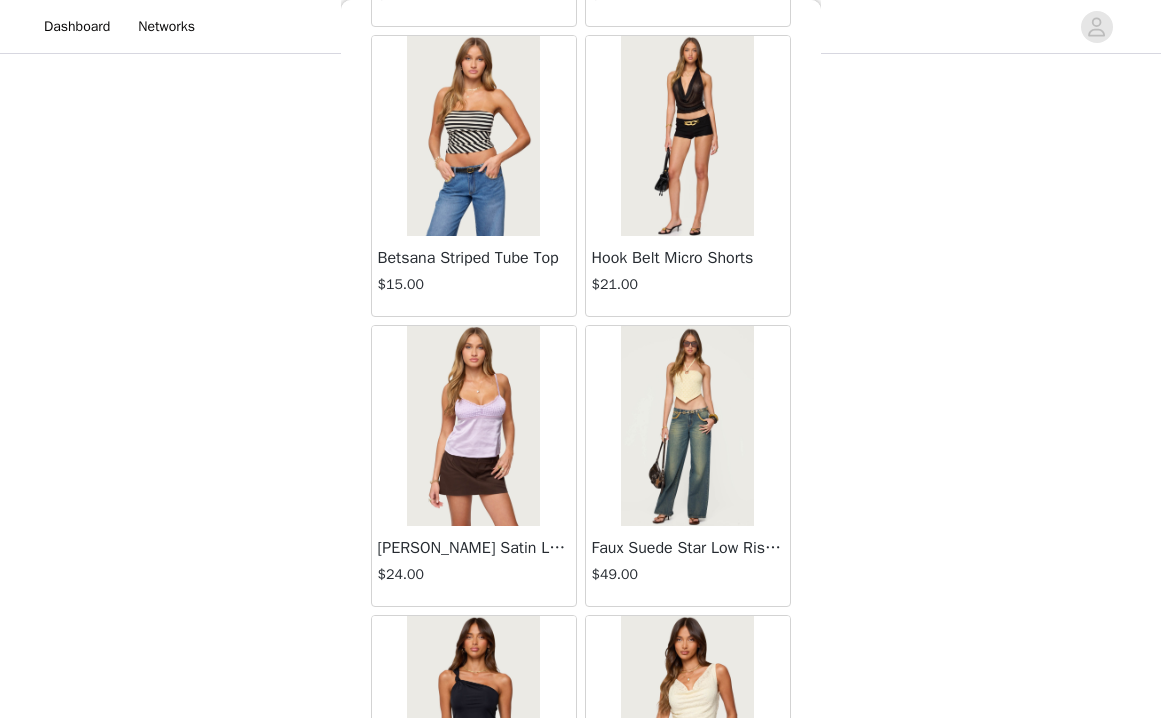 scroll, scrollTop: 30801, scrollLeft: 0, axis: vertical 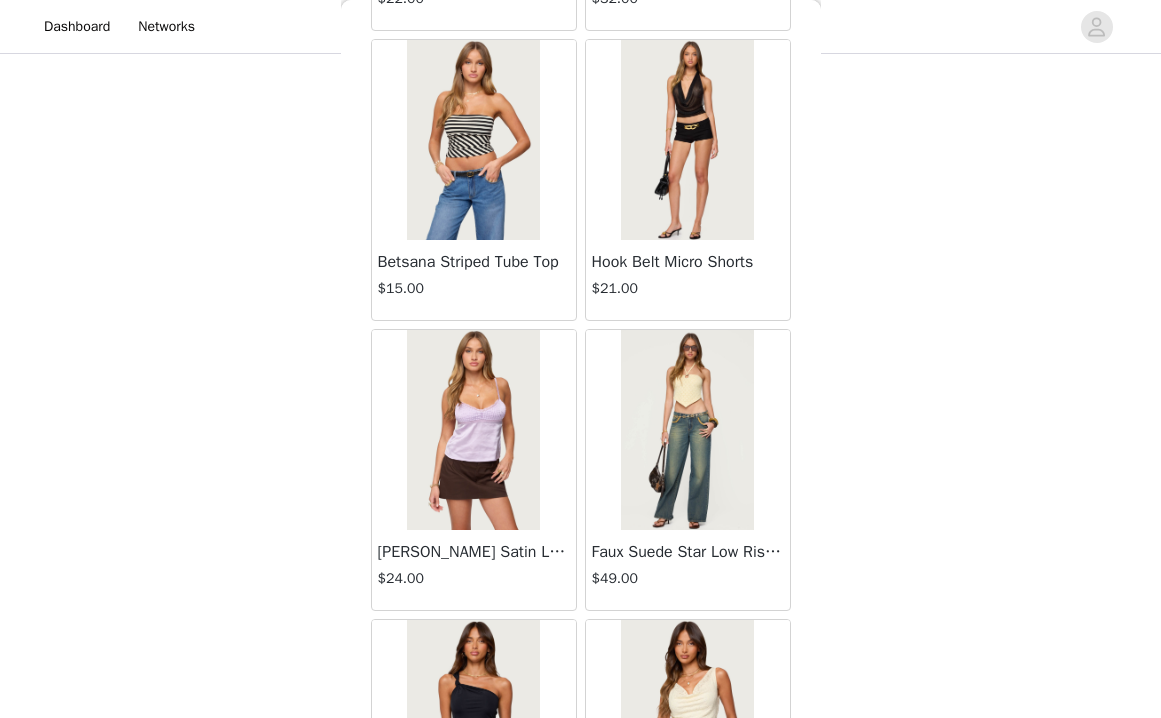 click at bounding box center [687, 140] 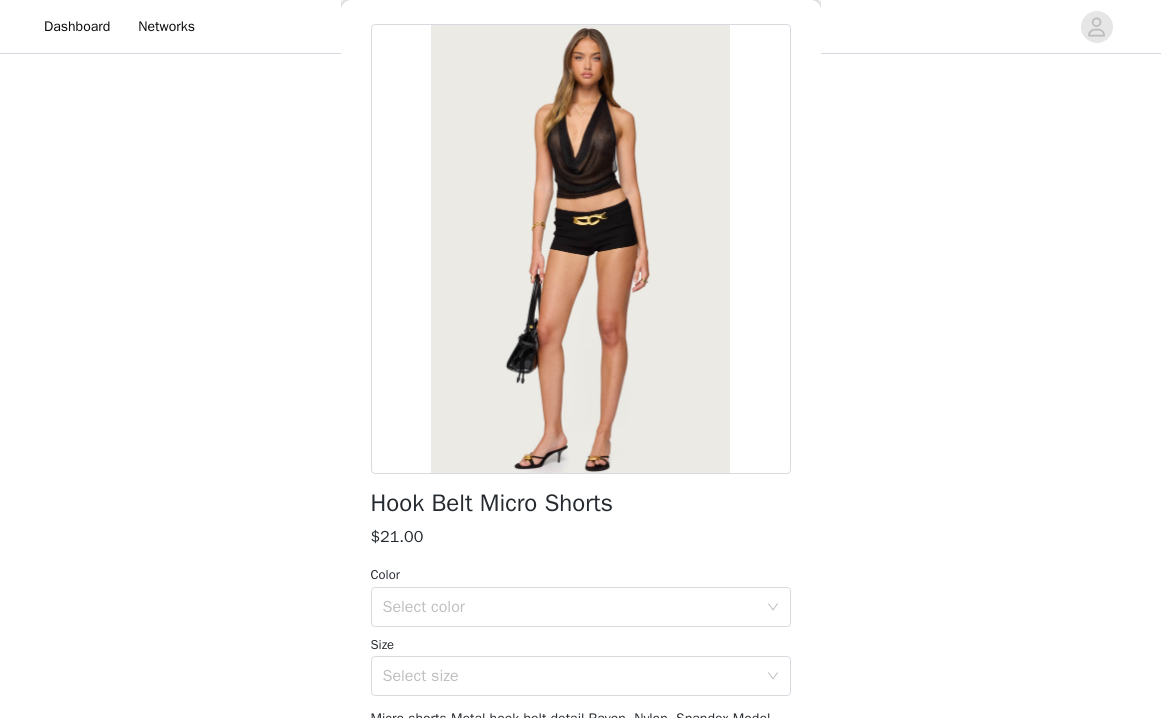 scroll, scrollTop: 93, scrollLeft: 0, axis: vertical 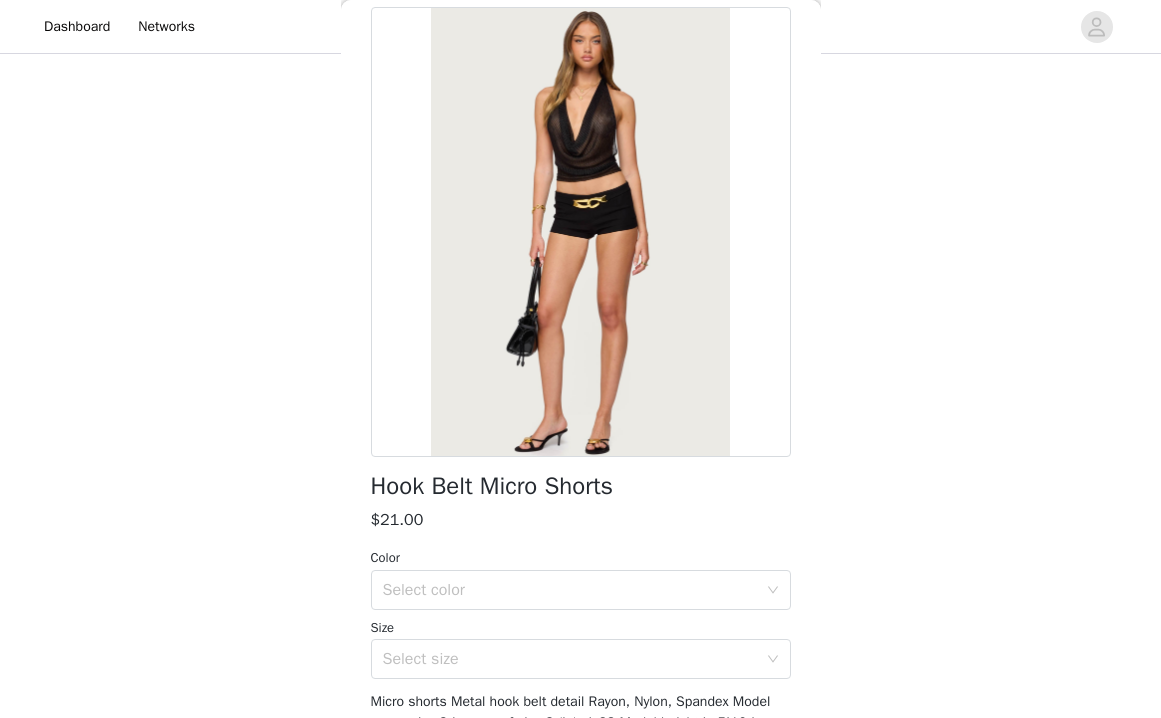 click on "Hook Belt Micro Shorts" at bounding box center [492, 486] 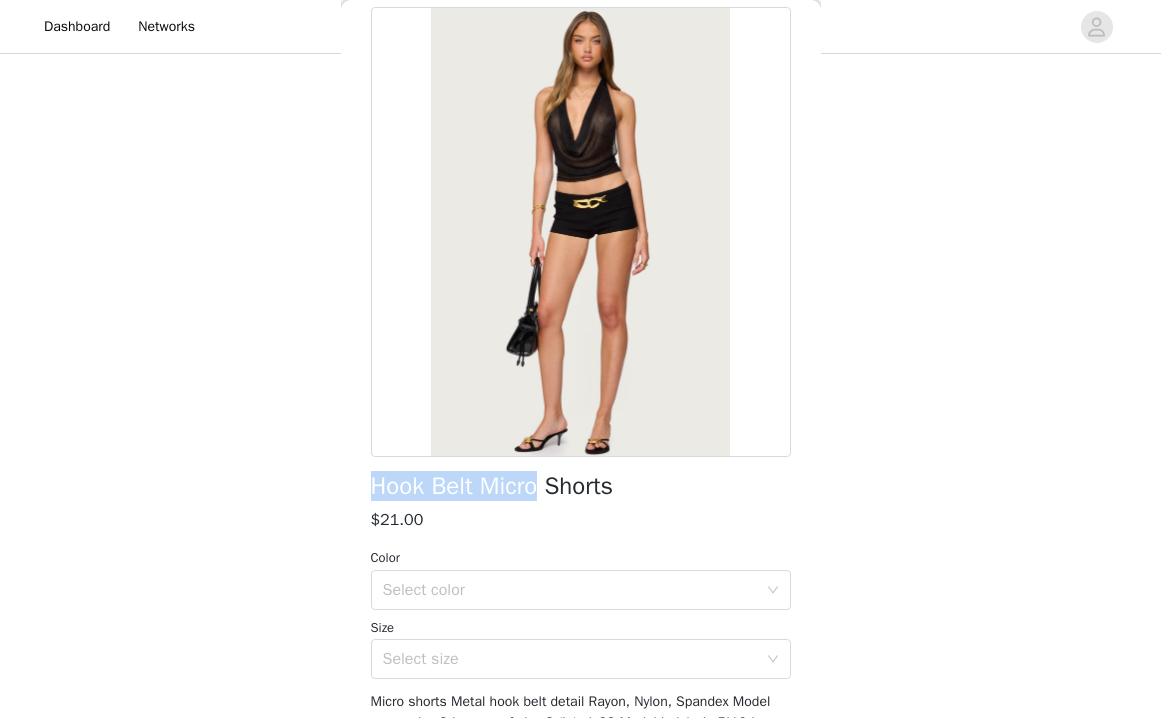 drag, startPoint x: 392, startPoint y: 488, endPoint x: 525, endPoint y: 488, distance: 133 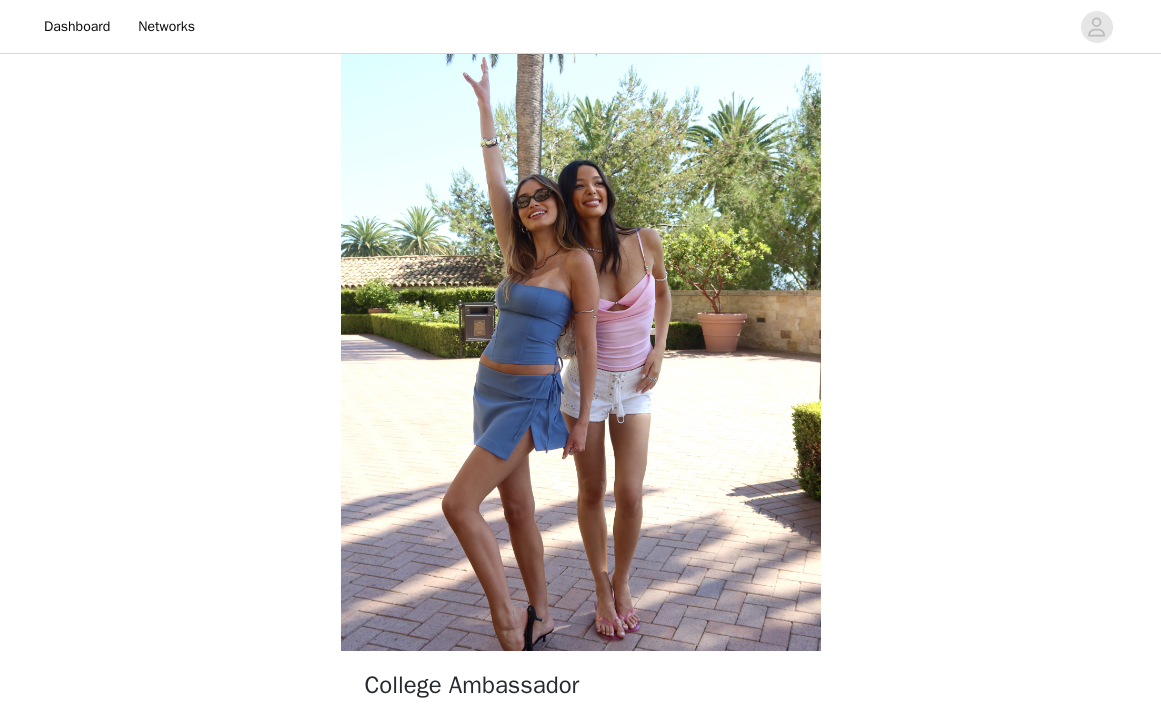 scroll, scrollTop: 266, scrollLeft: 0, axis: vertical 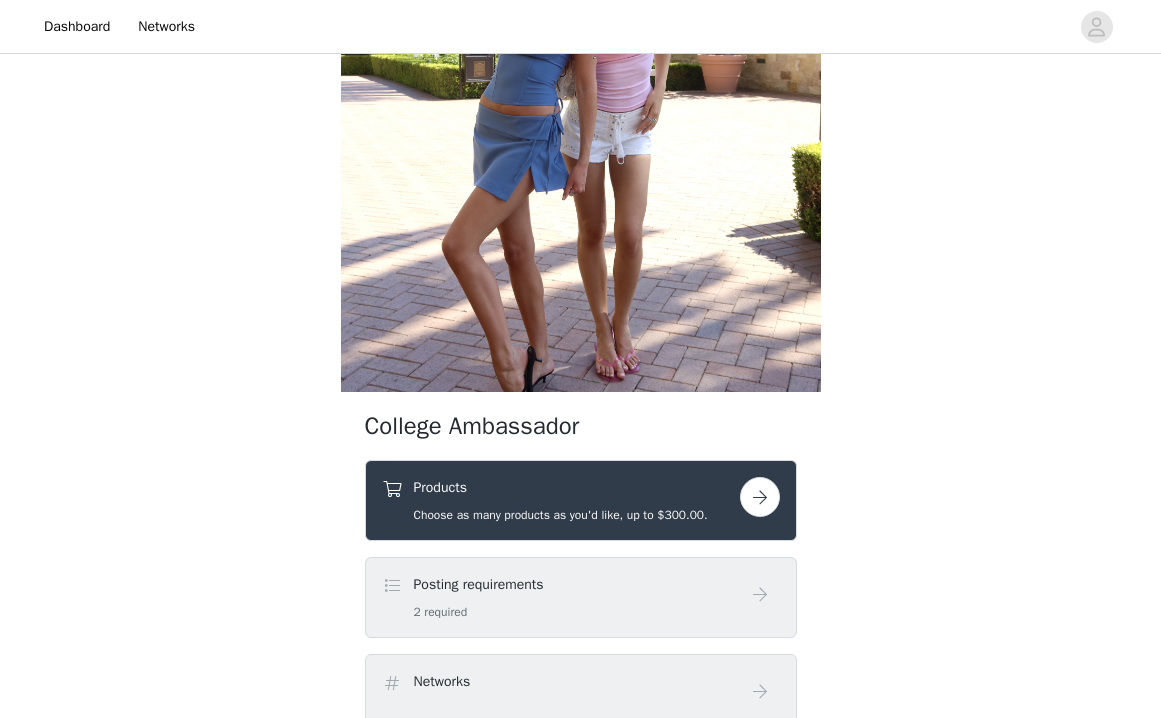click at bounding box center [760, 497] 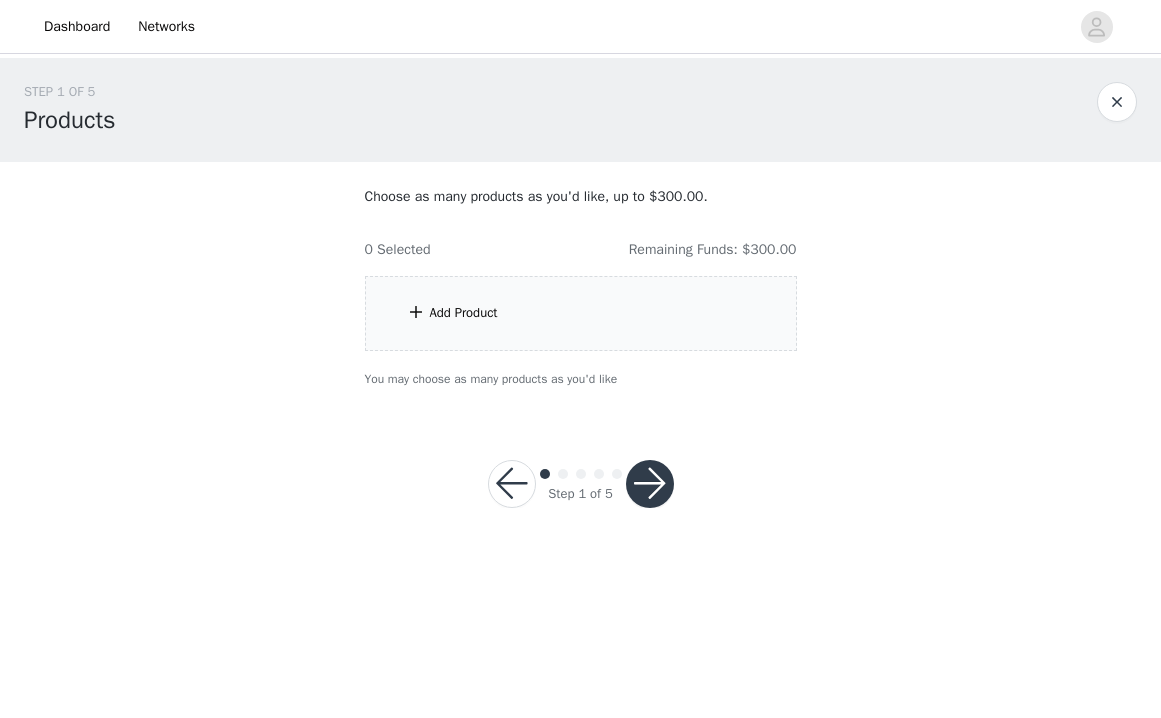click on "Add Product" at bounding box center [581, 313] 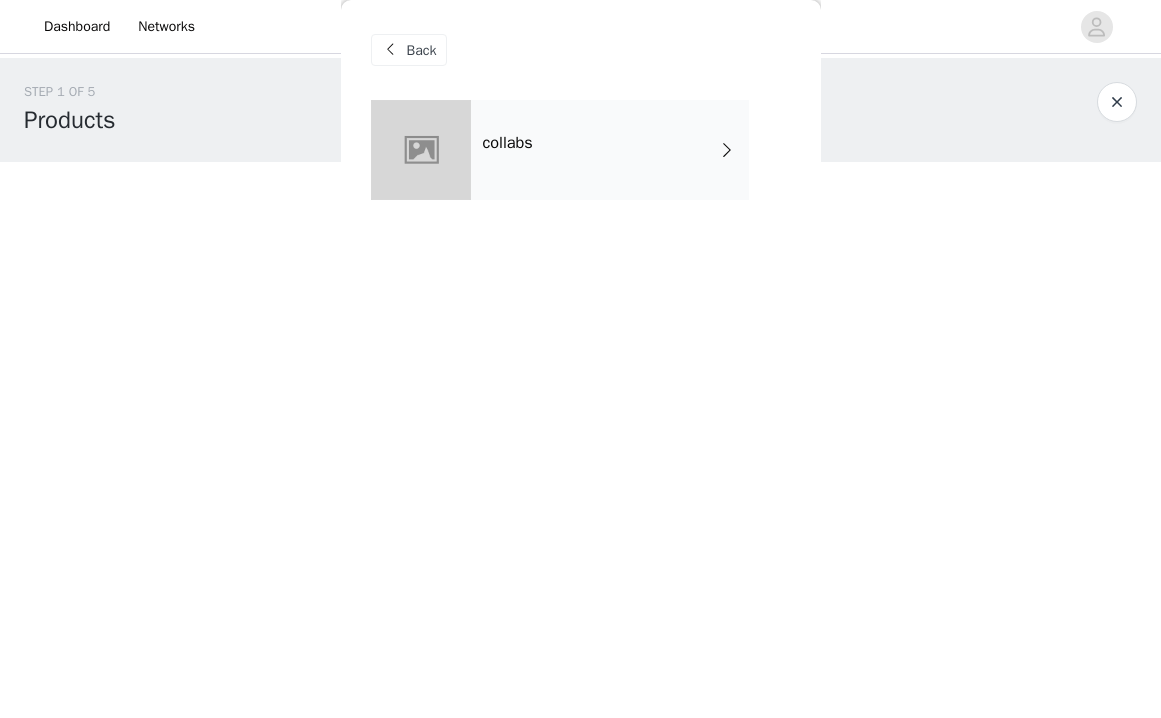 click on "collabs" at bounding box center [610, 150] 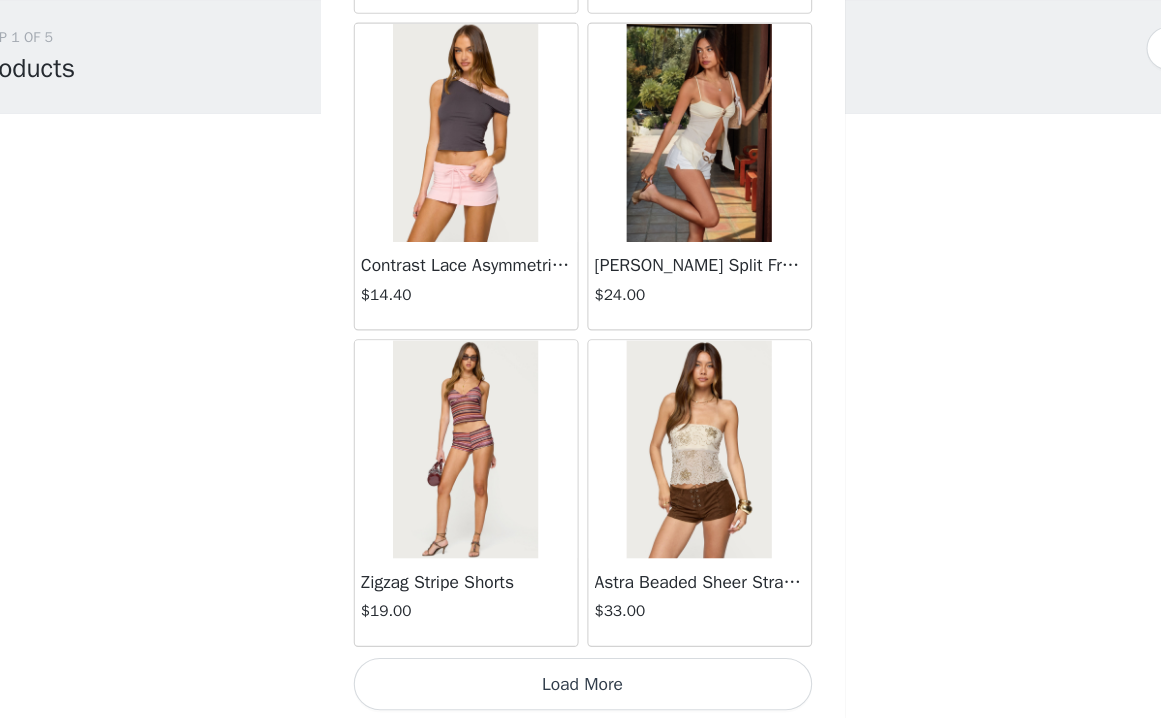 scroll, scrollTop: 2342, scrollLeft: 0, axis: vertical 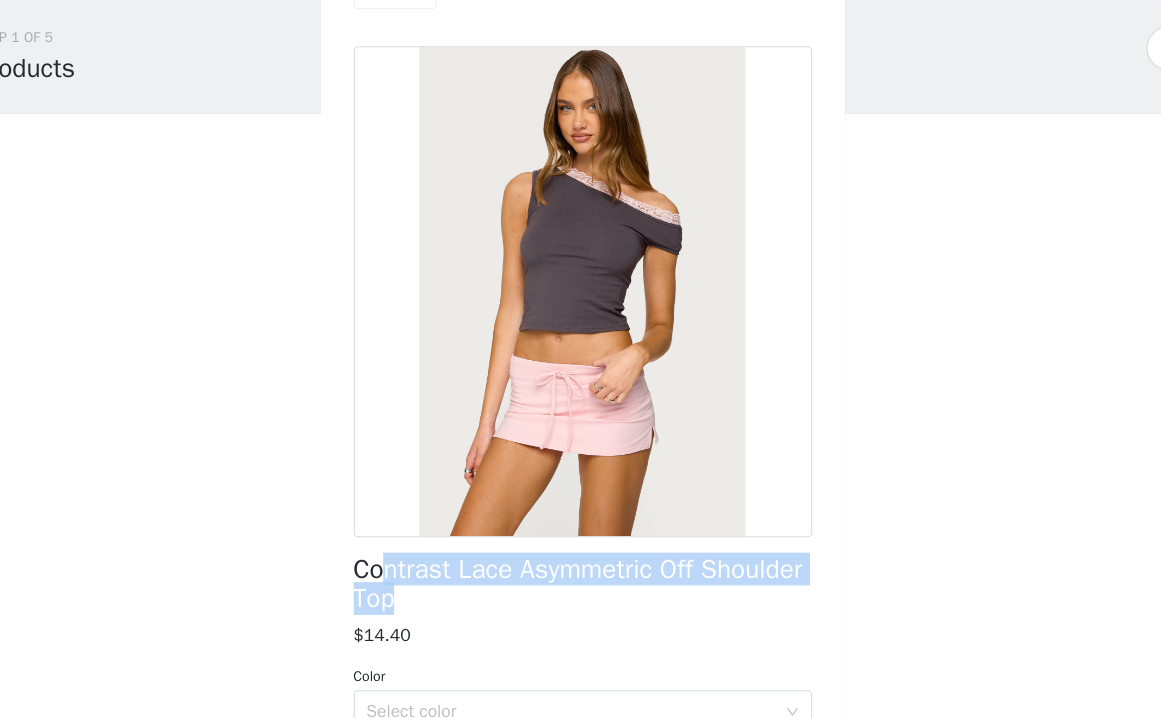 drag, startPoint x: 349, startPoint y: 519, endPoint x: 458, endPoint y: 549, distance: 113.053085 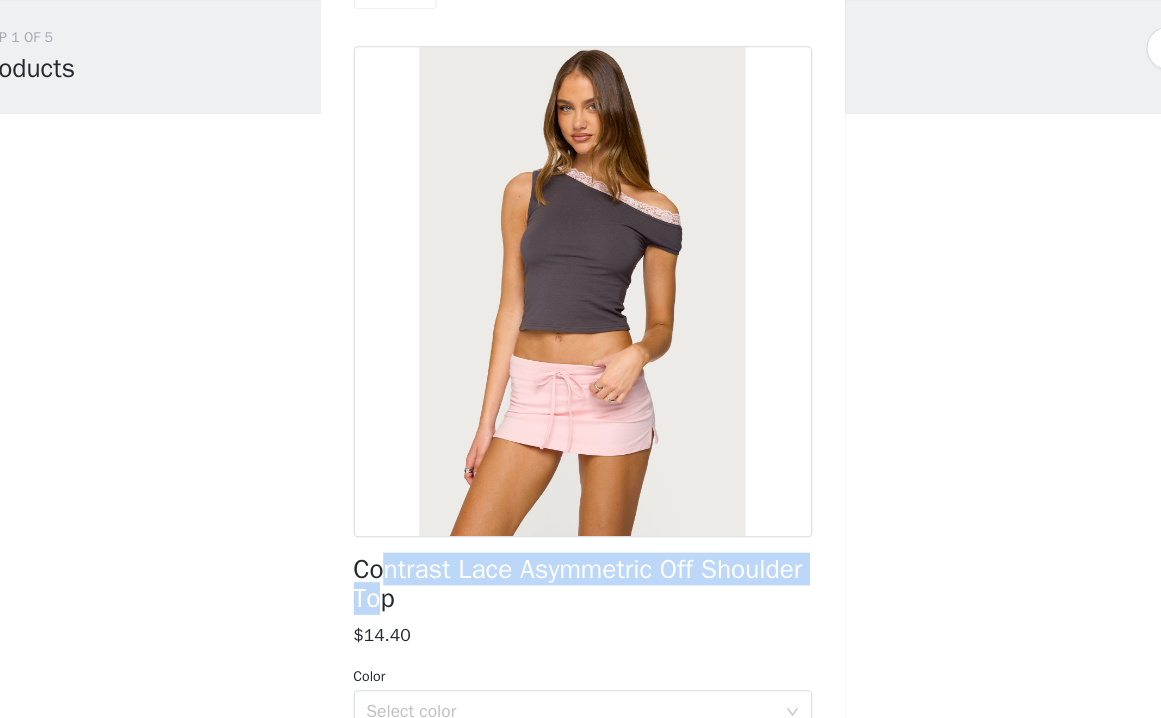 copy on "ntrast Lace Asymmetric Off Shoulder To" 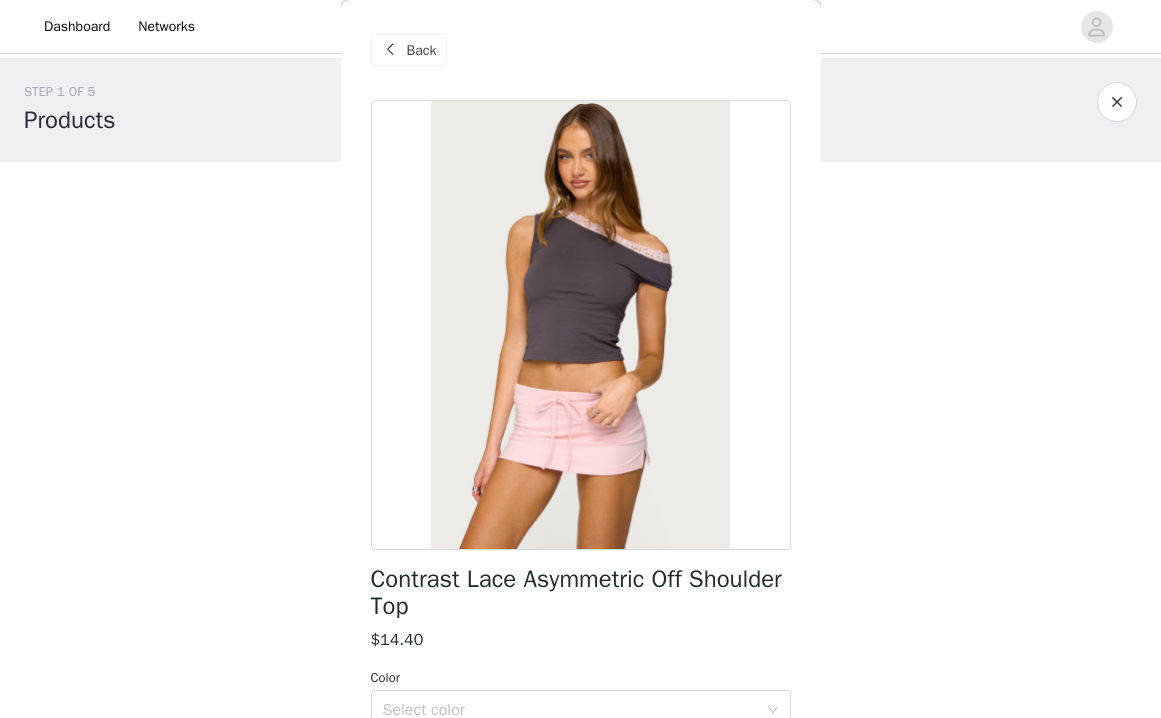click on "Back" at bounding box center (581, 50) 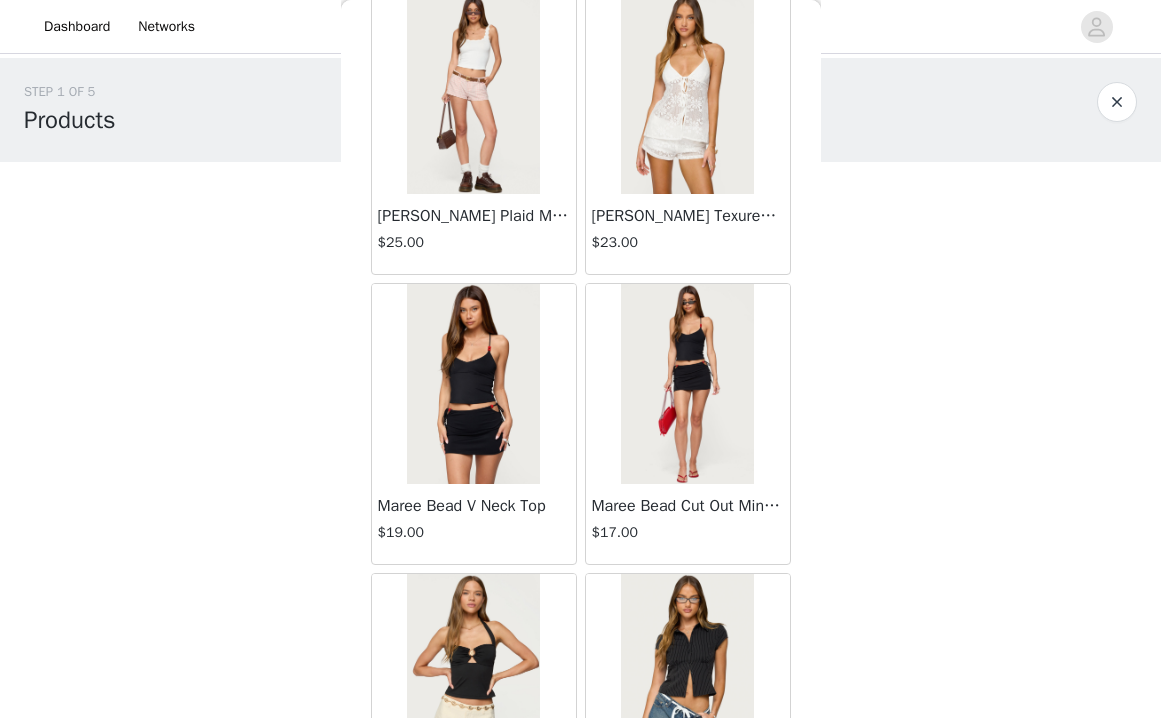 scroll, scrollTop: 1084, scrollLeft: 0, axis: vertical 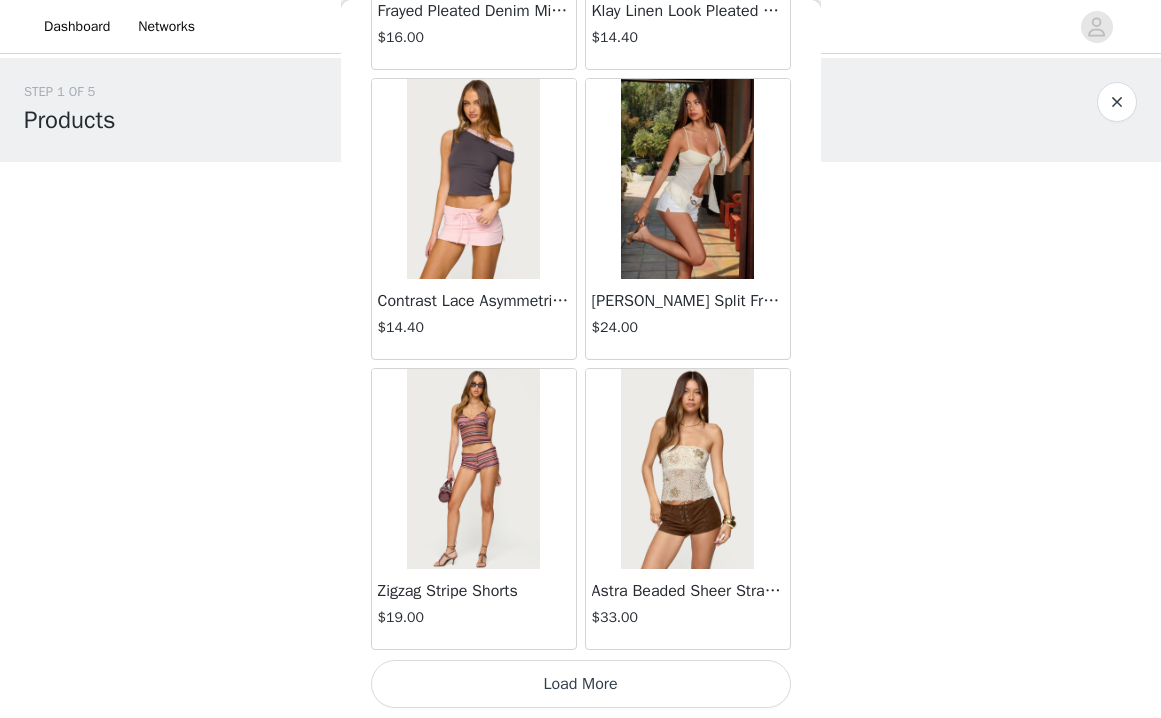click on "Load More" at bounding box center (581, 684) 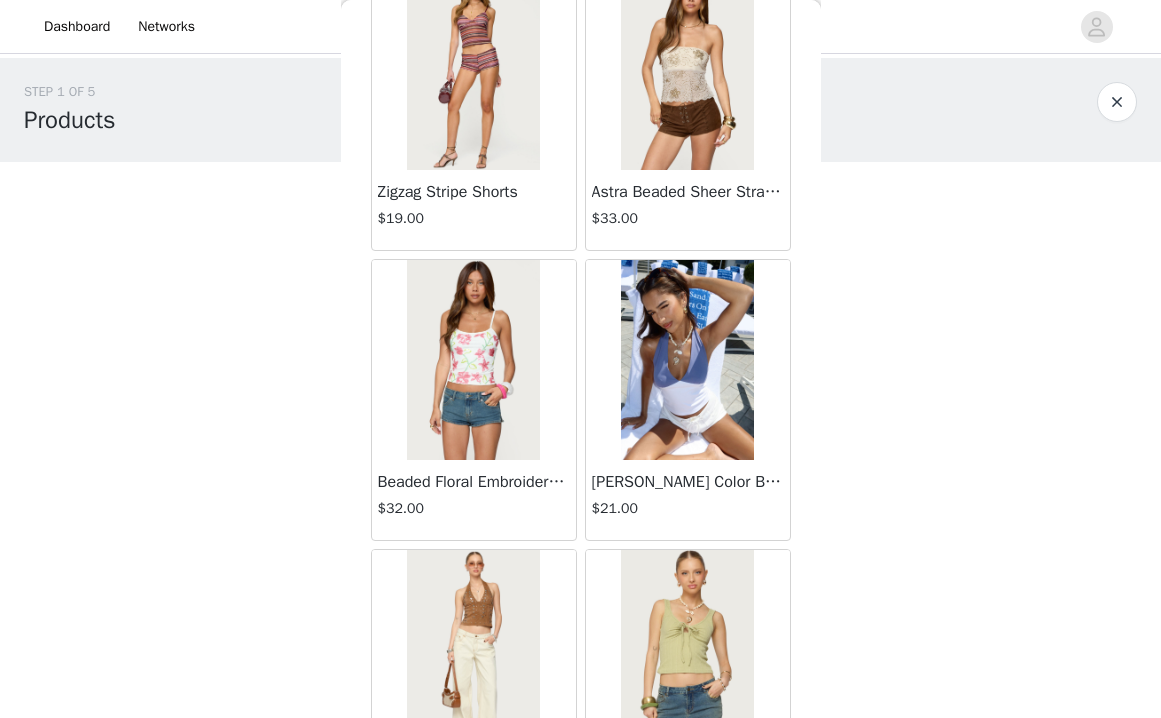 scroll, scrollTop: 2889, scrollLeft: 0, axis: vertical 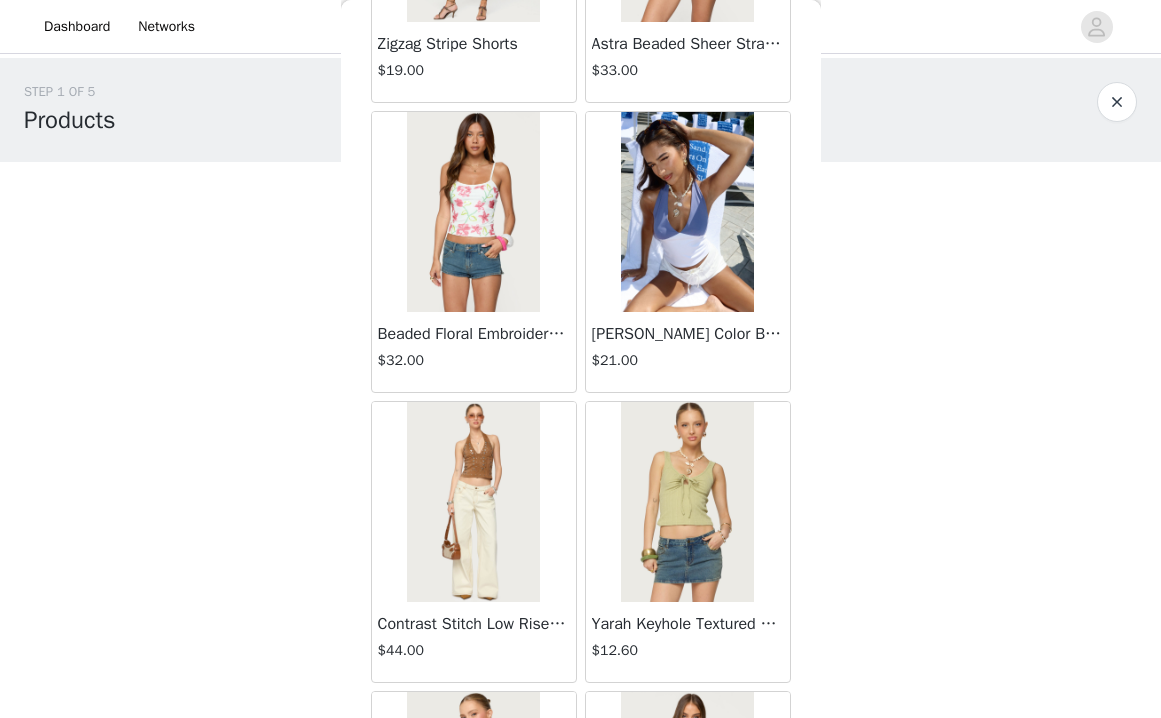 click at bounding box center (687, 212) 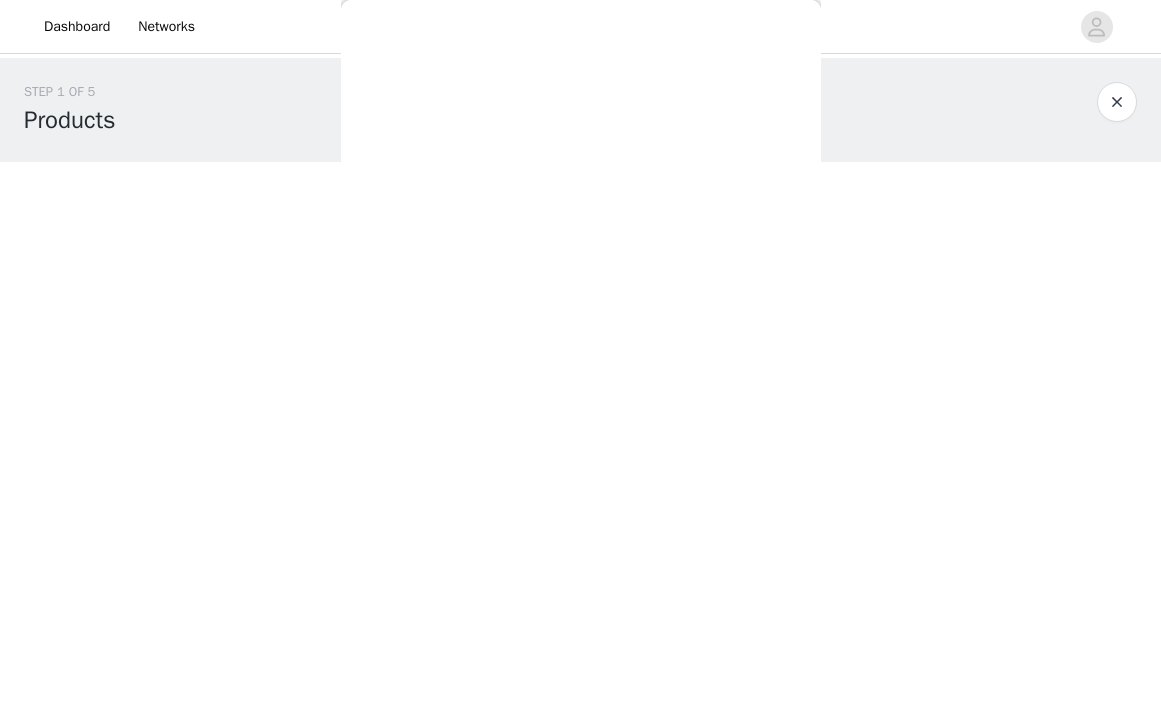 scroll, scrollTop: 0, scrollLeft: 0, axis: both 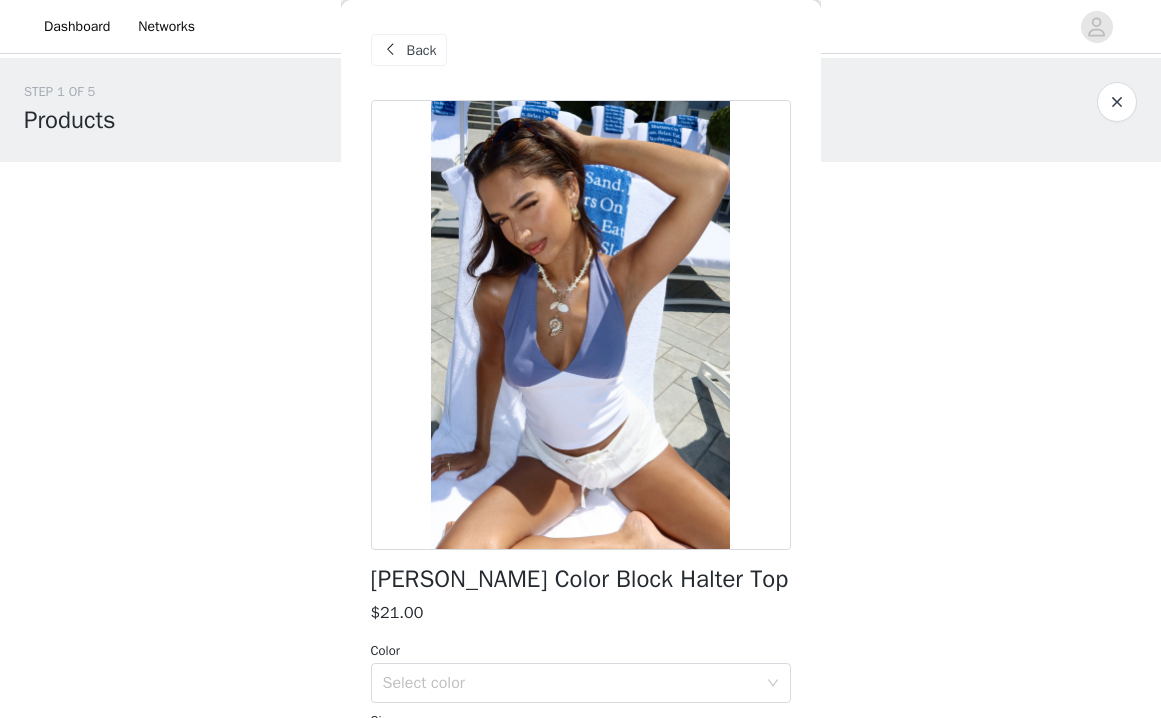 click at bounding box center [391, 50] 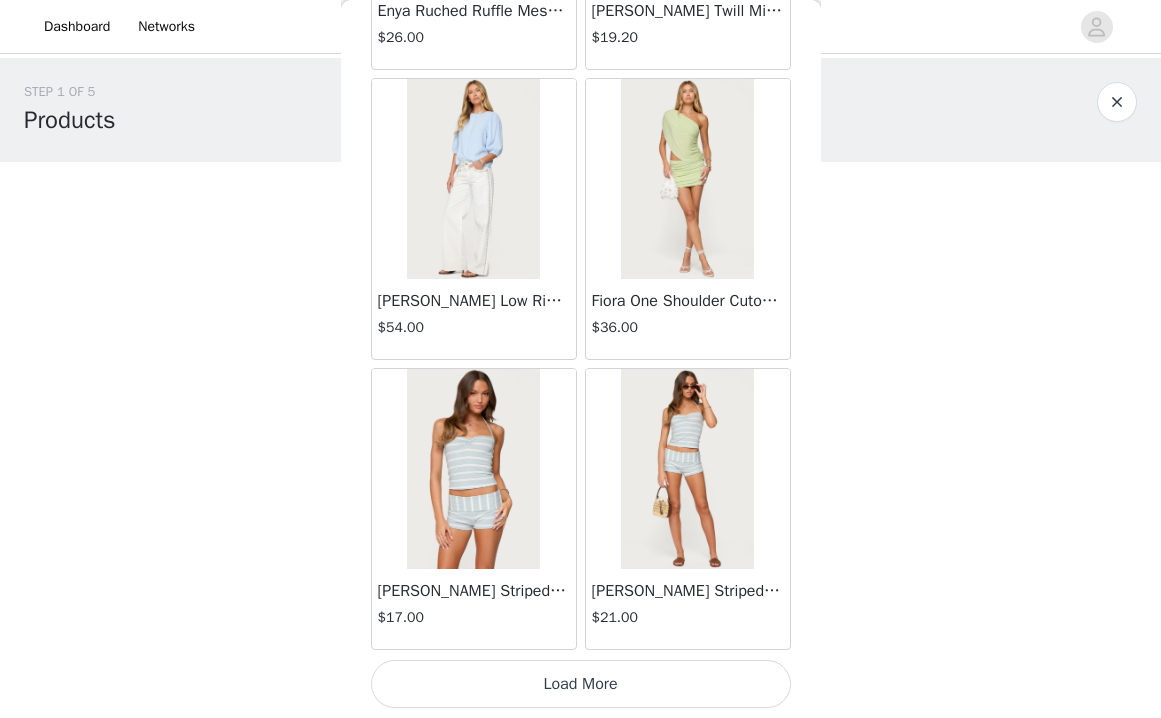scroll, scrollTop: 5242, scrollLeft: 0, axis: vertical 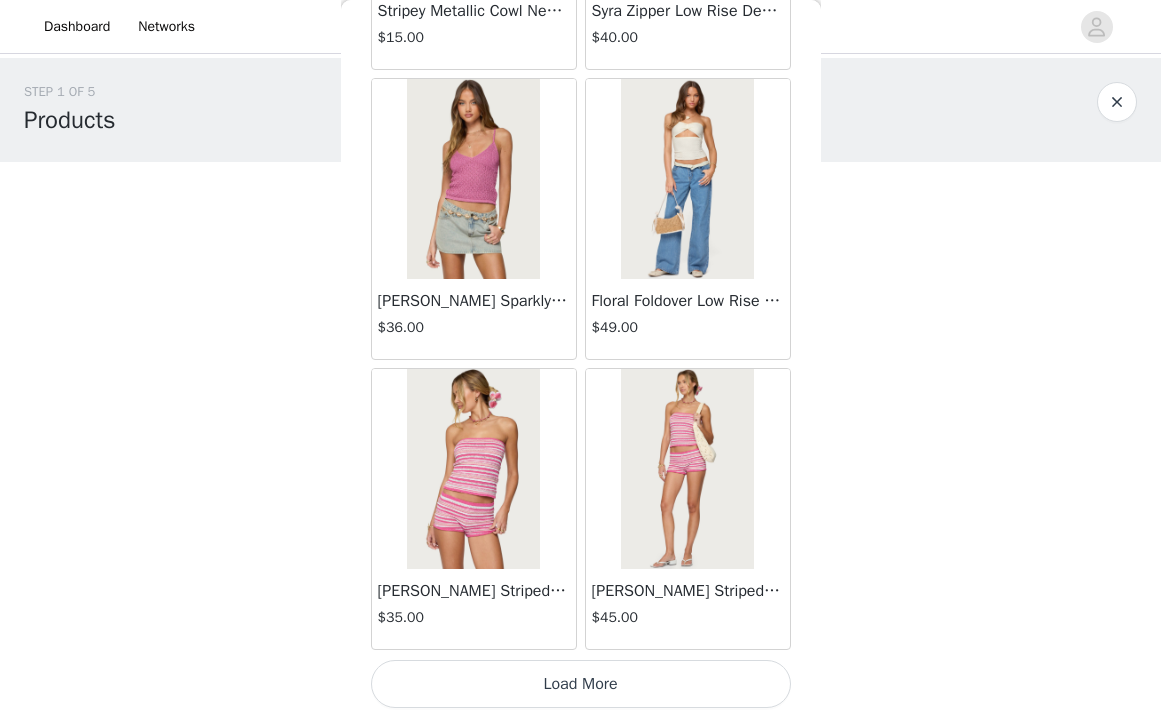 click on "Load More" at bounding box center [581, 684] 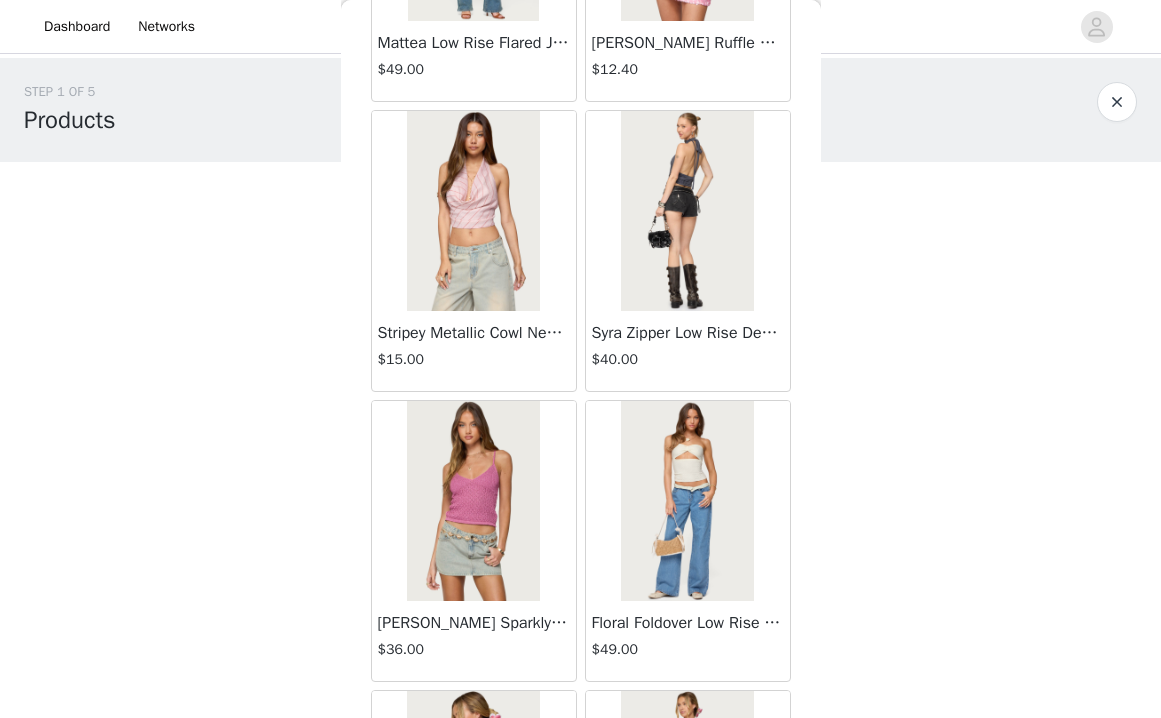 scroll, scrollTop: 9001, scrollLeft: 0, axis: vertical 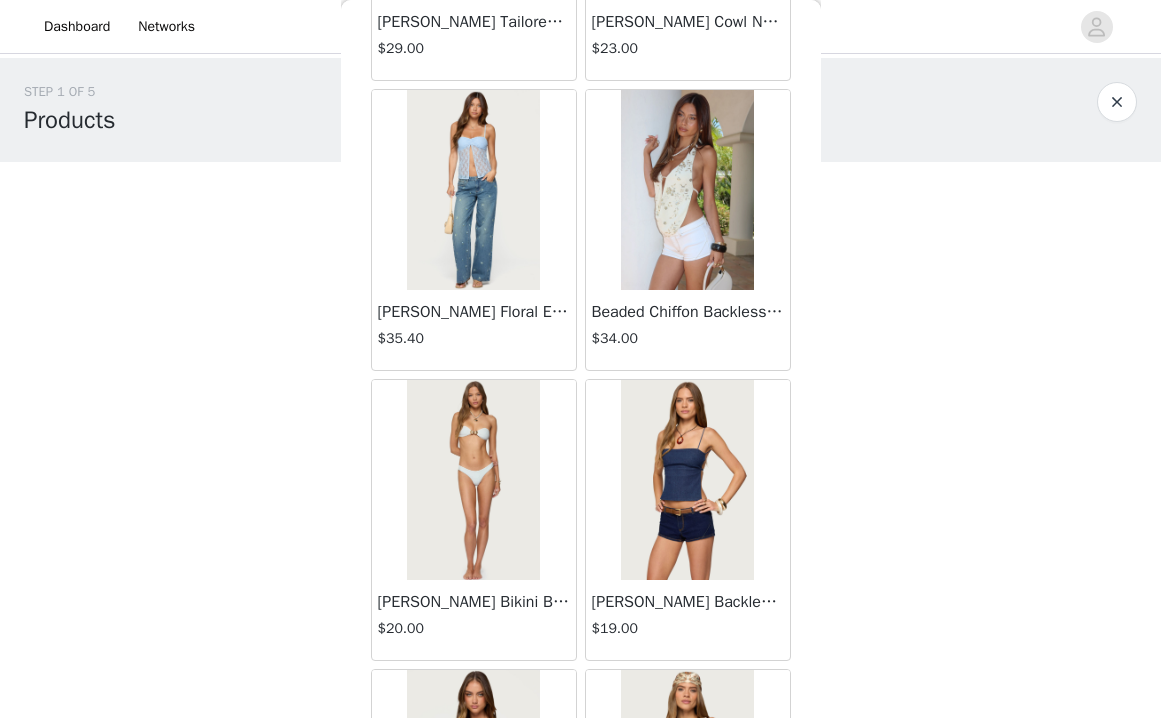 click at bounding box center [687, 190] 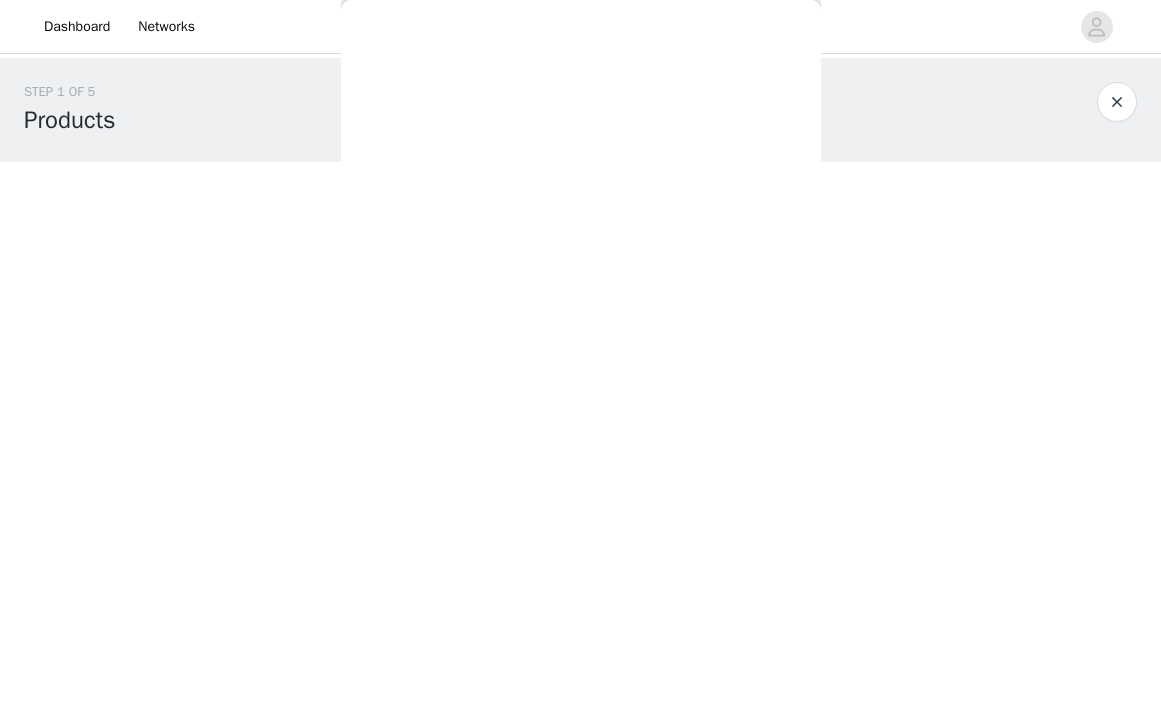 scroll, scrollTop: 0, scrollLeft: 0, axis: both 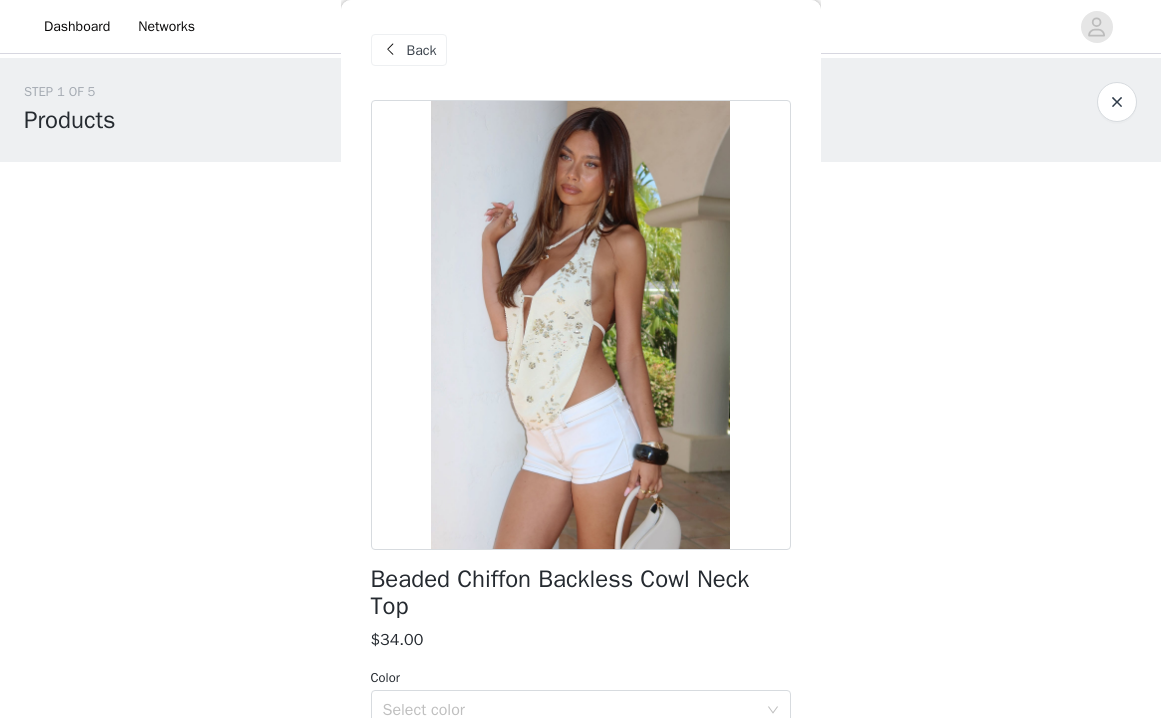 click on "Beaded Chiffon Backless Cowl Neck Top" at bounding box center (581, 593) 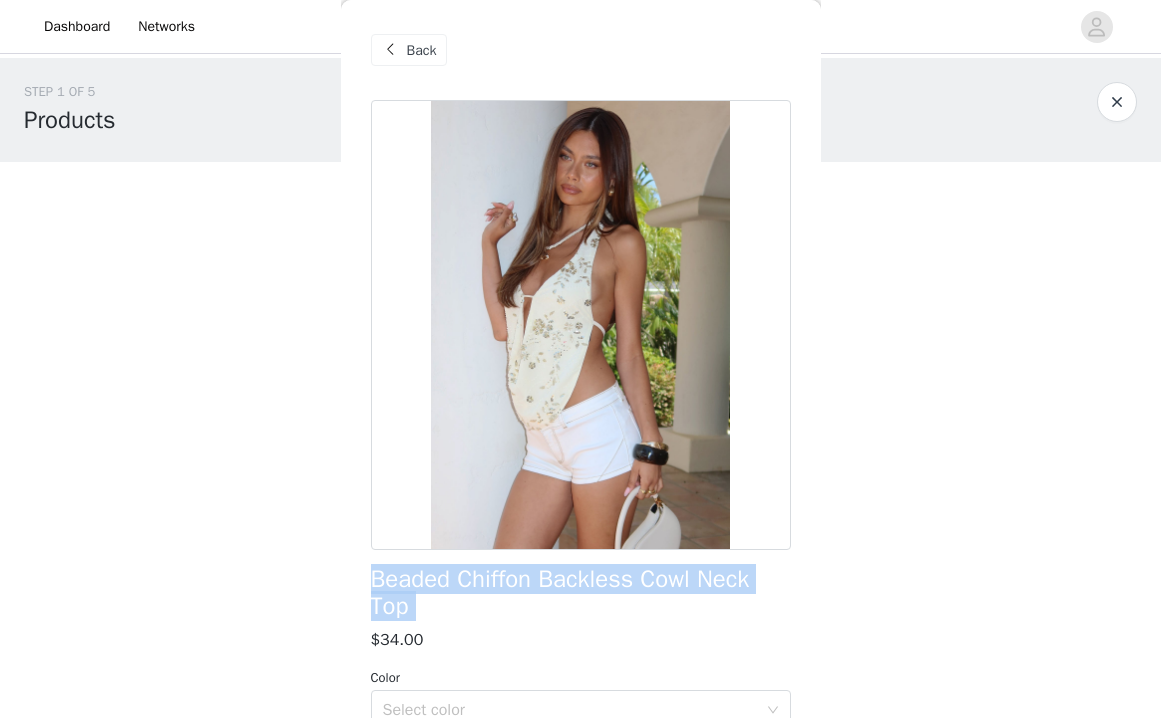 drag, startPoint x: 380, startPoint y: 588, endPoint x: 442, endPoint y: 614, distance: 67.23094 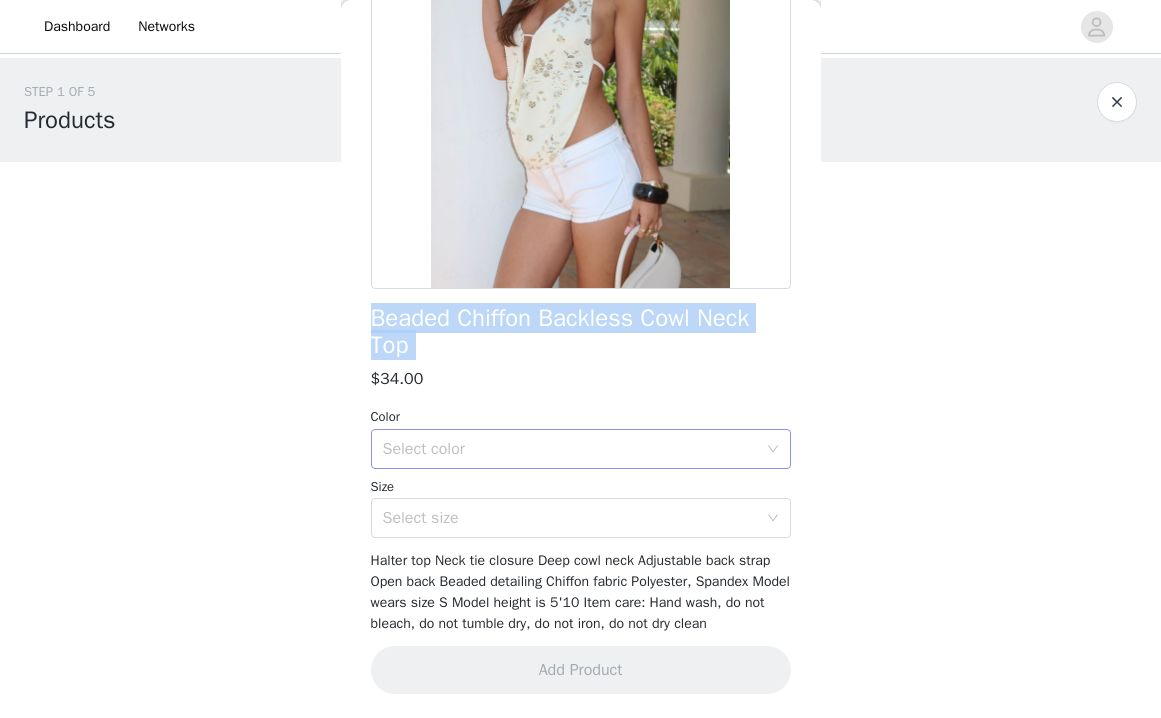 scroll, scrollTop: 281, scrollLeft: 0, axis: vertical 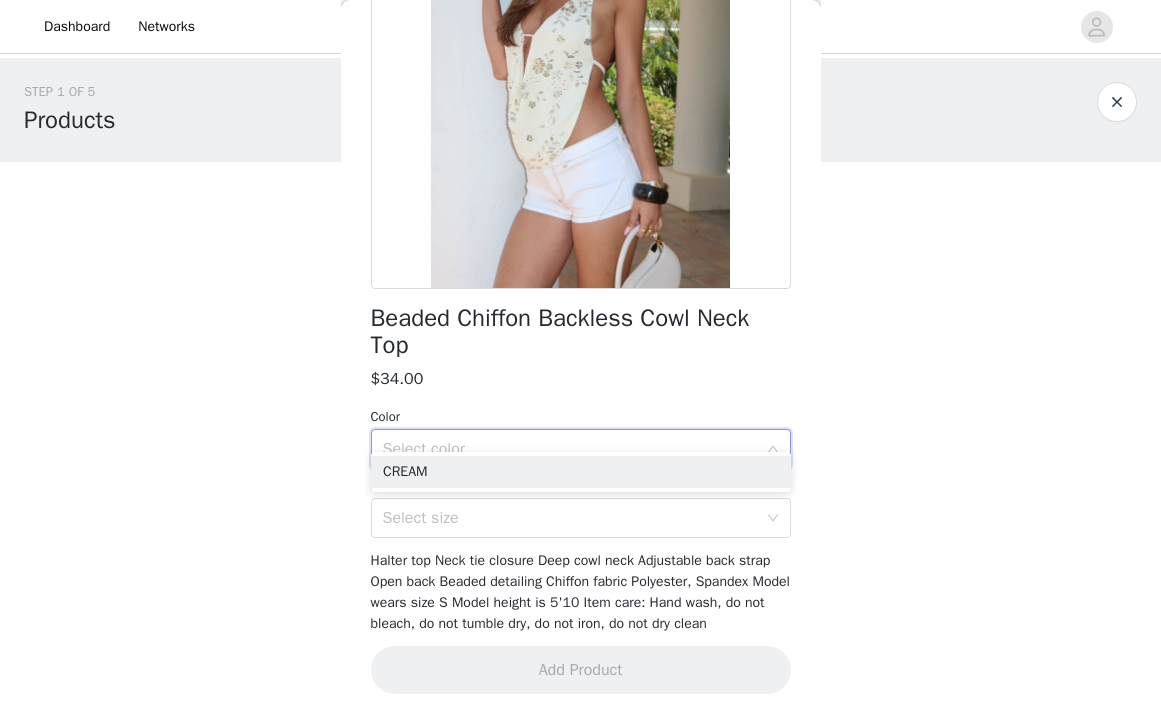 click on "Select color" at bounding box center (570, 449) 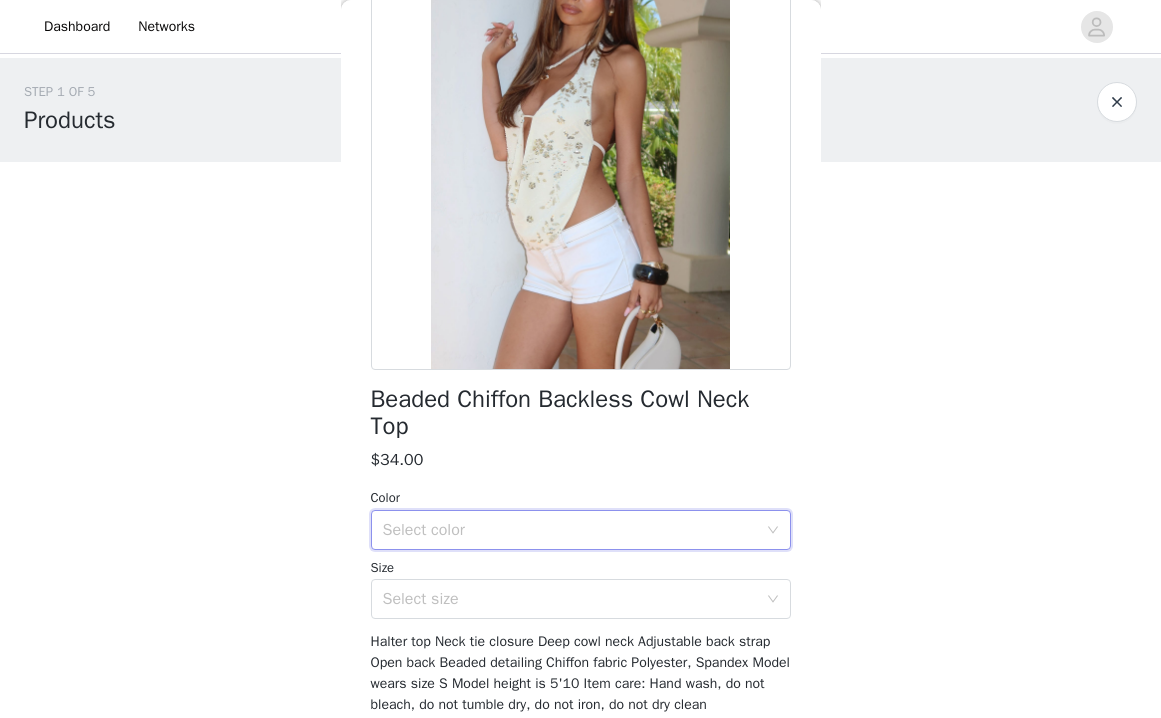 scroll, scrollTop: 94, scrollLeft: 0, axis: vertical 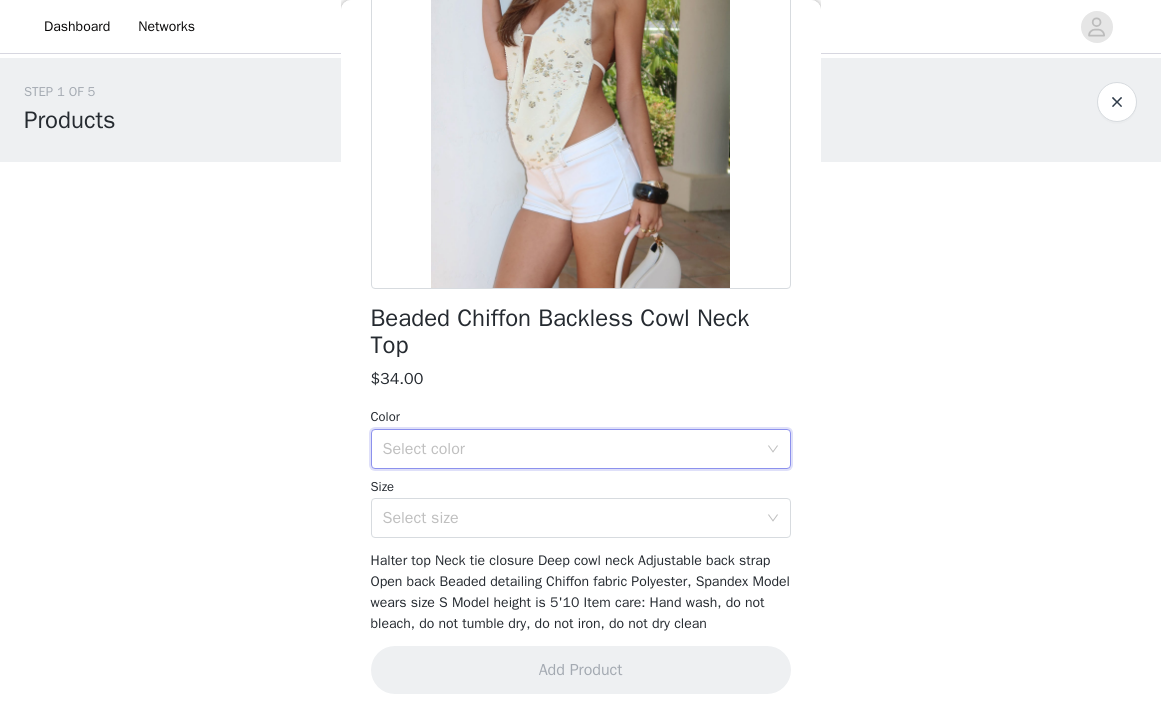 click on "Select color" at bounding box center (570, 449) 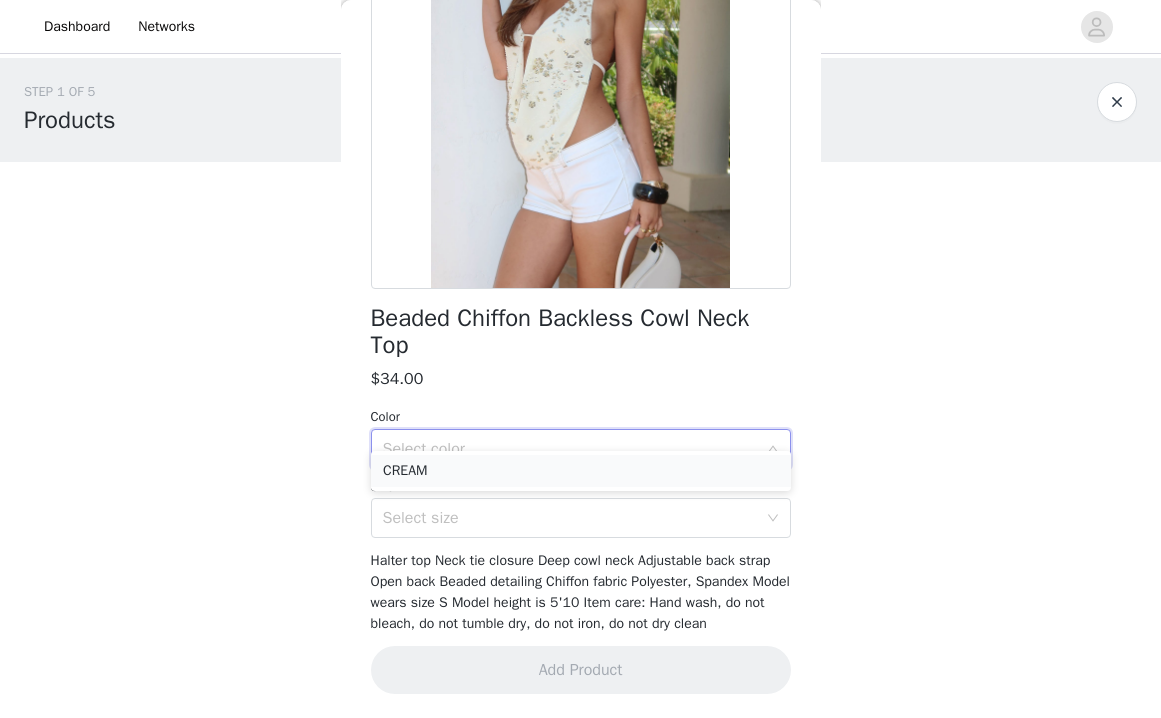 click on "CREAM" at bounding box center (581, 471) 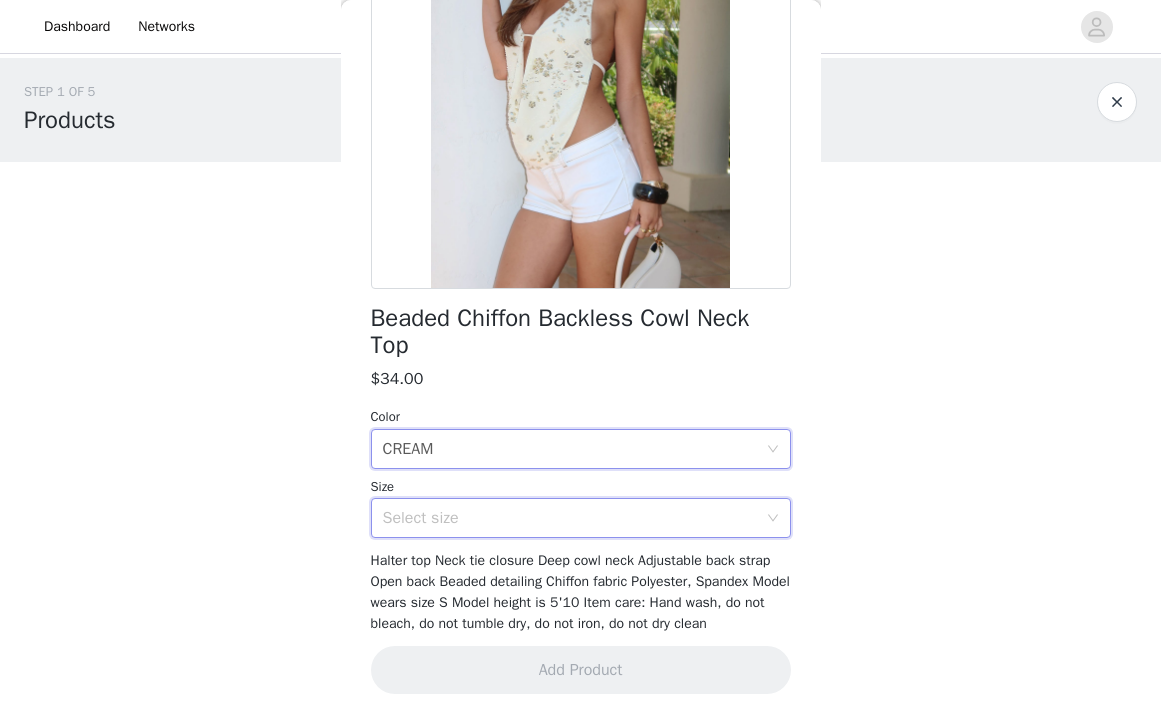 click on "Select size" at bounding box center (574, 518) 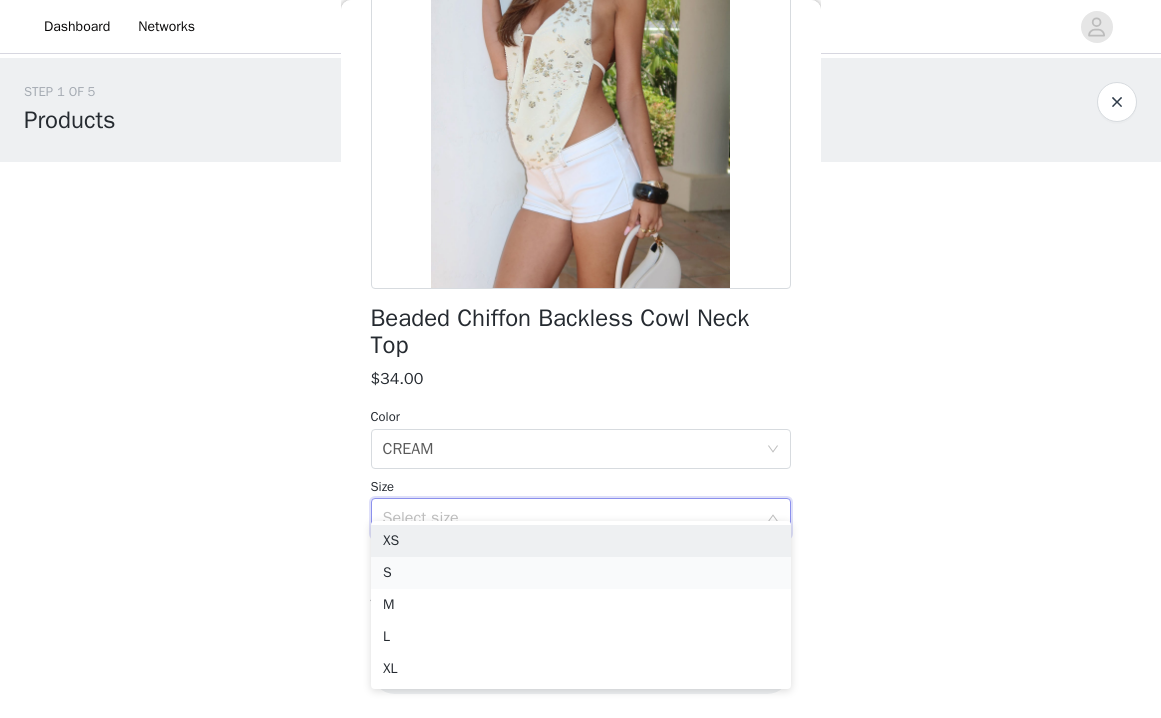 click on "S" at bounding box center [581, 573] 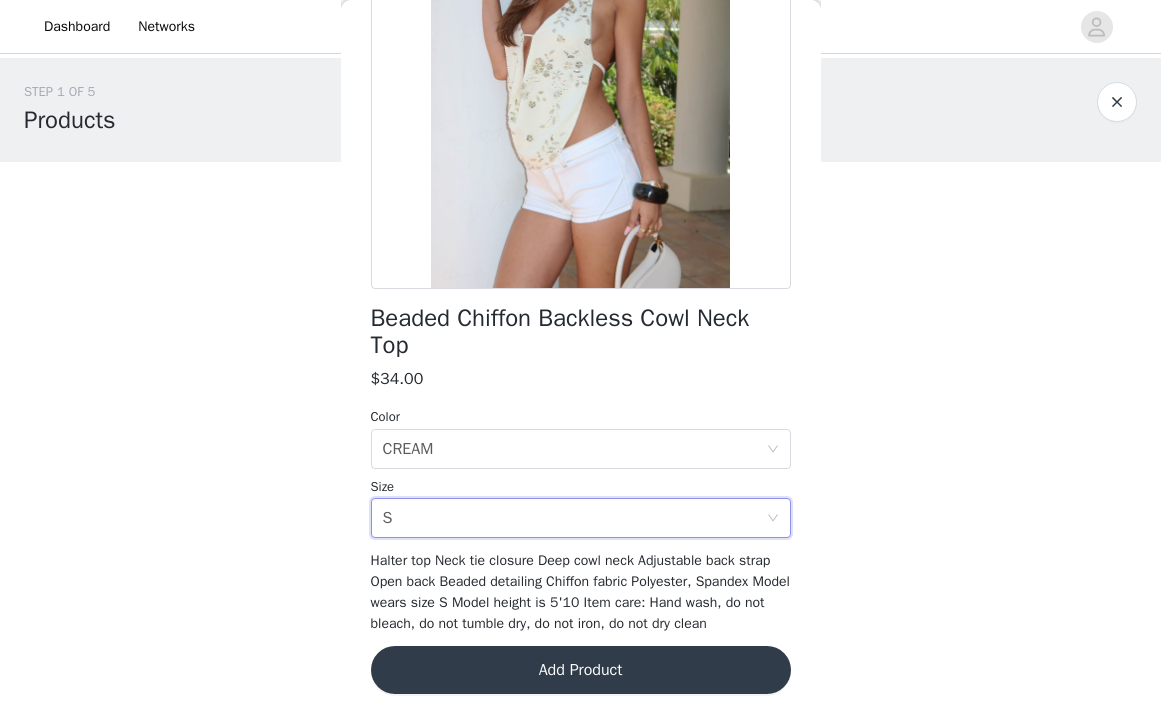 click on "Add Product" at bounding box center [581, 670] 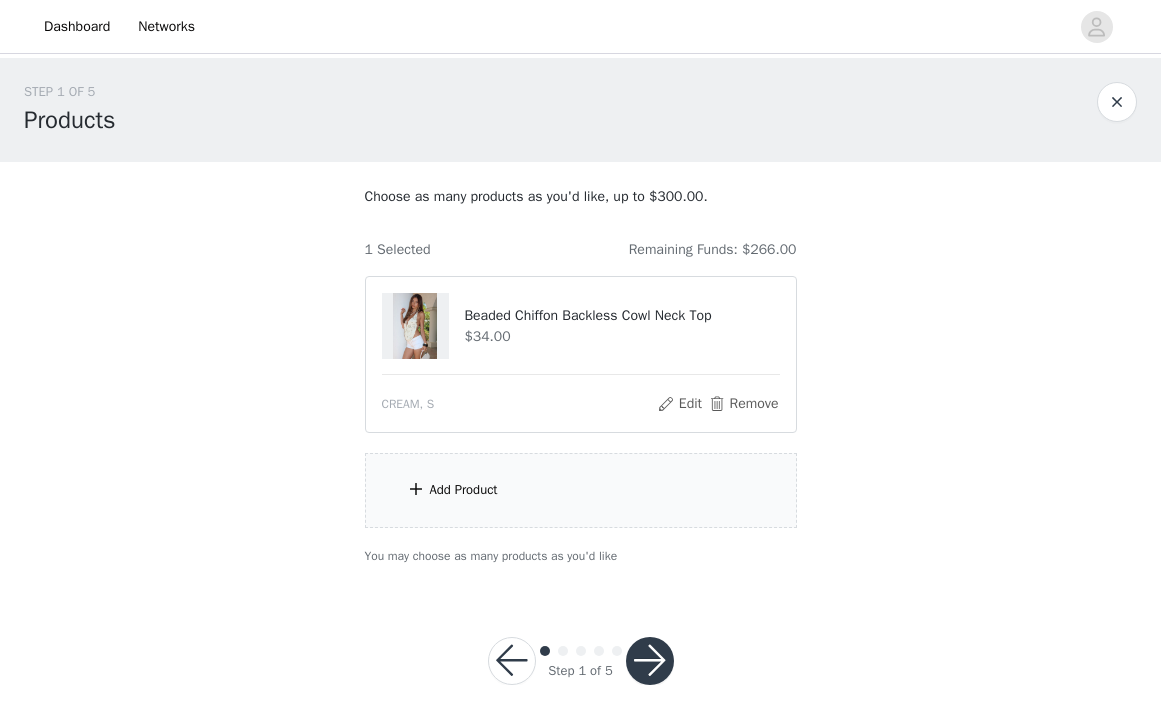 click on "CREAM, S       Edit   Remove" at bounding box center (581, 404) 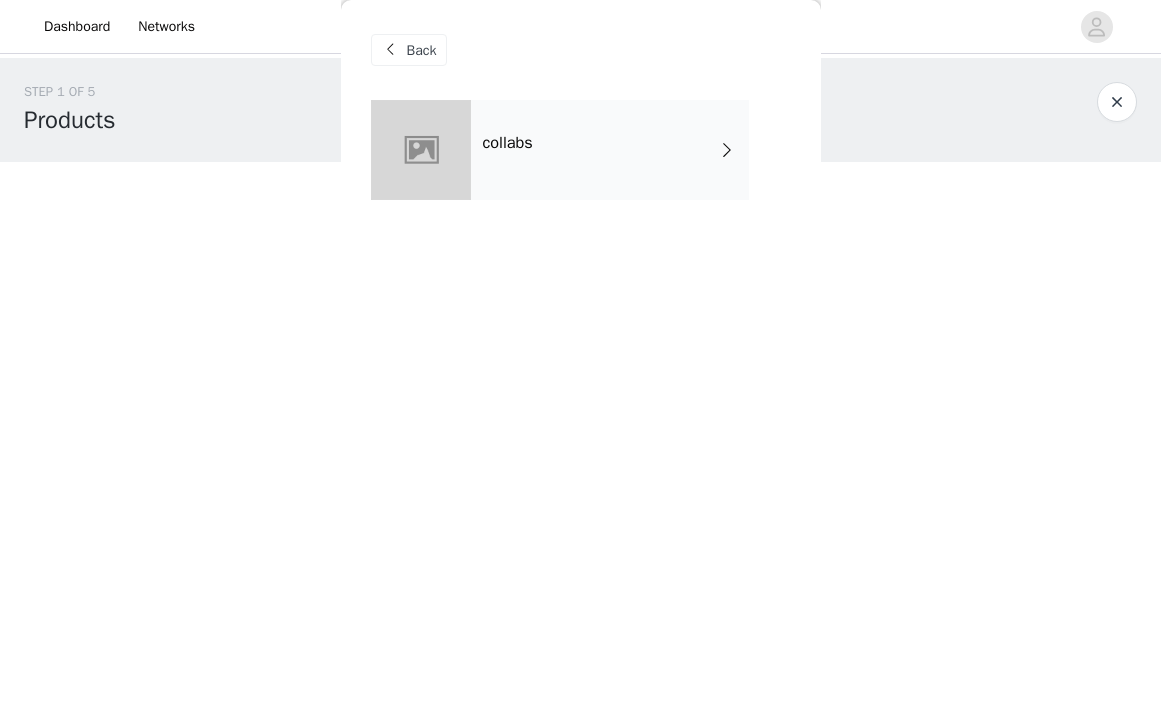 click on "collabs" at bounding box center (610, 150) 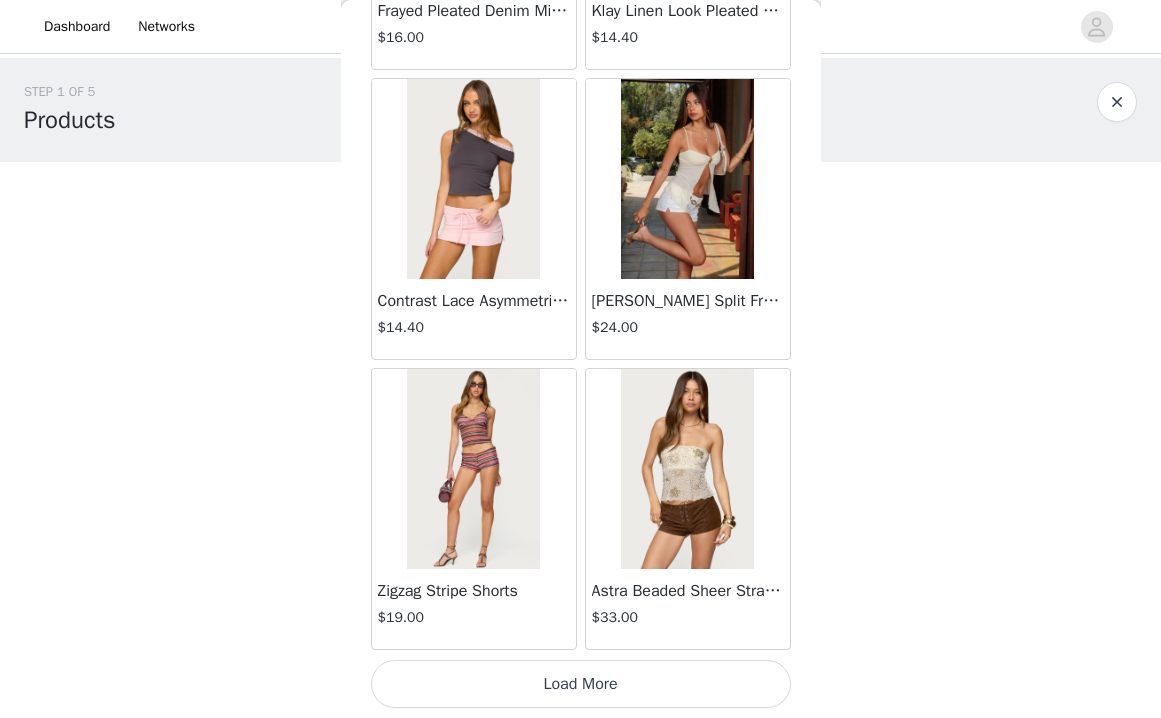 click on "Load More" at bounding box center [581, 684] 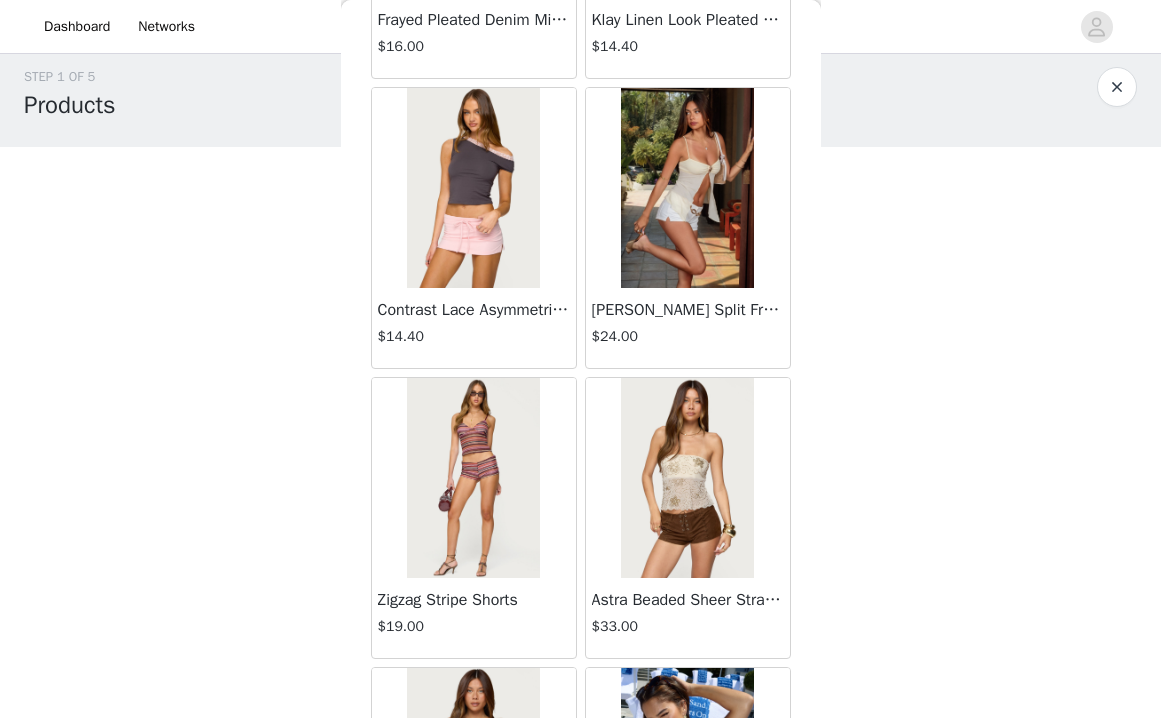 scroll, scrollTop: 14, scrollLeft: 0, axis: vertical 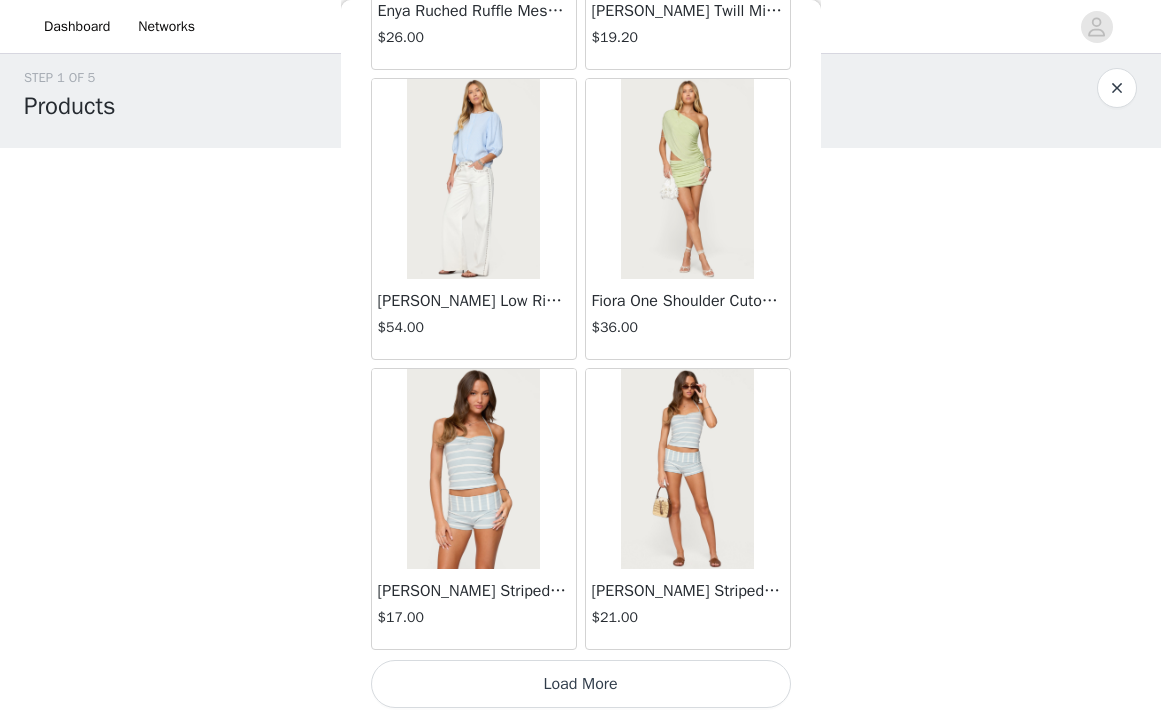 click on "Load More" at bounding box center [581, 684] 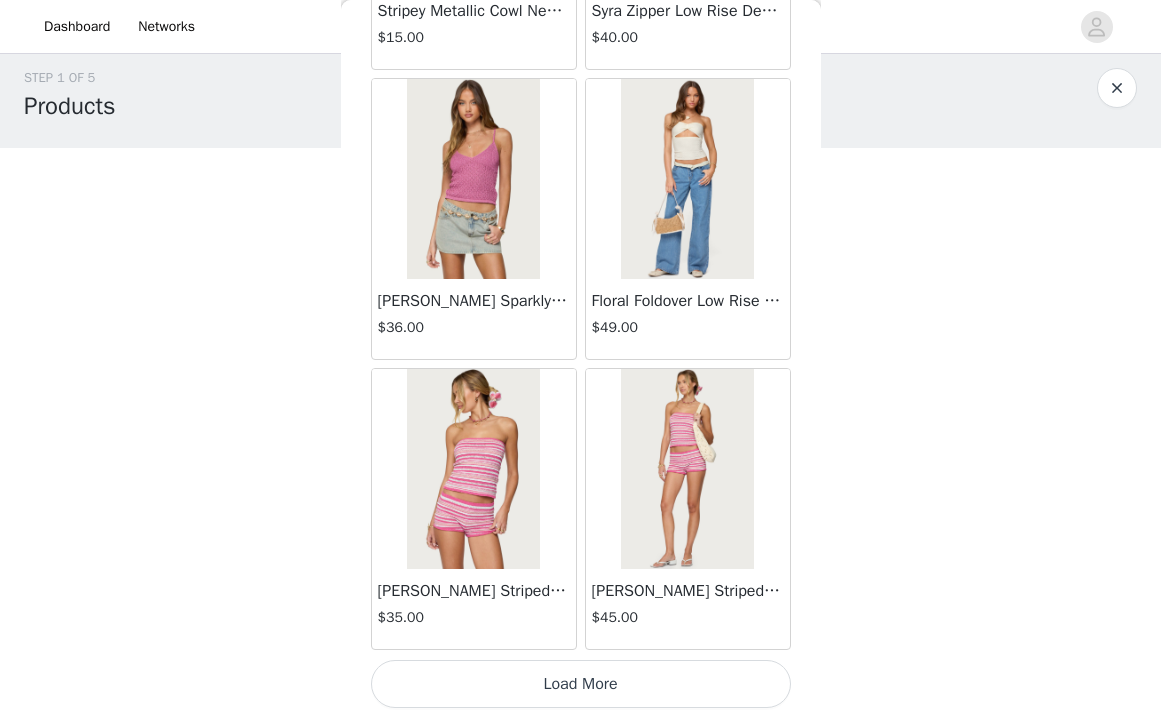 click on "Load More" at bounding box center [581, 684] 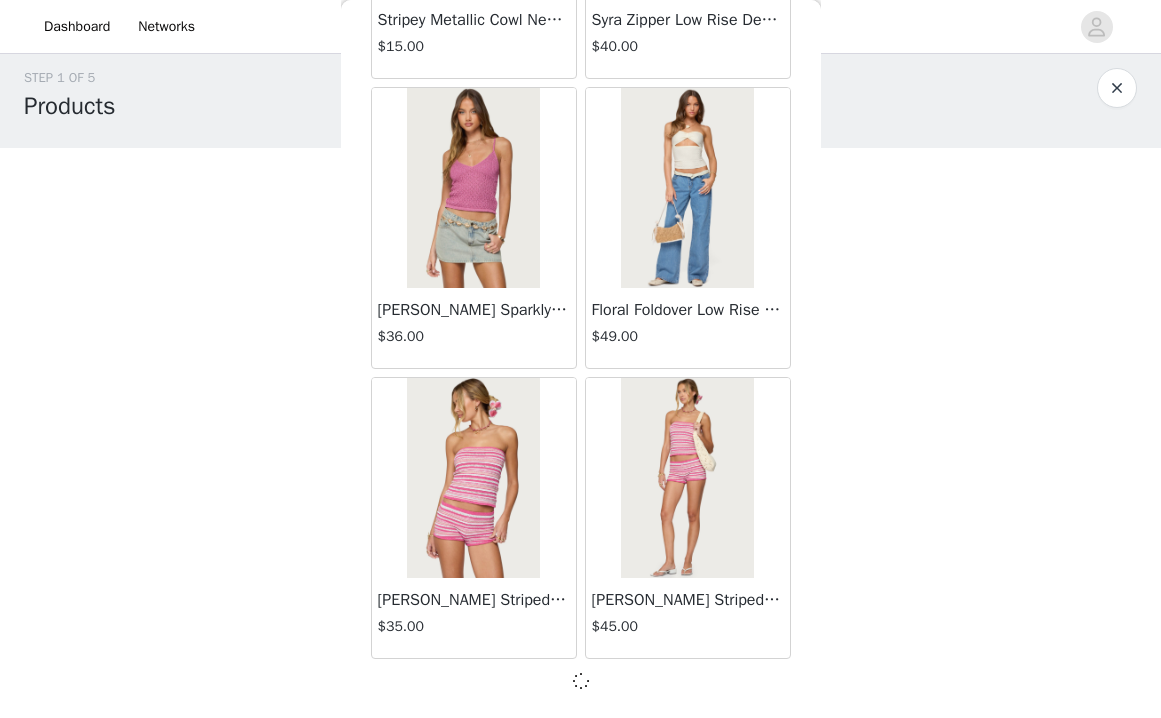 scroll, scrollTop: 8133, scrollLeft: 0, axis: vertical 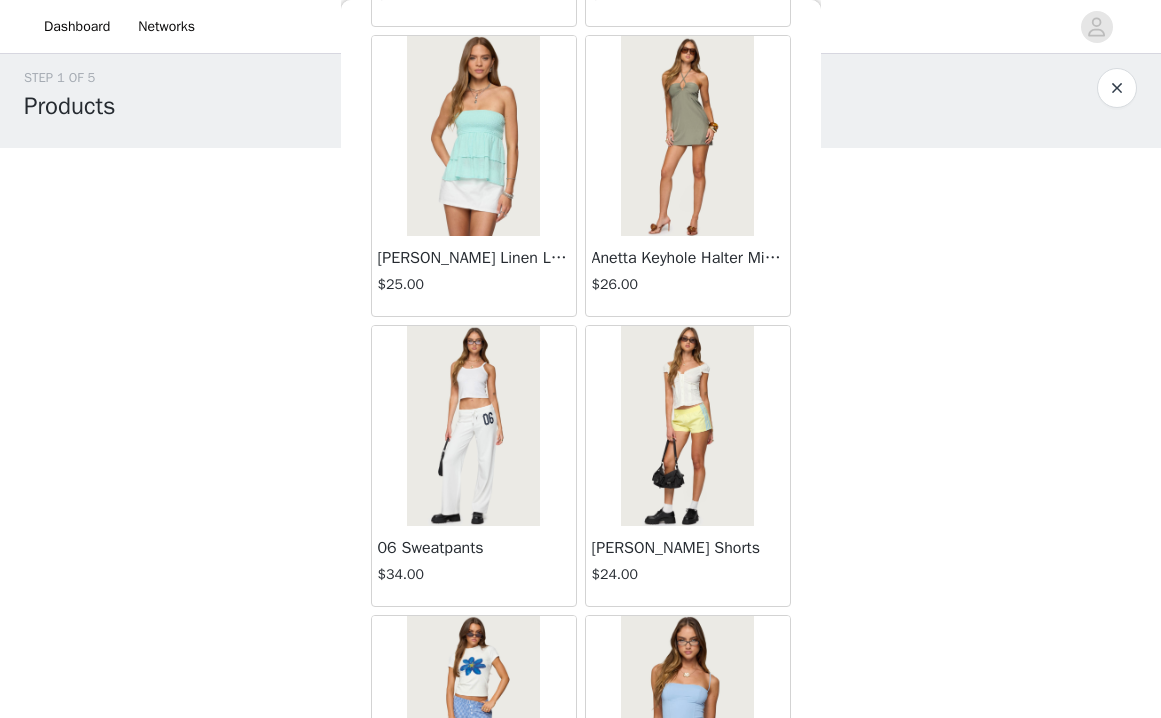 click at bounding box center [687, 426] 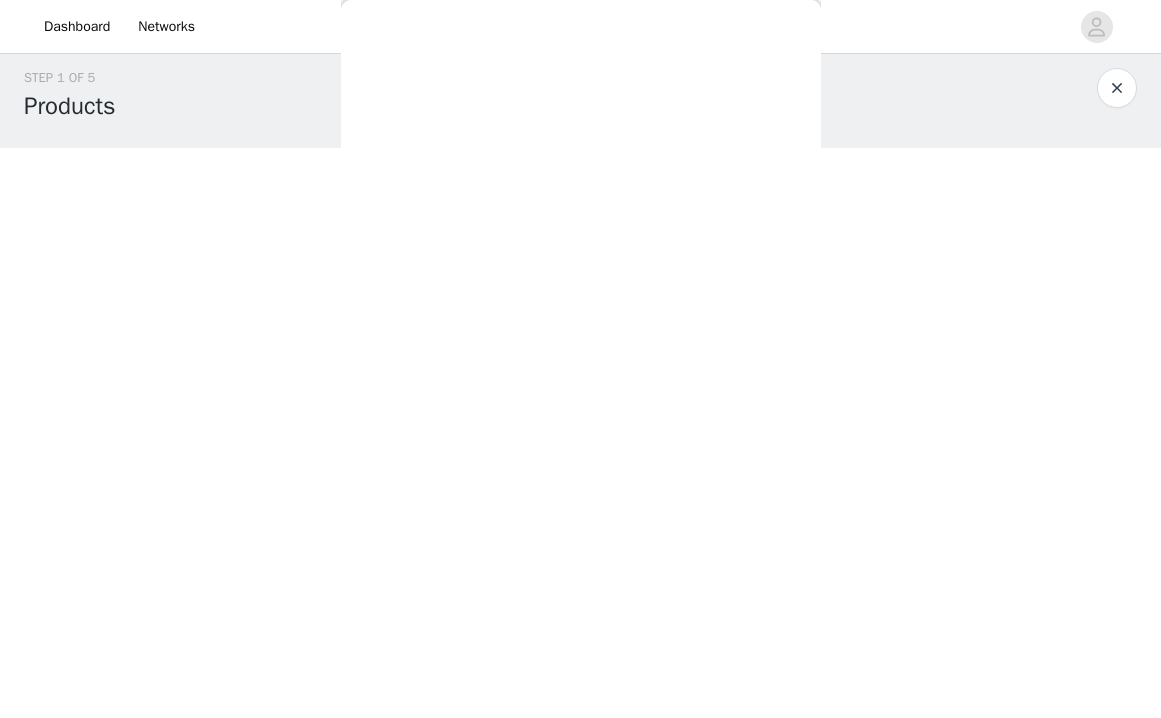 scroll, scrollTop: 233, scrollLeft: 0, axis: vertical 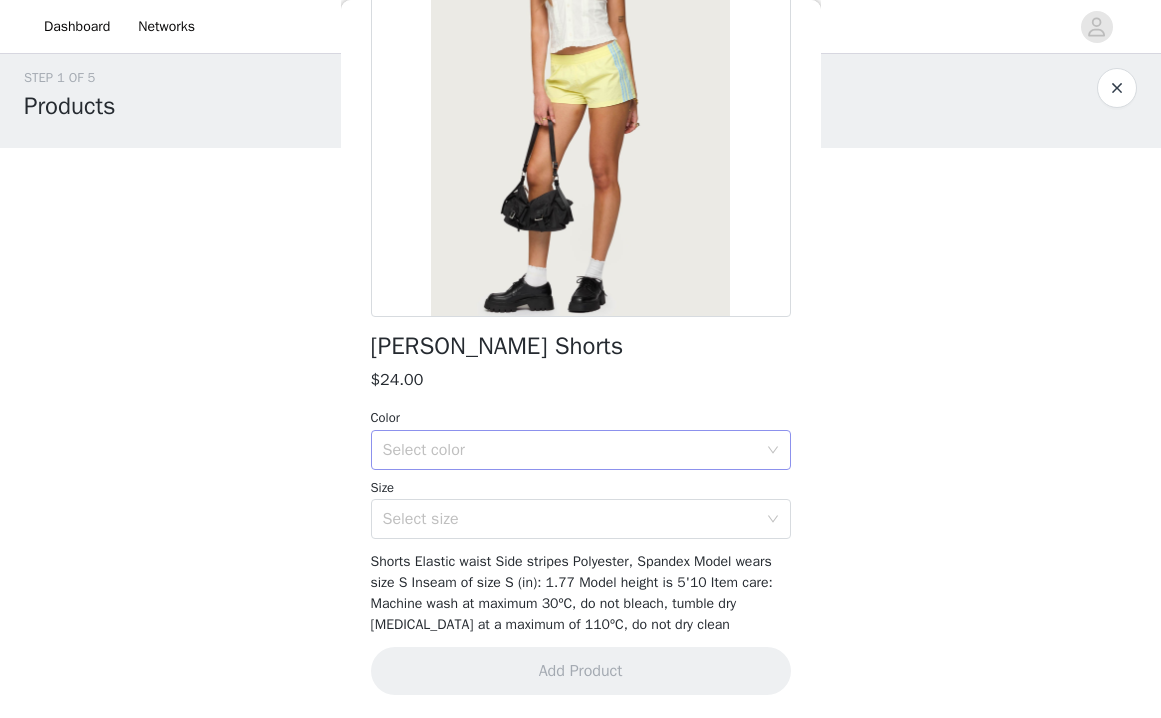 click on "Select color" at bounding box center [570, 450] 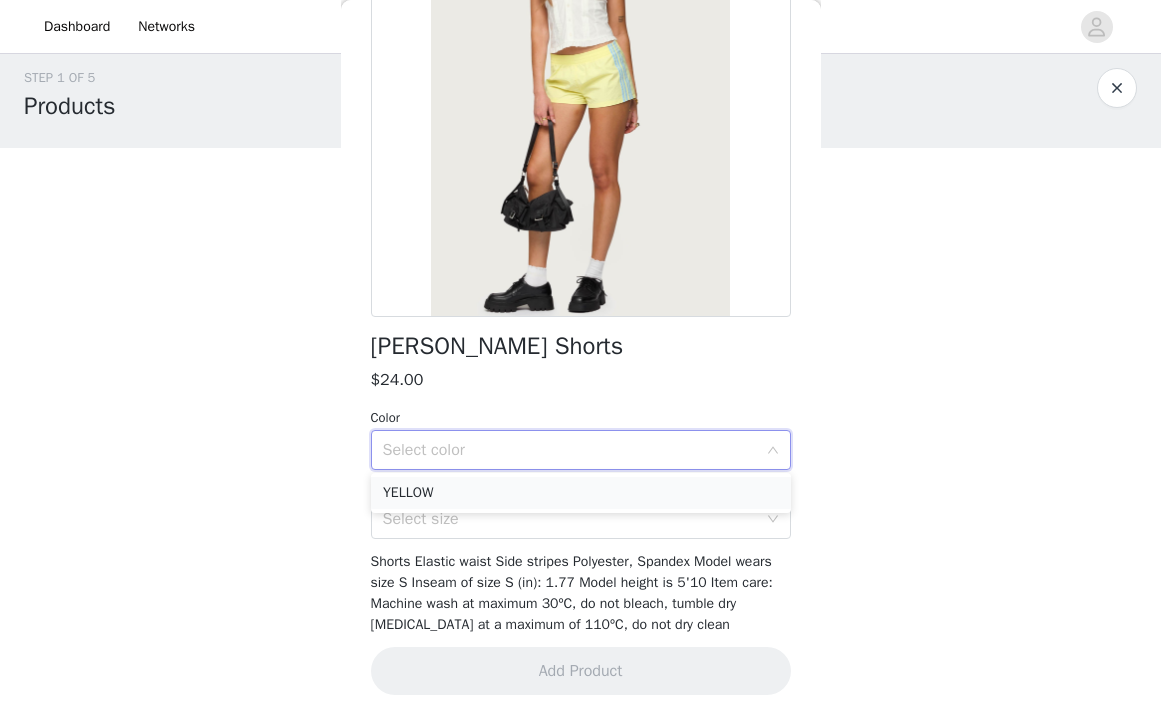 click on "YELLOW" at bounding box center (581, 493) 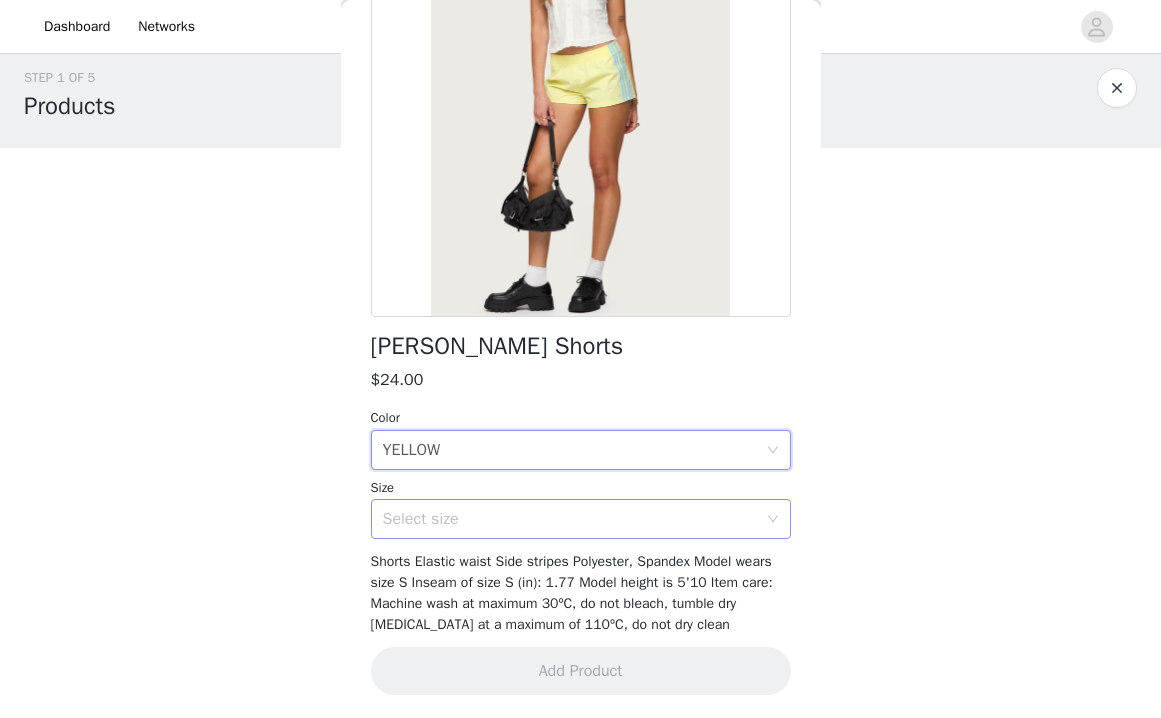 click on "Select size" at bounding box center (570, 519) 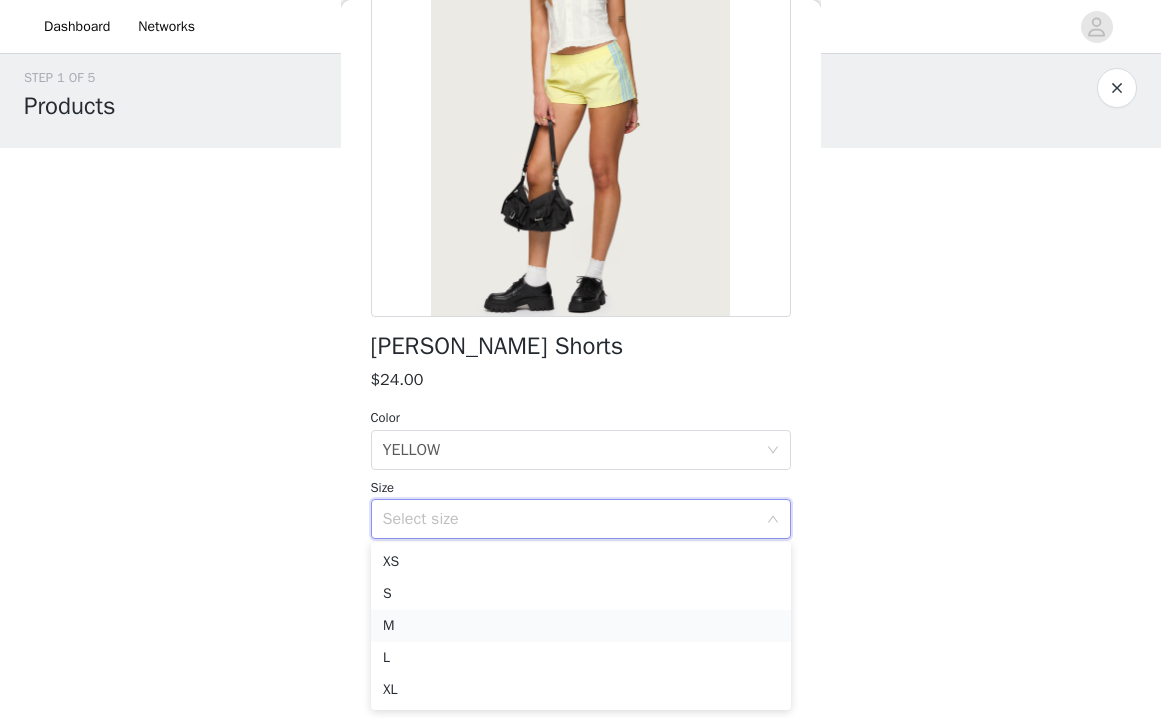 click on "M" at bounding box center (581, 626) 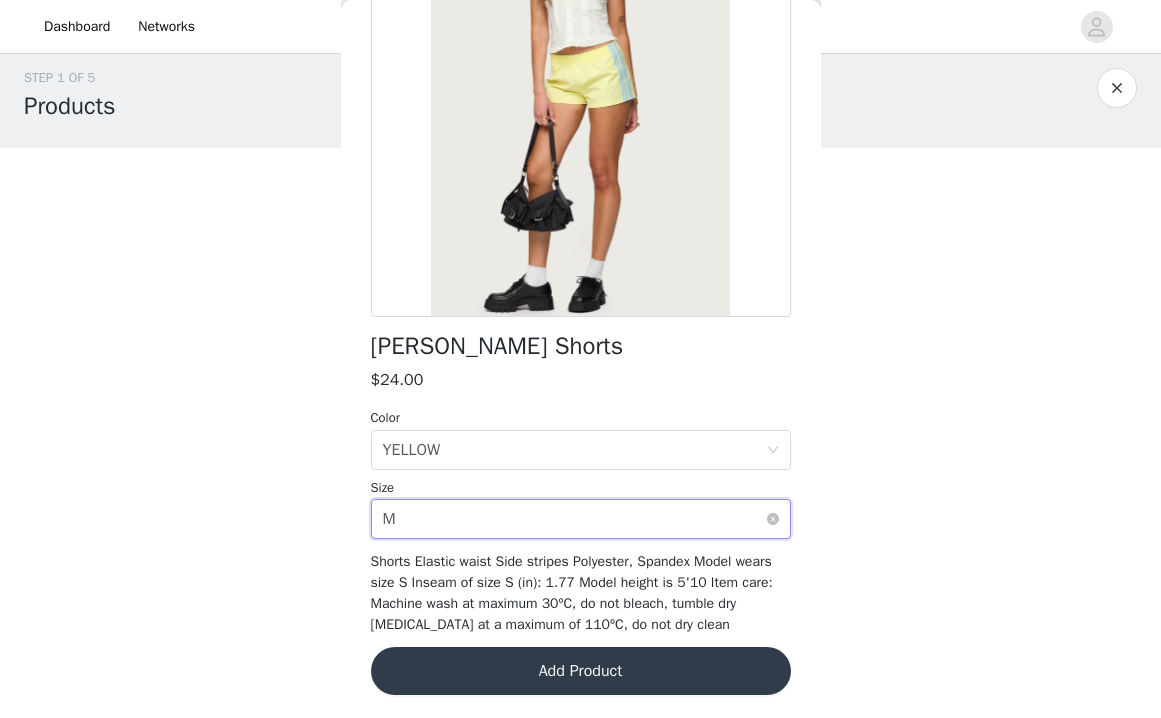 click on "Select size M" at bounding box center [574, 519] 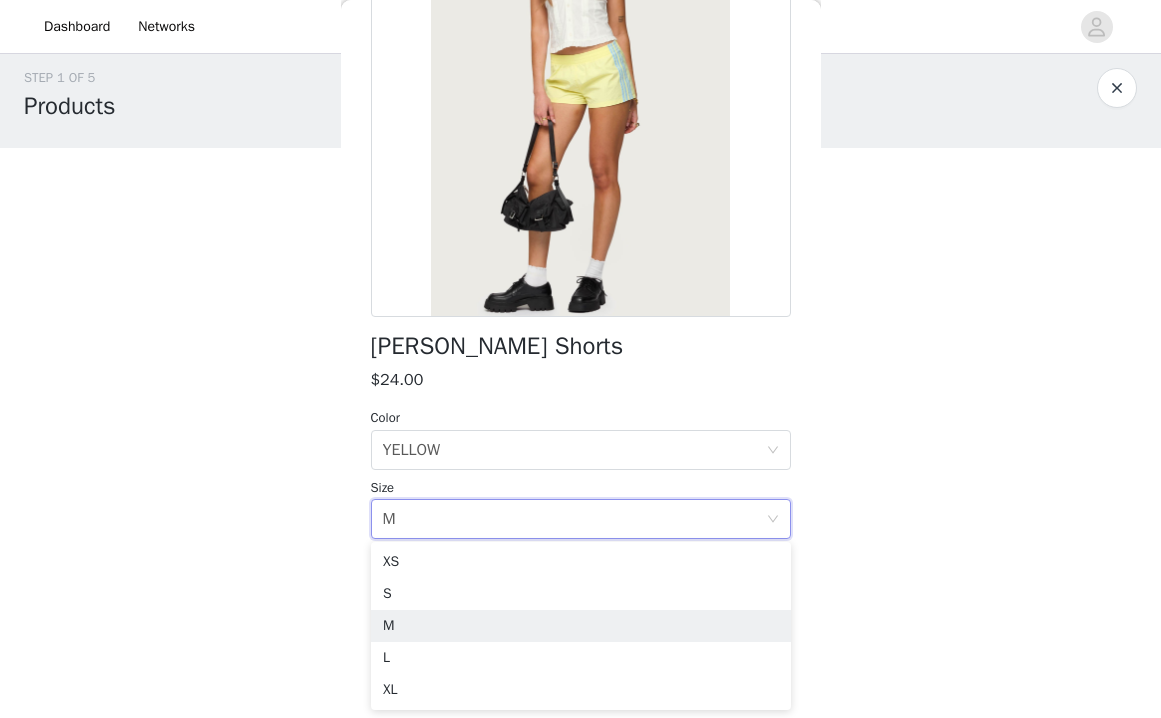 click on "Size" at bounding box center (581, 488) 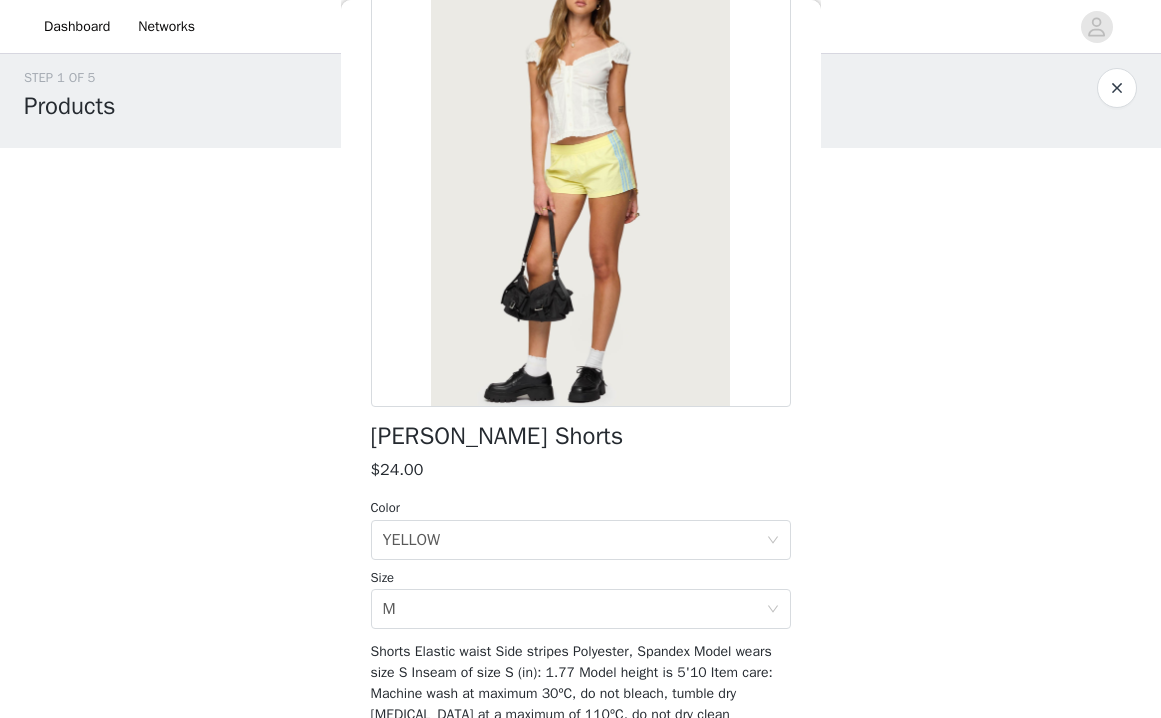 scroll, scrollTop: 147, scrollLeft: 0, axis: vertical 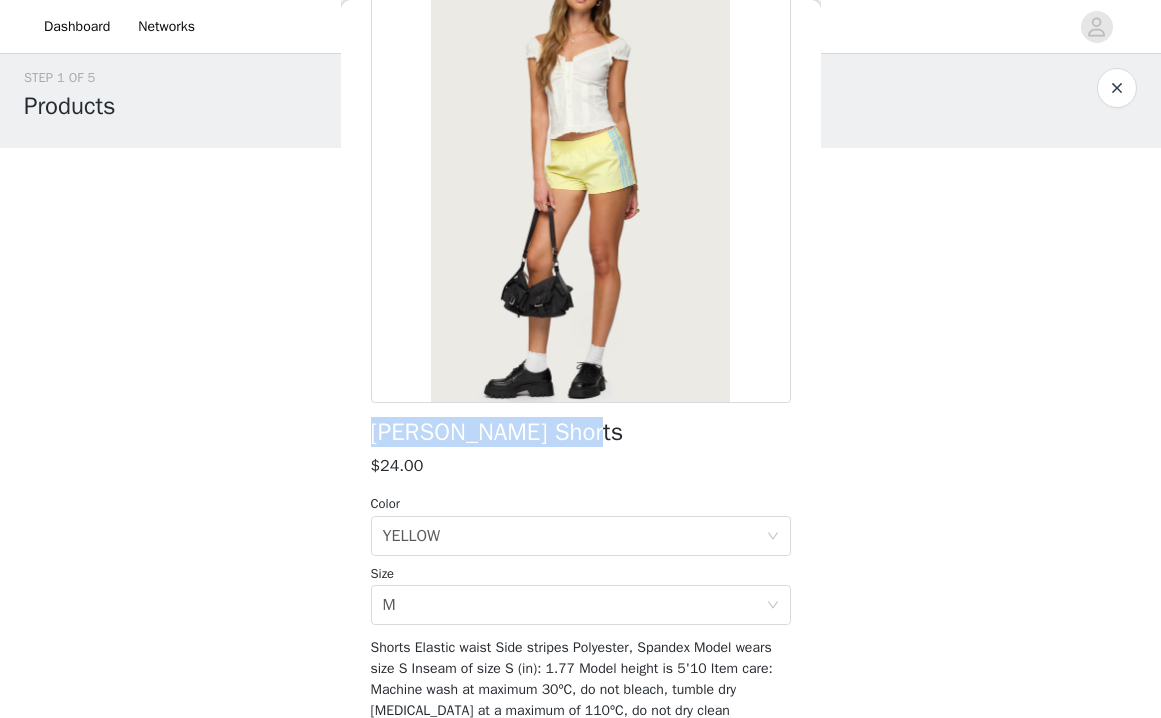 drag, startPoint x: 572, startPoint y: 434, endPoint x: 350, endPoint y: 434, distance: 222 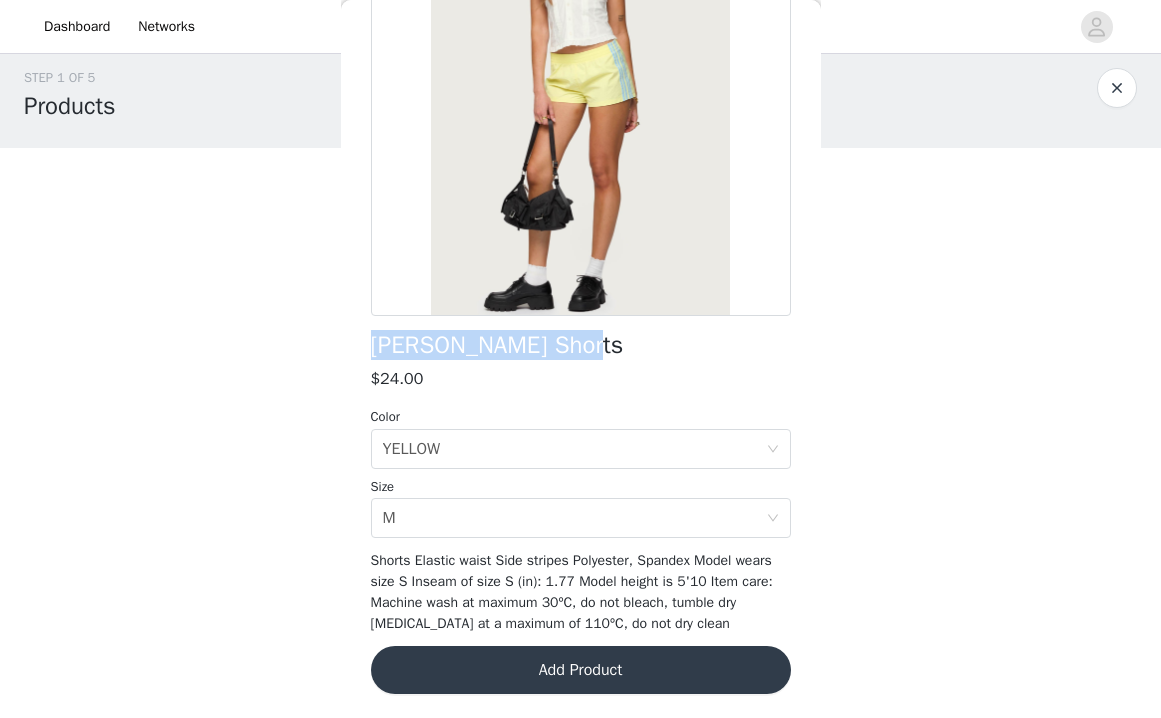 scroll, scrollTop: 233, scrollLeft: 0, axis: vertical 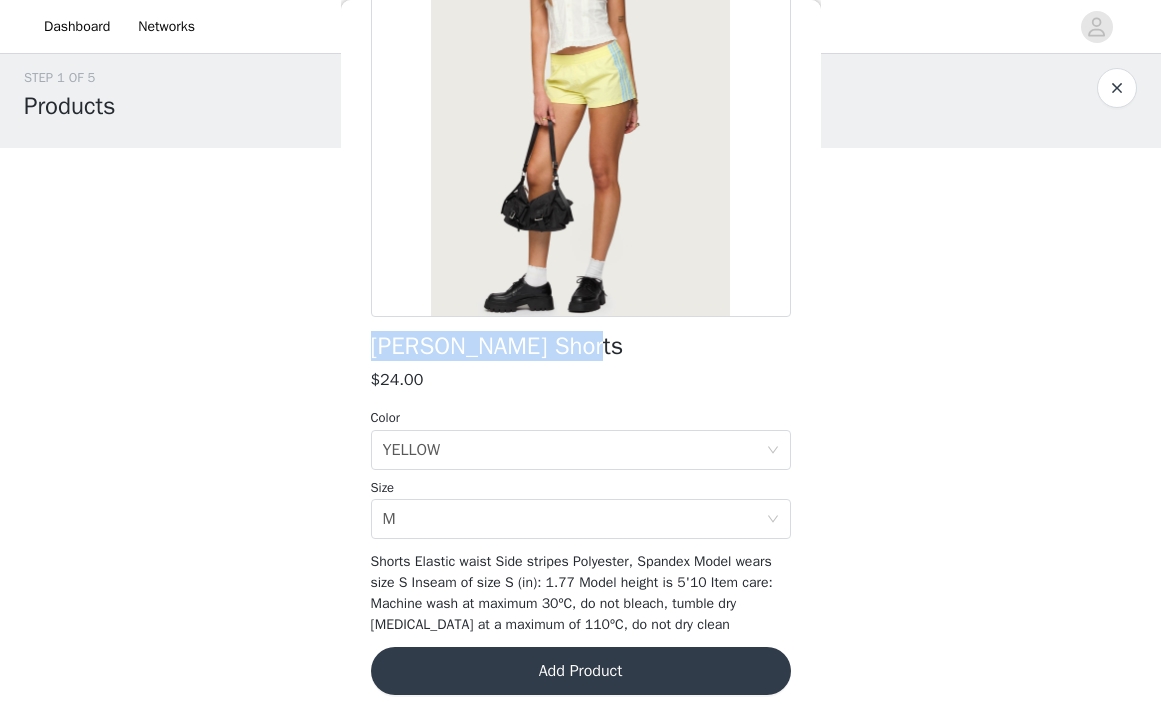 click on "Add Product" at bounding box center [581, 671] 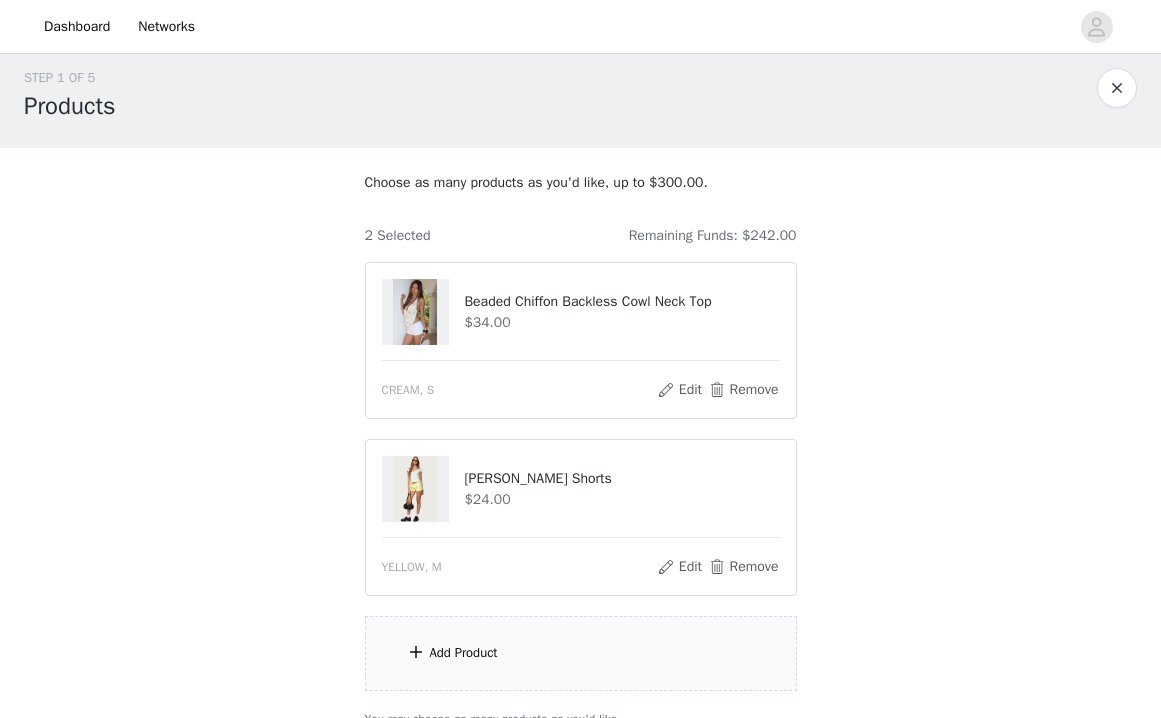click on "Add Product" at bounding box center (581, 653) 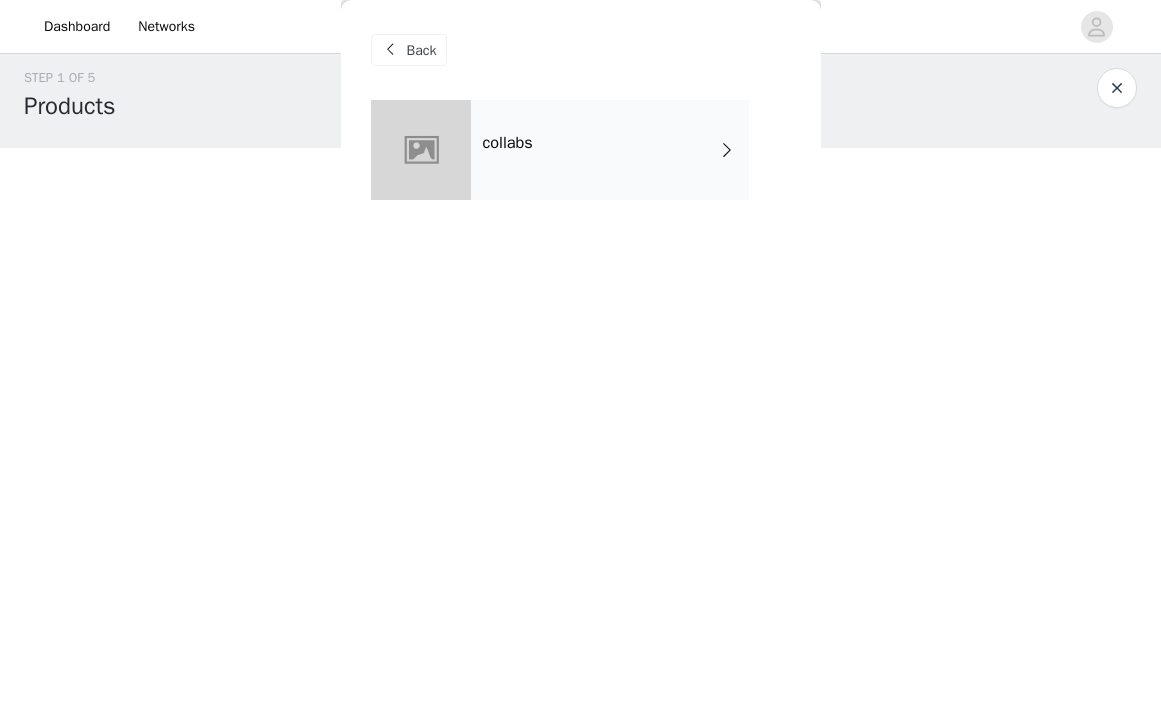 click on "collabs" at bounding box center [610, 150] 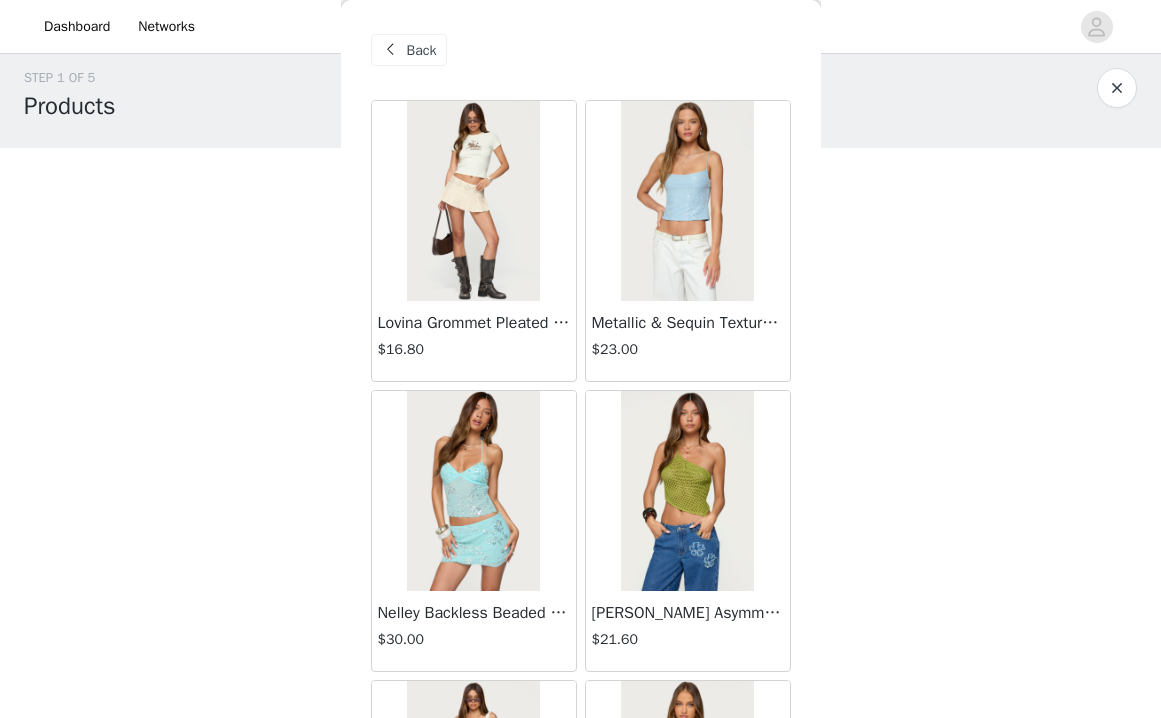 click on "$16.80" at bounding box center (474, 349) 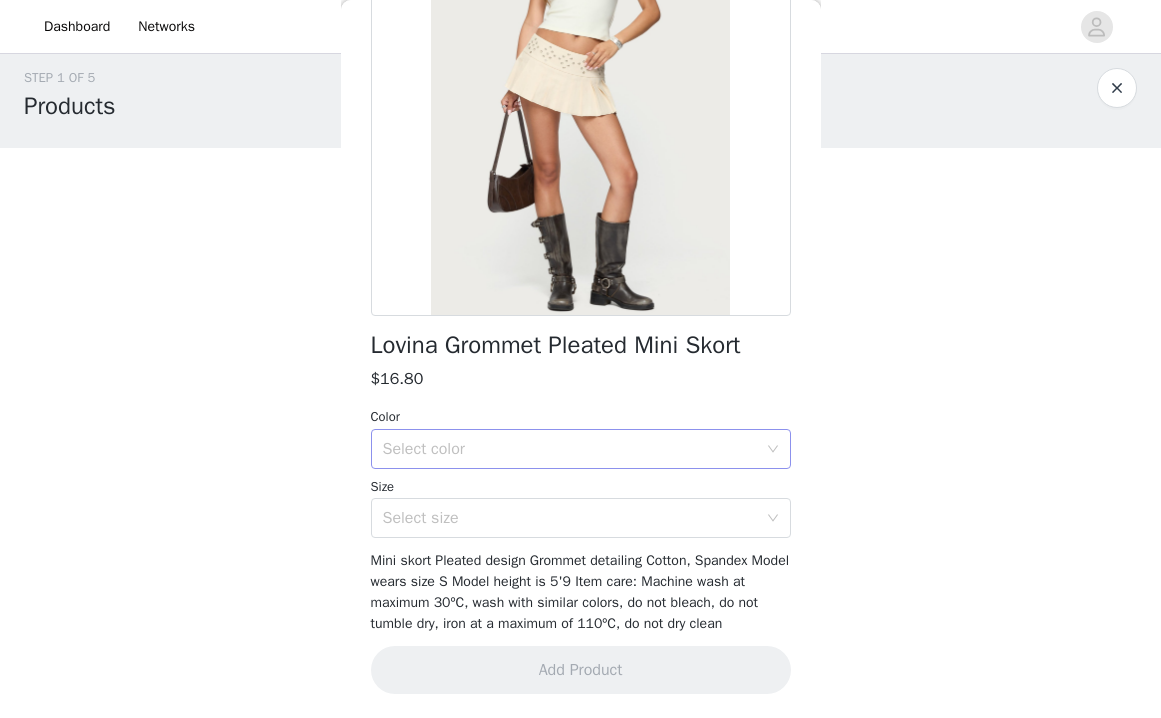 click on "Select color" at bounding box center [570, 449] 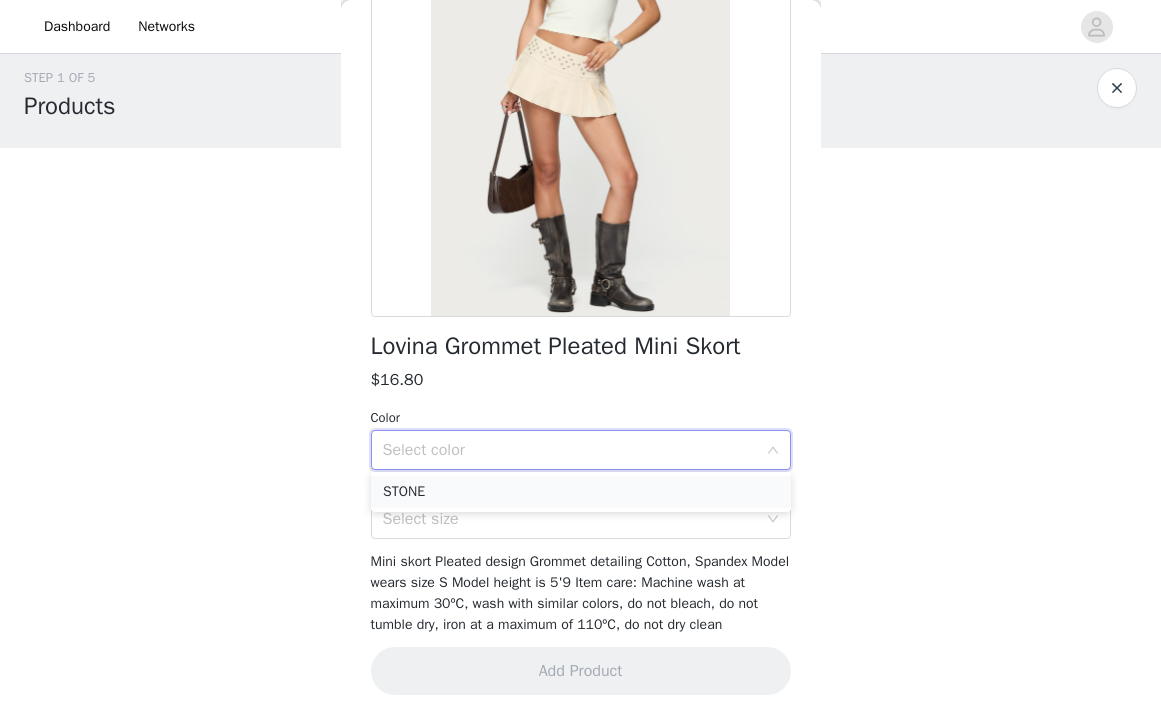 click on "STONE" at bounding box center (581, 492) 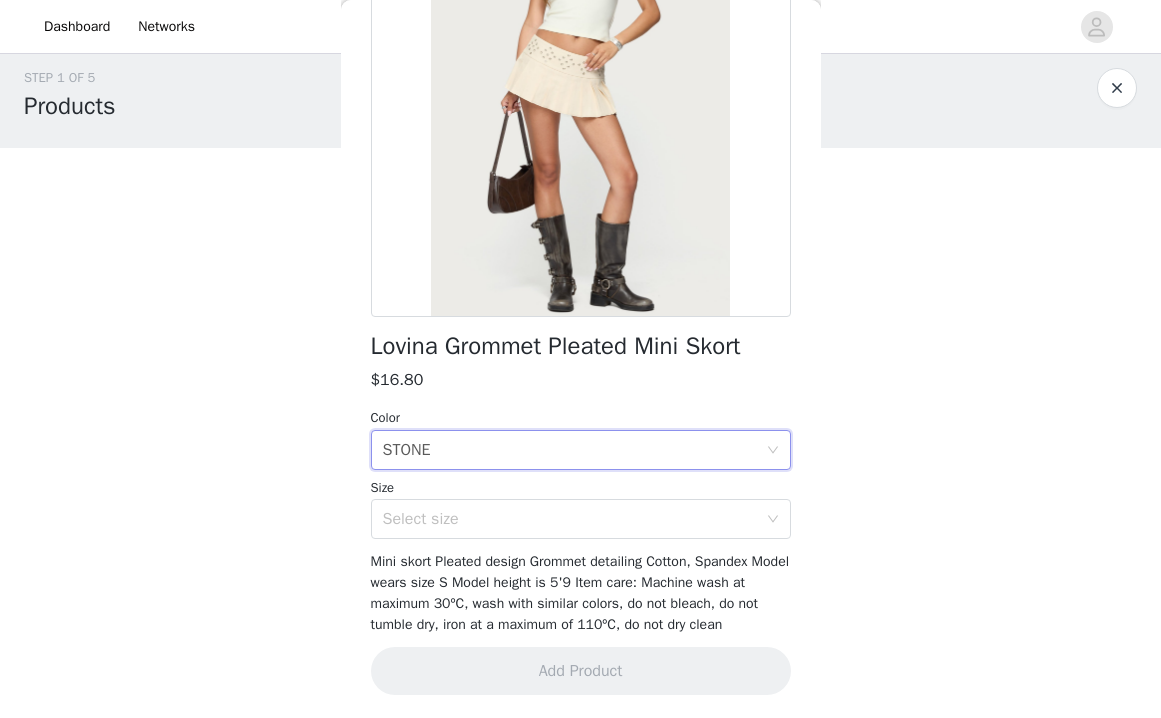 click on "Size   Select size" at bounding box center [581, 509] 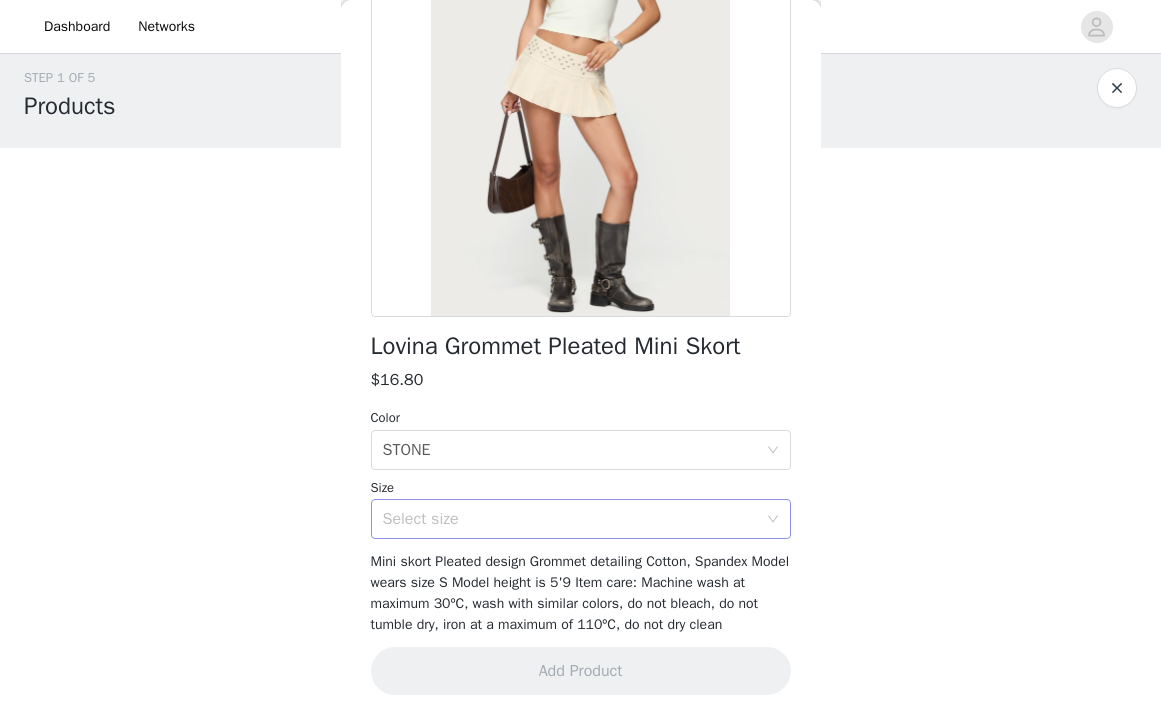 click on "Select size" at bounding box center [574, 519] 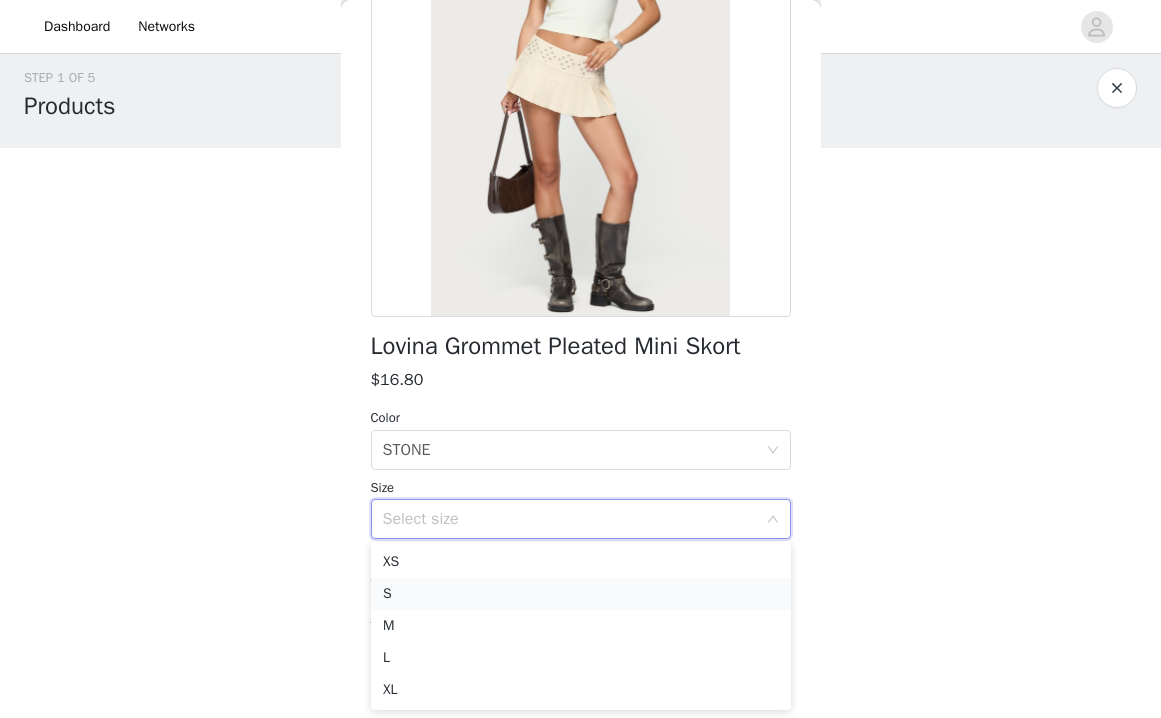 click on "S" at bounding box center (581, 594) 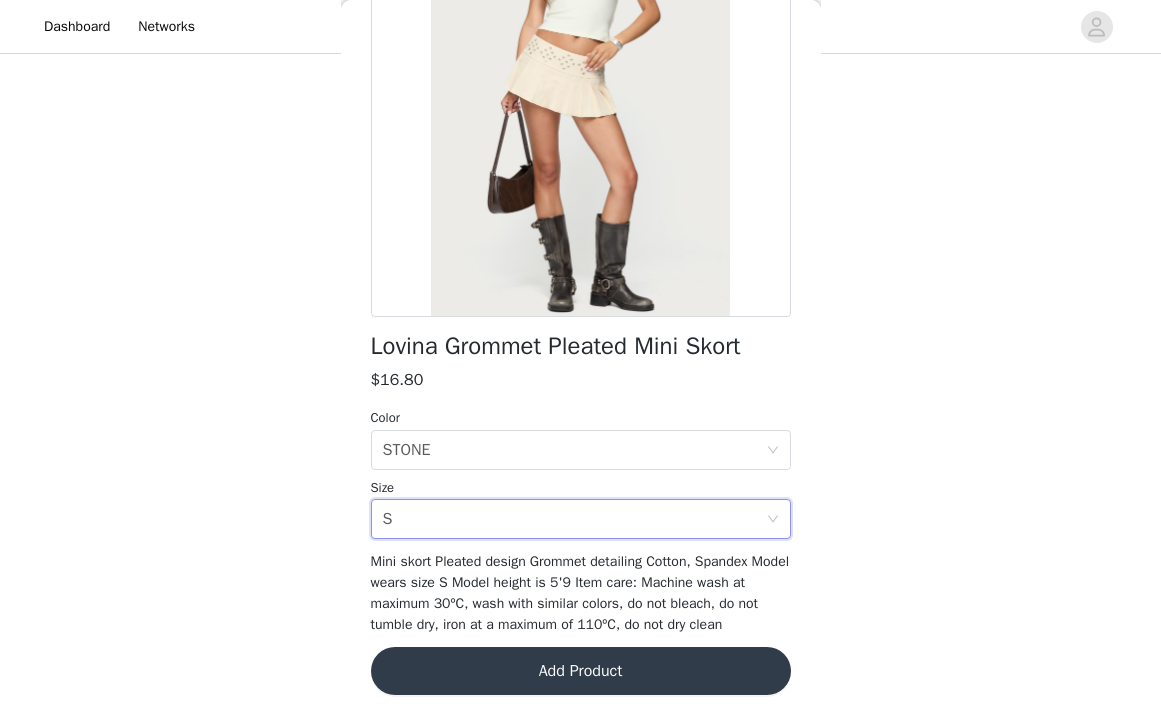 scroll, scrollTop: 168, scrollLeft: 0, axis: vertical 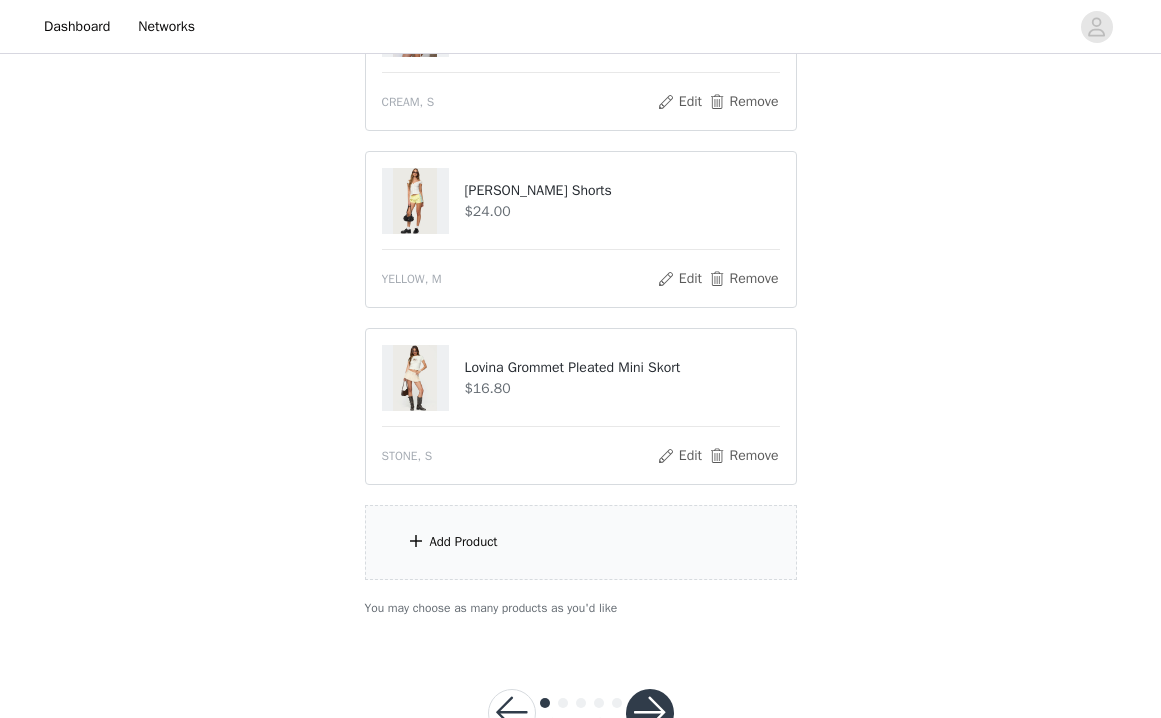 click on "Add Product" at bounding box center [581, 542] 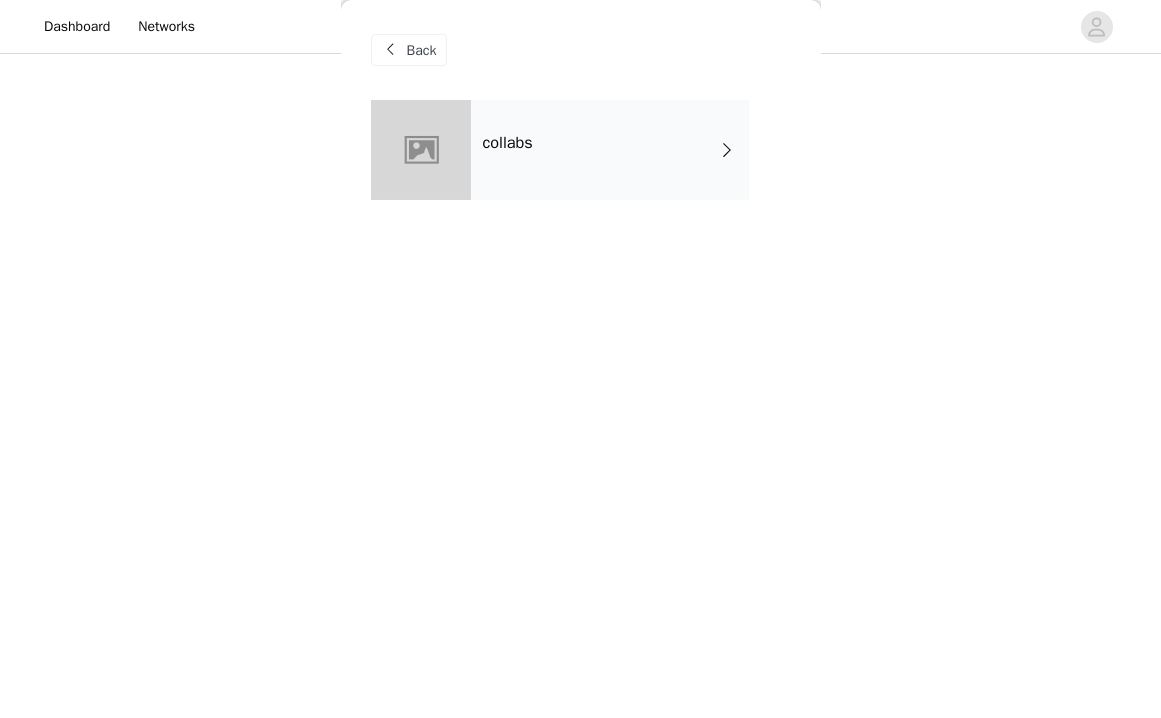 click on "collabs" at bounding box center (610, 150) 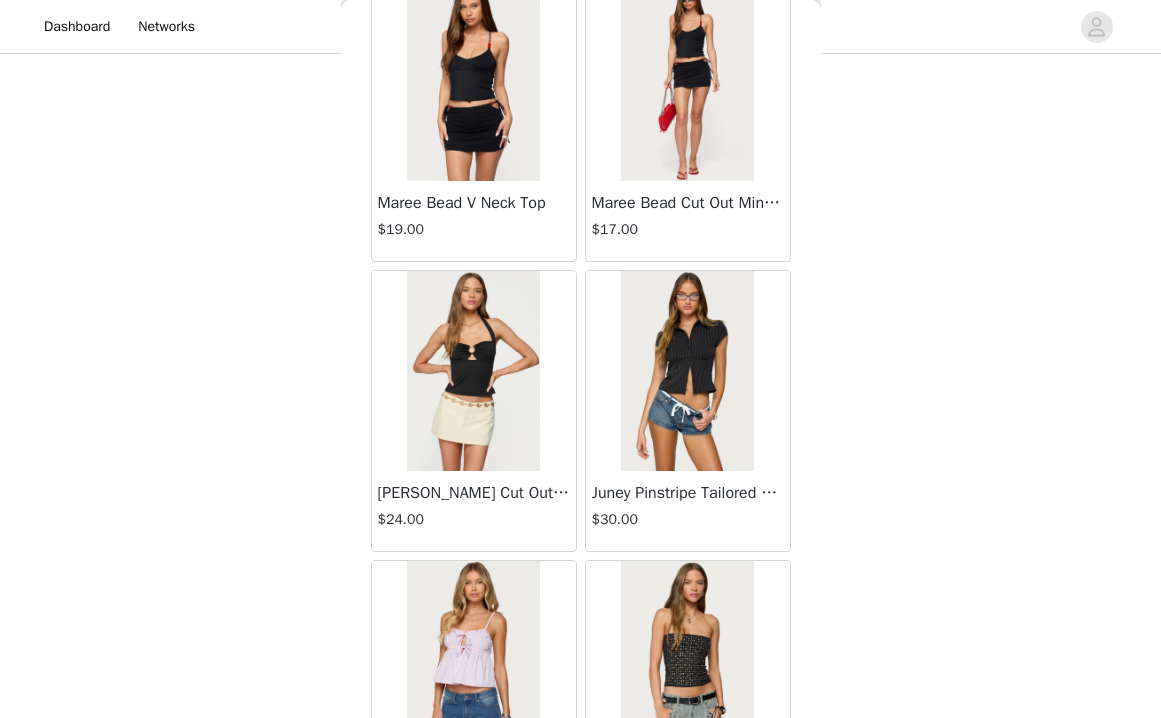 scroll, scrollTop: 1248, scrollLeft: 0, axis: vertical 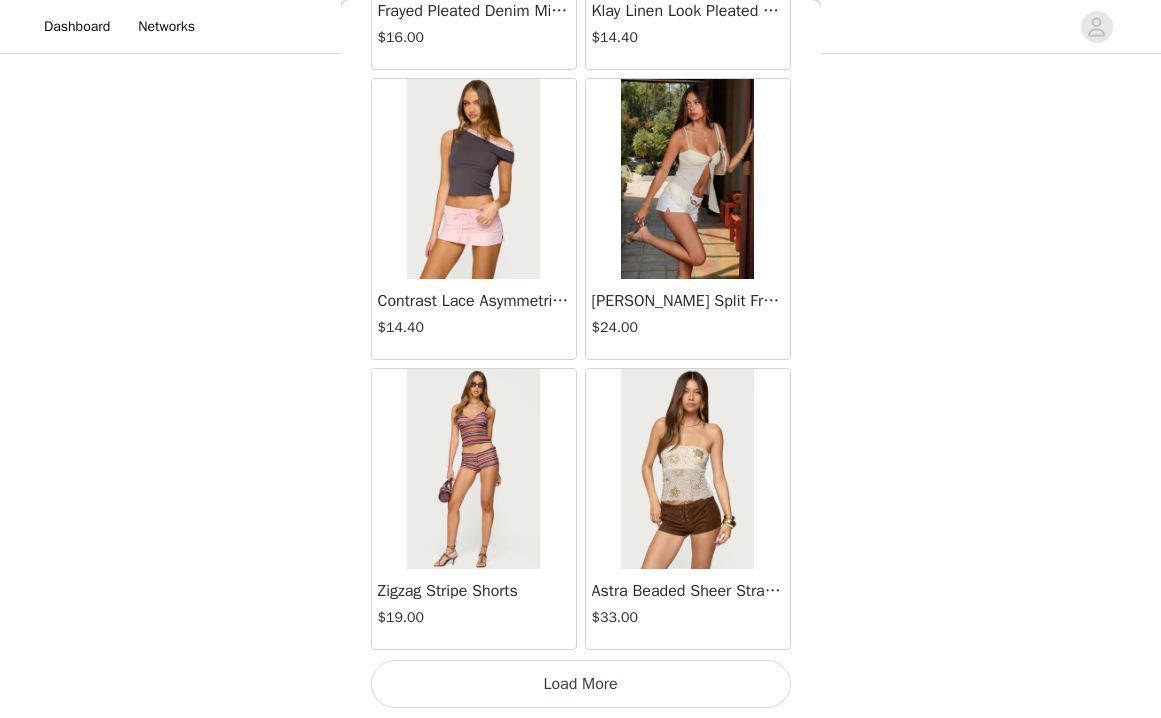 click on "Load More" at bounding box center (581, 684) 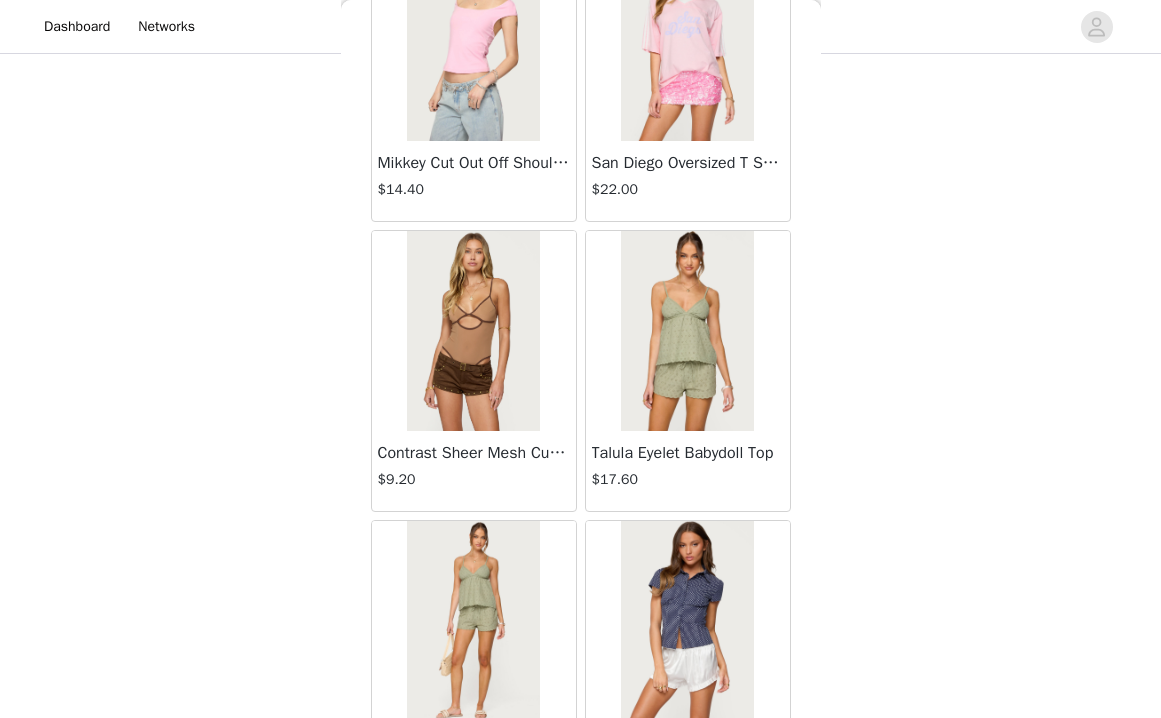 scroll, scrollTop: 4195, scrollLeft: 0, axis: vertical 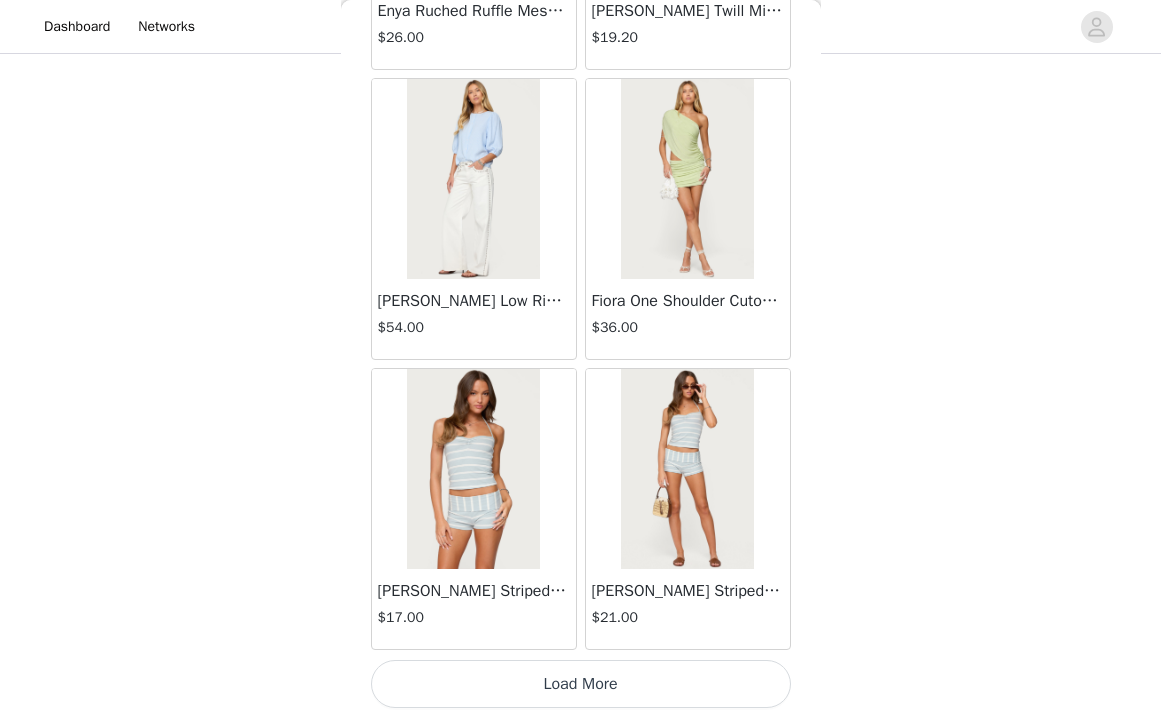 click on "Load More" at bounding box center (581, 684) 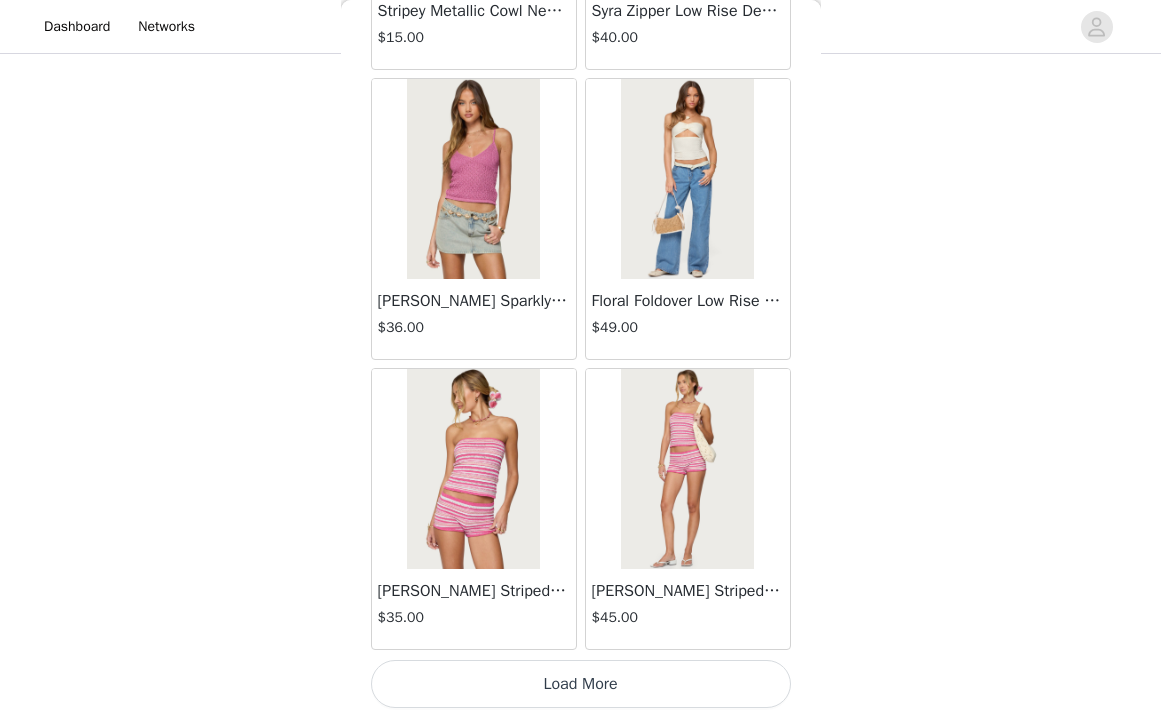 click on "Load More" at bounding box center [581, 684] 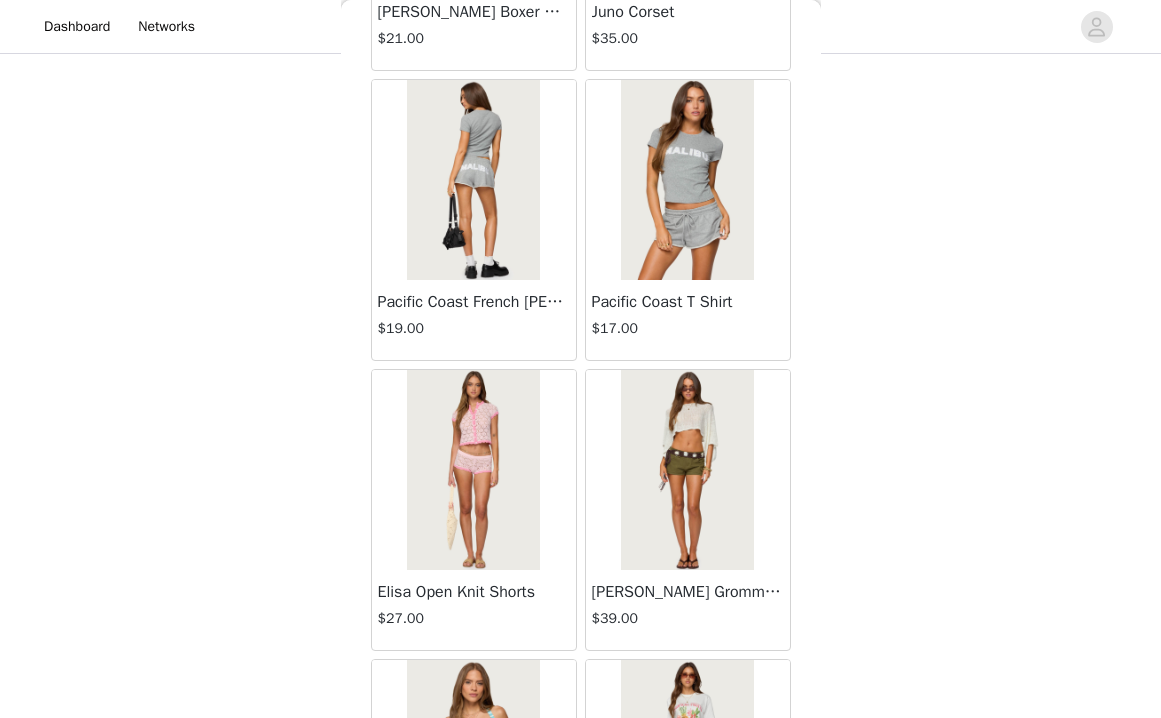 scroll, scrollTop: 11013, scrollLeft: 0, axis: vertical 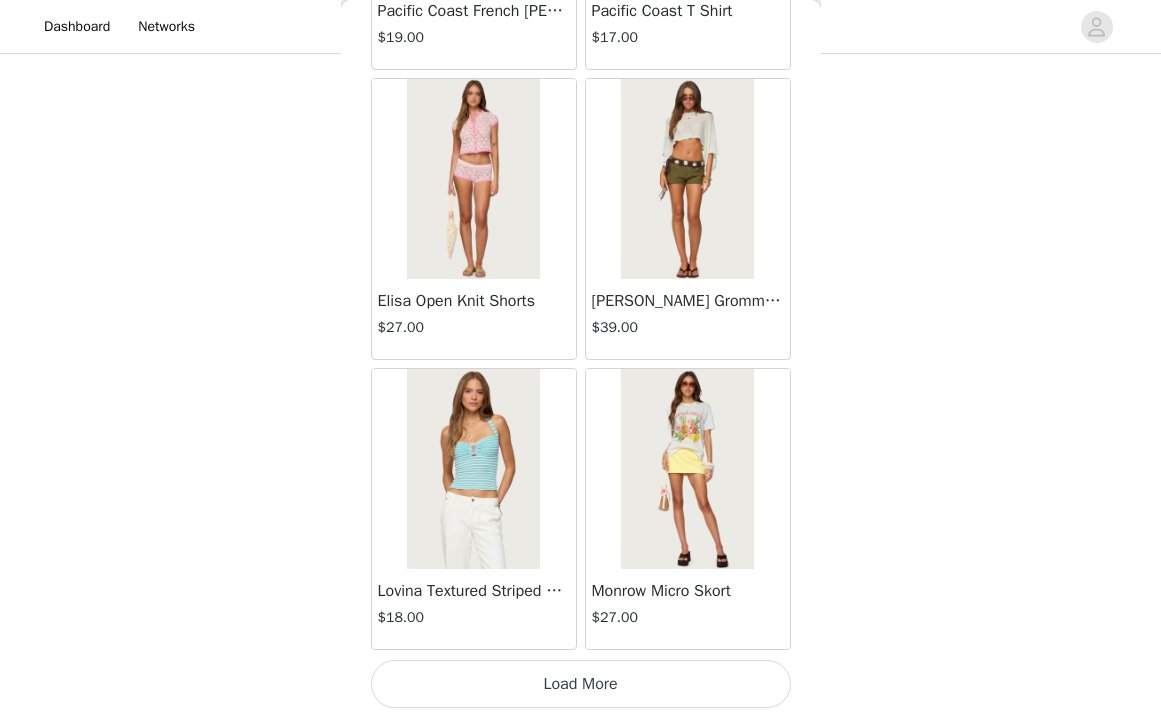 click on "Load More" at bounding box center (581, 684) 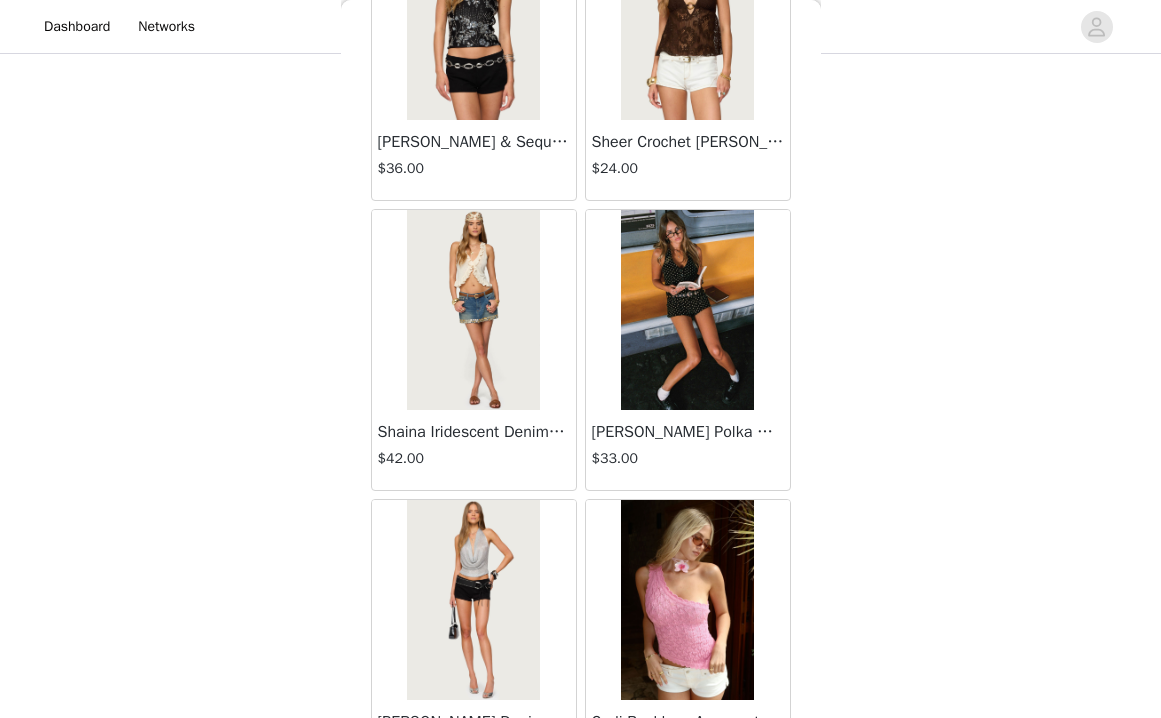 scroll, scrollTop: 12729, scrollLeft: 0, axis: vertical 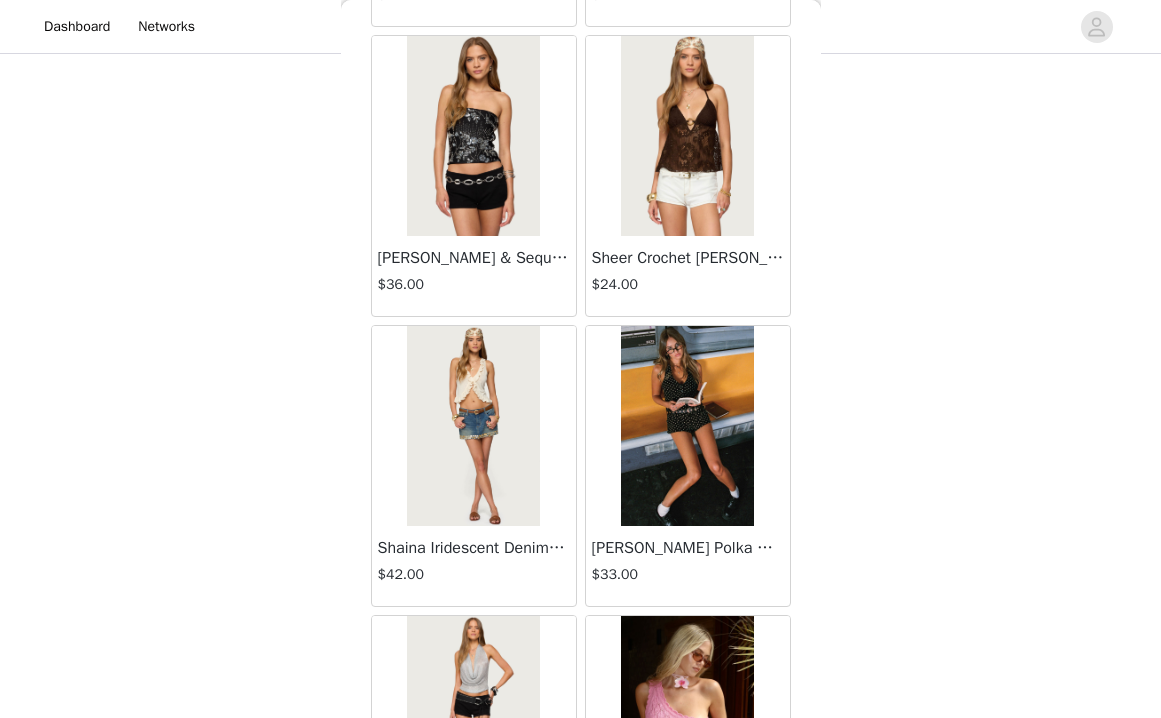 click at bounding box center (687, 426) 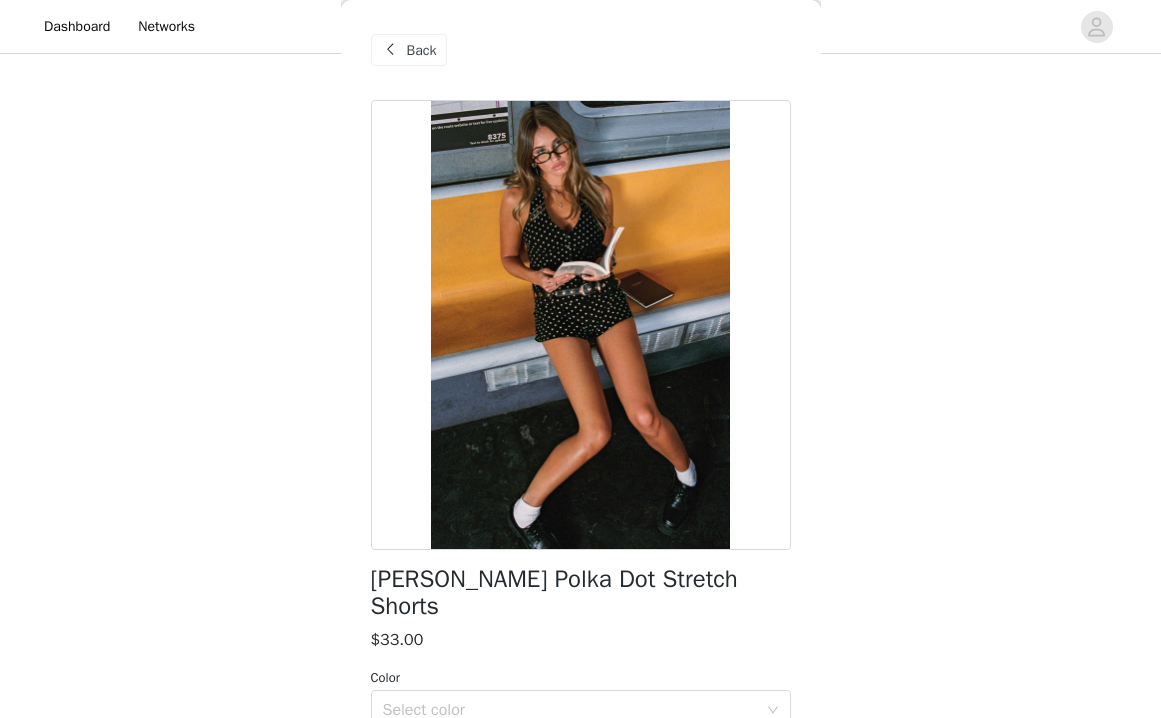 scroll, scrollTop: 0, scrollLeft: 0, axis: both 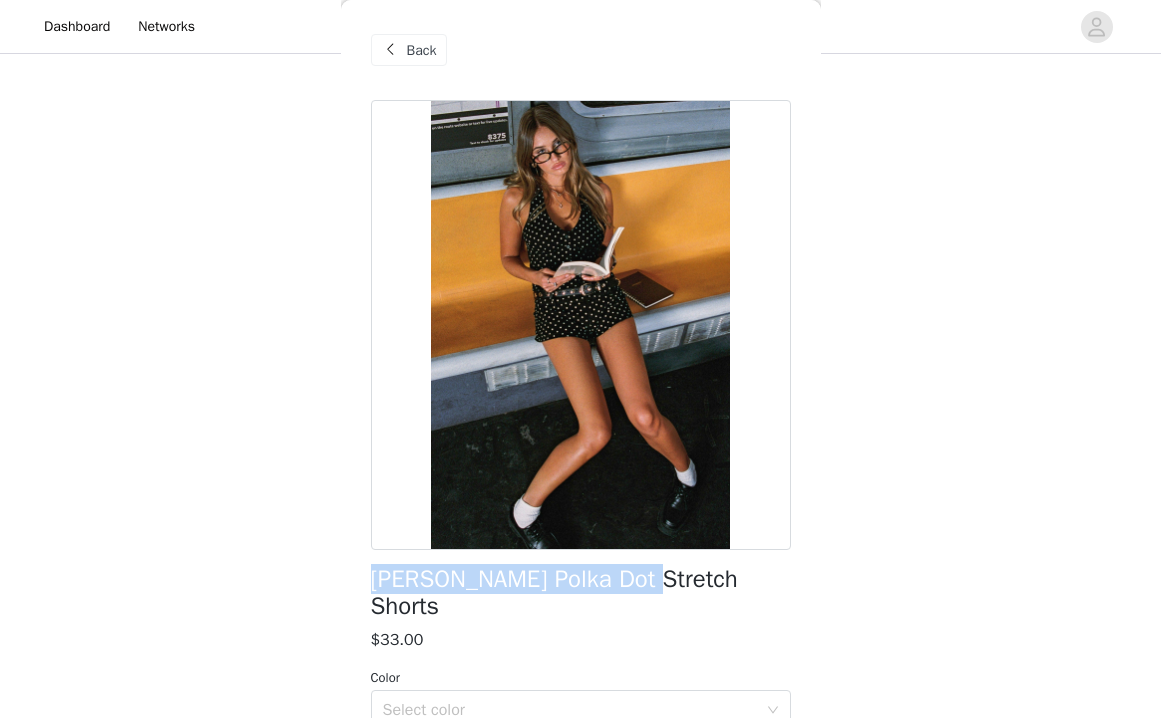 drag, startPoint x: 367, startPoint y: 581, endPoint x: 633, endPoint y: 580, distance: 266.0019 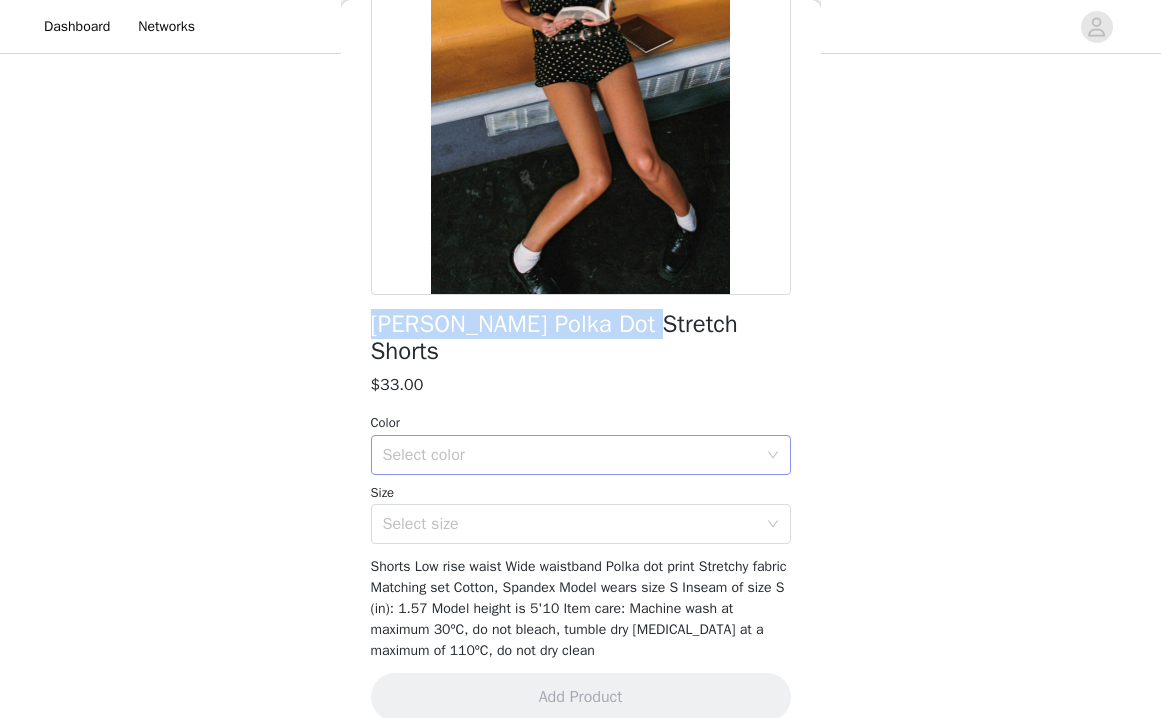 scroll, scrollTop: 254, scrollLeft: 0, axis: vertical 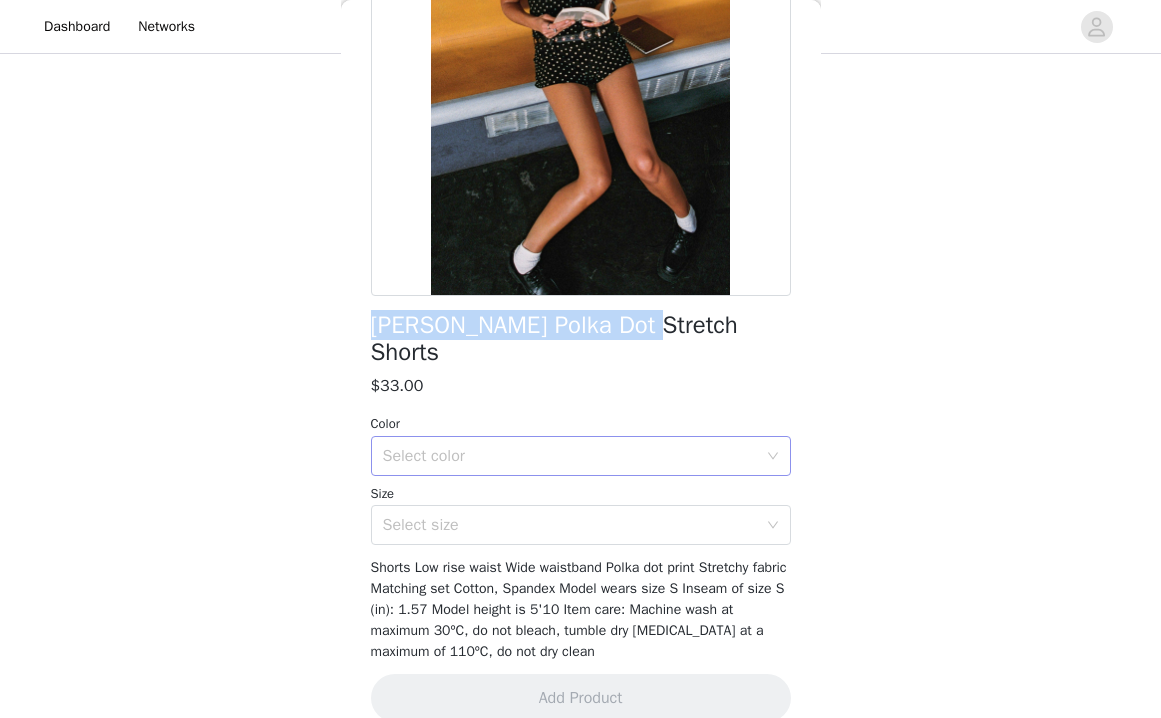 click on "Select color" at bounding box center (570, 456) 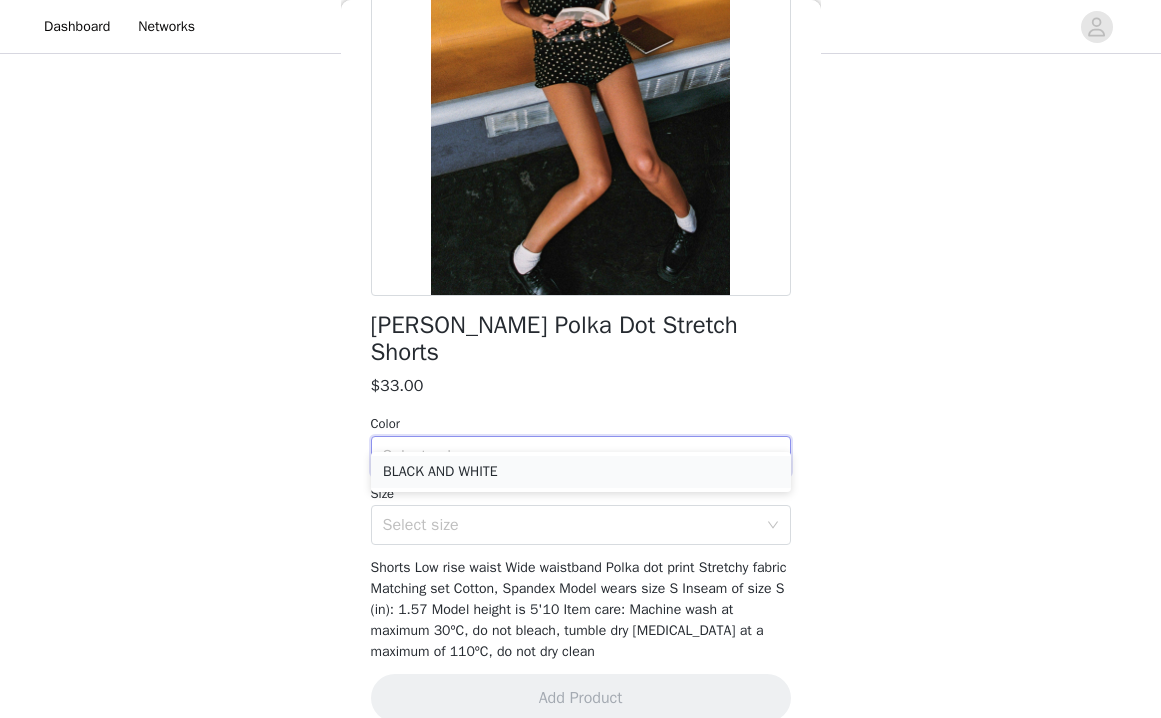 click on "BLACK AND WHITE" at bounding box center (581, 472) 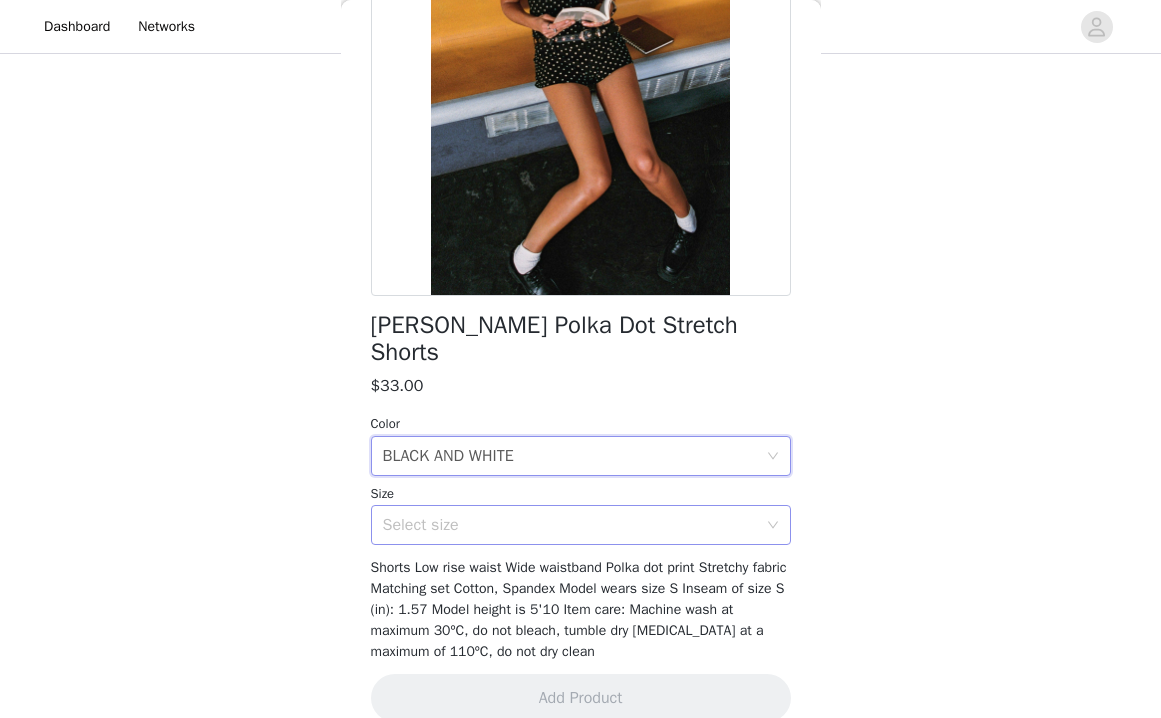 click on "Select size" at bounding box center (570, 525) 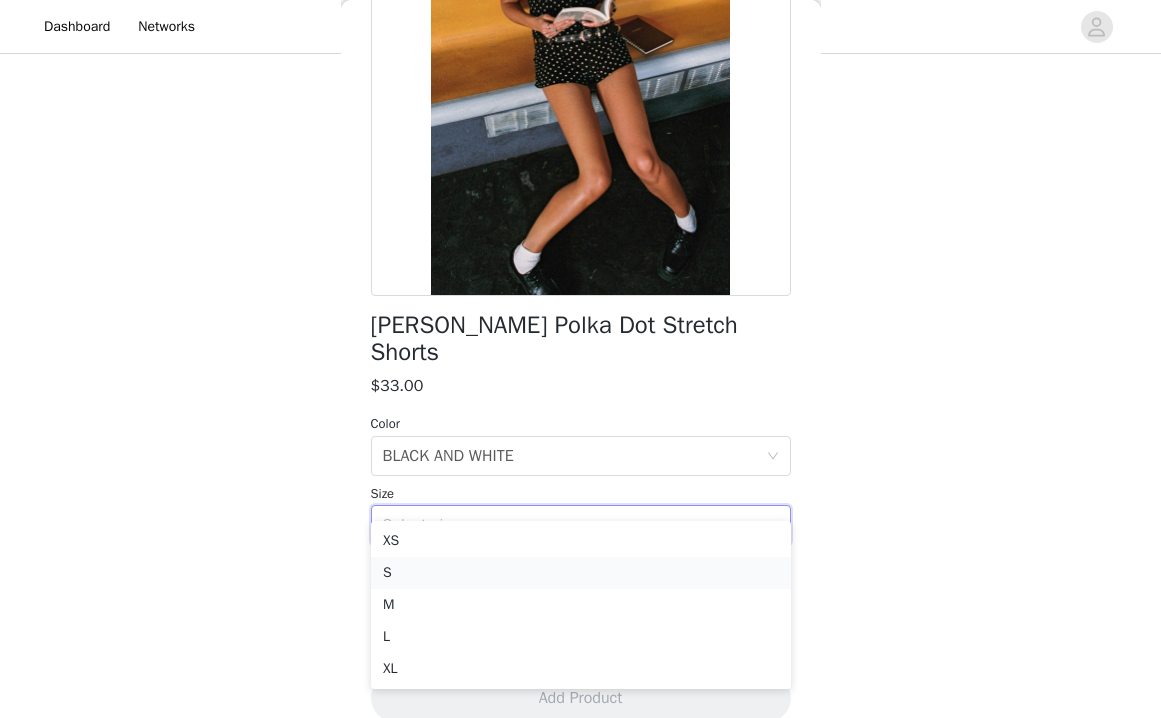 click on "S" at bounding box center [581, 573] 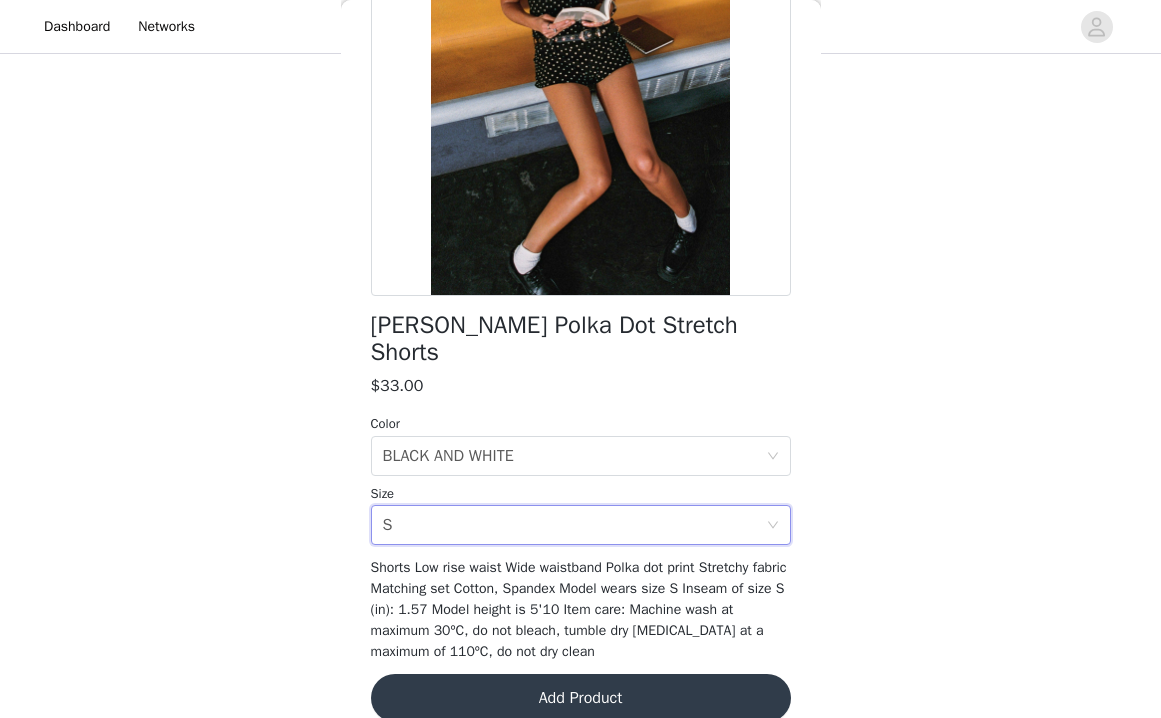 click on "Add Product" at bounding box center [581, 698] 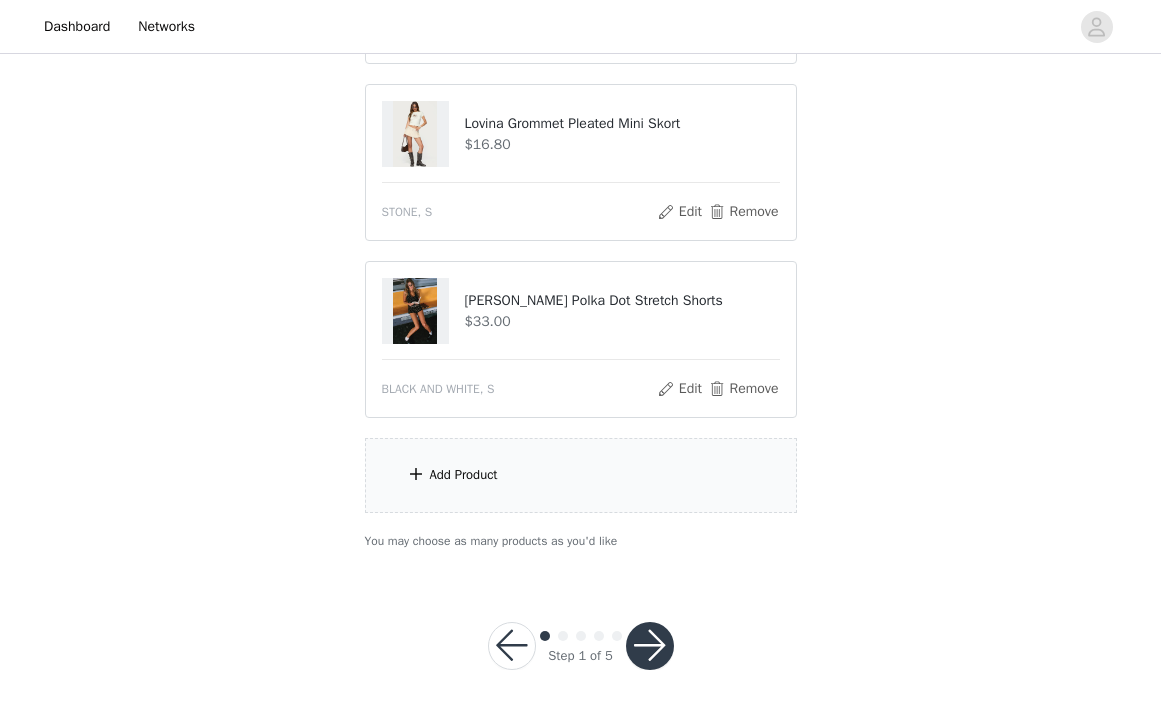 scroll, scrollTop: 545, scrollLeft: 0, axis: vertical 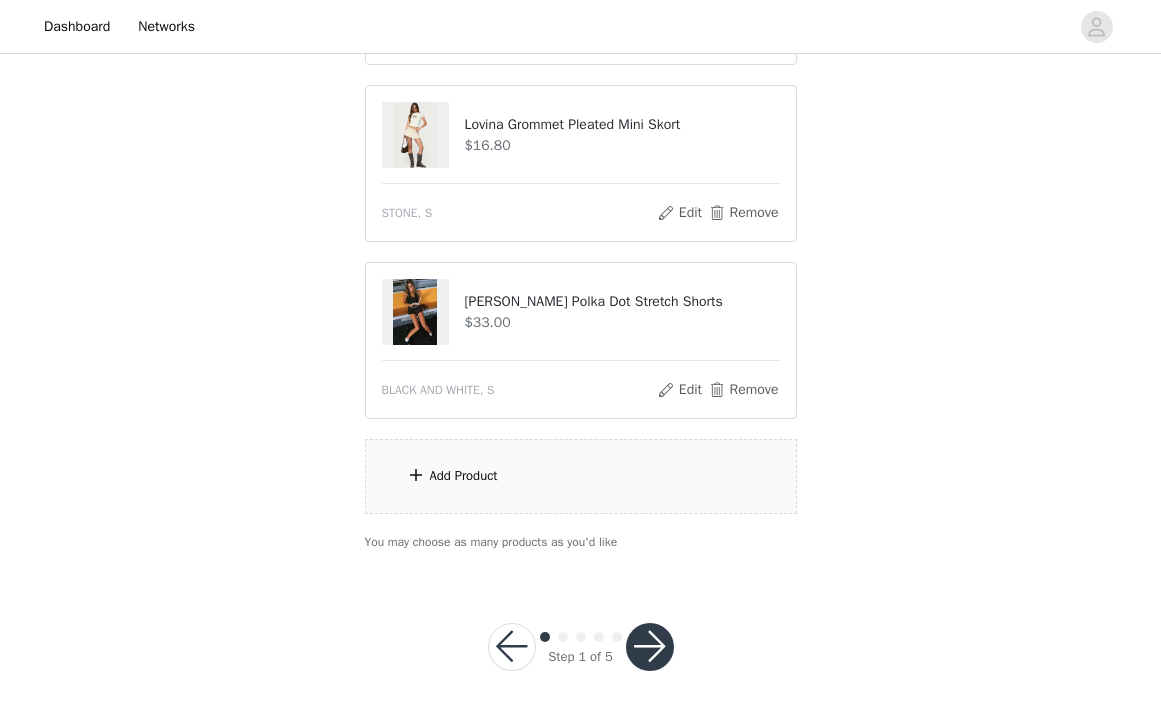 click on "Add Product" at bounding box center [581, 476] 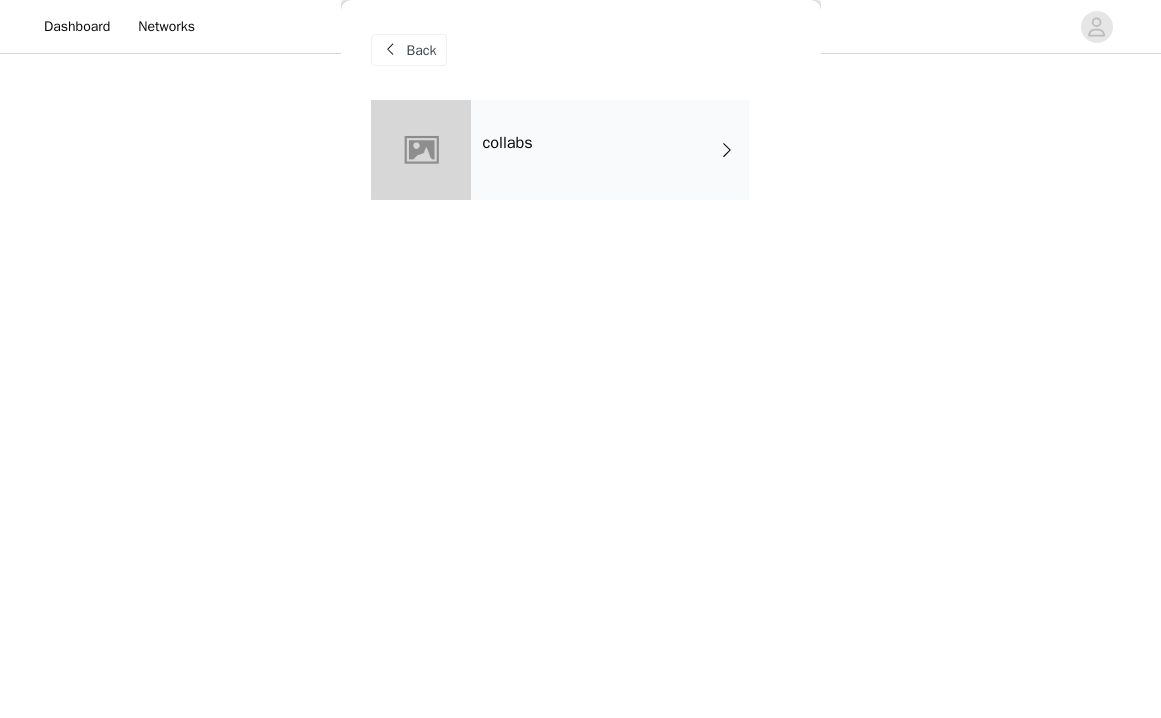 click on "collabs" at bounding box center [610, 150] 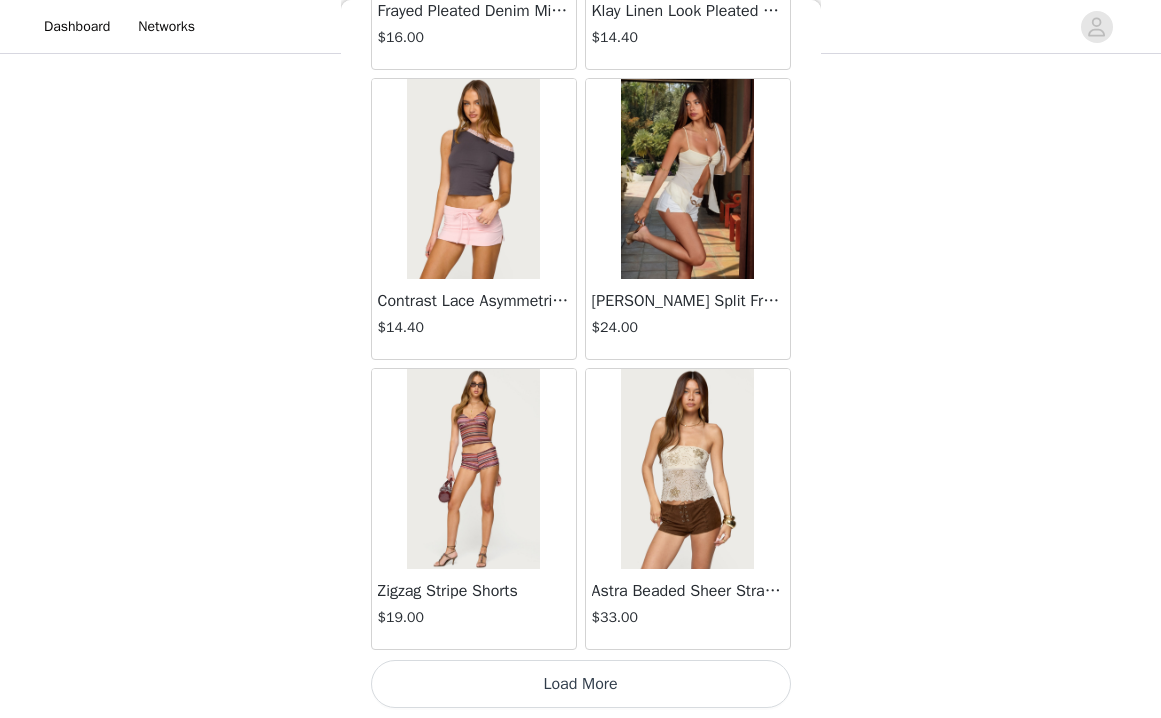 click on "Load More" at bounding box center (581, 684) 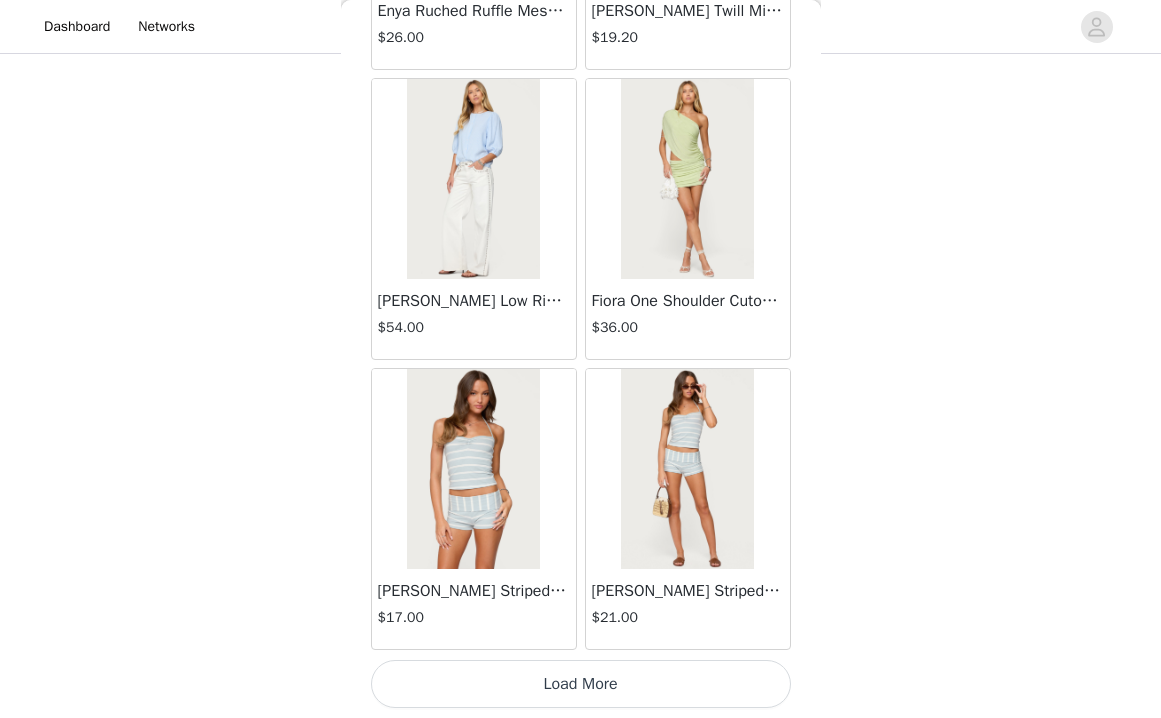 click on "Load More" at bounding box center (581, 684) 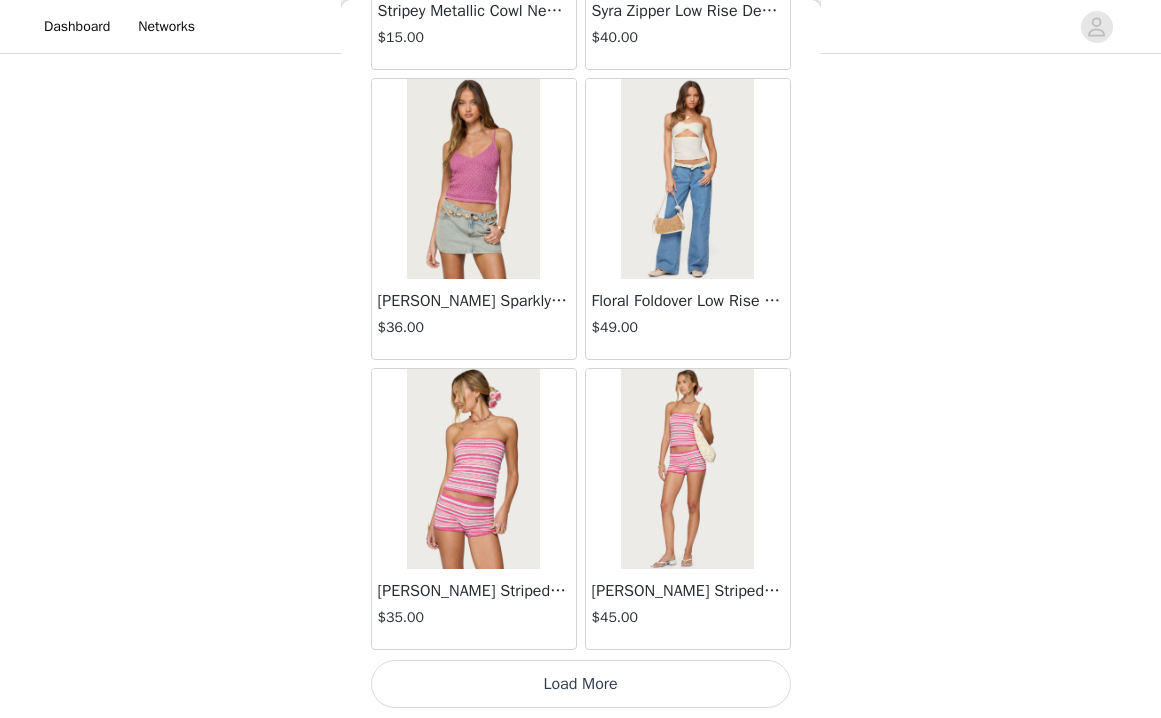 click on "Load More" at bounding box center [581, 684] 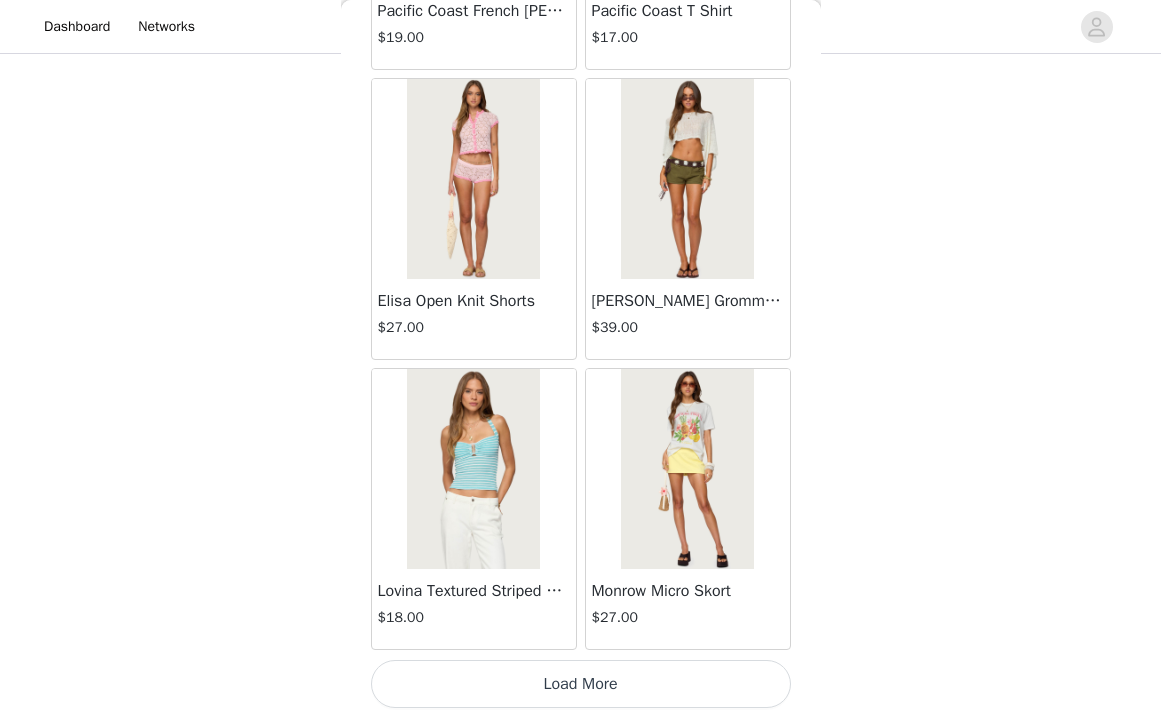 click on "Load More" at bounding box center [581, 684] 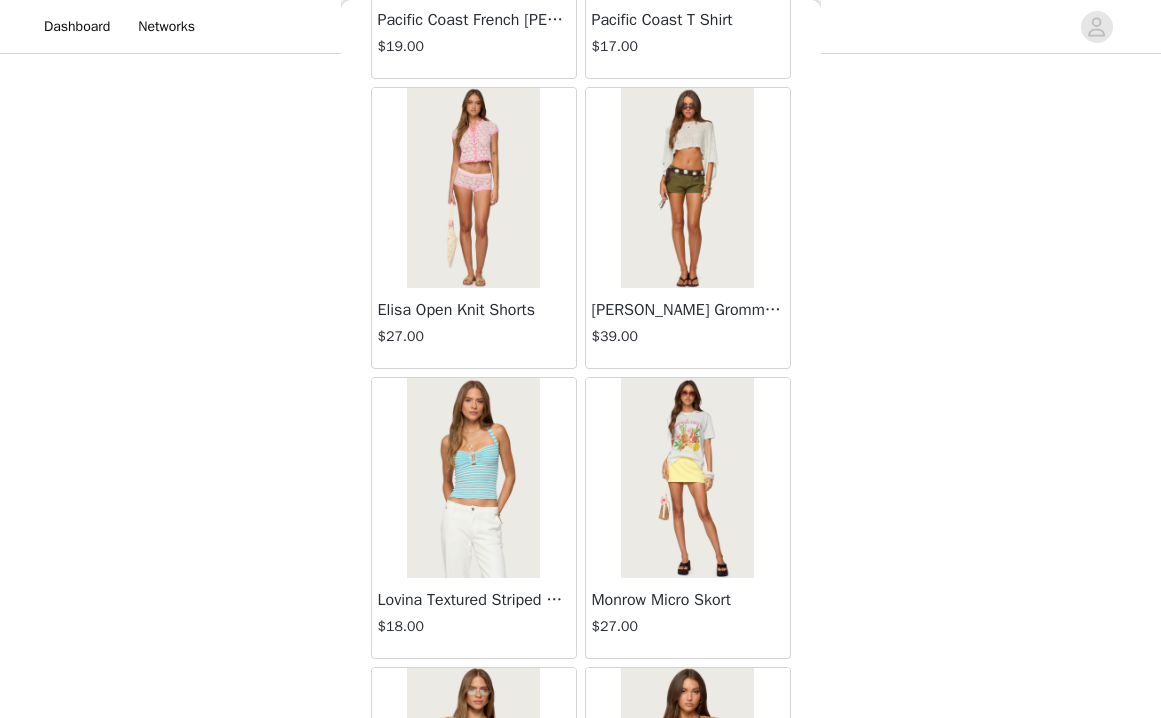 scroll, scrollTop: 547, scrollLeft: 0, axis: vertical 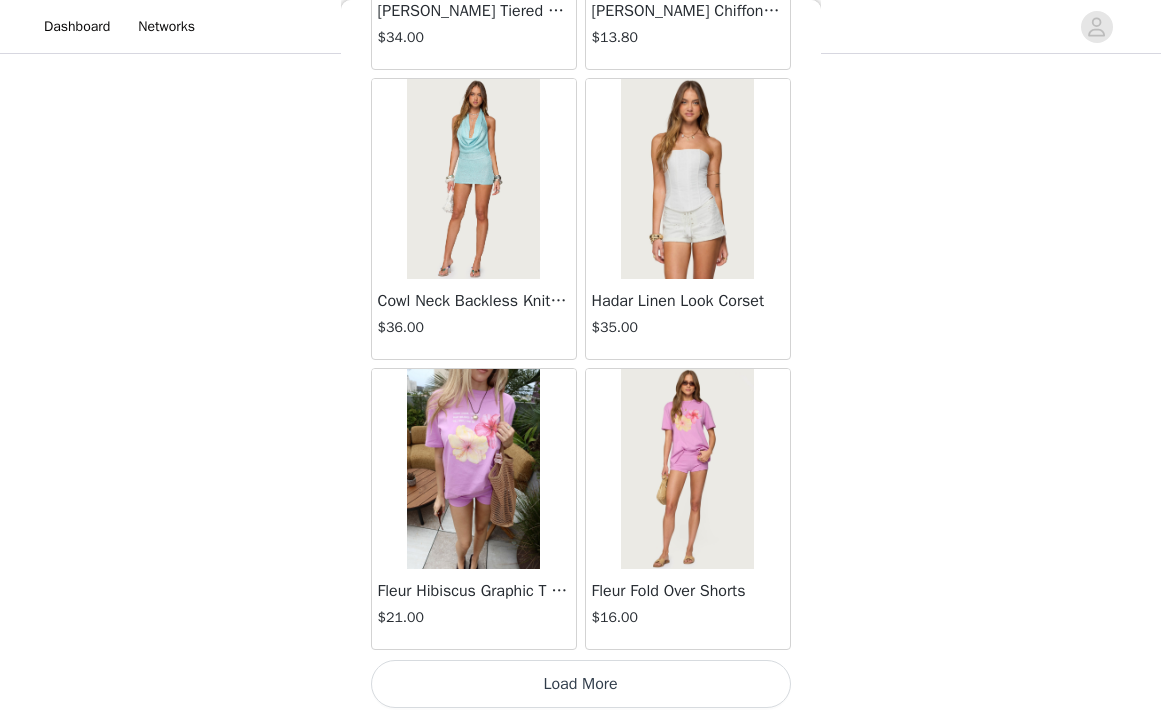 click on "Load More" at bounding box center [581, 684] 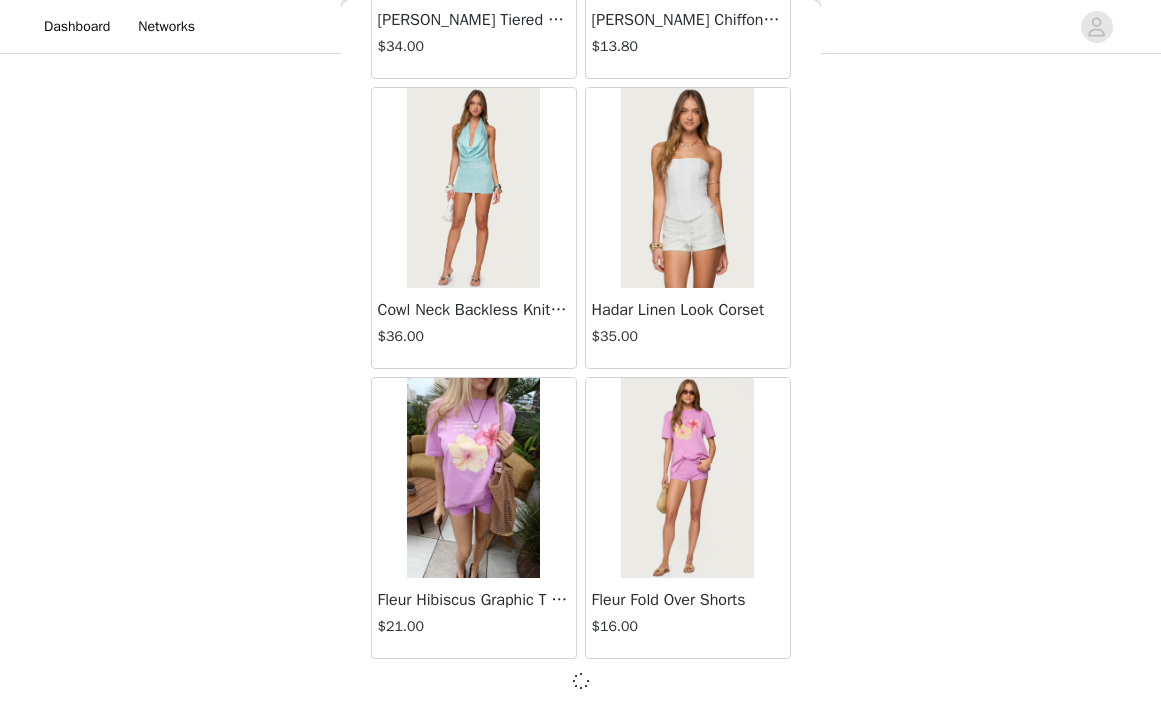 scroll, scrollTop: 13933, scrollLeft: 0, axis: vertical 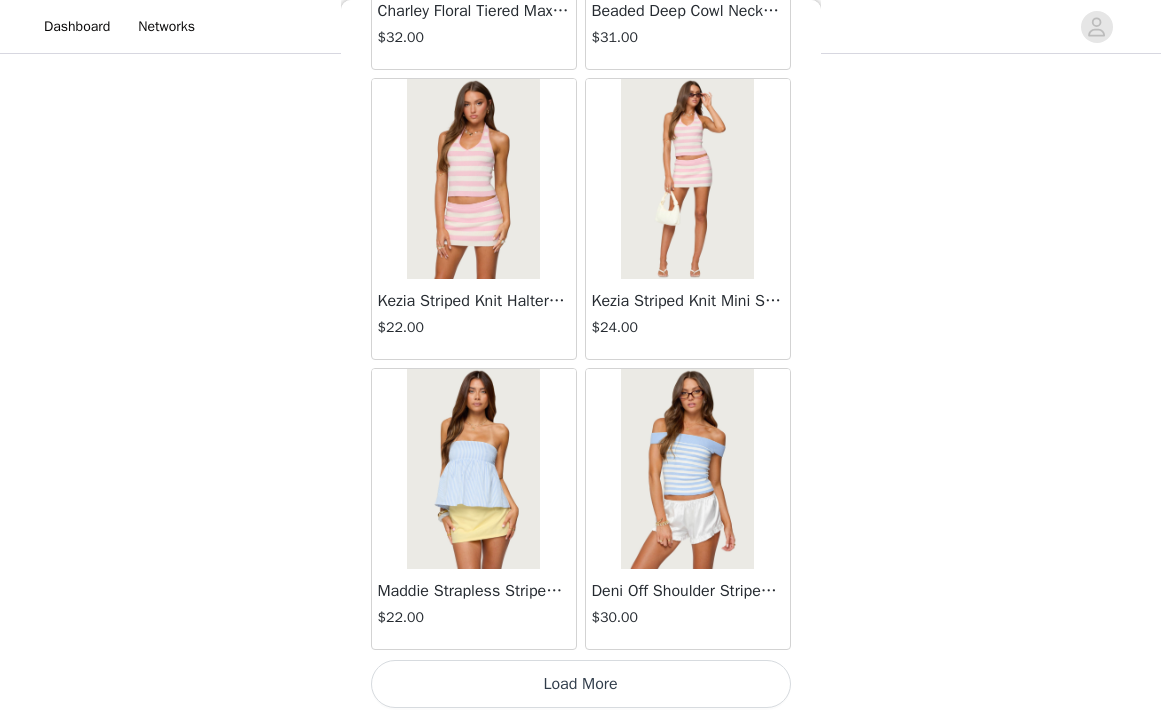 click on "Load More" at bounding box center [581, 684] 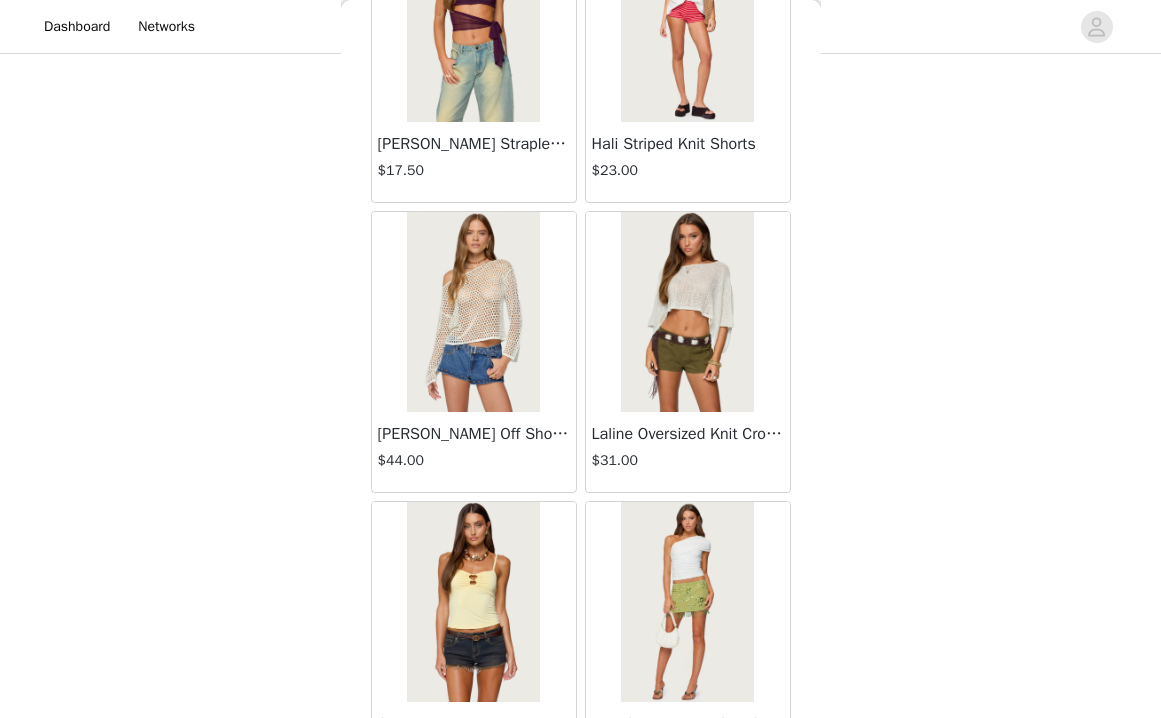 scroll, scrollTop: 15156, scrollLeft: 0, axis: vertical 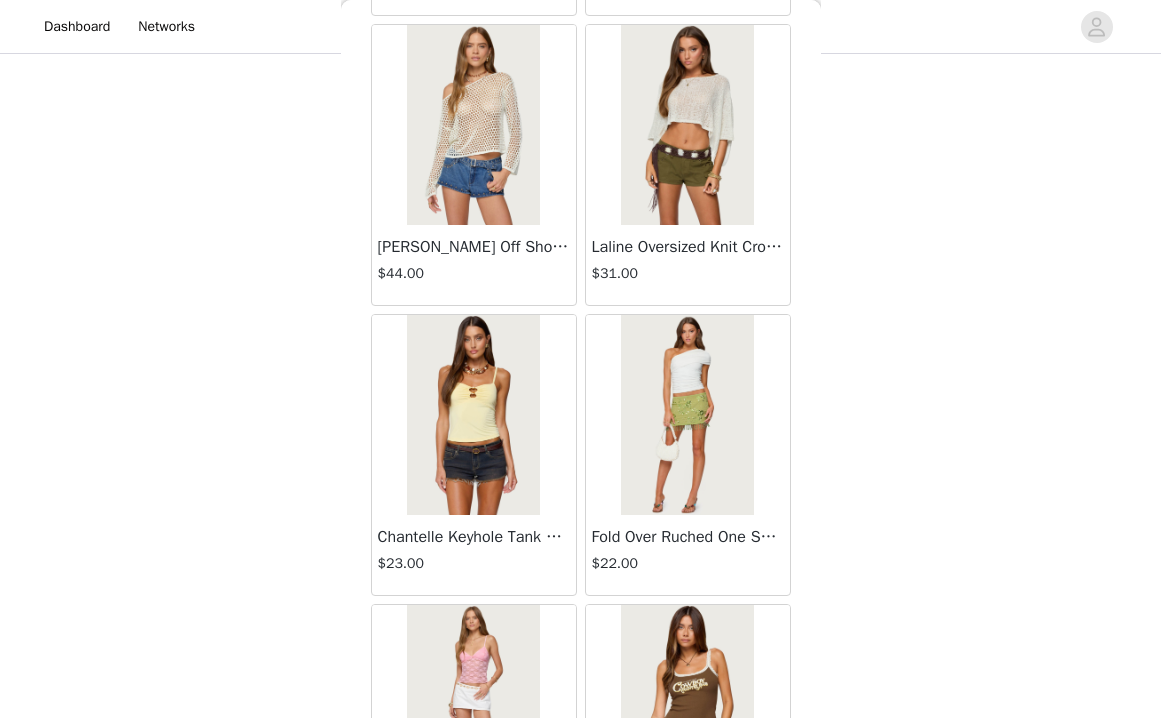 click on "Laline Oversized Knit Crop Top" at bounding box center [688, 247] 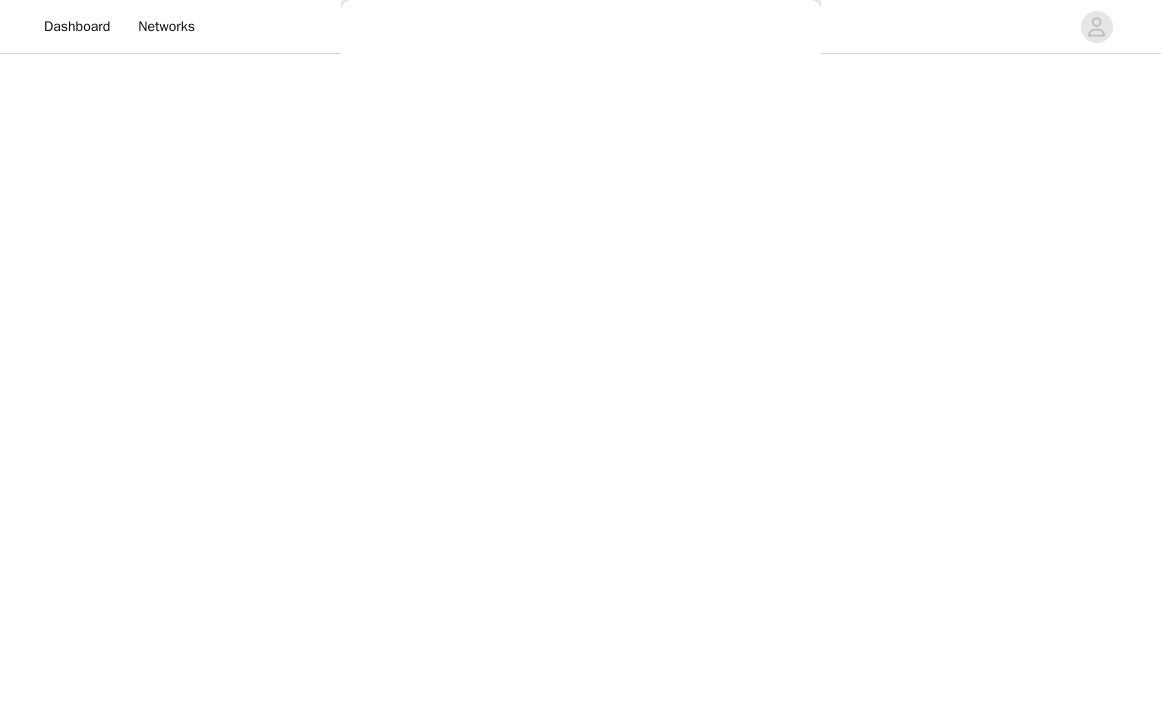 scroll, scrollTop: 233, scrollLeft: 0, axis: vertical 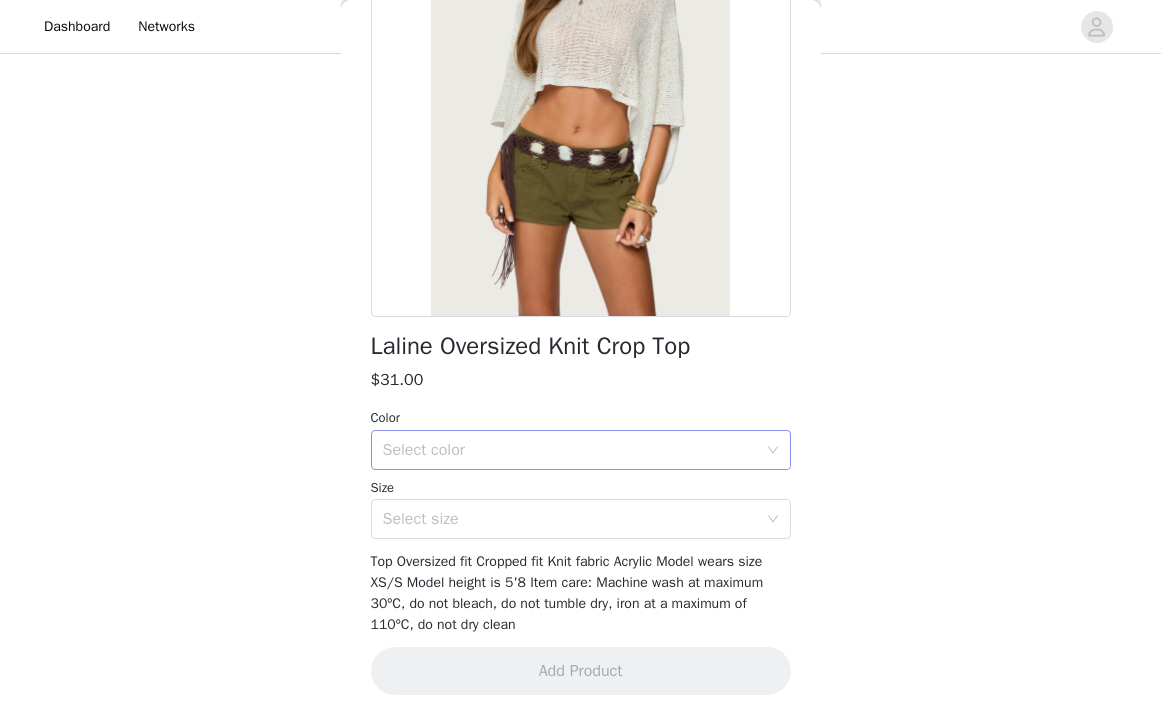 click on "Select color" at bounding box center [570, 450] 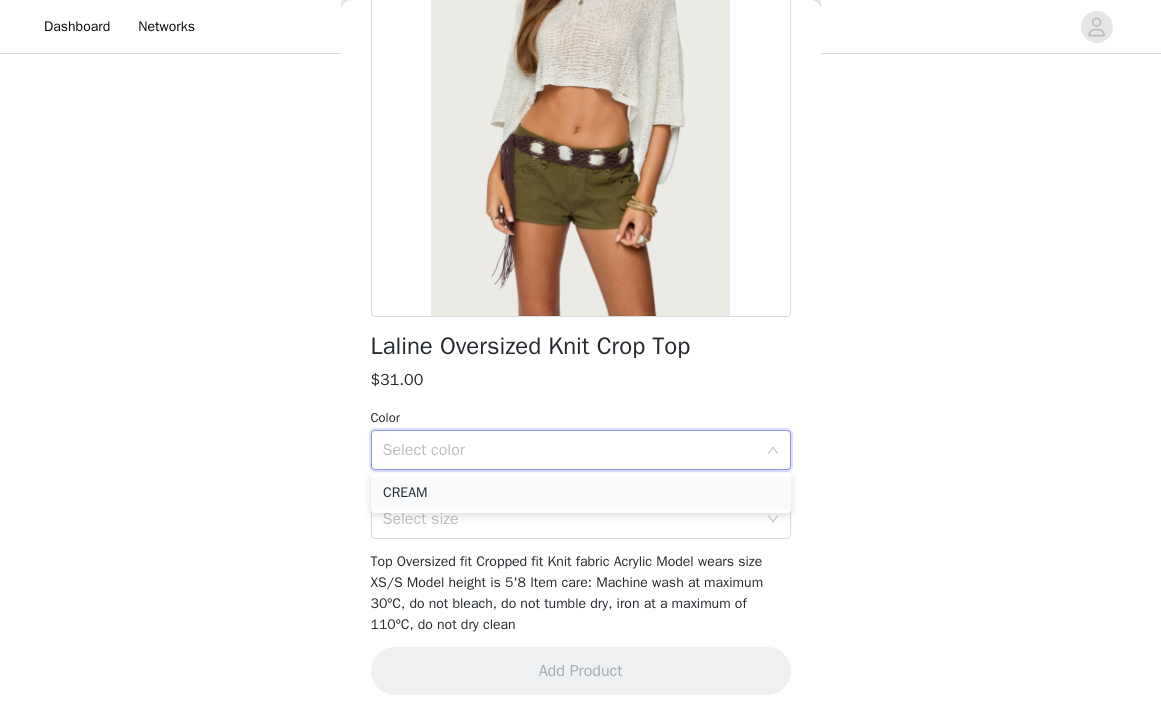 click on "CREAM" at bounding box center [581, 493] 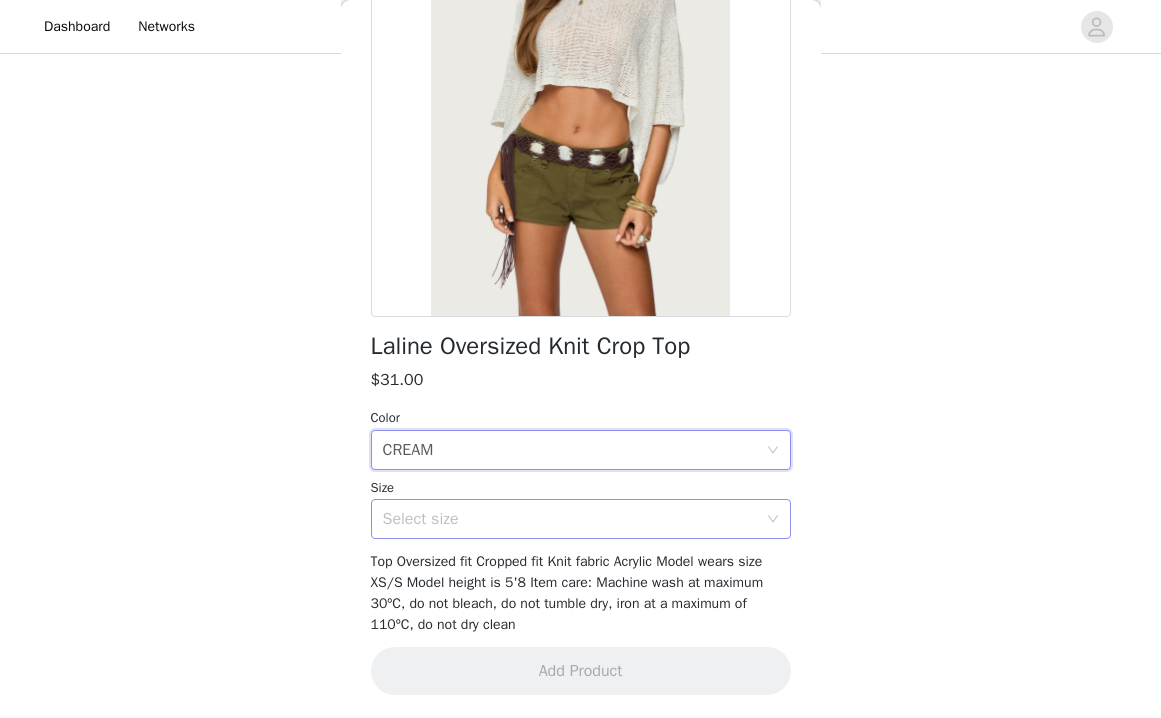 click on "Select size" at bounding box center (574, 519) 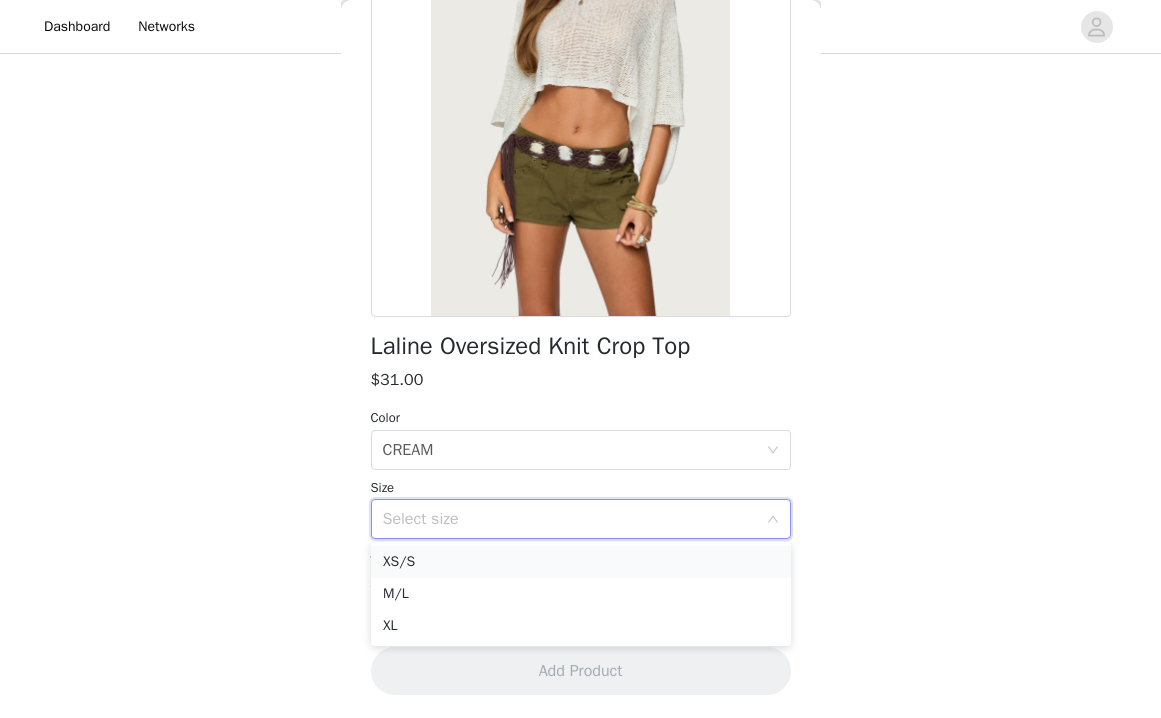 click on "XS/S" at bounding box center [581, 562] 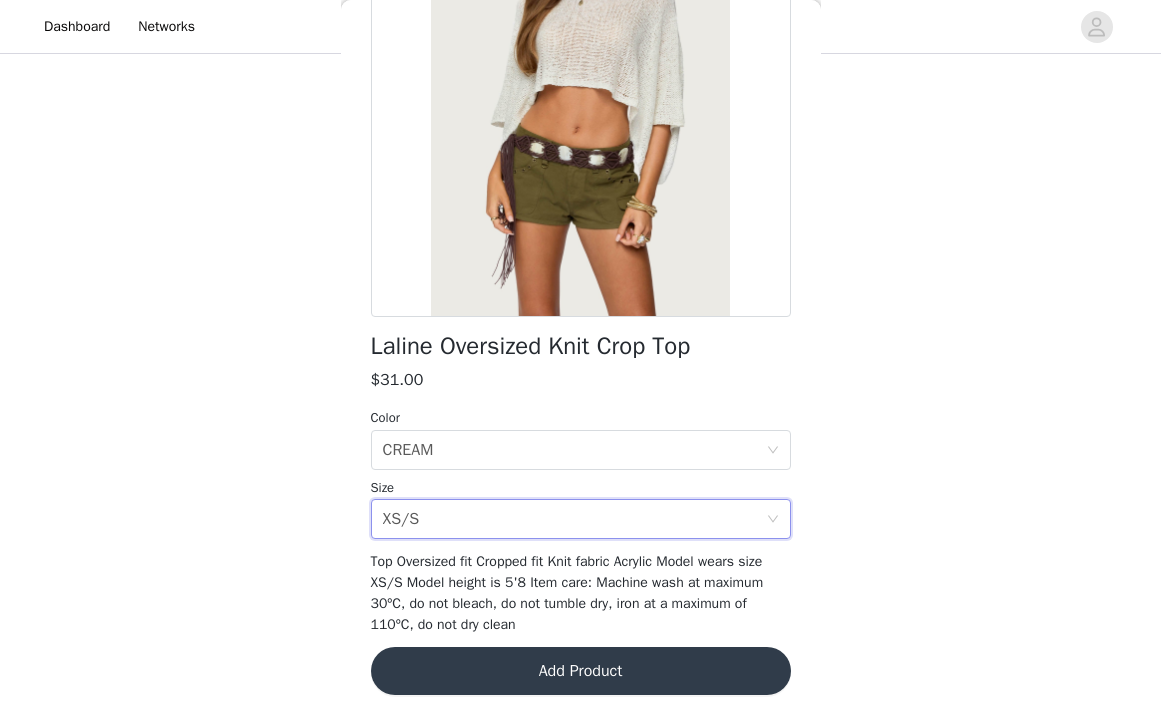 click on "Add Product" at bounding box center [581, 671] 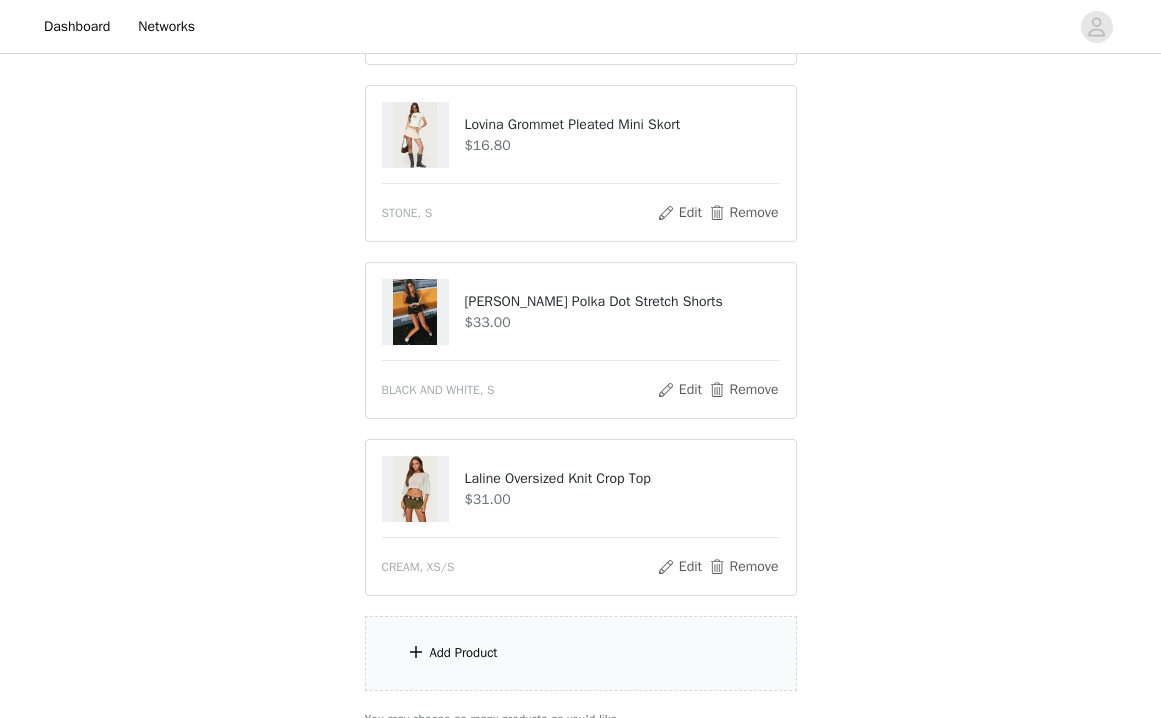 click on "Add Product" at bounding box center (581, 653) 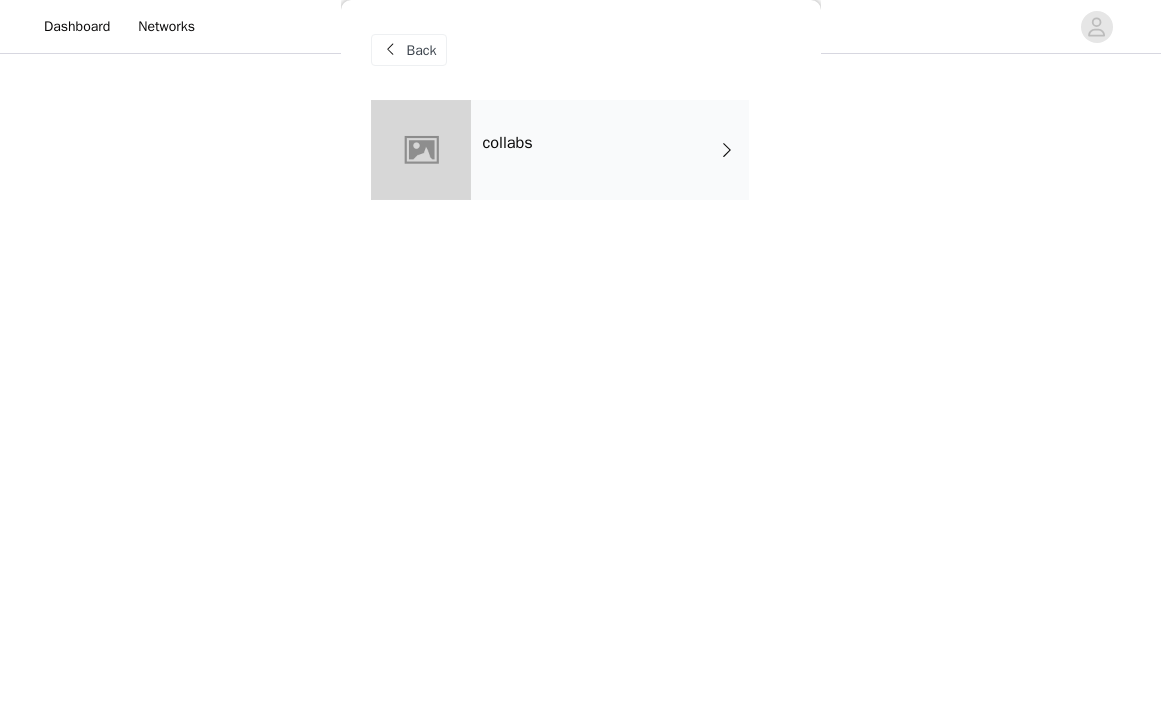 click on "collabs" at bounding box center [610, 150] 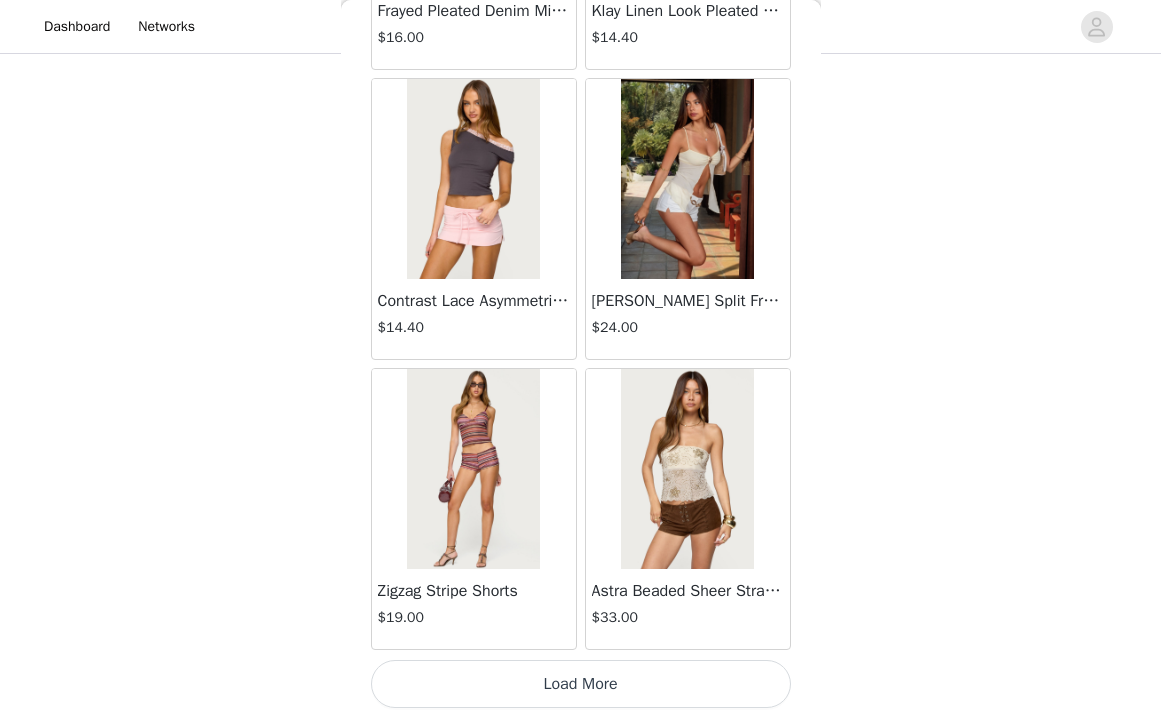 click on "Load More" at bounding box center [581, 684] 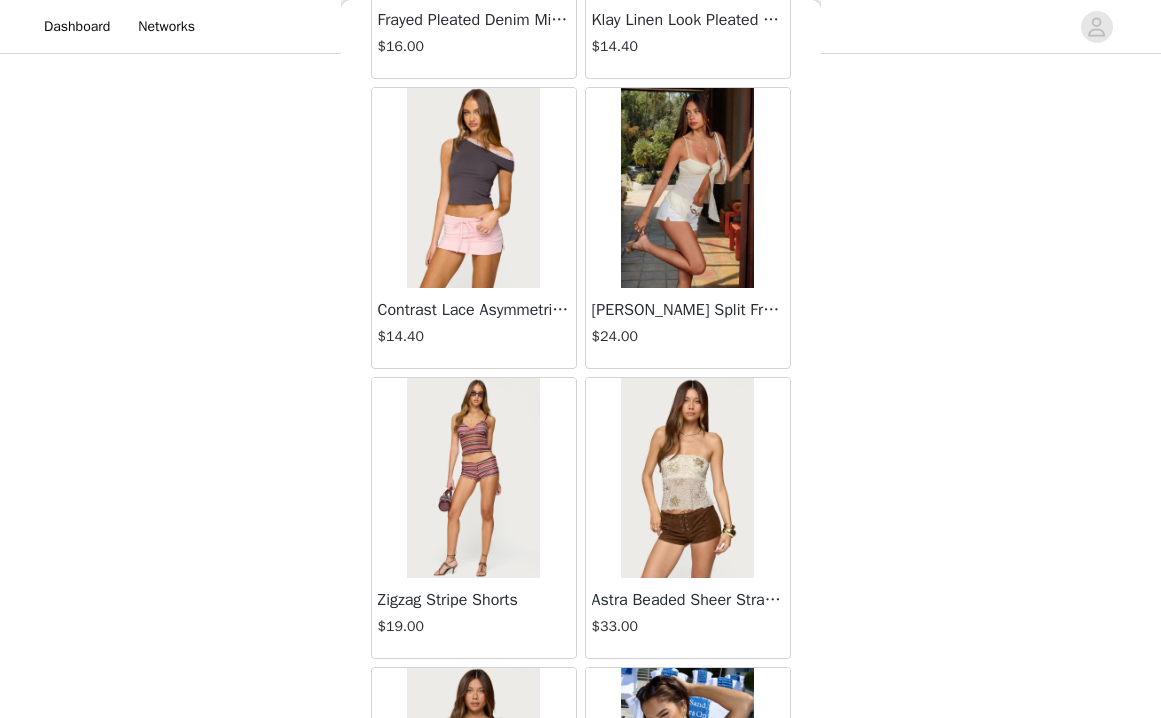 scroll, scrollTop: 722, scrollLeft: 0, axis: vertical 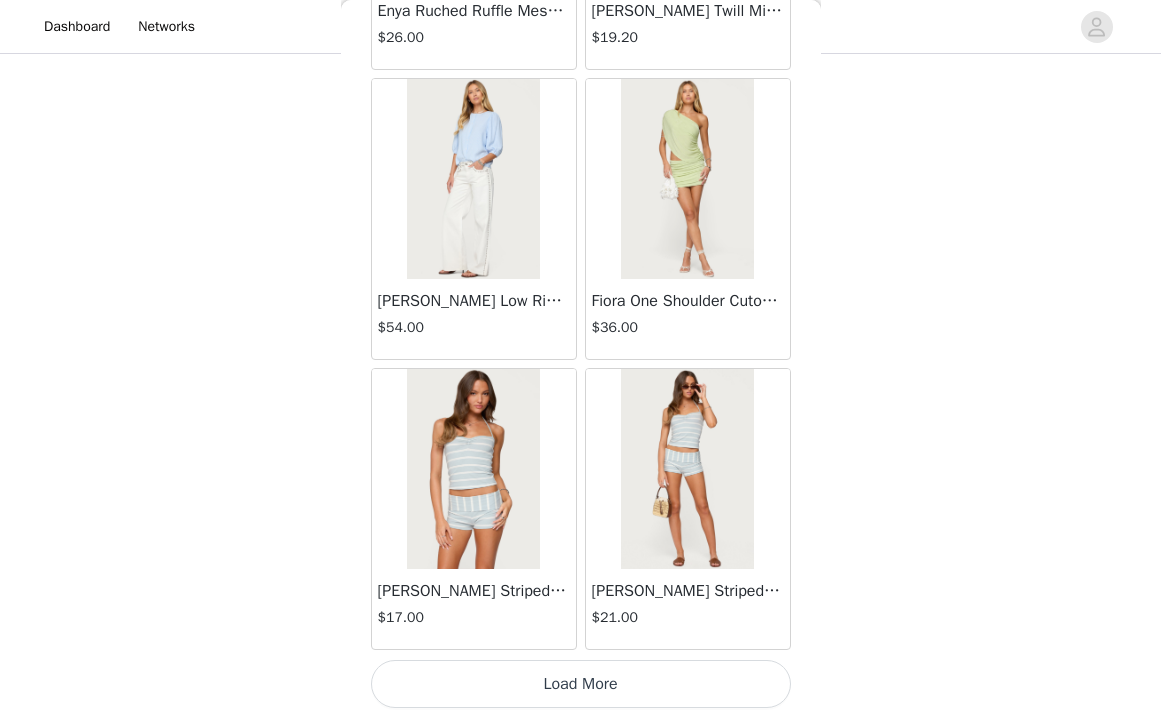 click on "Load More" at bounding box center [581, 684] 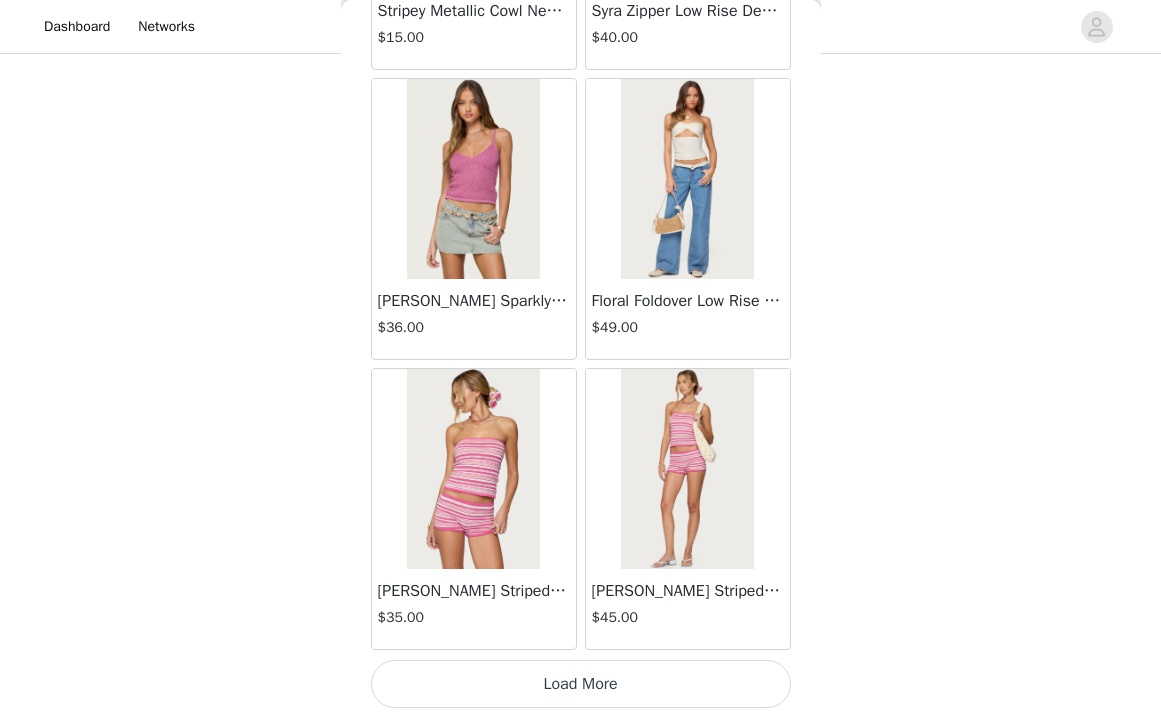 click on "Load More" at bounding box center [581, 684] 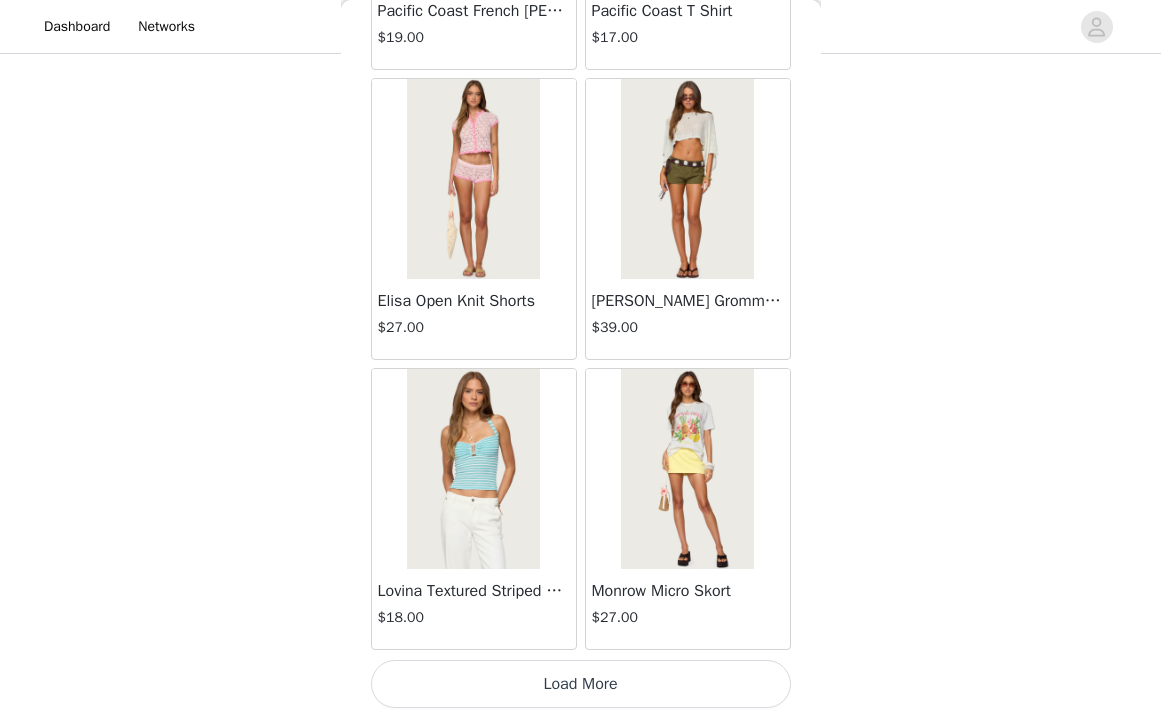 click on "Load More" at bounding box center [581, 684] 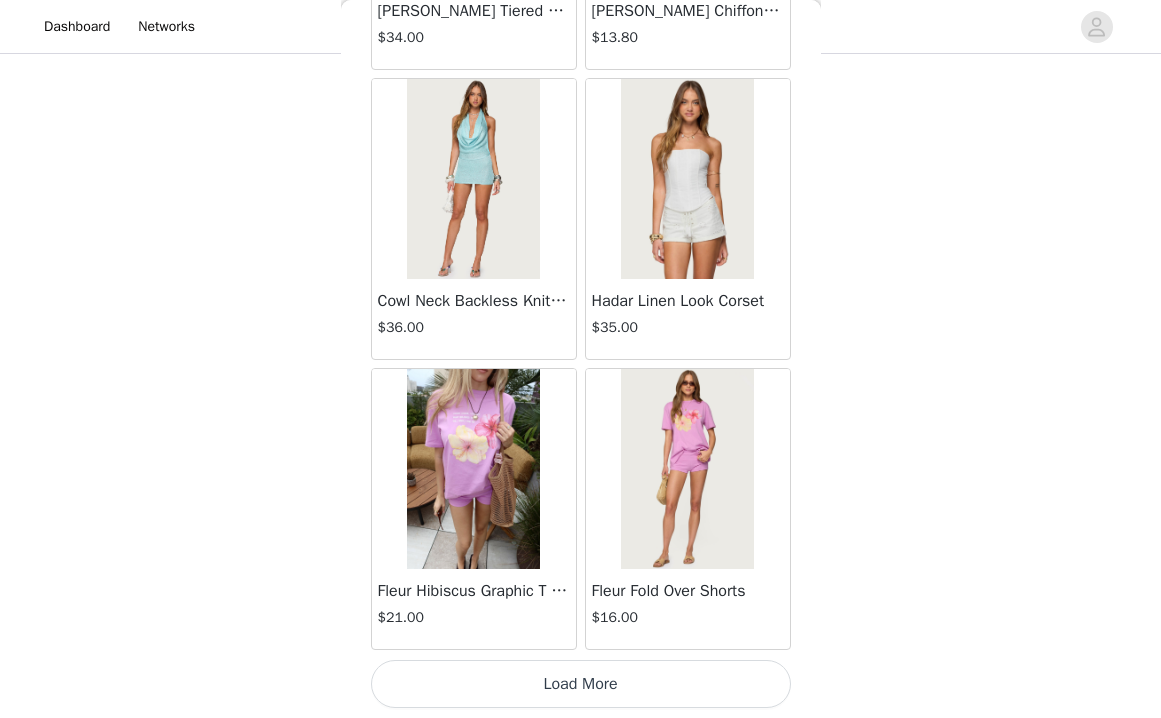 click on "Load More" at bounding box center [581, 684] 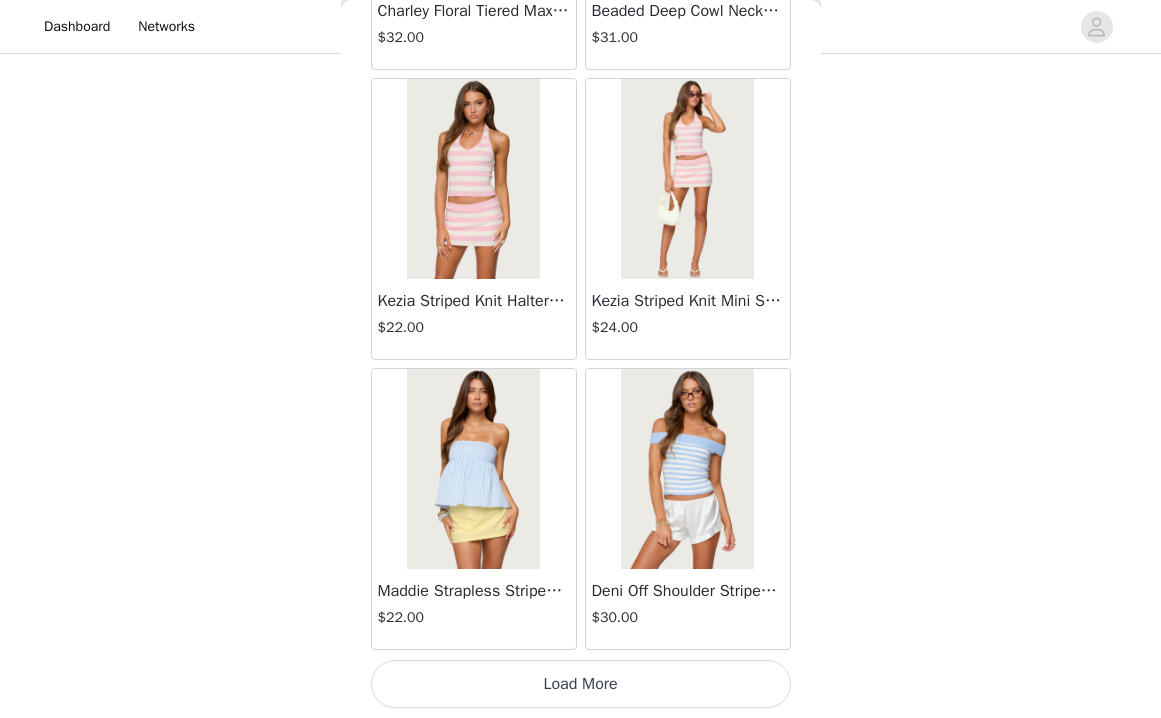 click on "Load More" at bounding box center [581, 684] 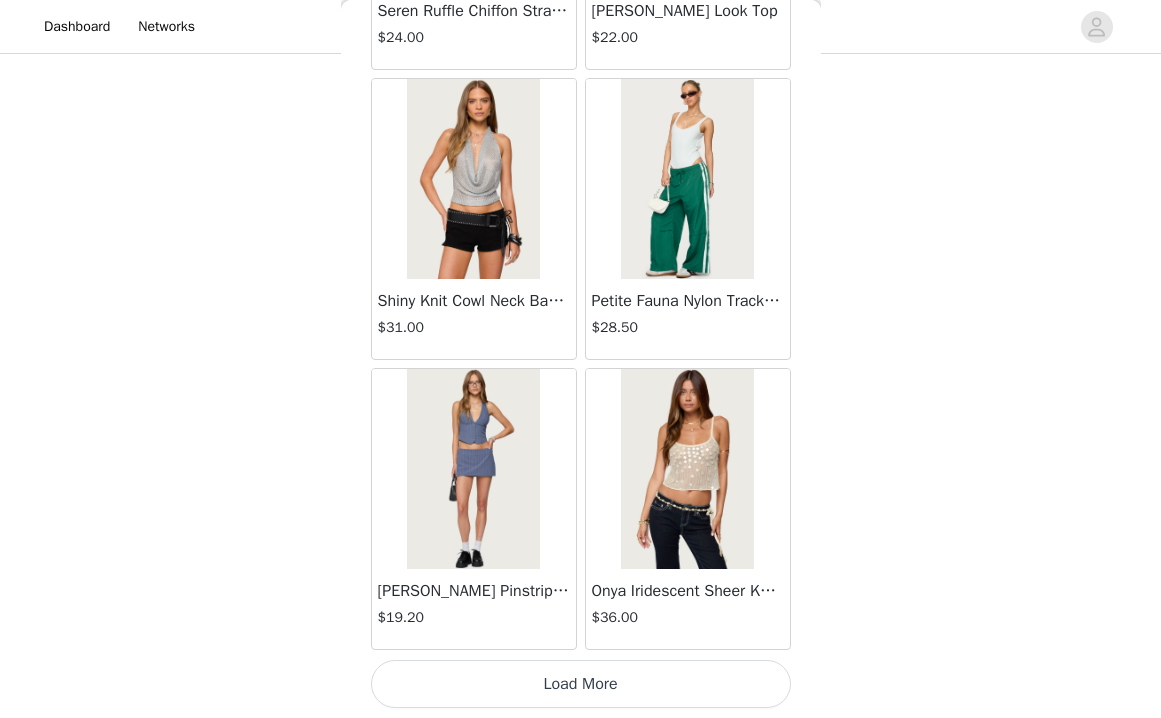 click on "Load More" at bounding box center [581, 684] 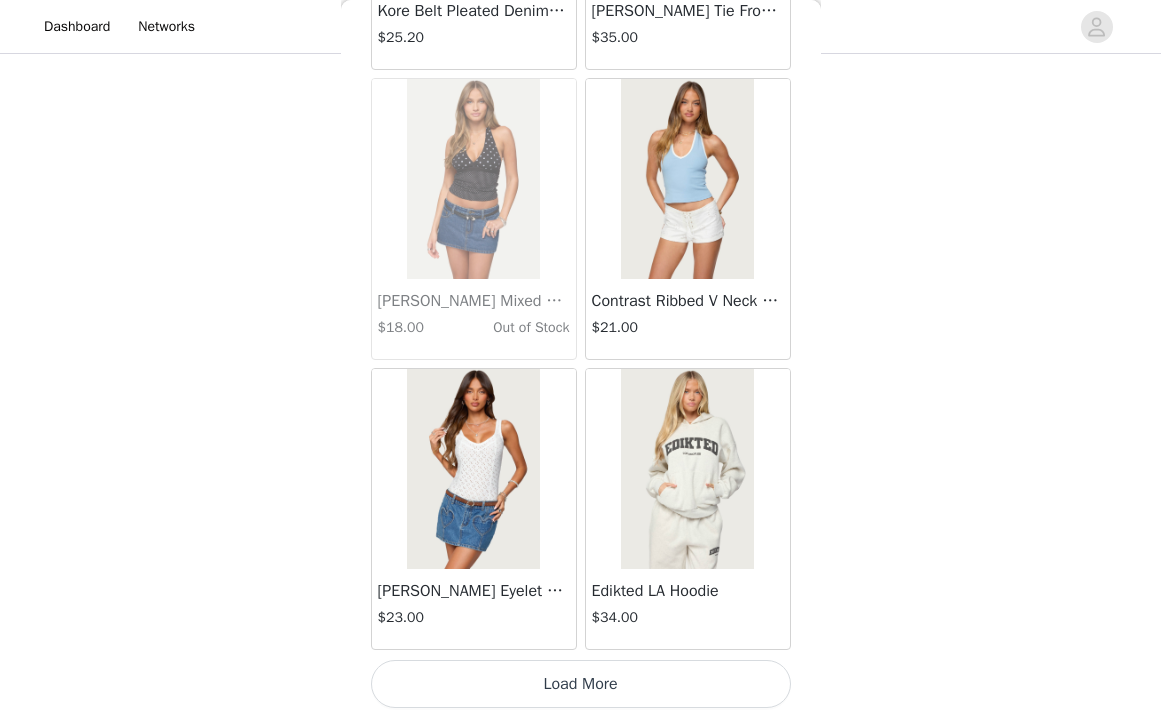 click on "Load More" at bounding box center (581, 684) 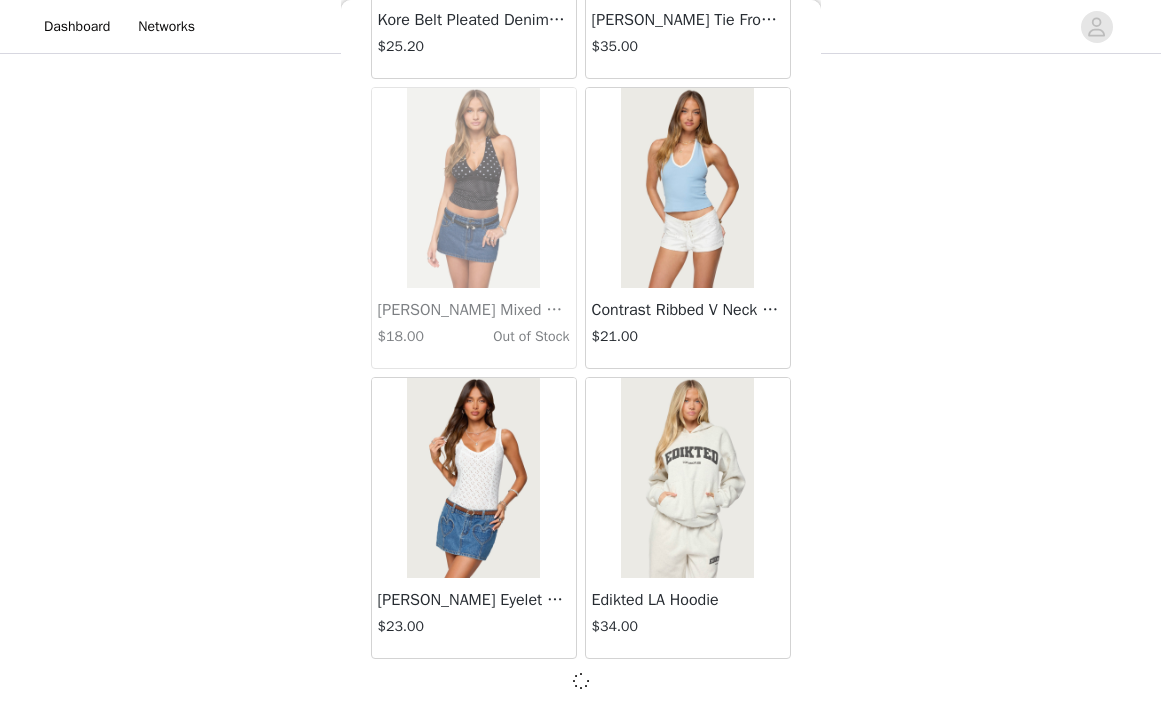 scroll, scrollTop: 22633, scrollLeft: 0, axis: vertical 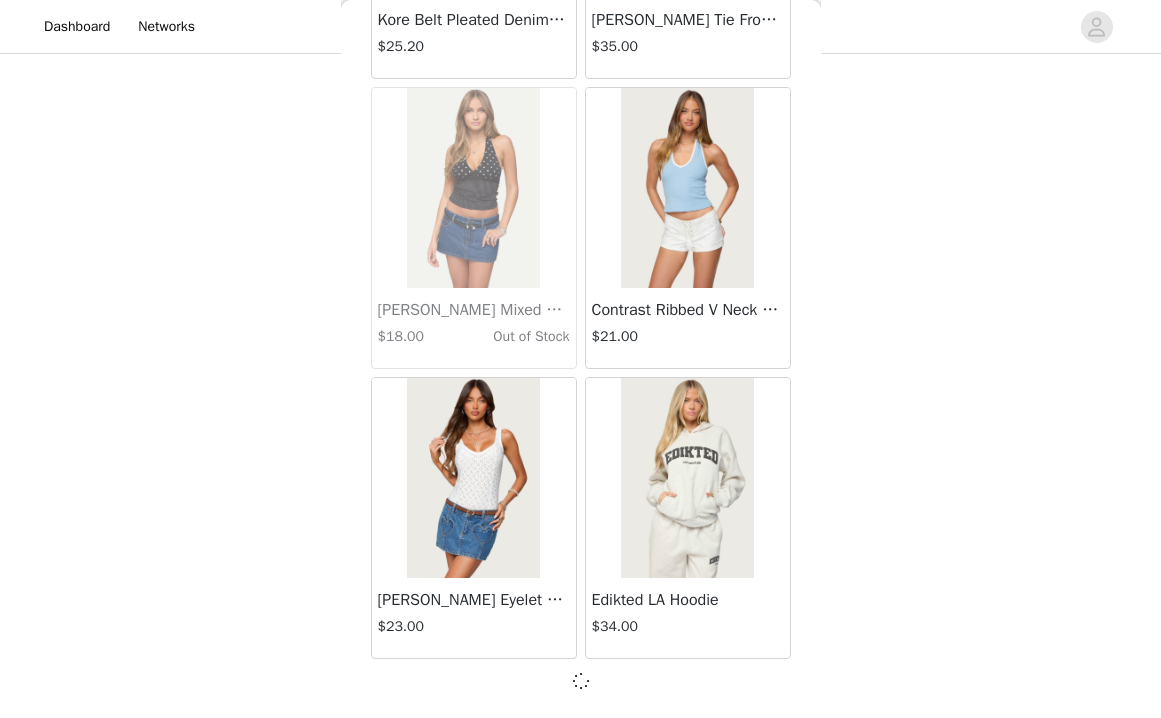 click on "Edikted LA Hoodie" at bounding box center [688, 600] 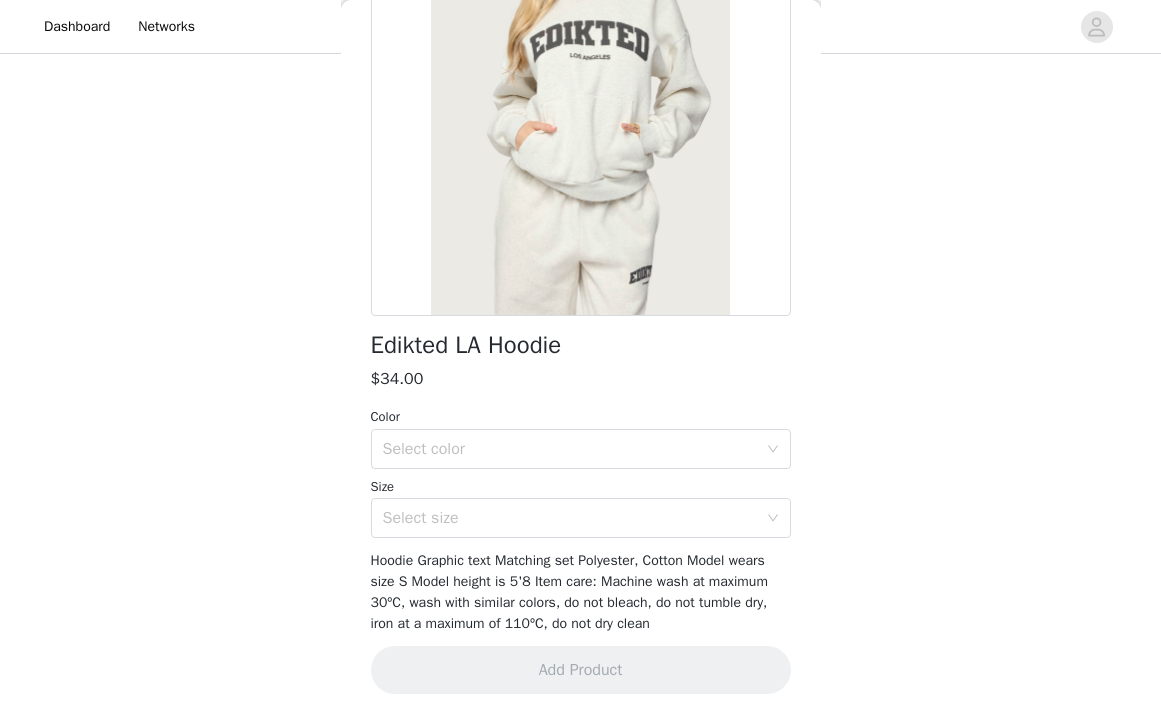scroll, scrollTop: 233, scrollLeft: 0, axis: vertical 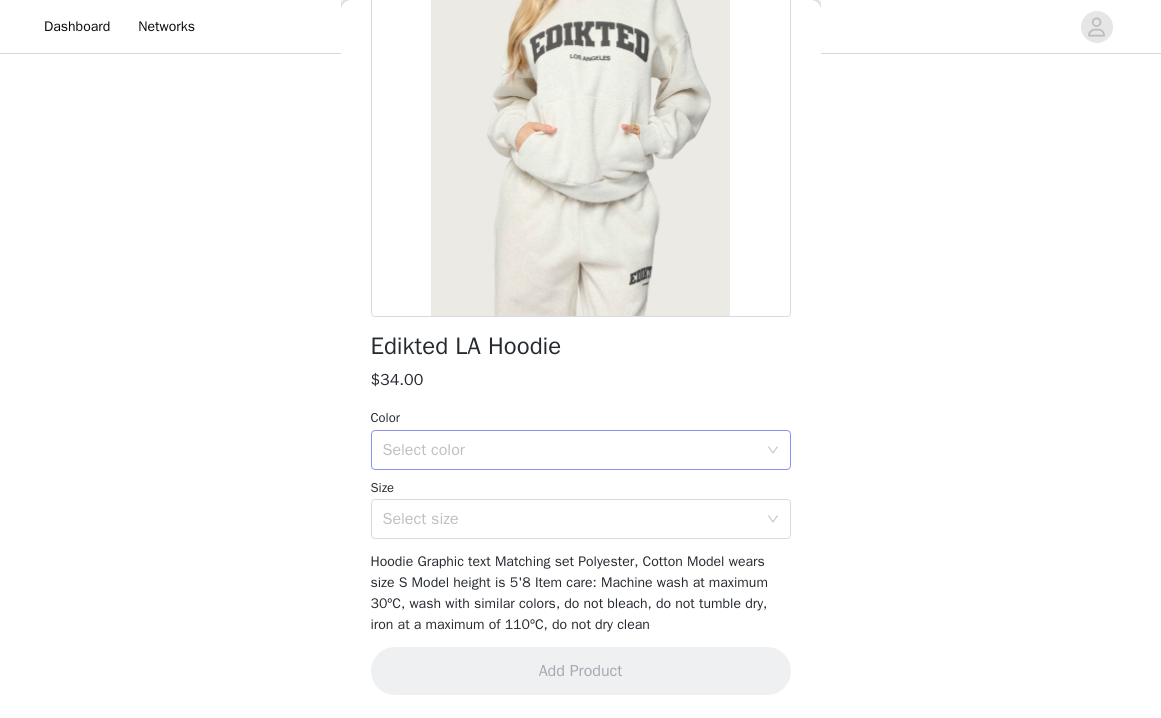 click on "Select color" at bounding box center (570, 450) 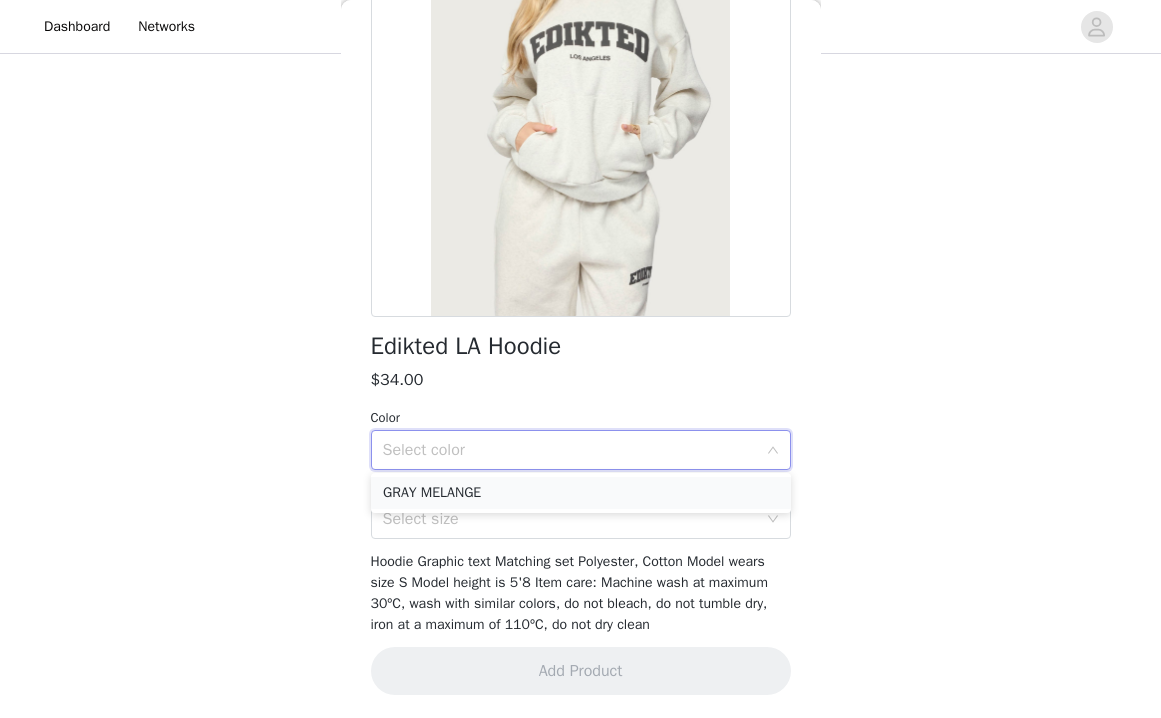 click on "GRAY MELANGE" at bounding box center [581, 493] 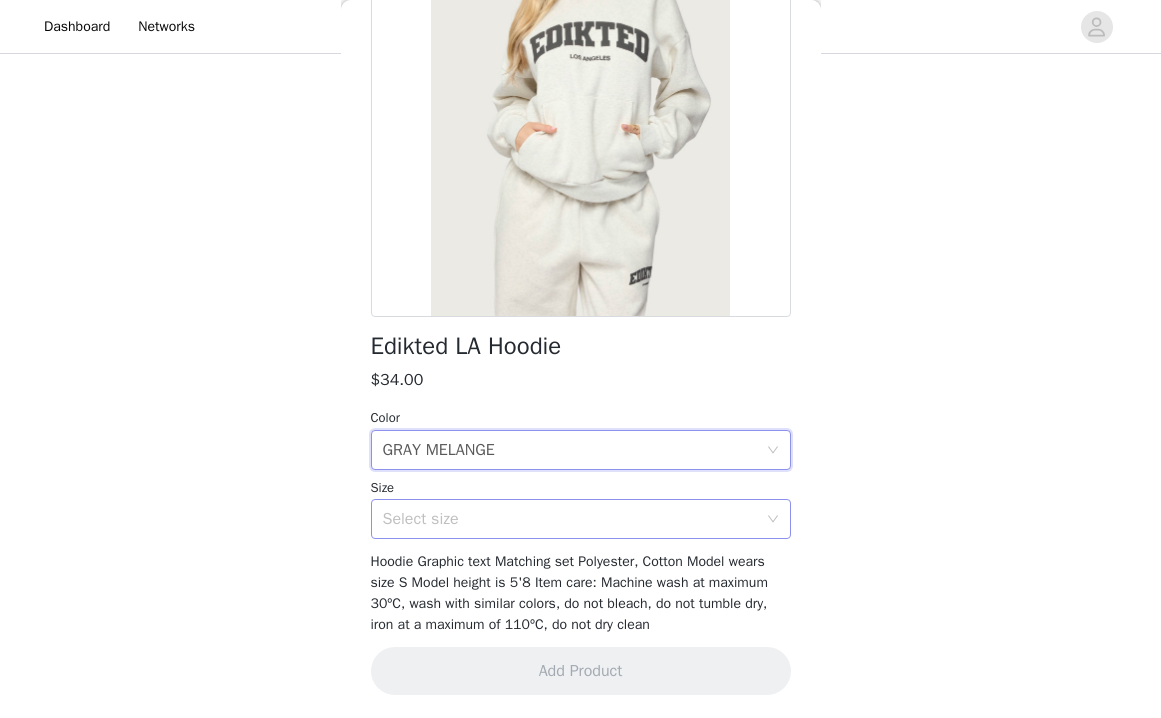 click on "Select size" at bounding box center (570, 519) 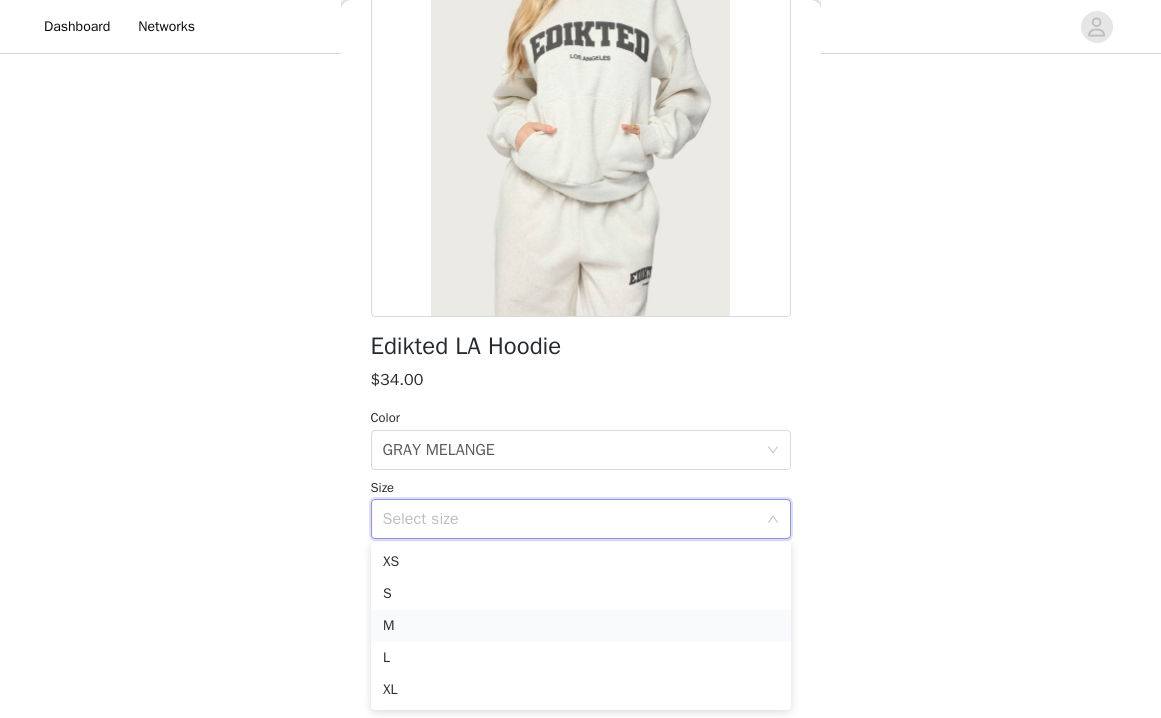 click on "M" at bounding box center (581, 626) 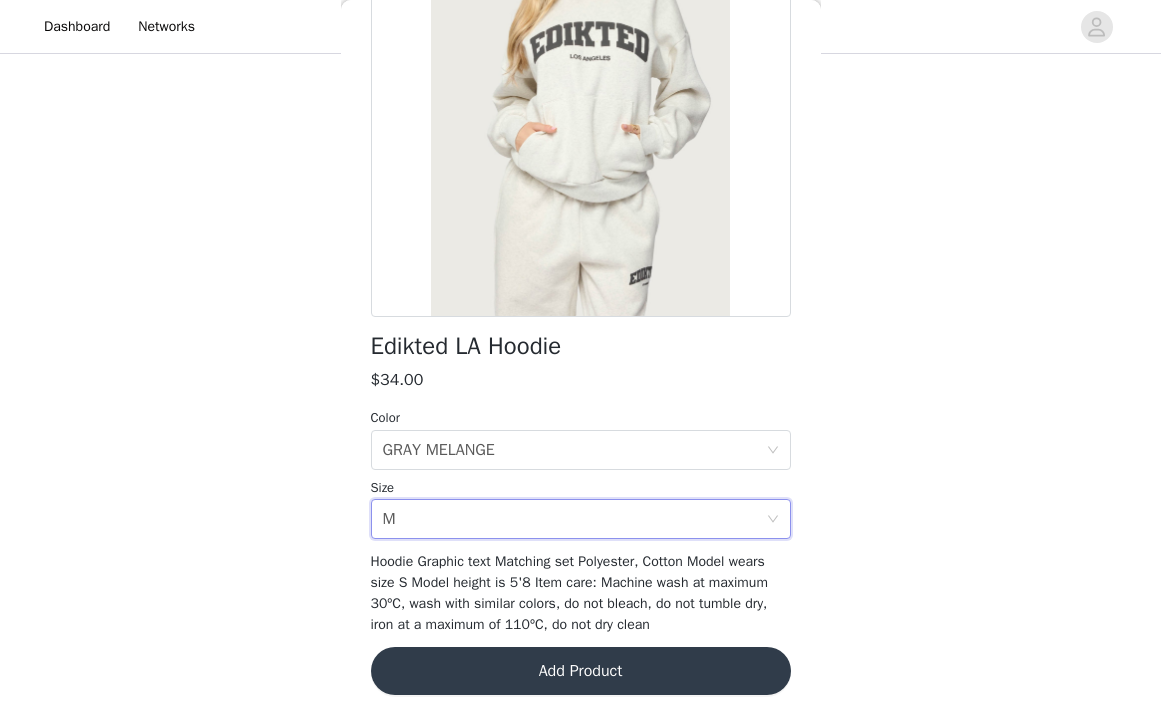 click on "Add Product" at bounding box center (581, 671) 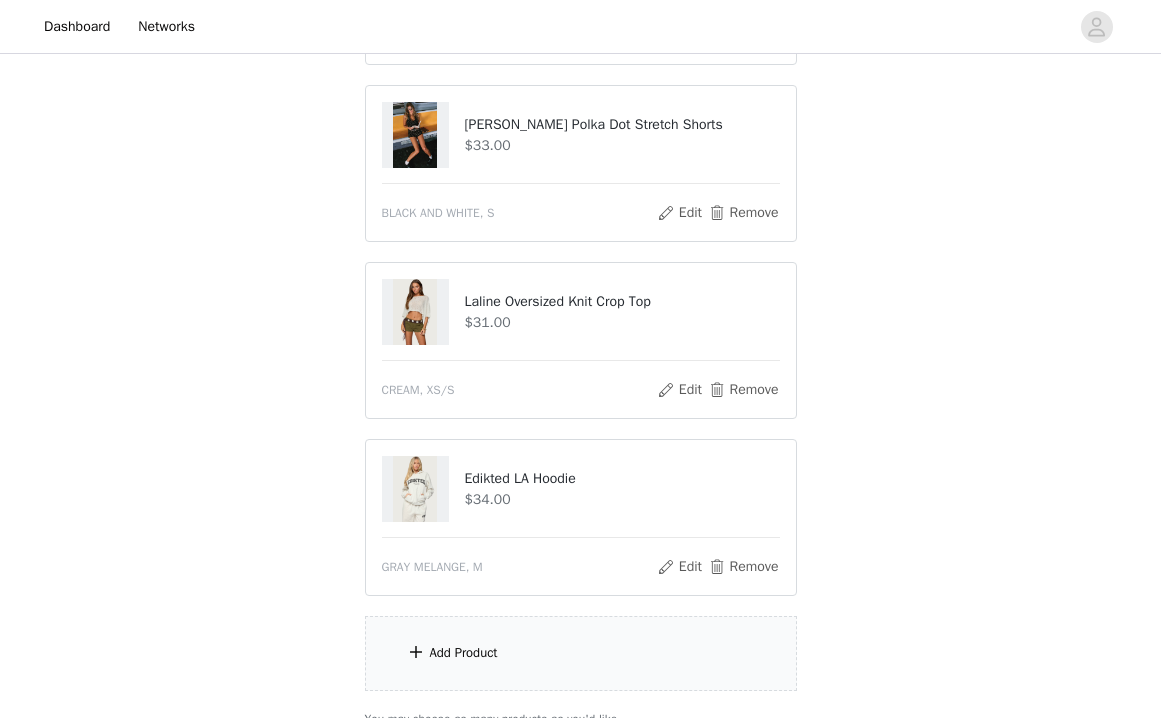 click on "Add Product" at bounding box center (464, 653) 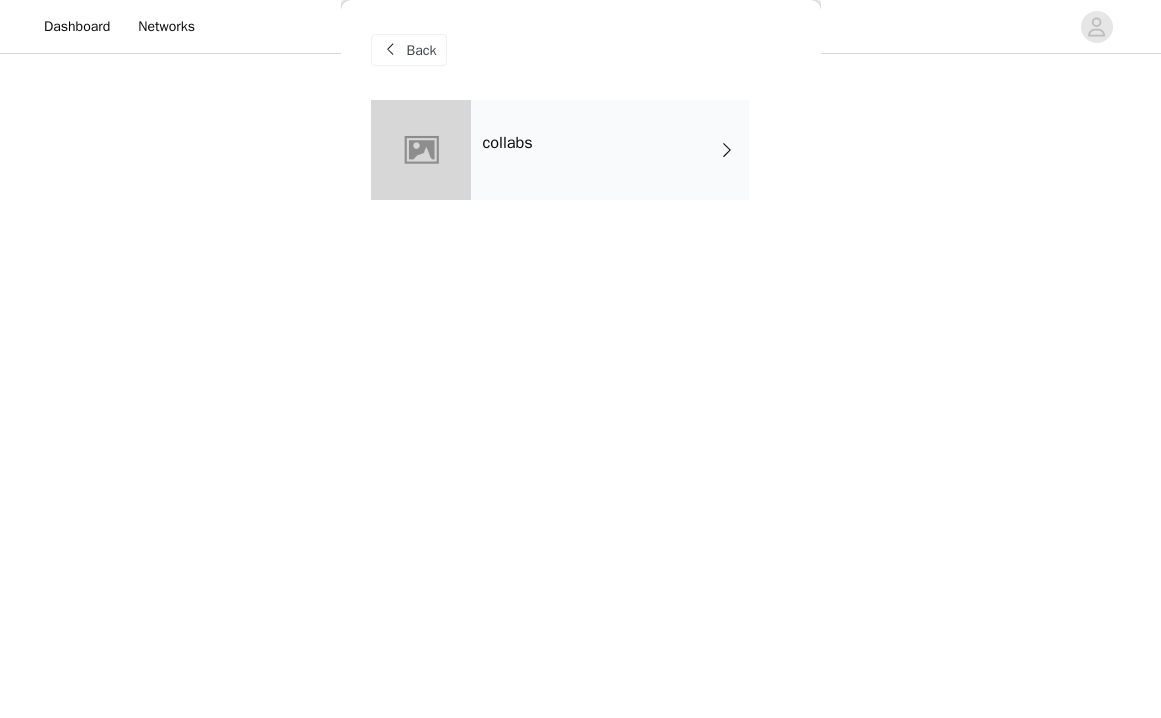 click on "collabs" at bounding box center [610, 150] 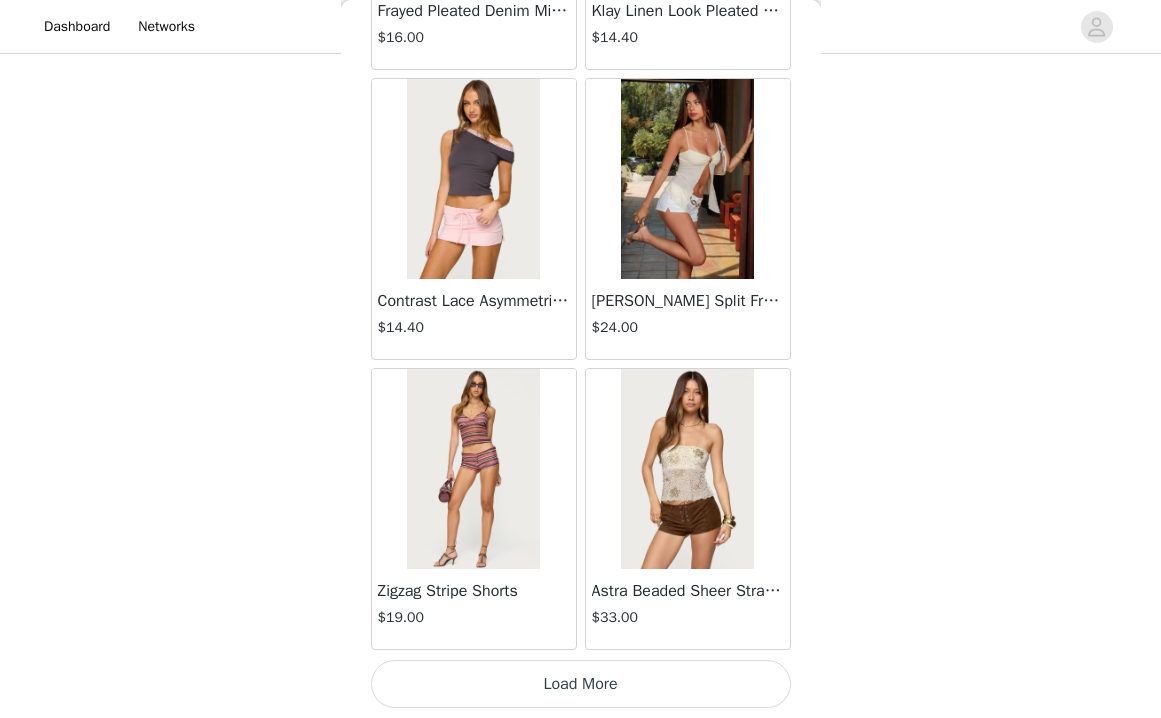 scroll, scrollTop: 2342, scrollLeft: 0, axis: vertical 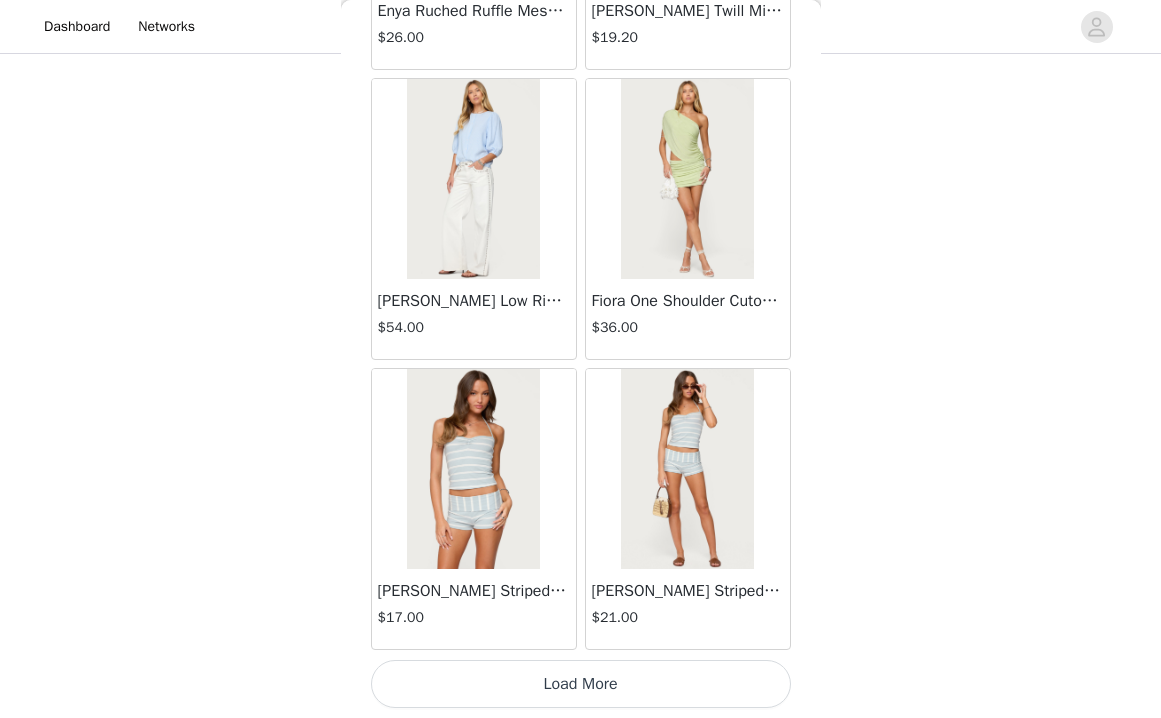 click on "Load More" at bounding box center [581, 684] 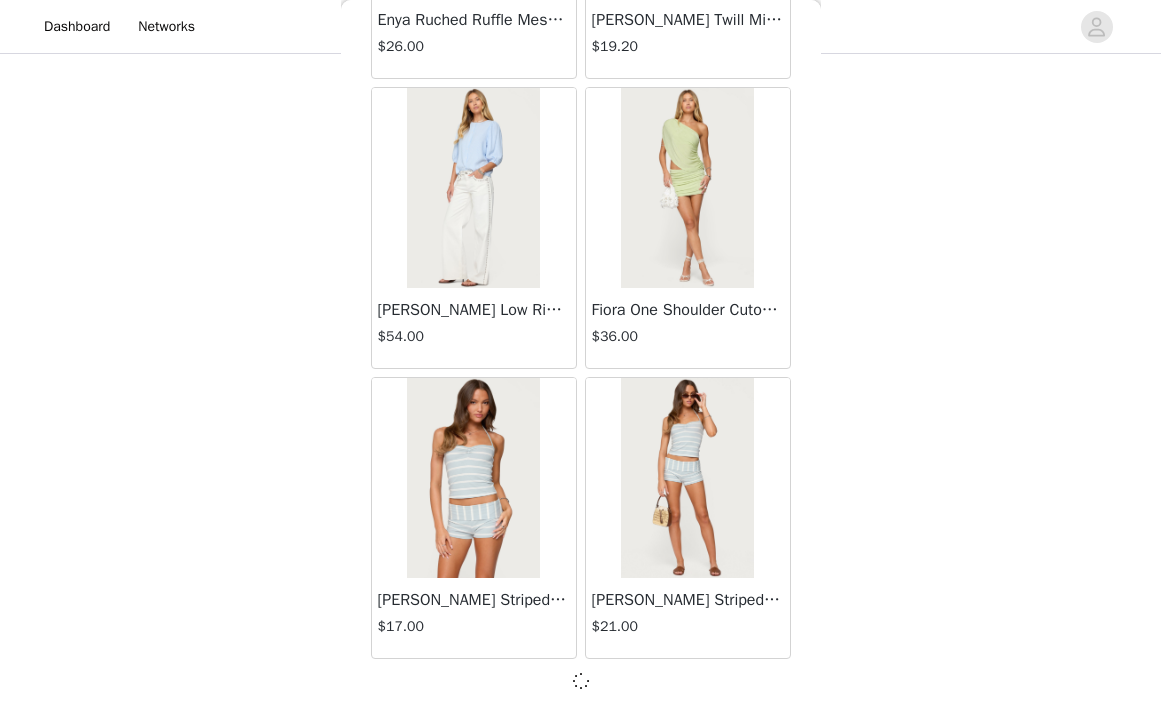 scroll, scrollTop: 5233, scrollLeft: 0, axis: vertical 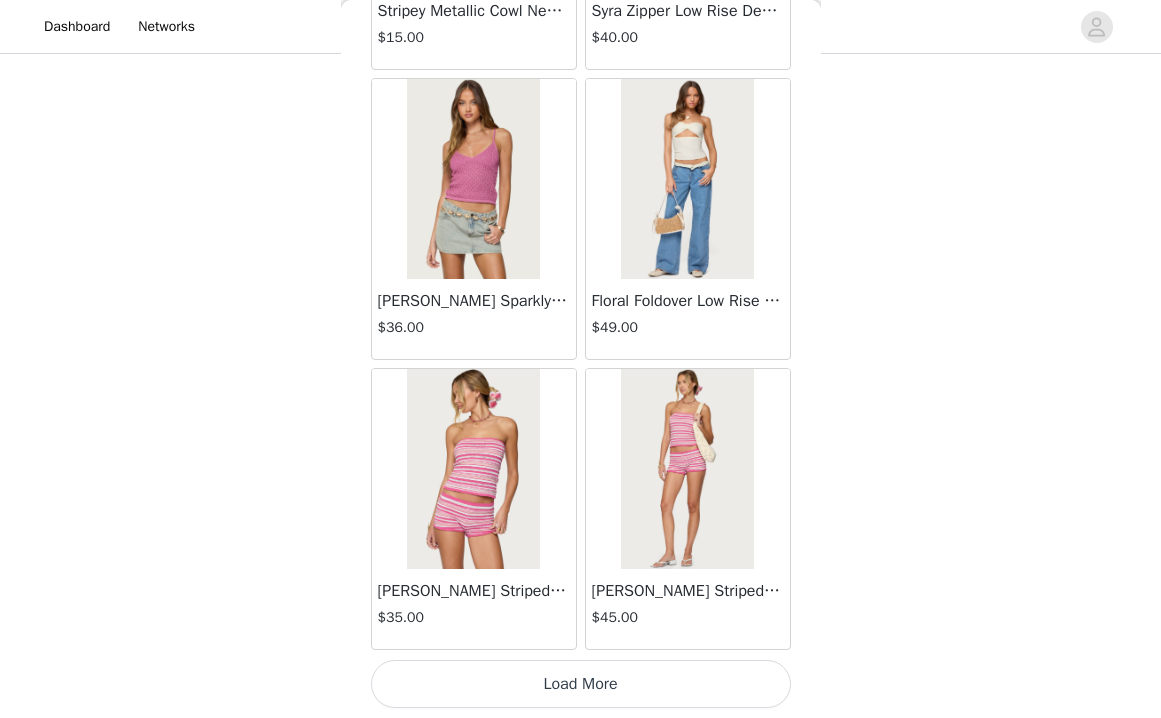 click on "Load More" at bounding box center (581, 684) 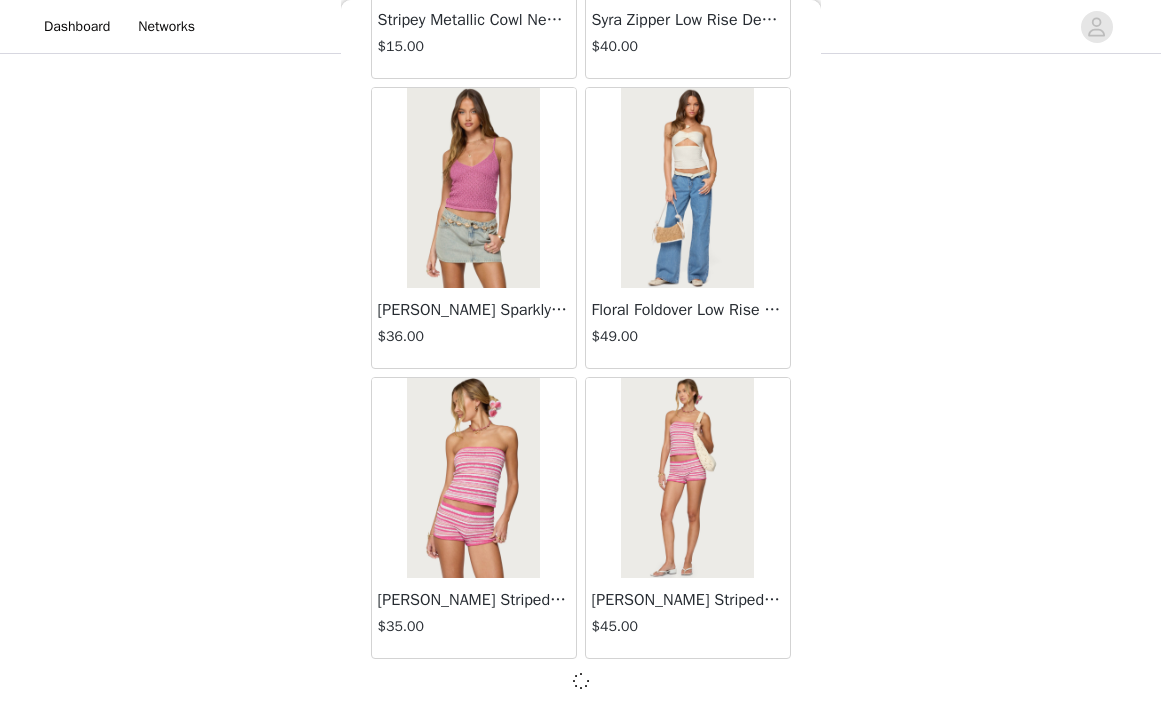 scroll, scrollTop: 8133, scrollLeft: 0, axis: vertical 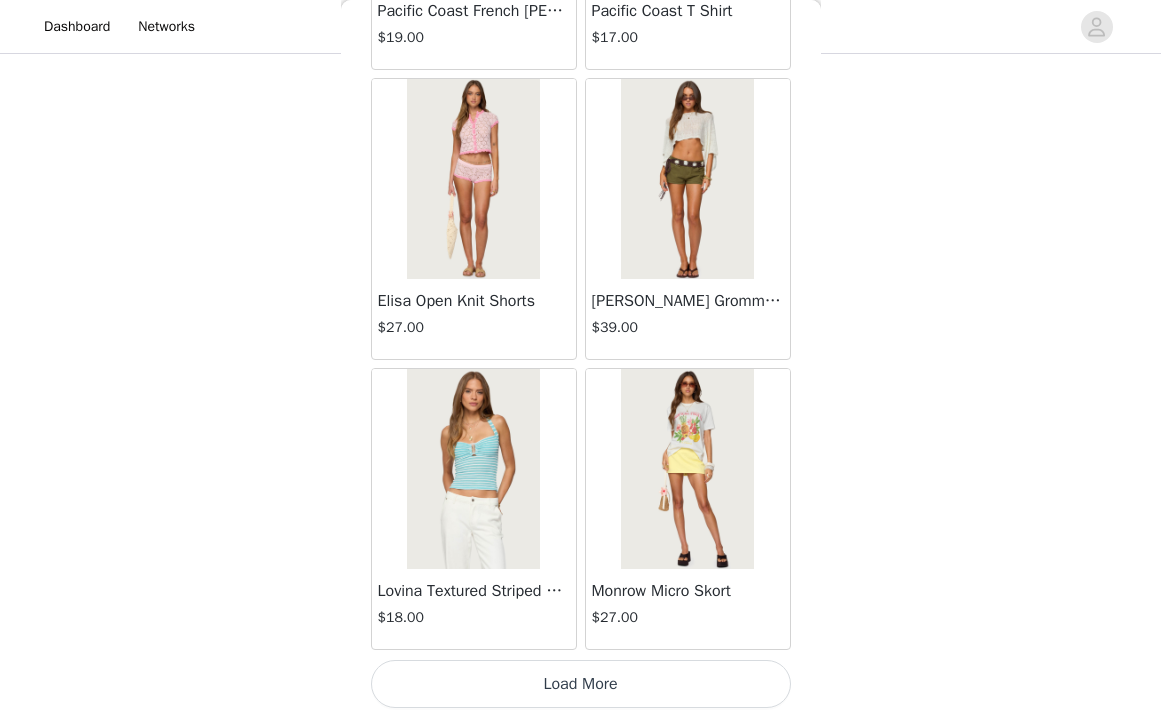 click on "Load More" at bounding box center [581, 684] 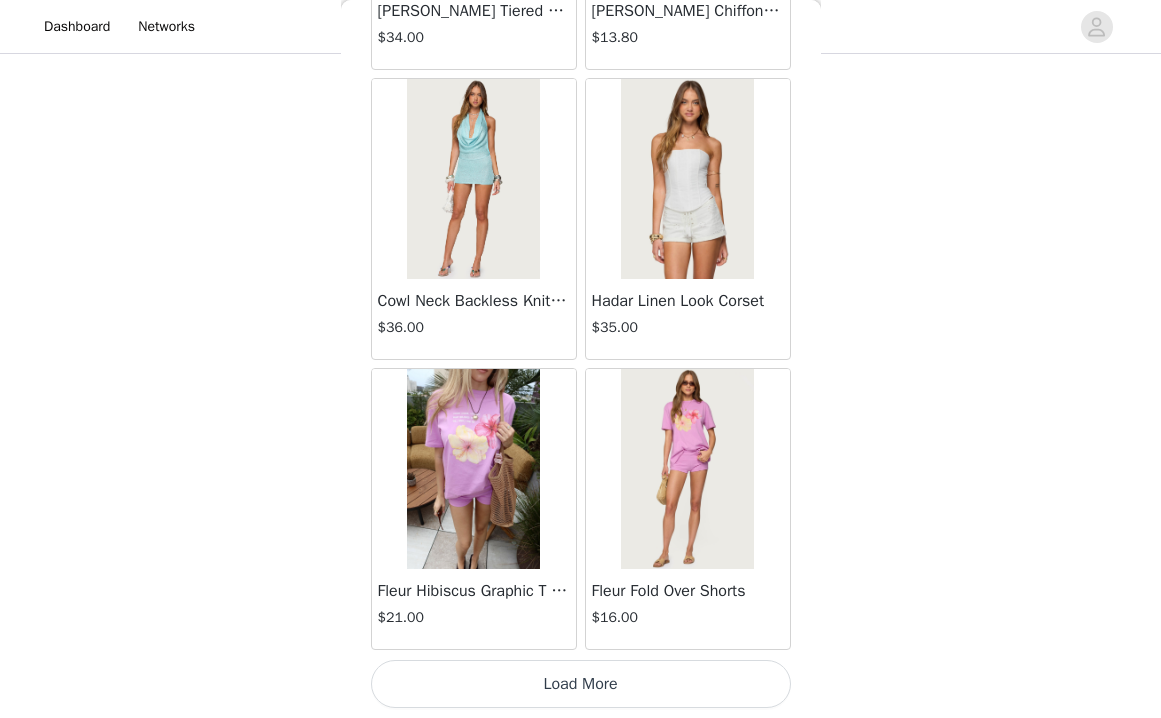 scroll, scrollTop: 13933, scrollLeft: 0, axis: vertical 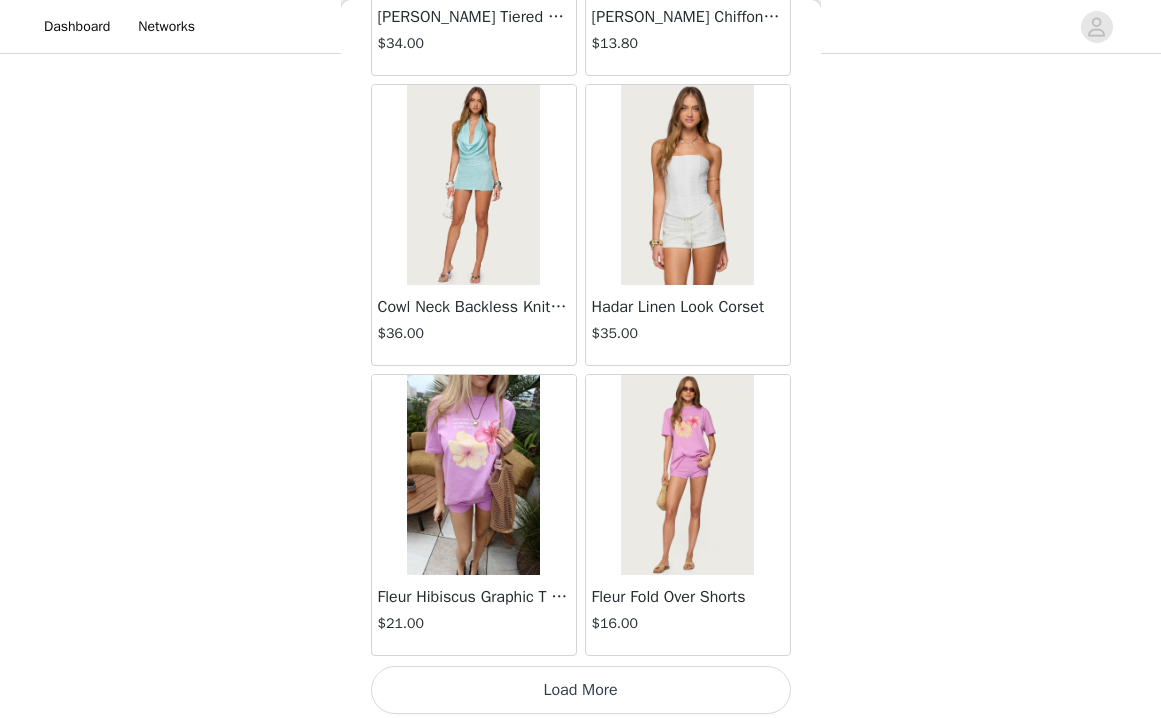 click on "Load More" at bounding box center [581, 690] 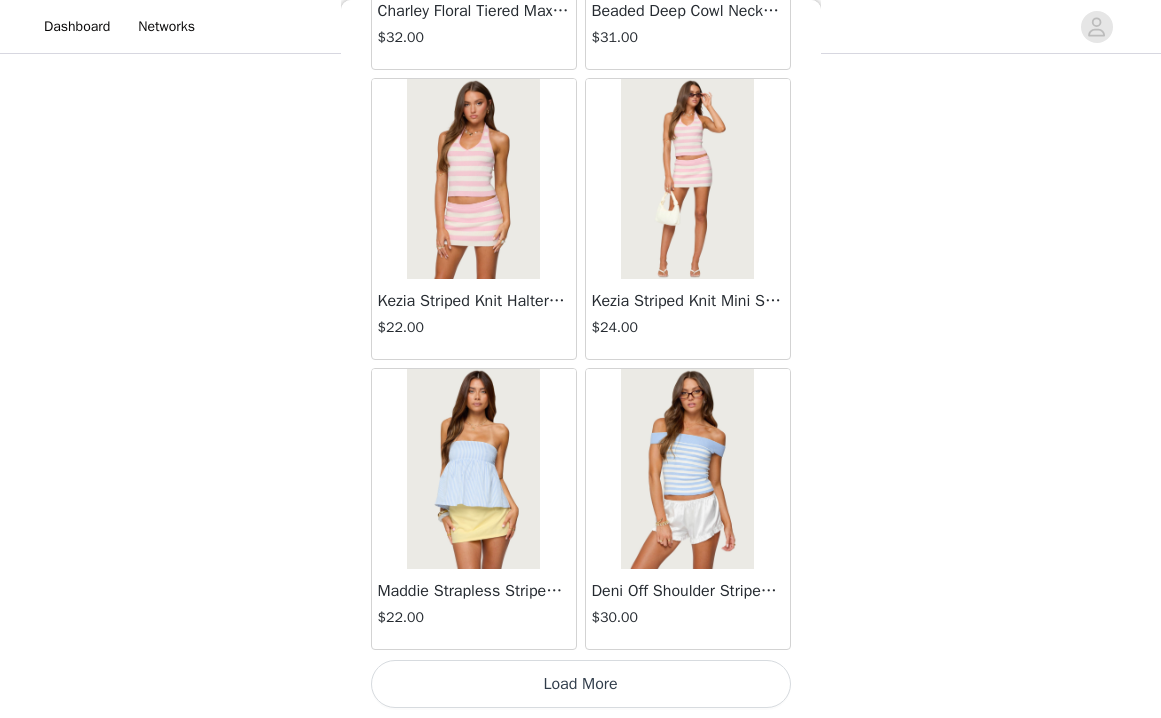 click on "Load More" at bounding box center (581, 684) 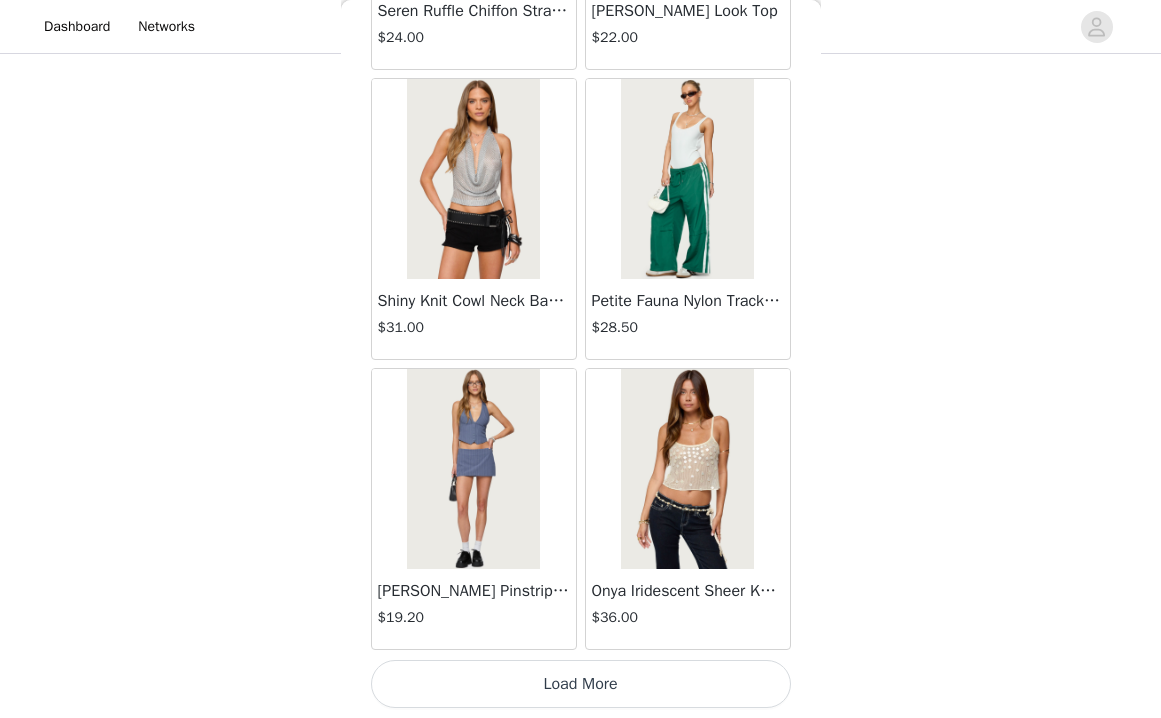 scroll, scrollTop: 19742, scrollLeft: 0, axis: vertical 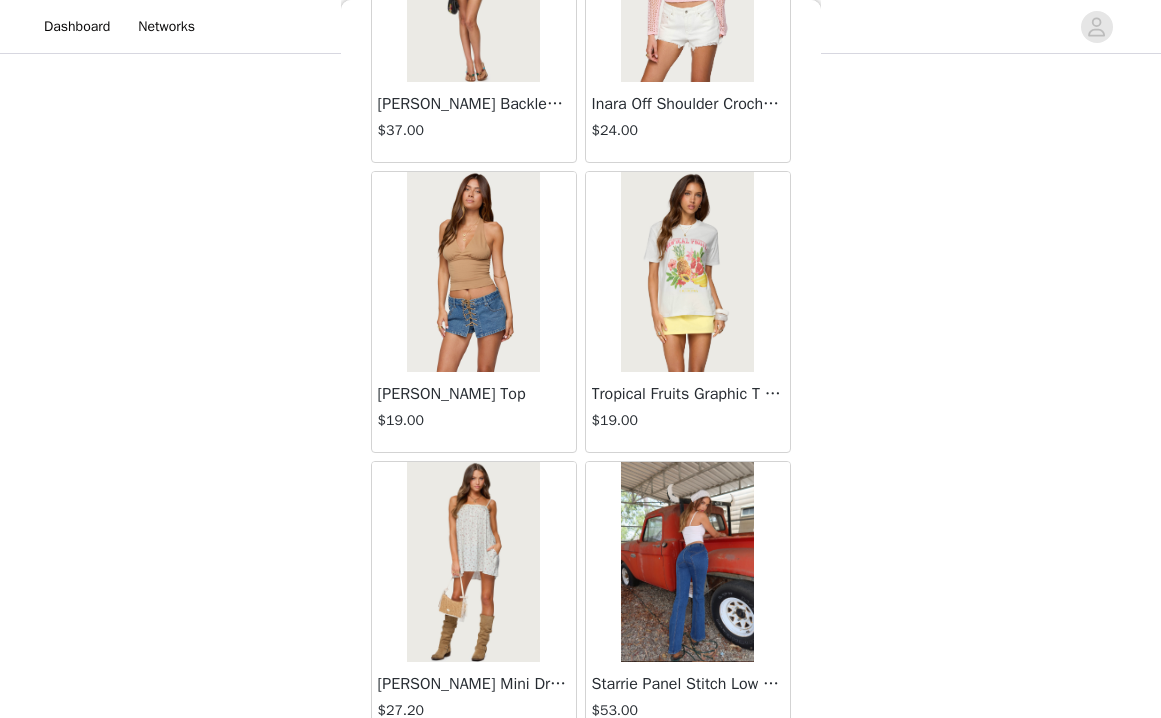 click on "[PERSON_NAME] Backless Bubble Mini Dress   $37.00" at bounding box center [474, 22] 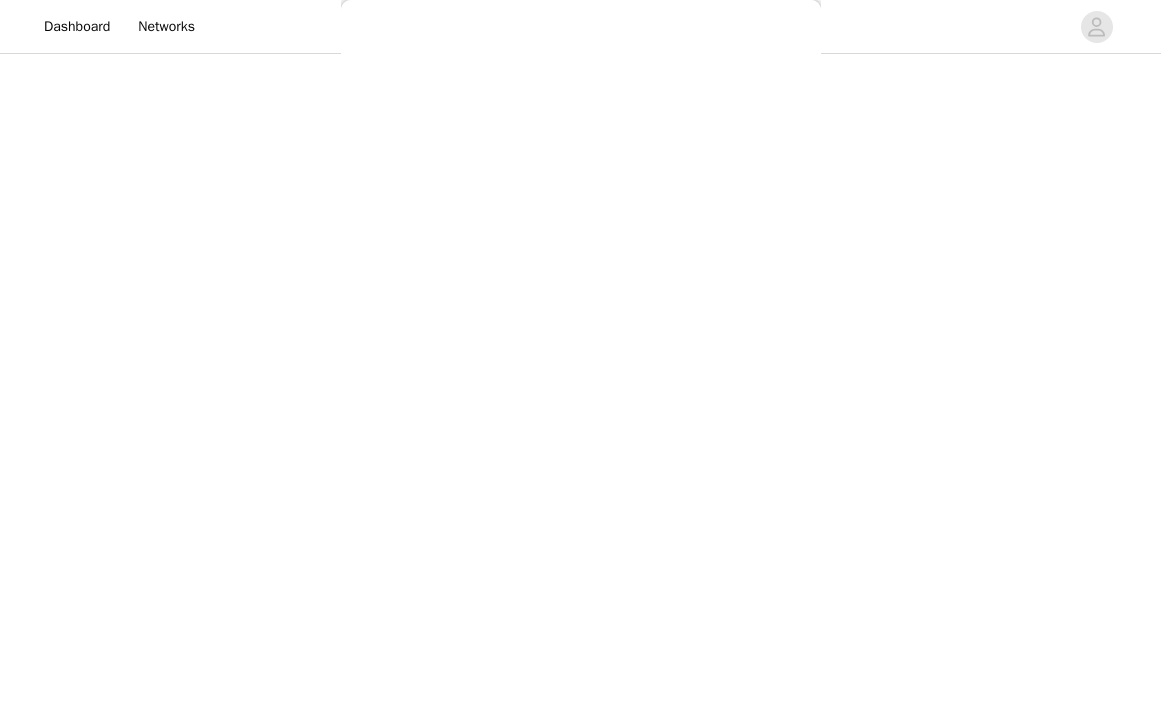 scroll, scrollTop: 254, scrollLeft: 0, axis: vertical 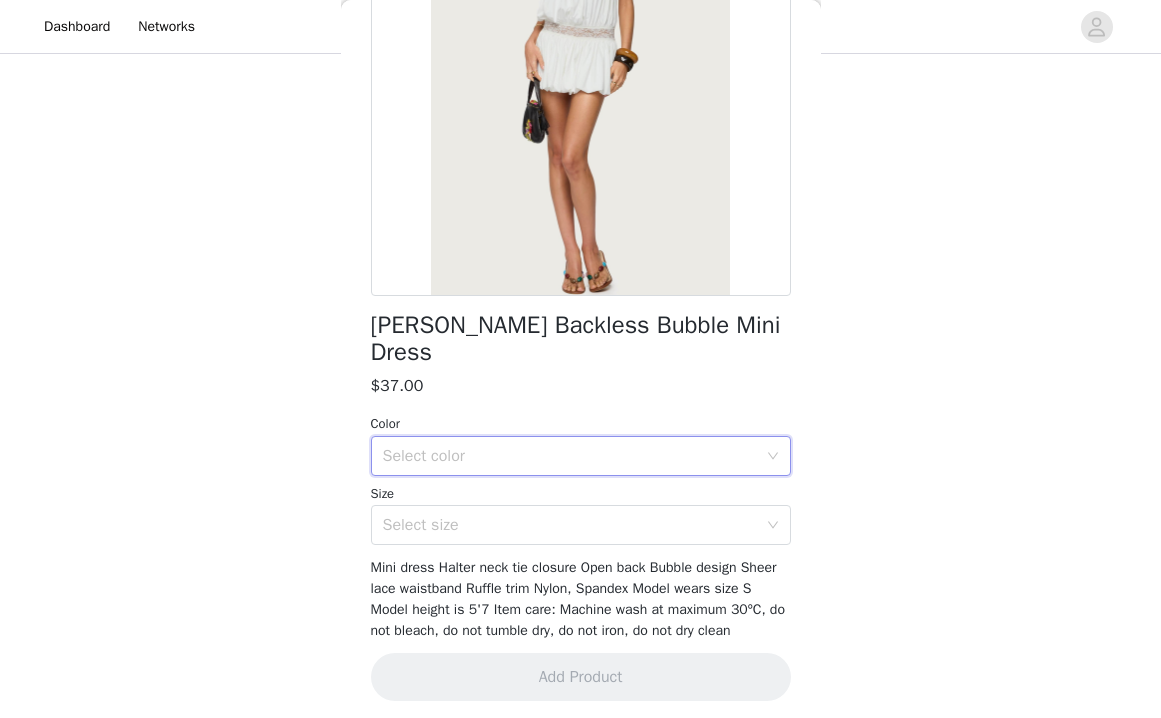 click on "Select color" at bounding box center (574, 456) 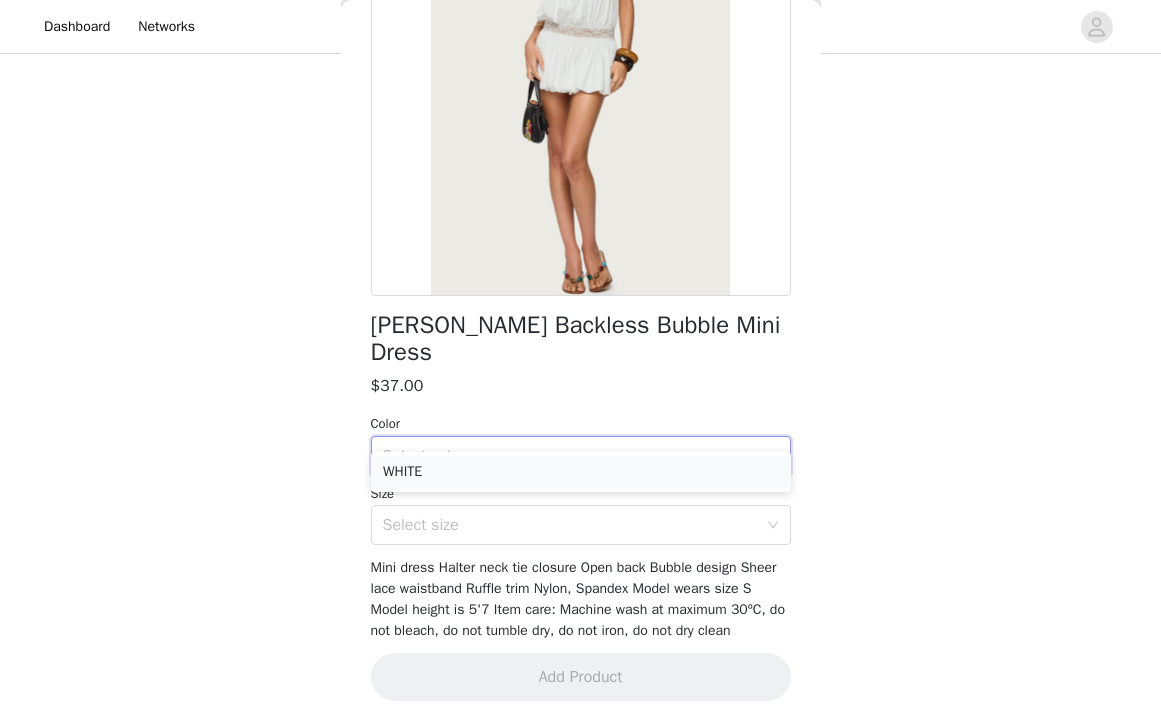 click on "WHITE" at bounding box center (581, 472) 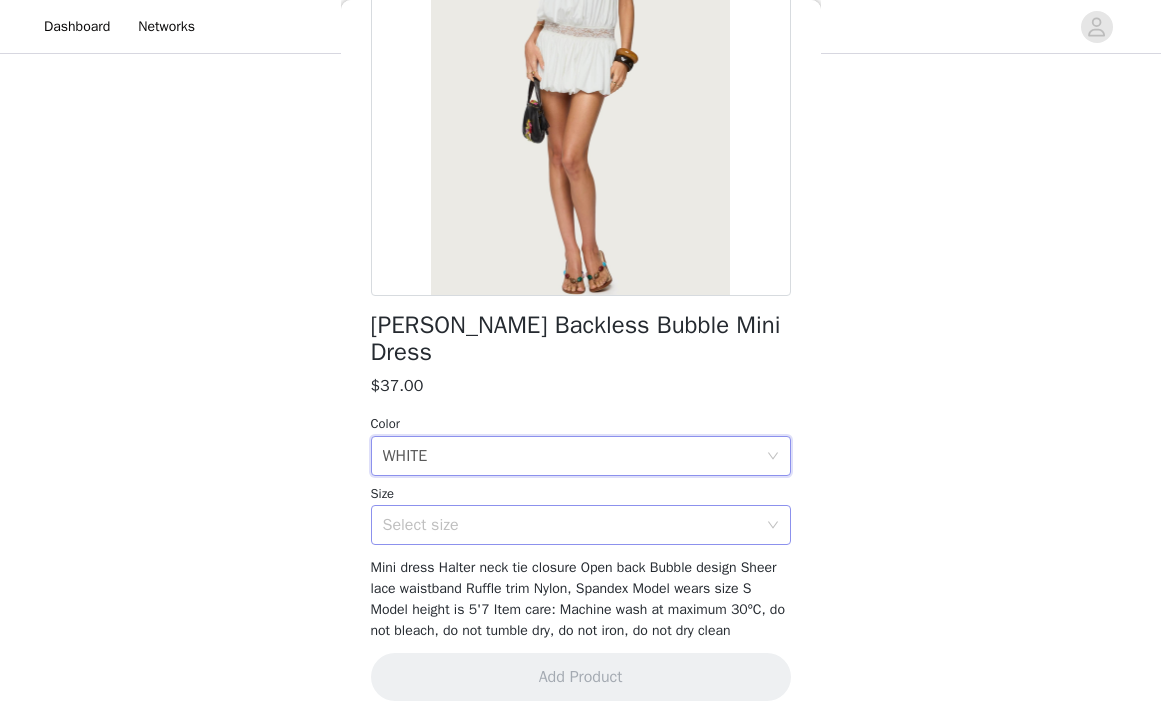 click on "Select size" at bounding box center (570, 525) 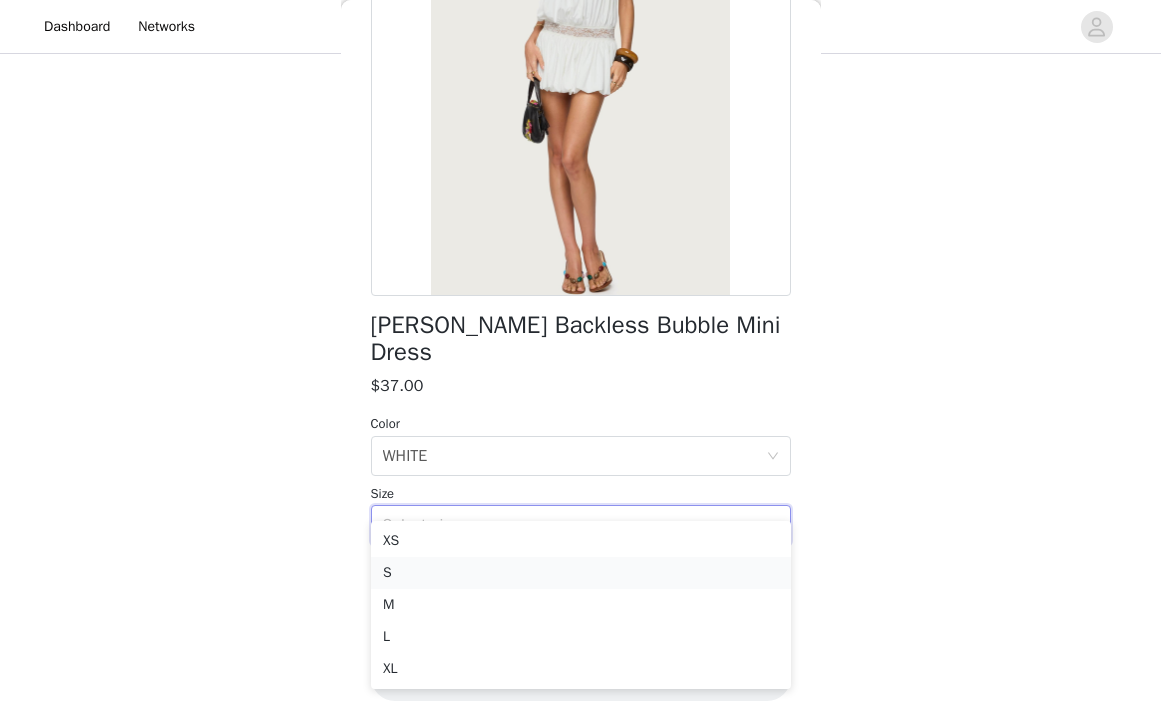 click on "S" at bounding box center (581, 573) 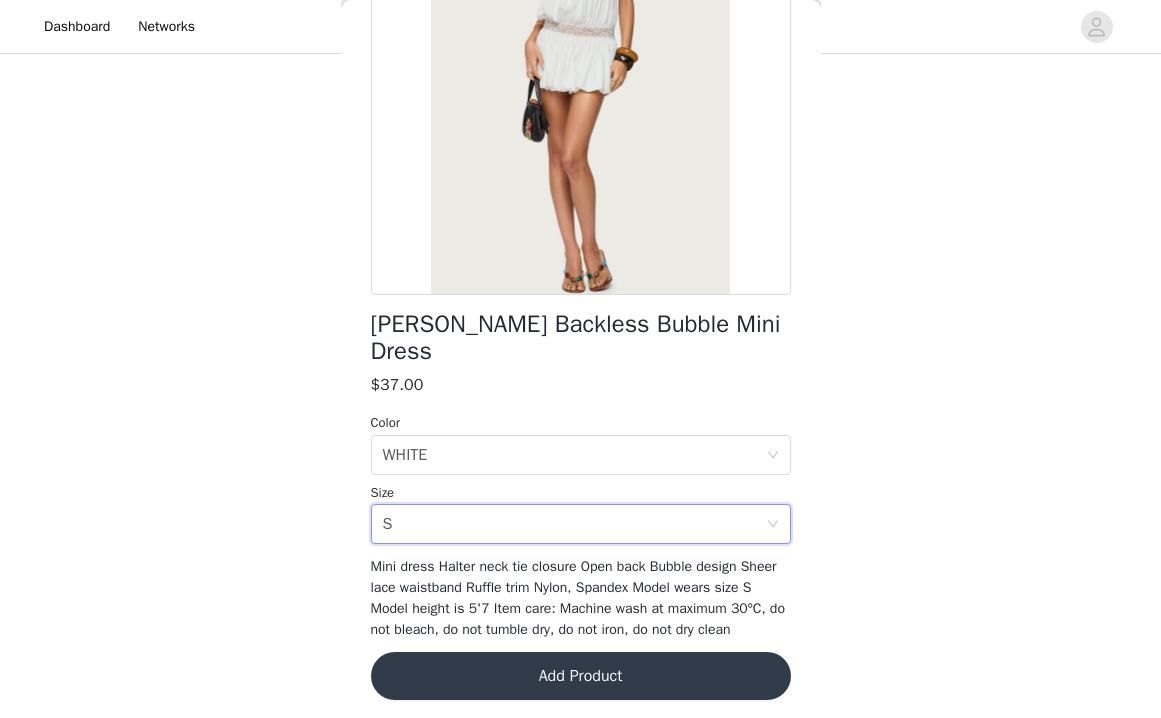scroll, scrollTop: 254, scrollLeft: 0, axis: vertical 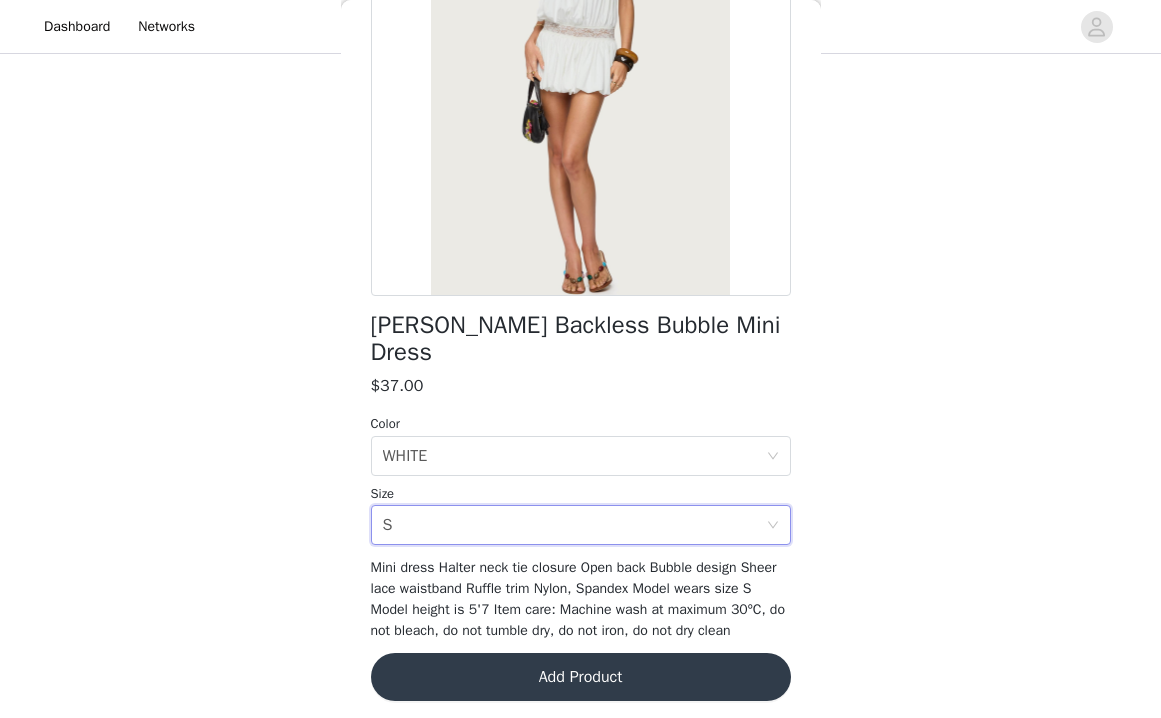 click on "Add Product" at bounding box center (581, 677) 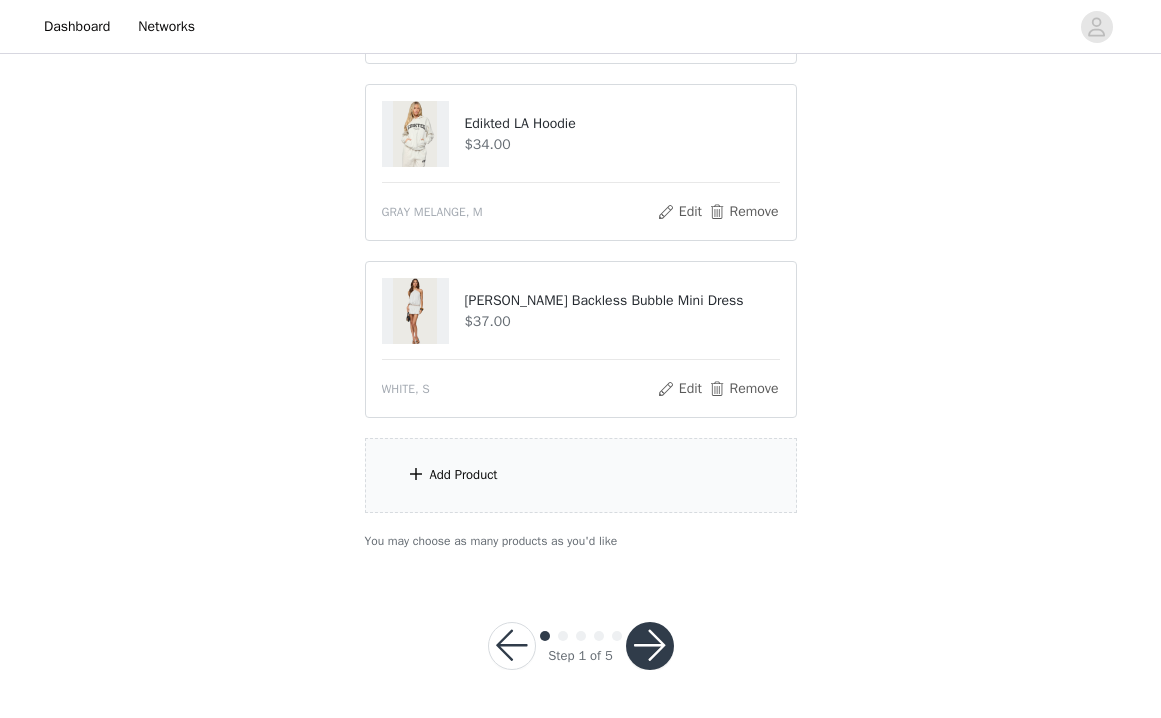 scroll, scrollTop: 1076, scrollLeft: 0, axis: vertical 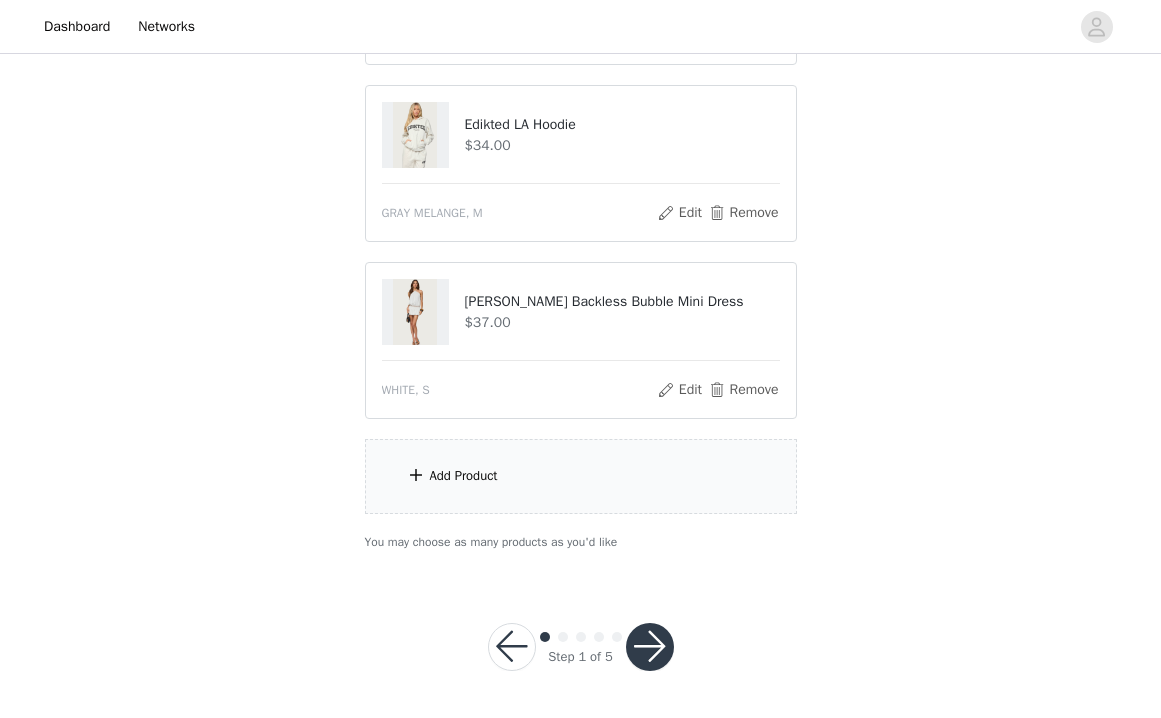 click on "Add Product" at bounding box center [581, 476] 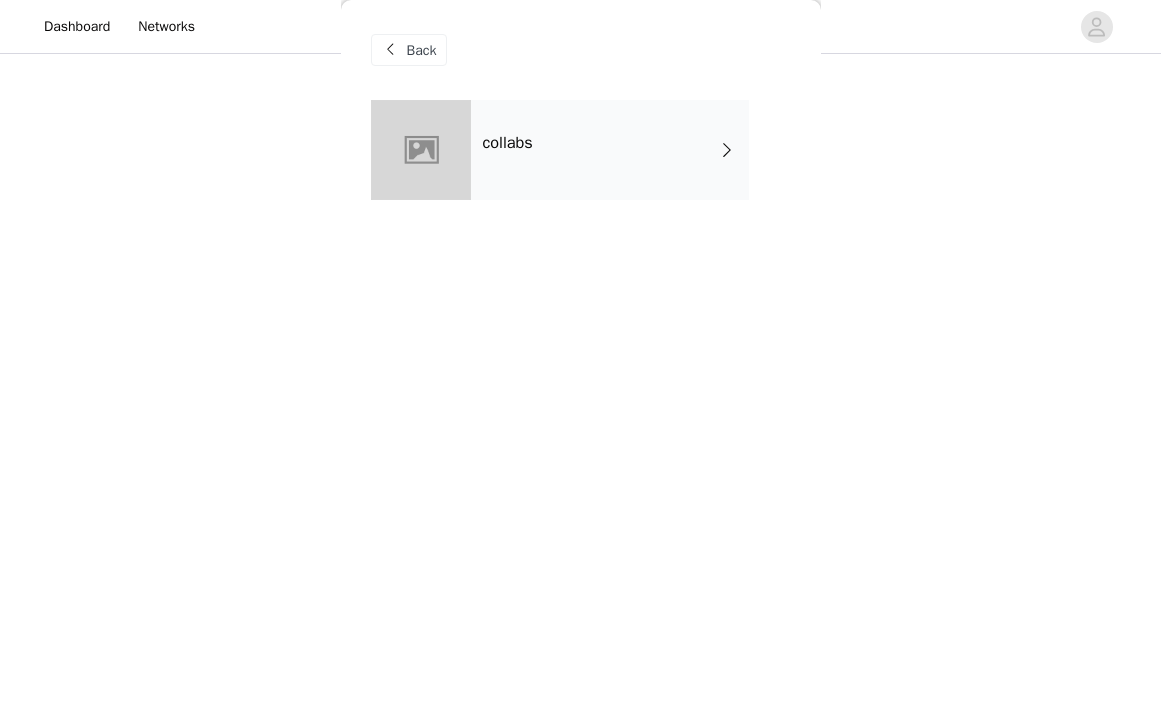 click on "collabs" at bounding box center [610, 150] 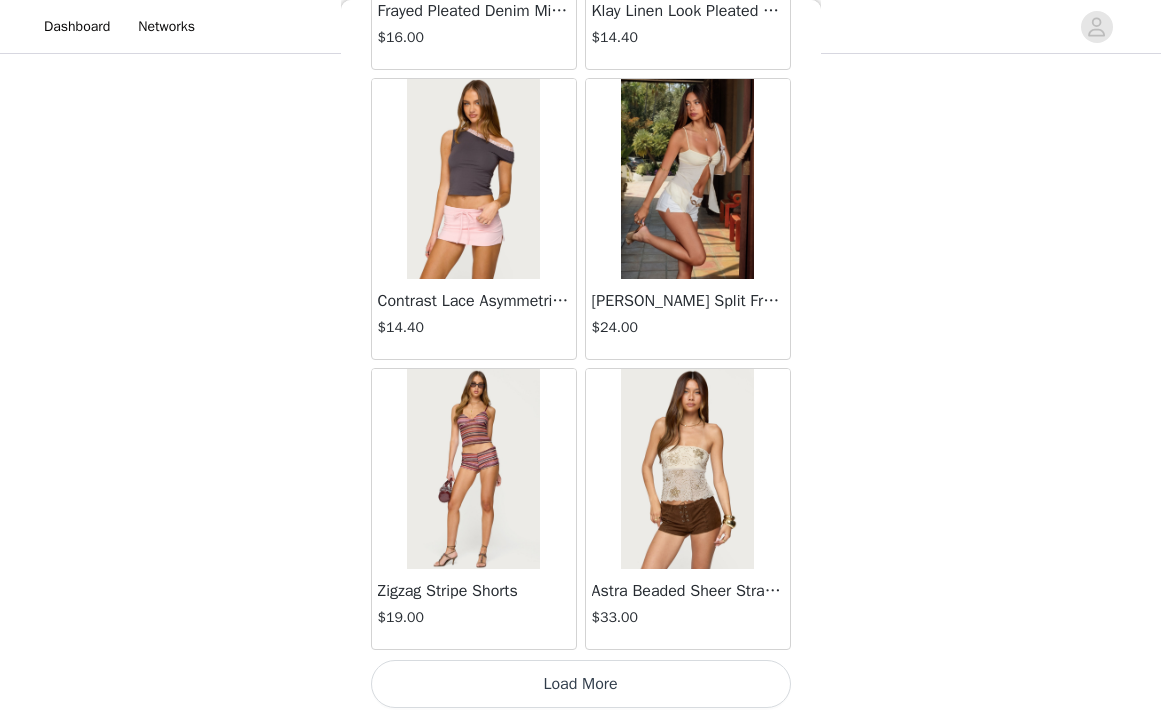 click on "Load More" at bounding box center (581, 684) 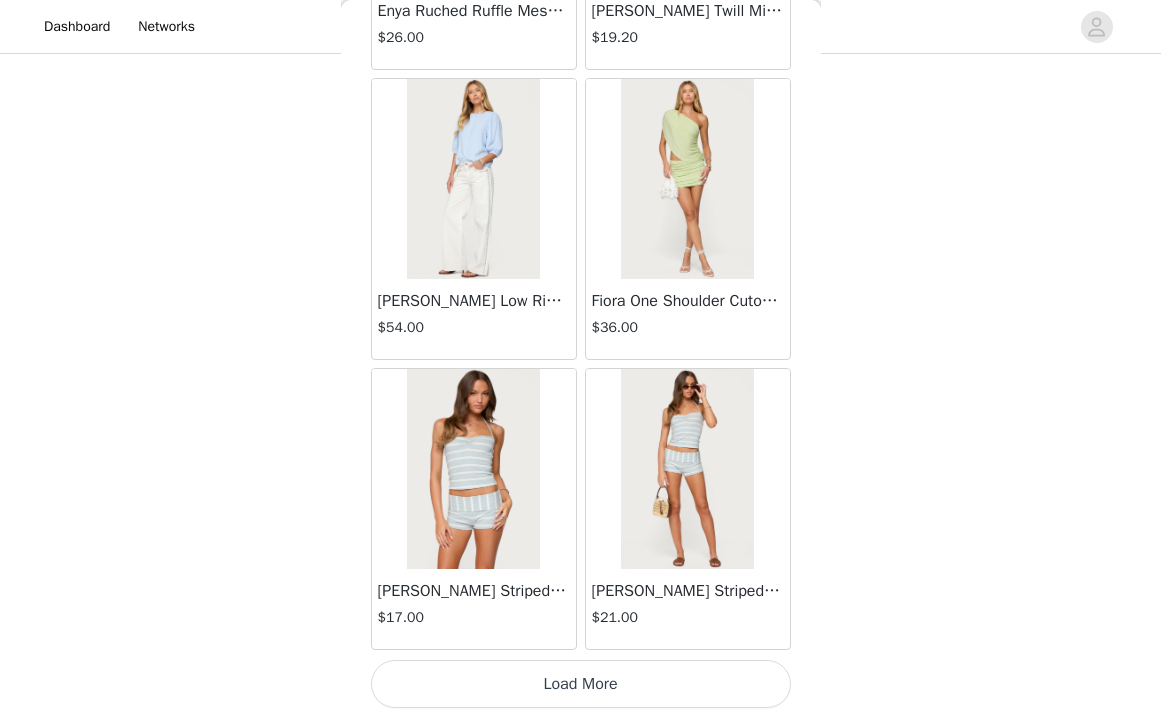click on "Load More" at bounding box center (581, 684) 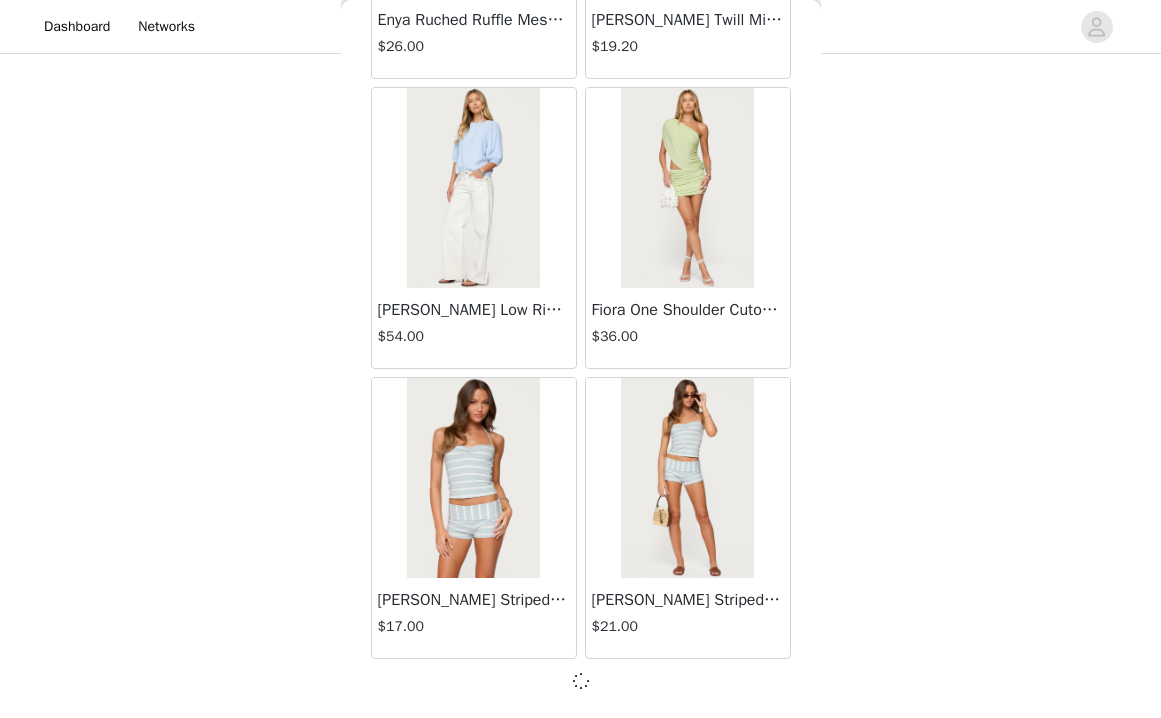 scroll, scrollTop: 5233, scrollLeft: 0, axis: vertical 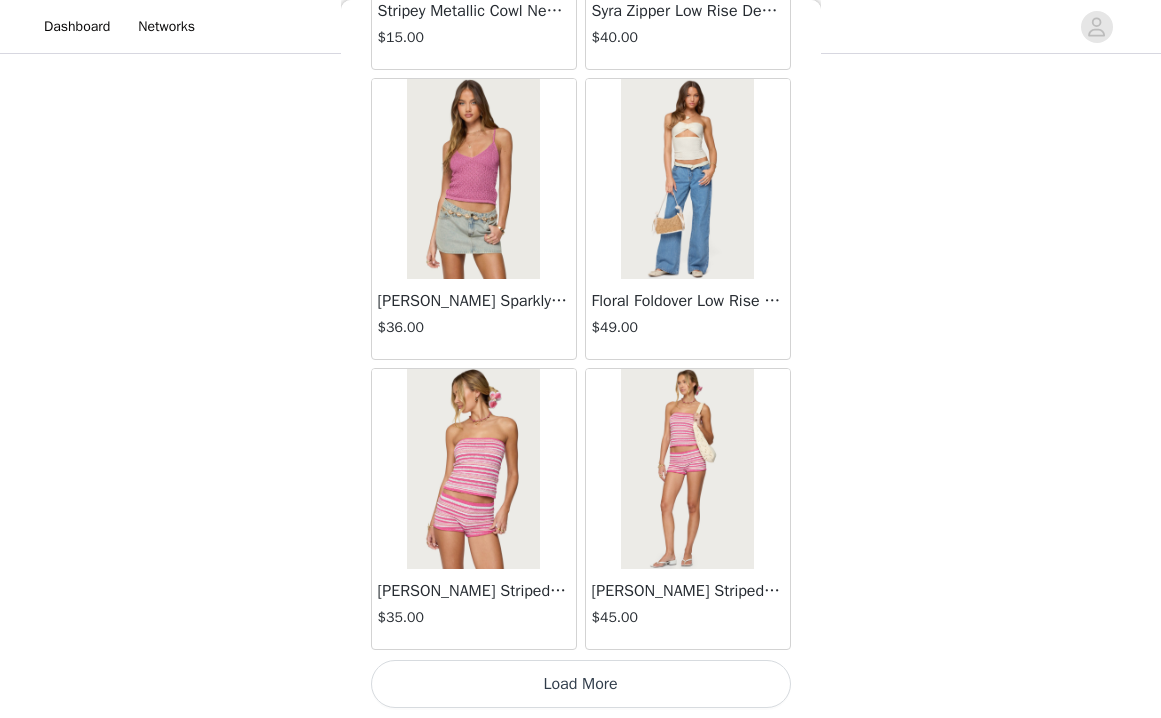 click on "Load More" at bounding box center (581, 684) 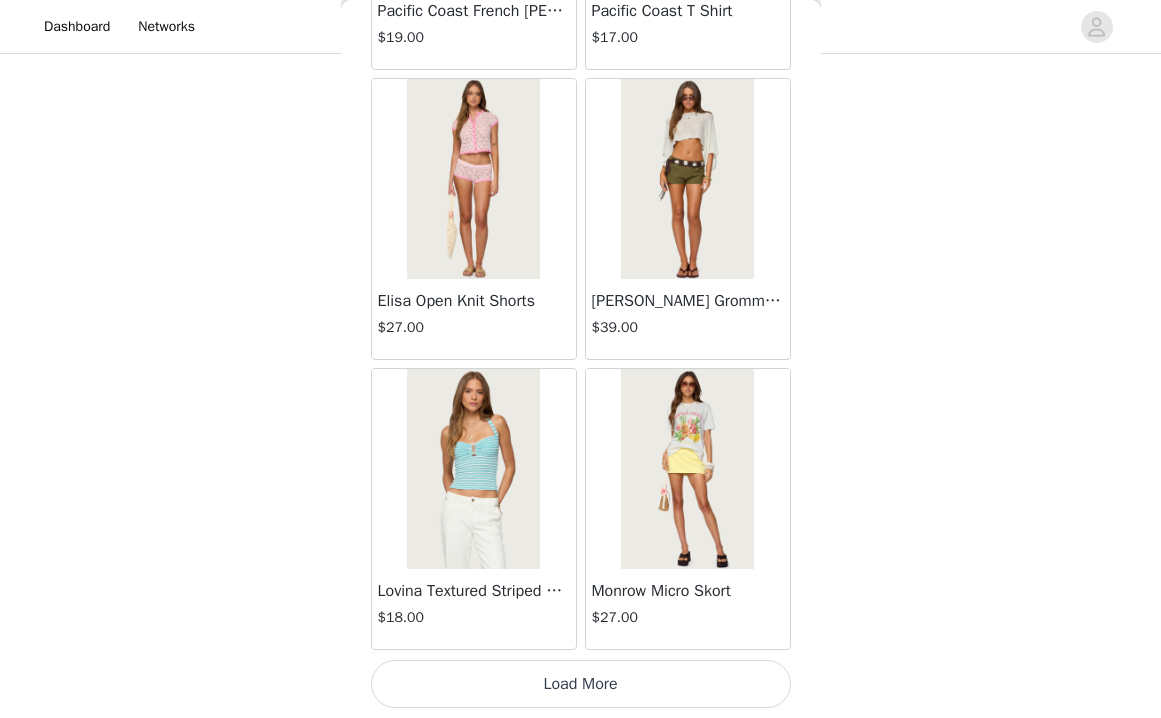 scroll, scrollTop: 11042, scrollLeft: 0, axis: vertical 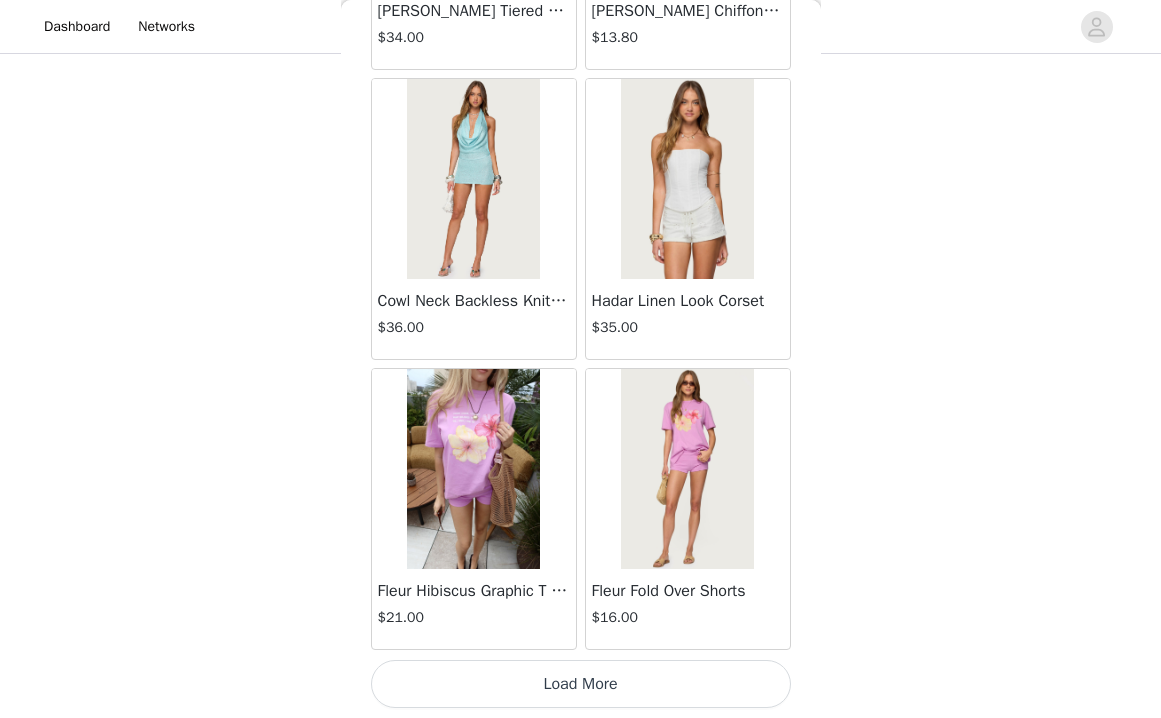 click on "Load More" at bounding box center (581, 684) 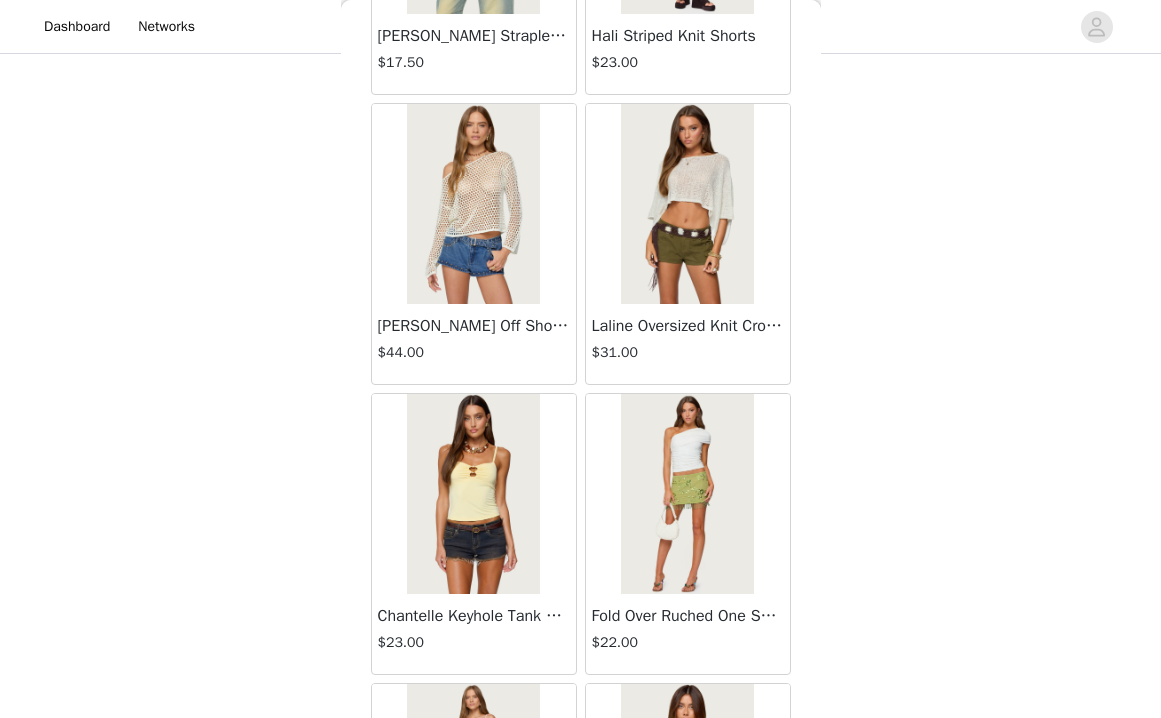 scroll, scrollTop: 15081, scrollLeft: 0, axis: vertical 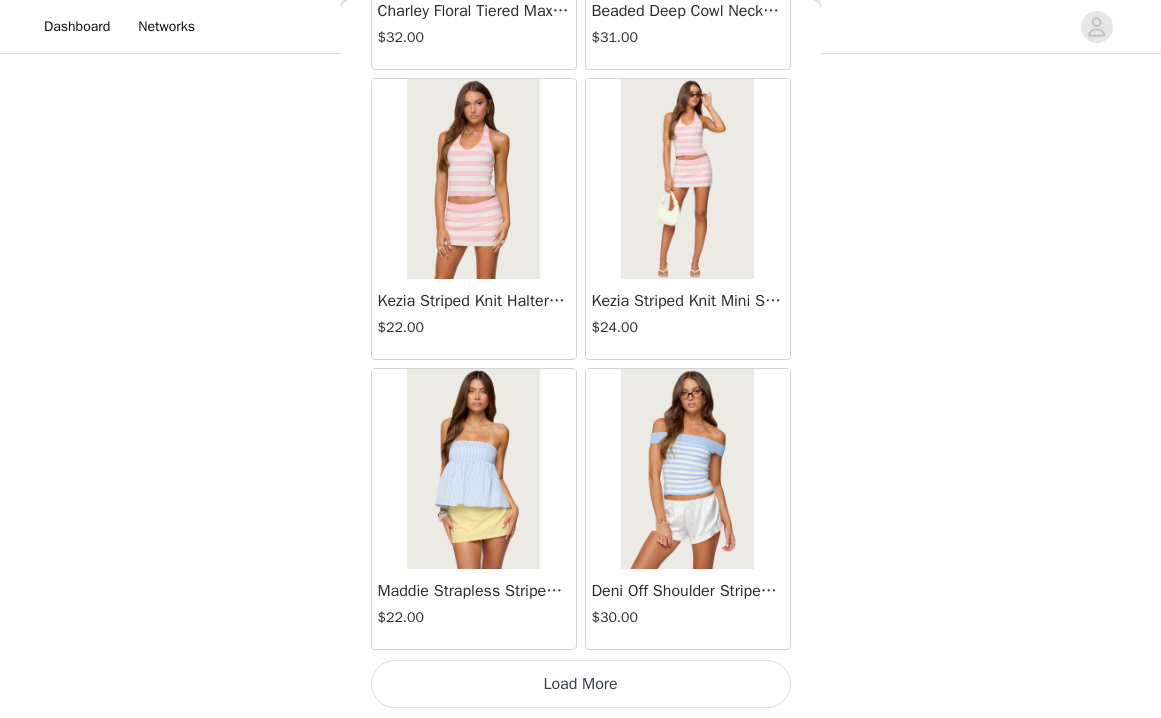 click on "Load More" at bounding box center (581, 684) 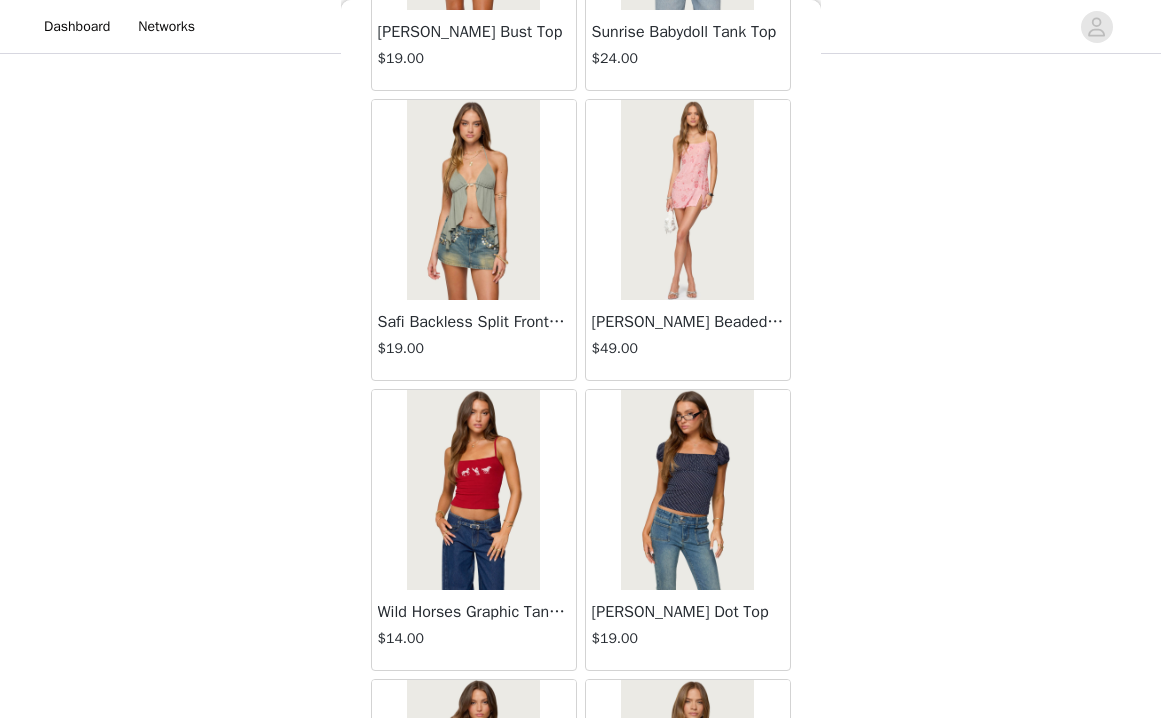 scroll, scrollTop: 18333, scrollLeft: 0, axis: vertical 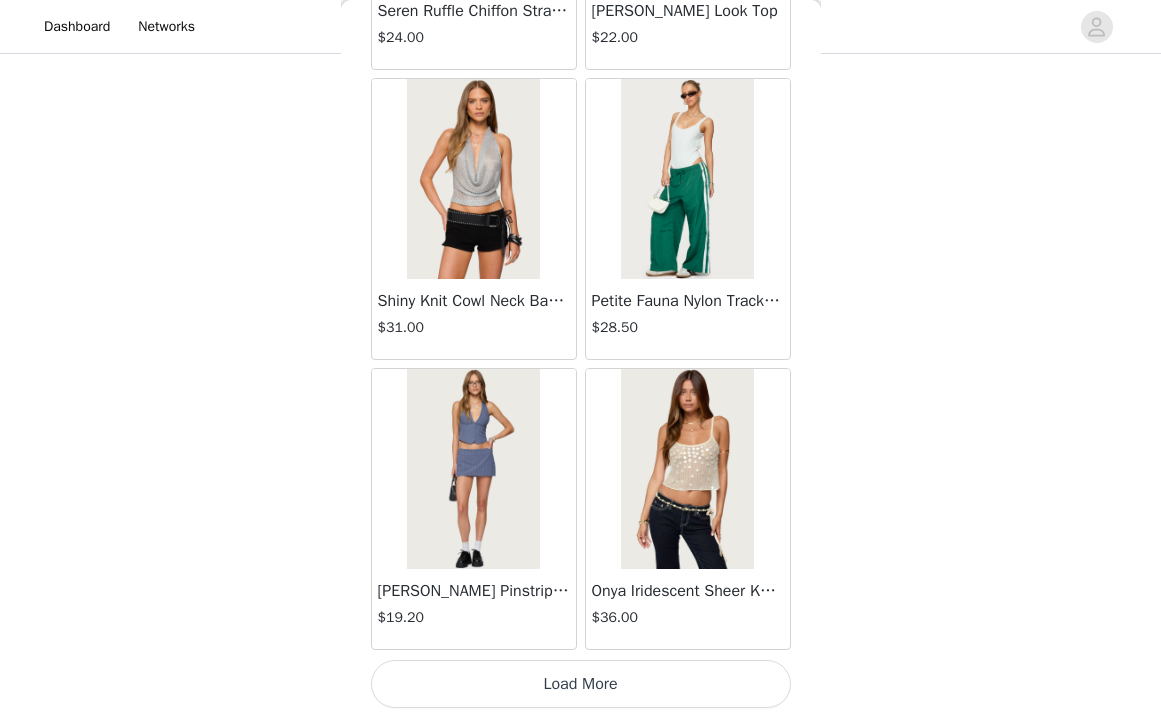 click on "Load More" at bounding box center (581, 684) 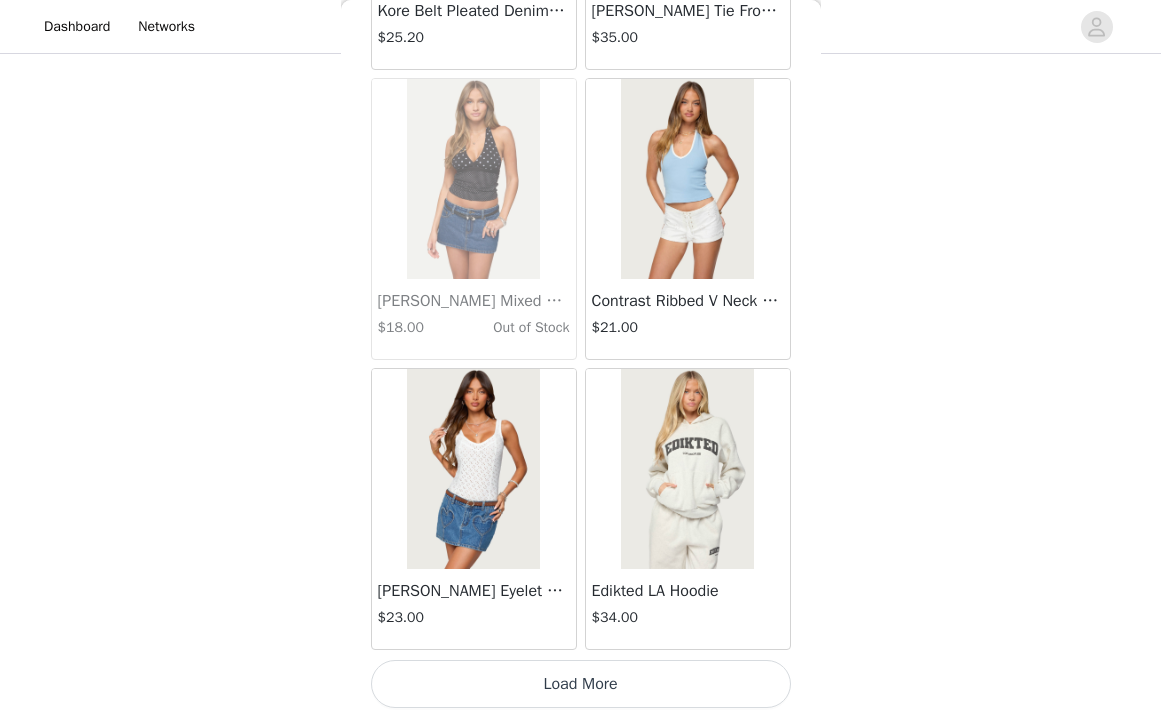 click on "Load More" at bounding box center [581, 684] 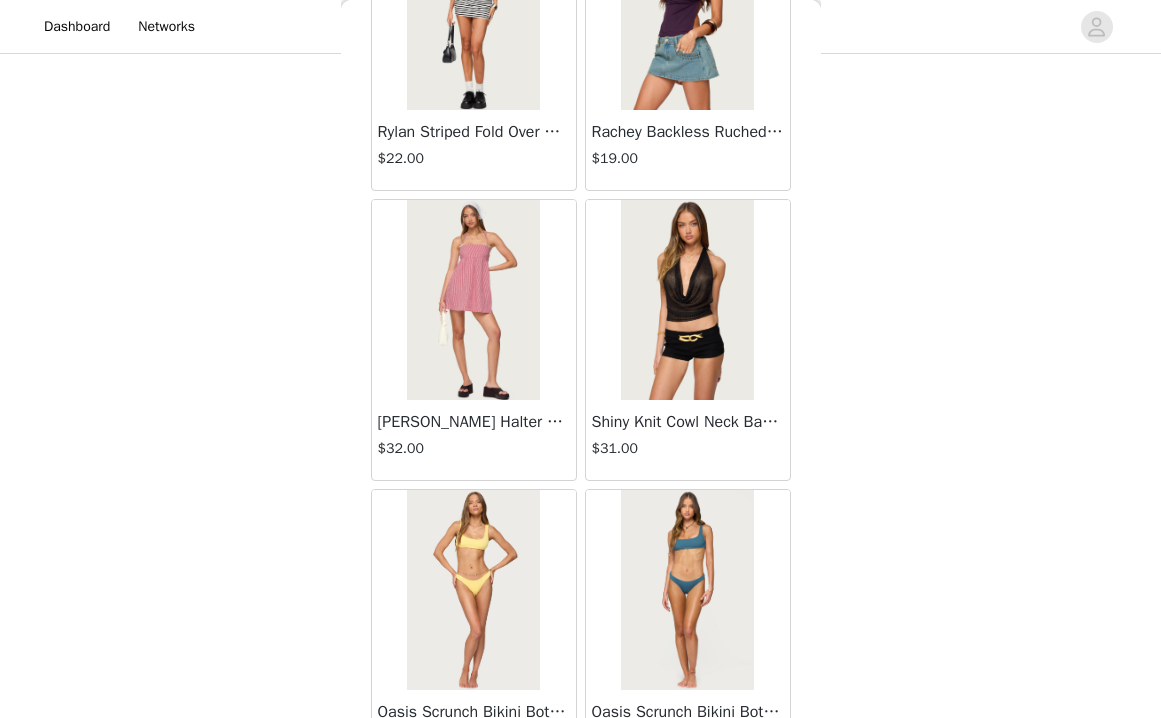 scroll, scrollTop: 24952, scrollLeft: 0, axis: vertical 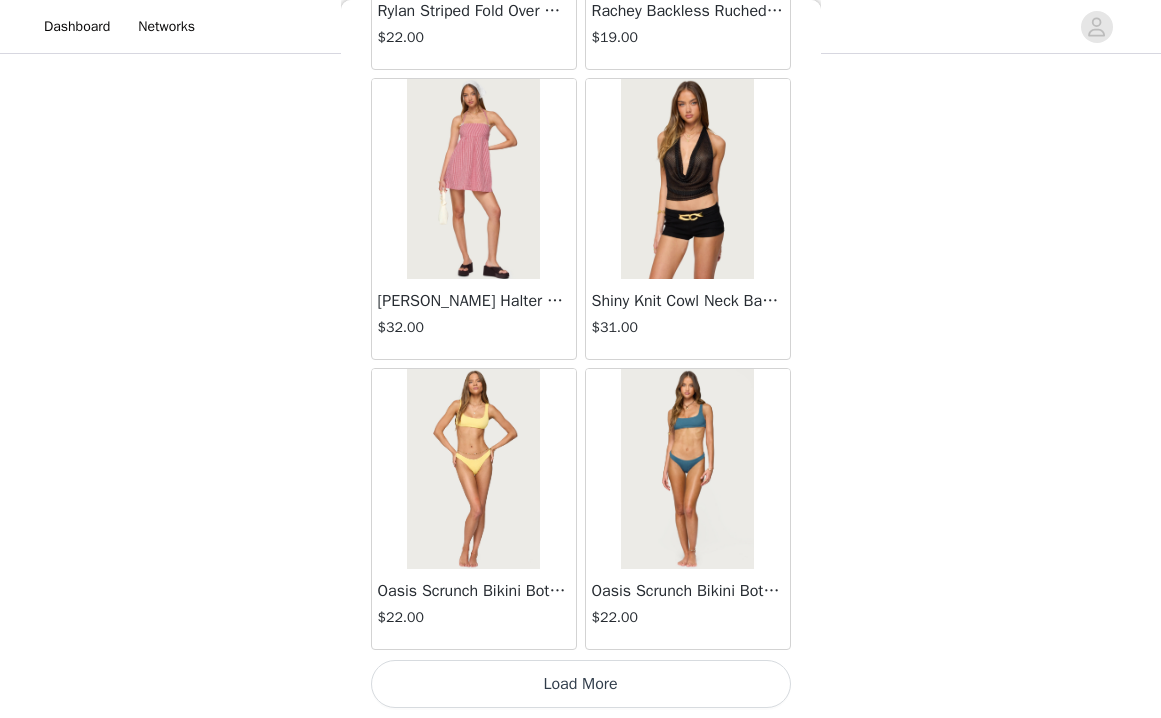 click on "Load More" at bounding box center [581, 684] 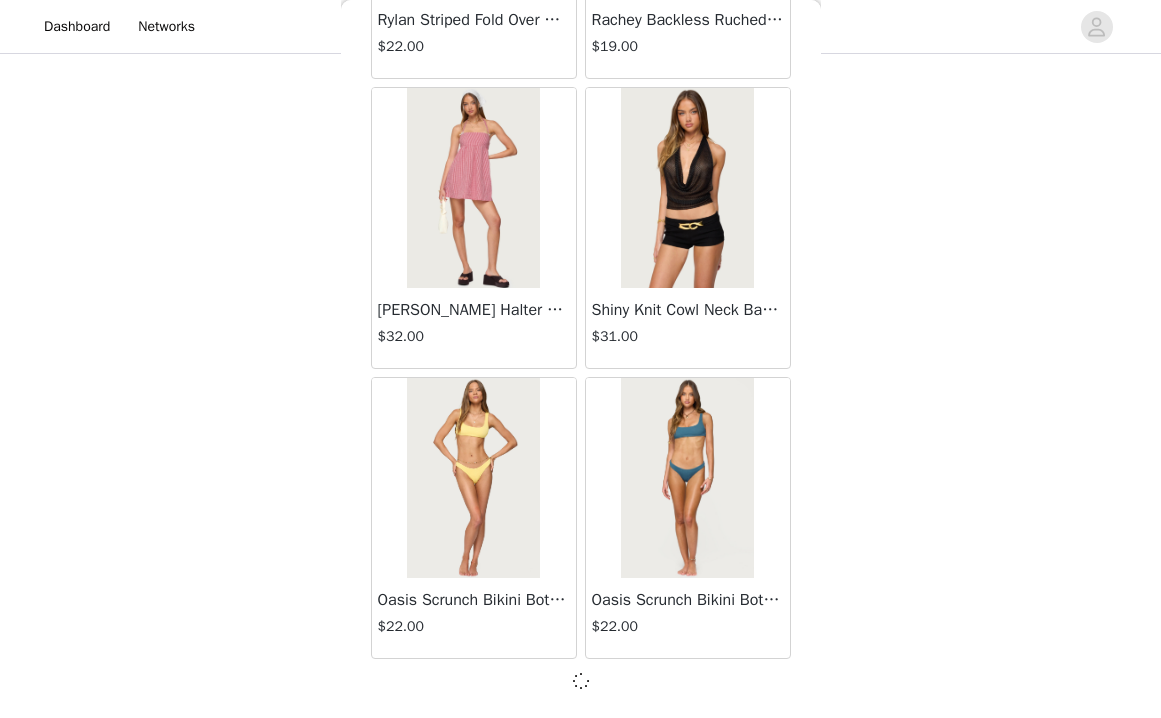 scroll, scrollTop: 25533, scrollLeft: 0, axis: vertical 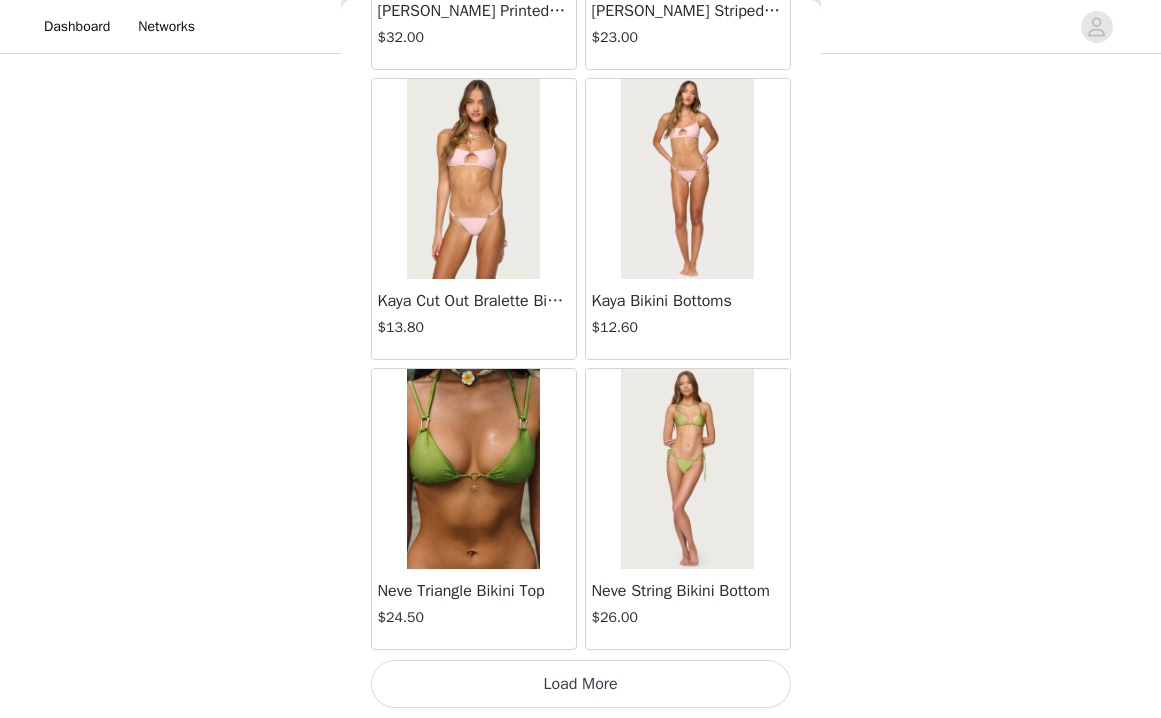 click on "Load More" at bounding box center [581, 684] 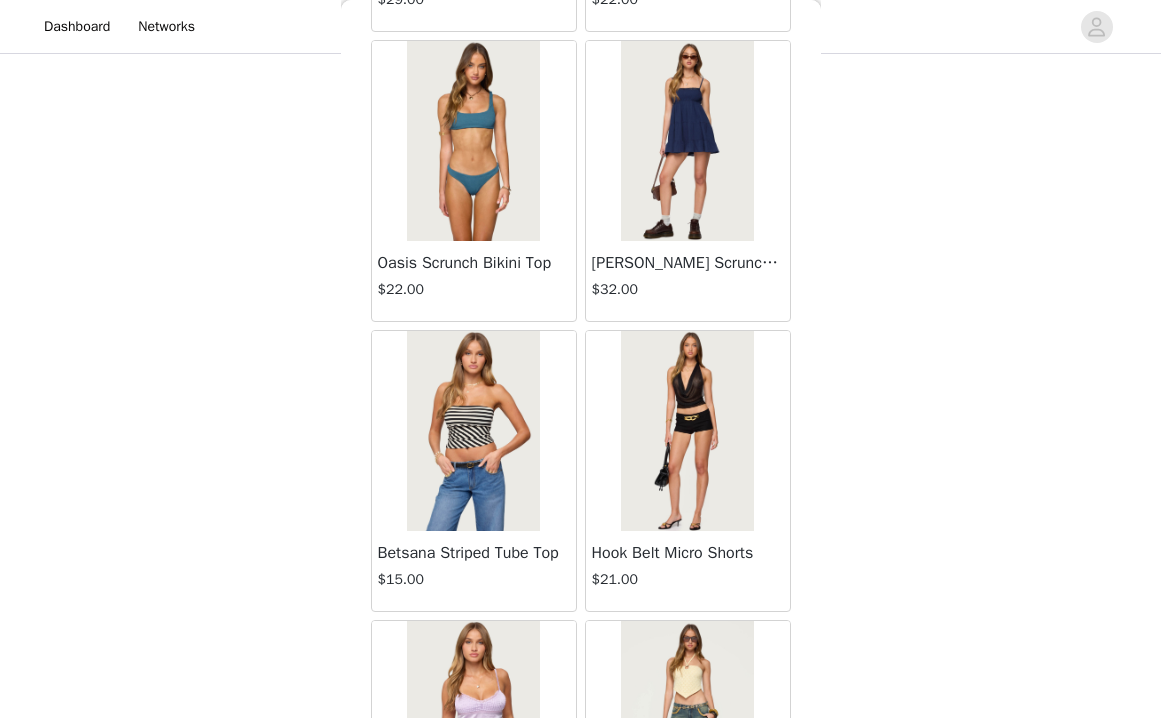 scroll, scrollTop: 30608, scrollLeft: 0, axis: vertical 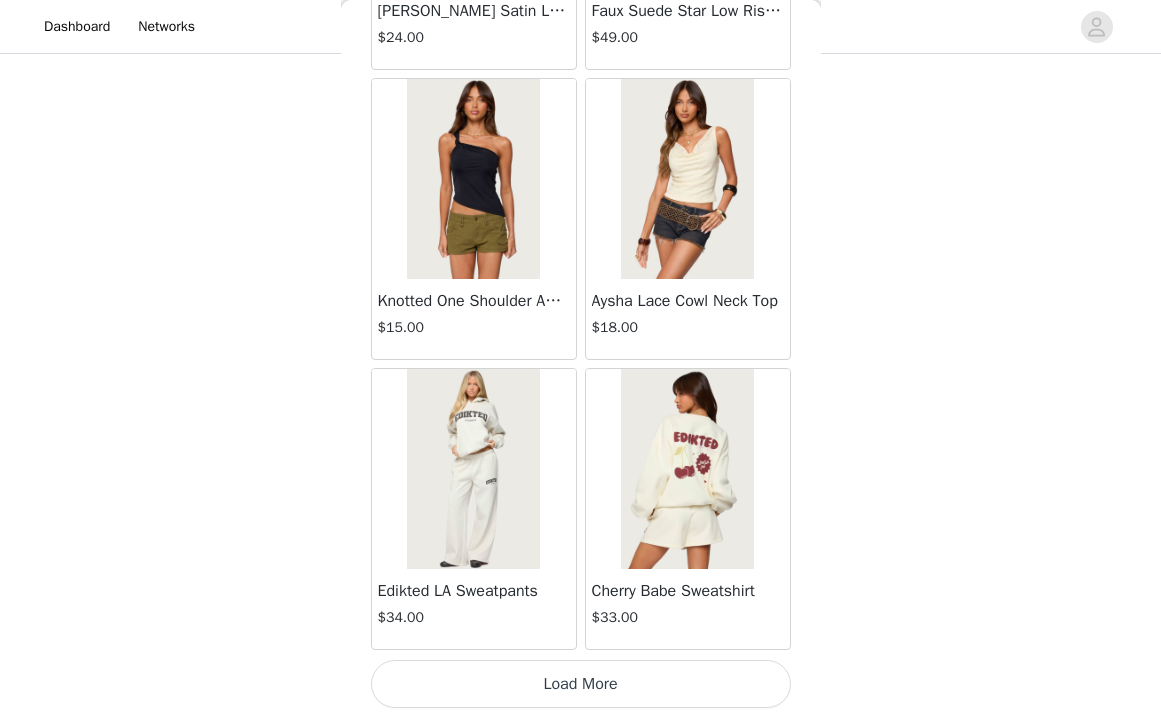 click at bounding box center (473, 469) 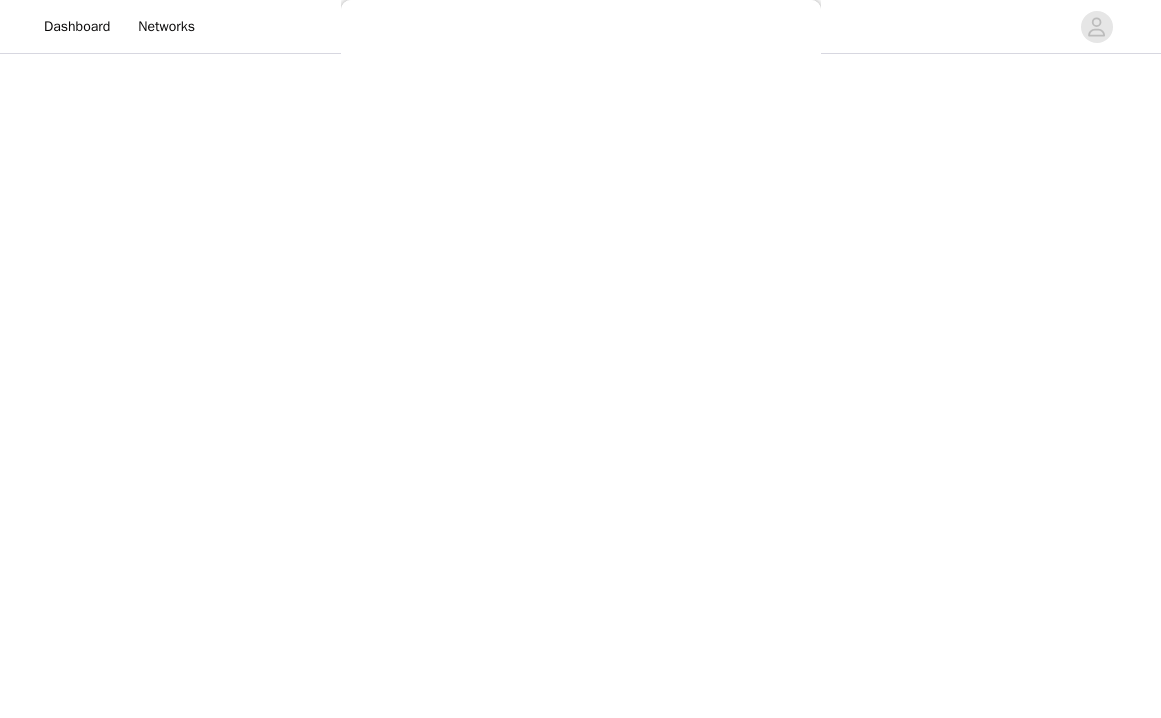 scroll, scrollTop: 254, scrollLeft: 0, axis: vertical 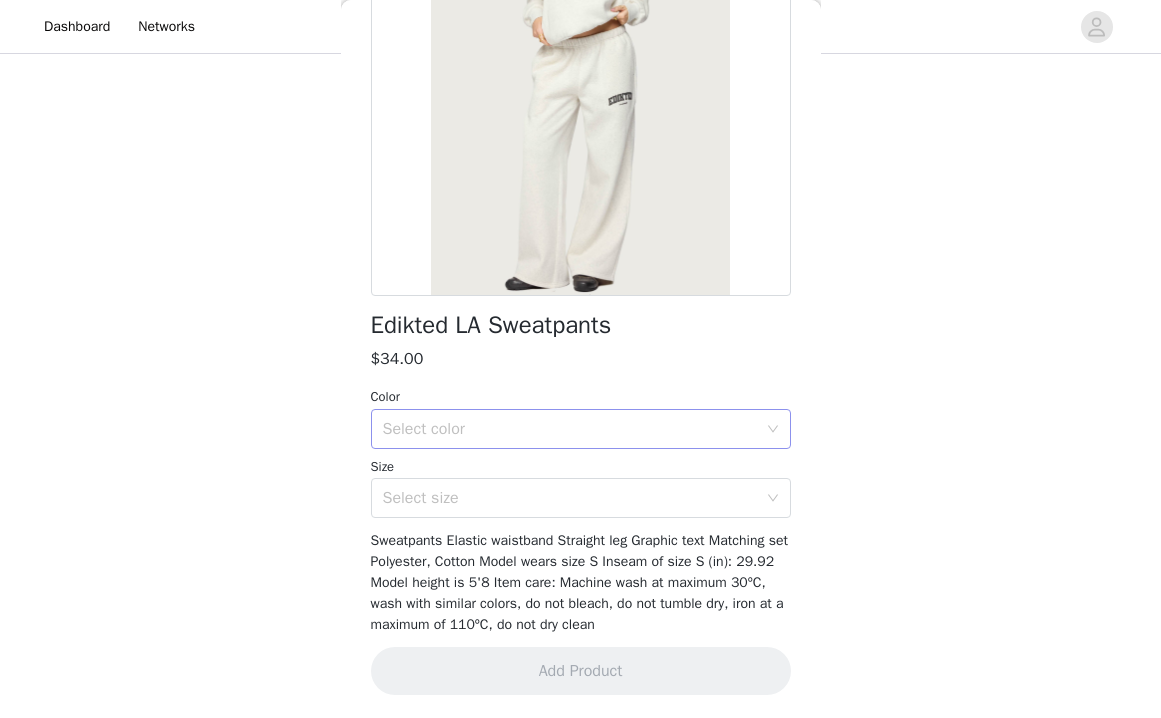 click on "Select color" at bounding box center (574, 429) 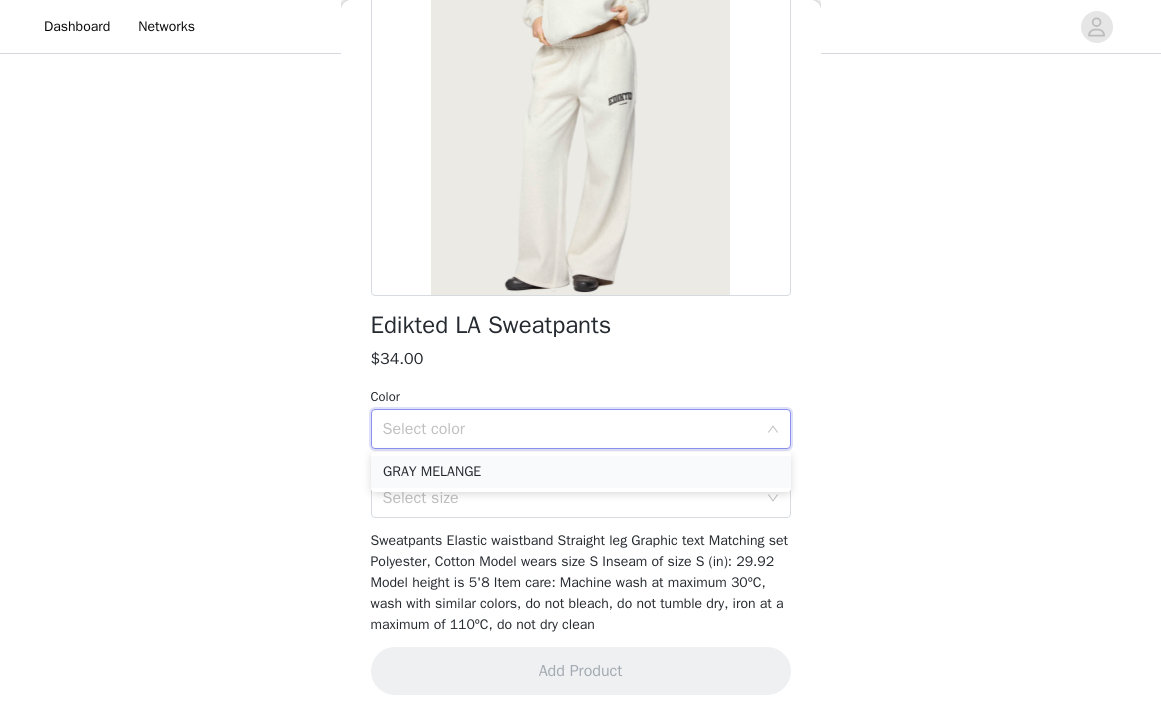 click on "GRAY MELANGE" at bounding box center [581, 472] 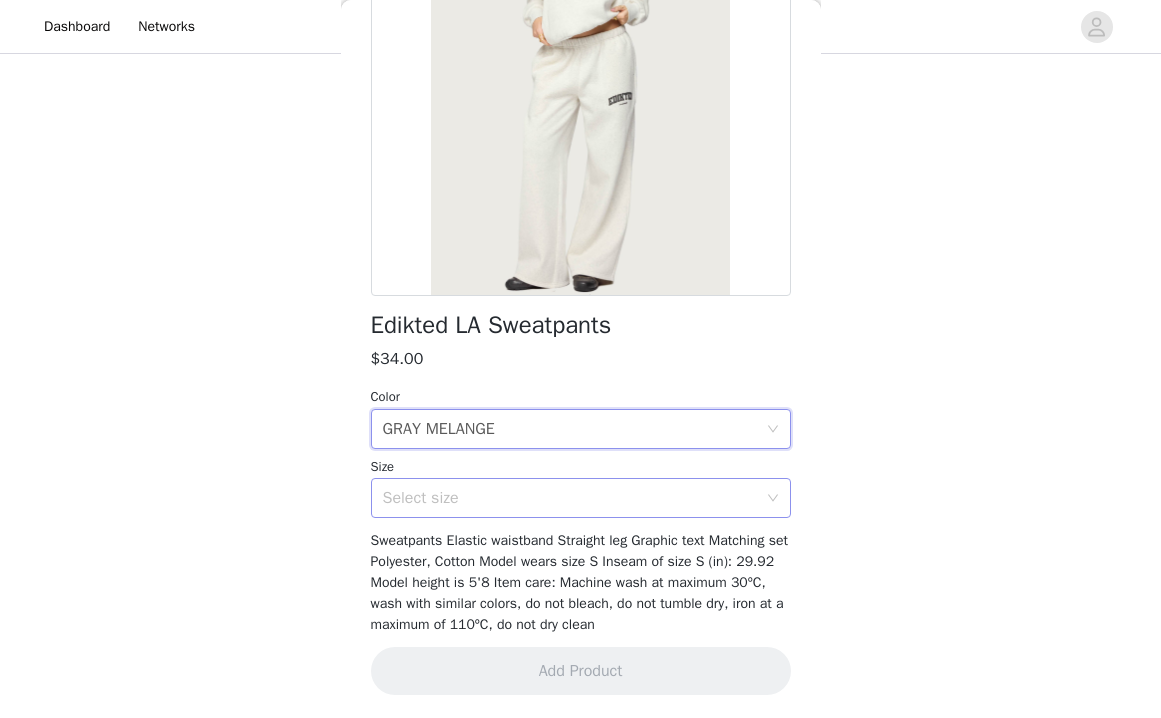 click on "Select size" at bounding box center [570, 498] 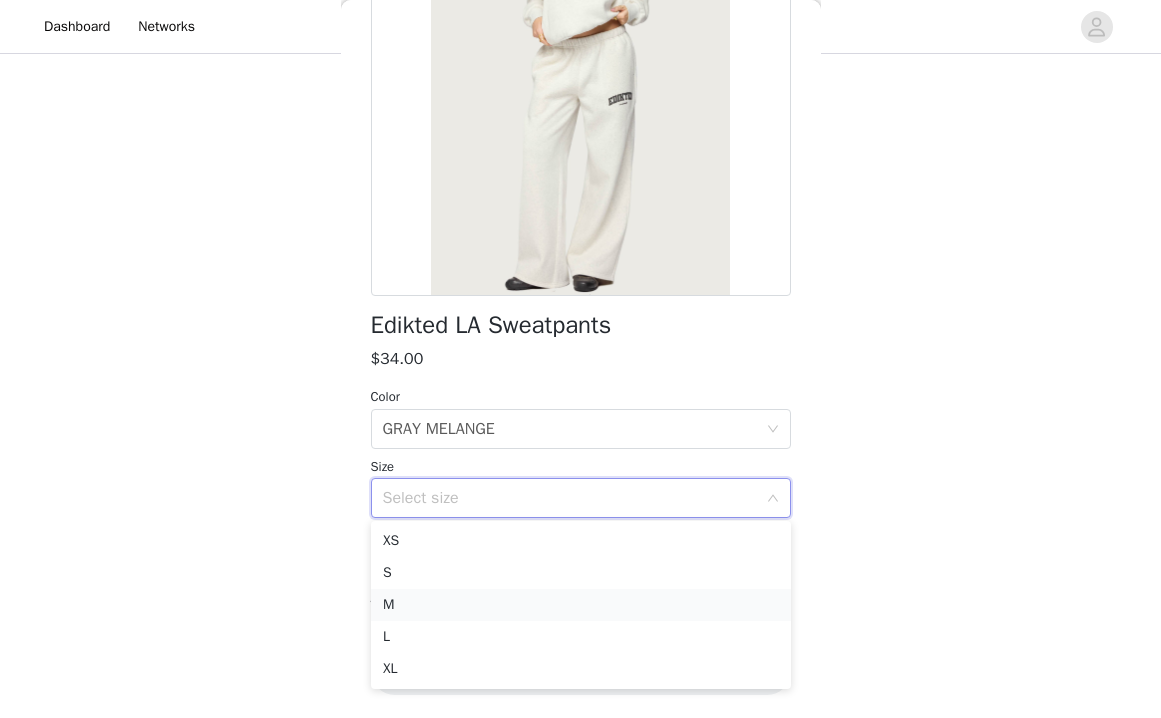 click on "M" at bounding box center [581, 605] 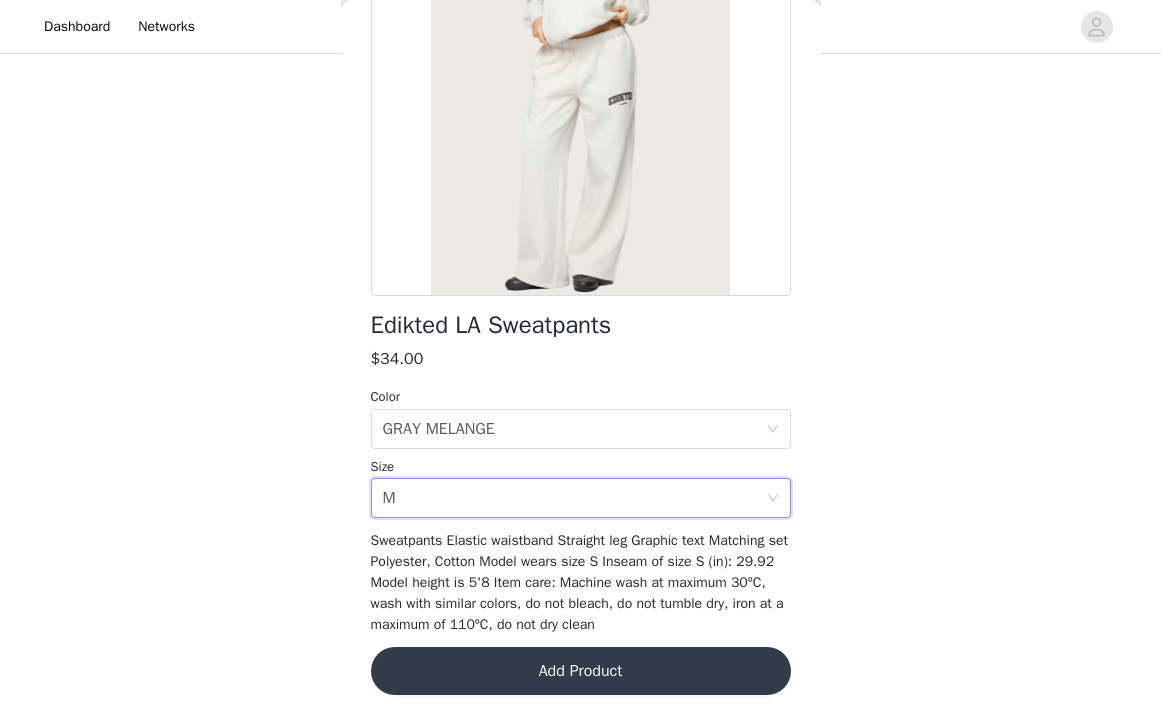 click on "Add Product" at bounding box center (581, 671) 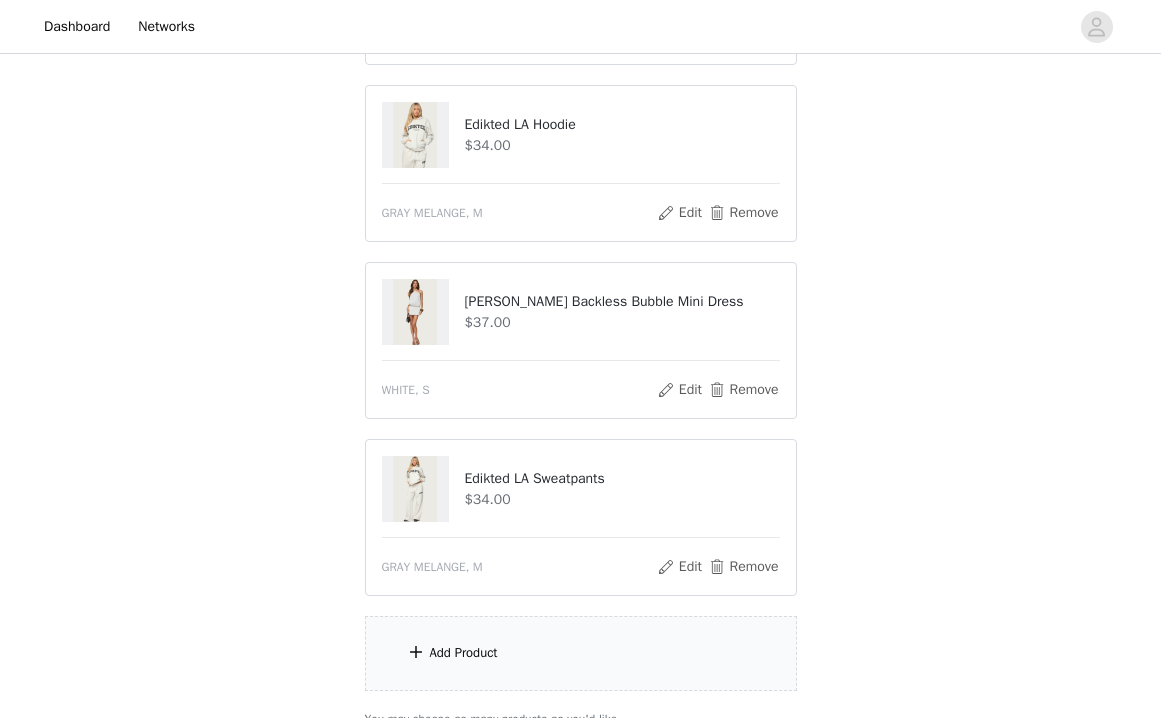 click on "Add Product" at bounding box center (581, 653) 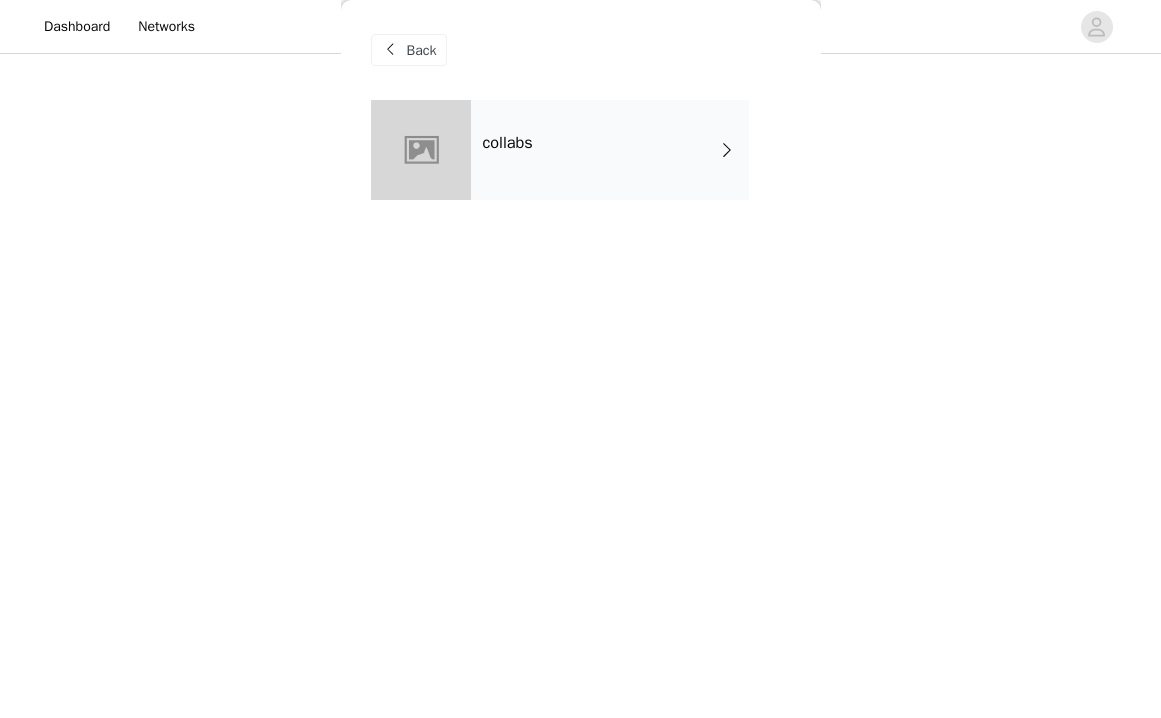 click on "Back" at bounding box center (422, 50) 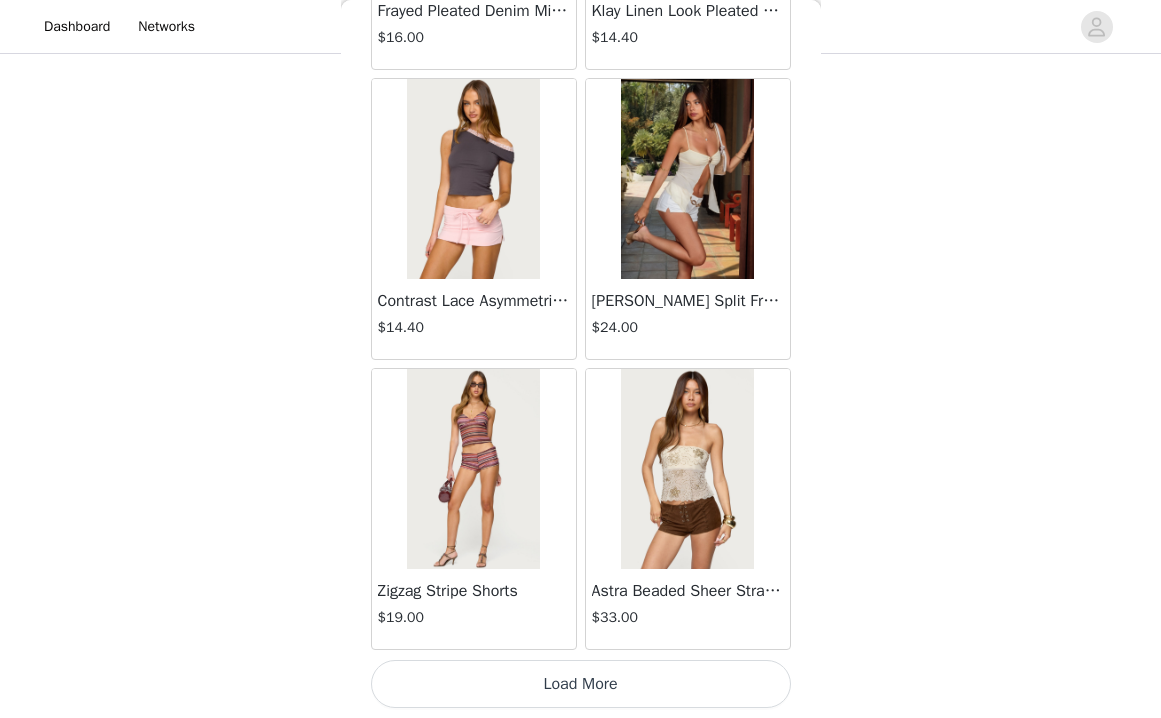 click on "Load More" at bounding box center [581, 684] 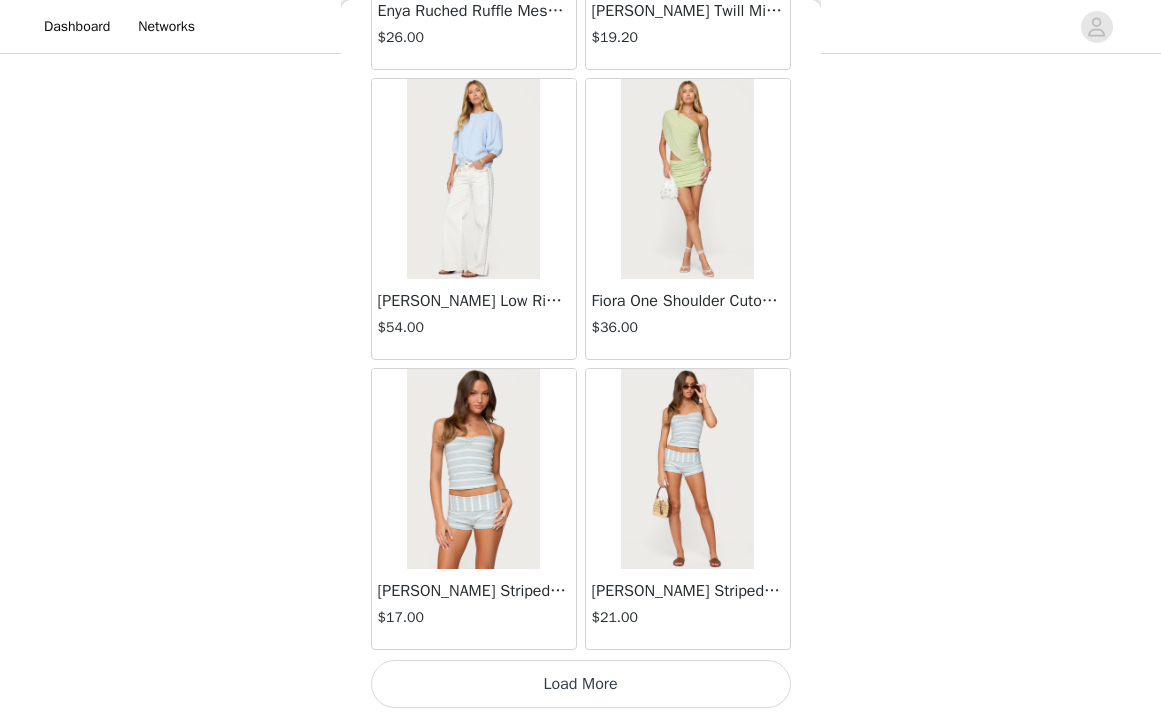 click on "Load More" at bounding box center [581, 684] 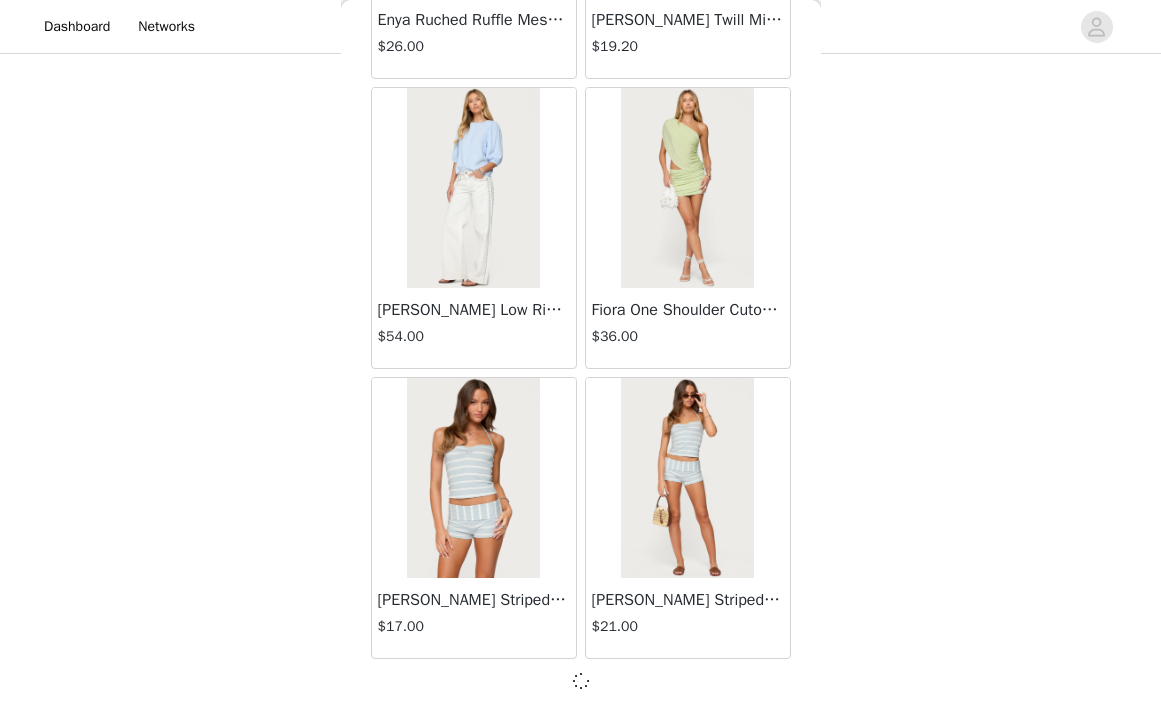 scroll, scrollTop: 5233, scrollLeft: 0, axis: vertical 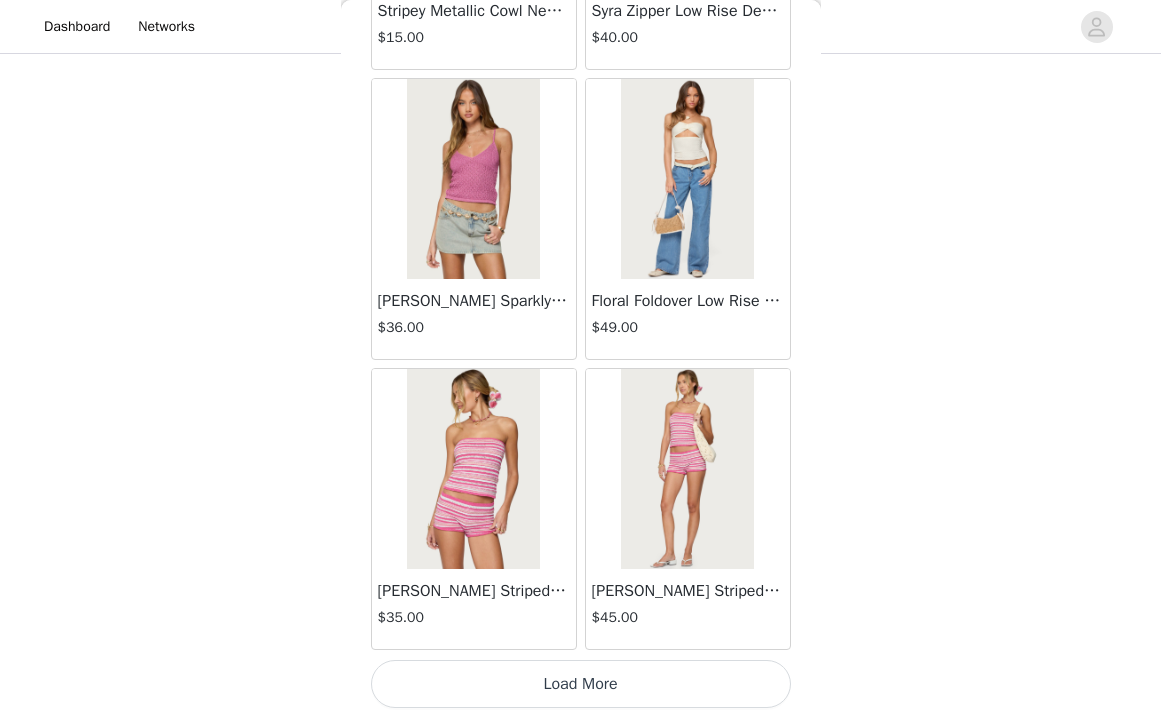 click on "Load More" at bounding box center [581, 684] 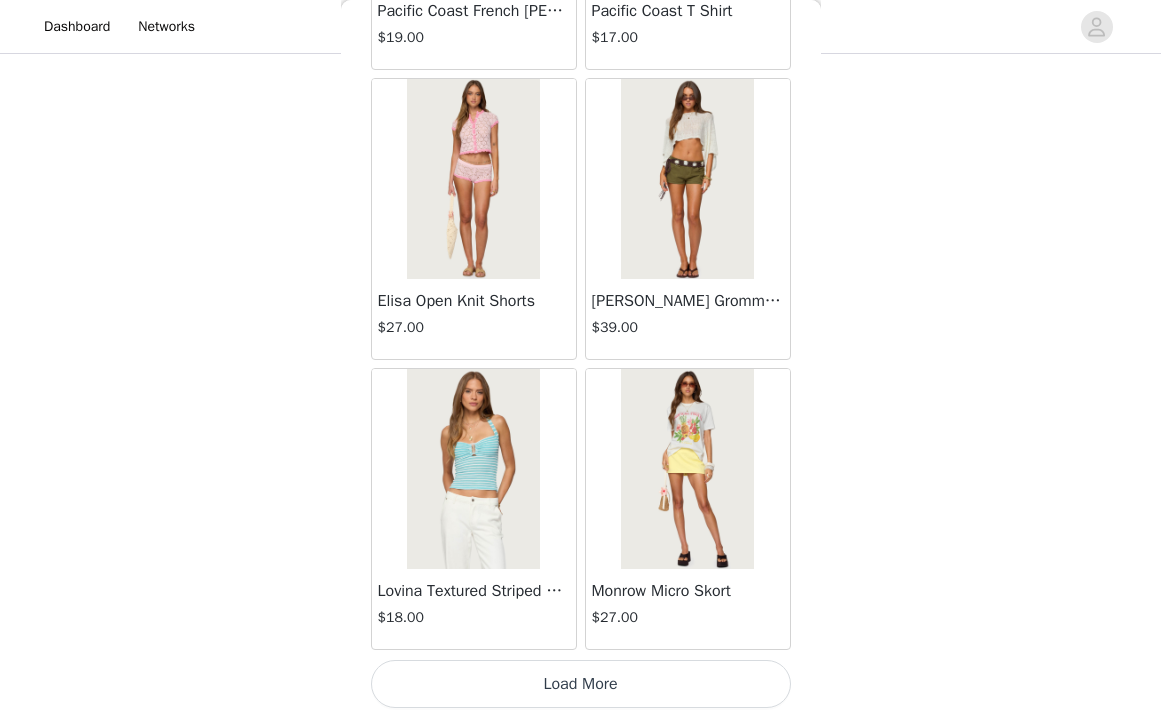 click on "Load More" at bounding box center [581, 684] 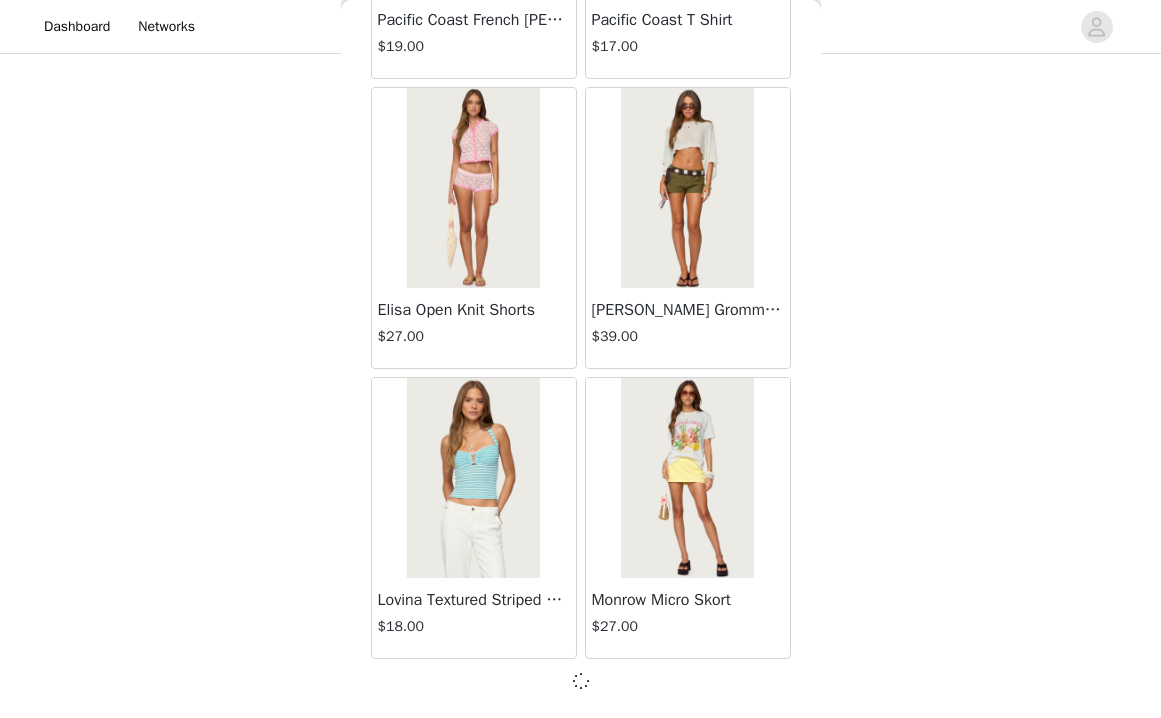 scroll, scrollTop: 11033, scrollLeft: 0, axis: vertical 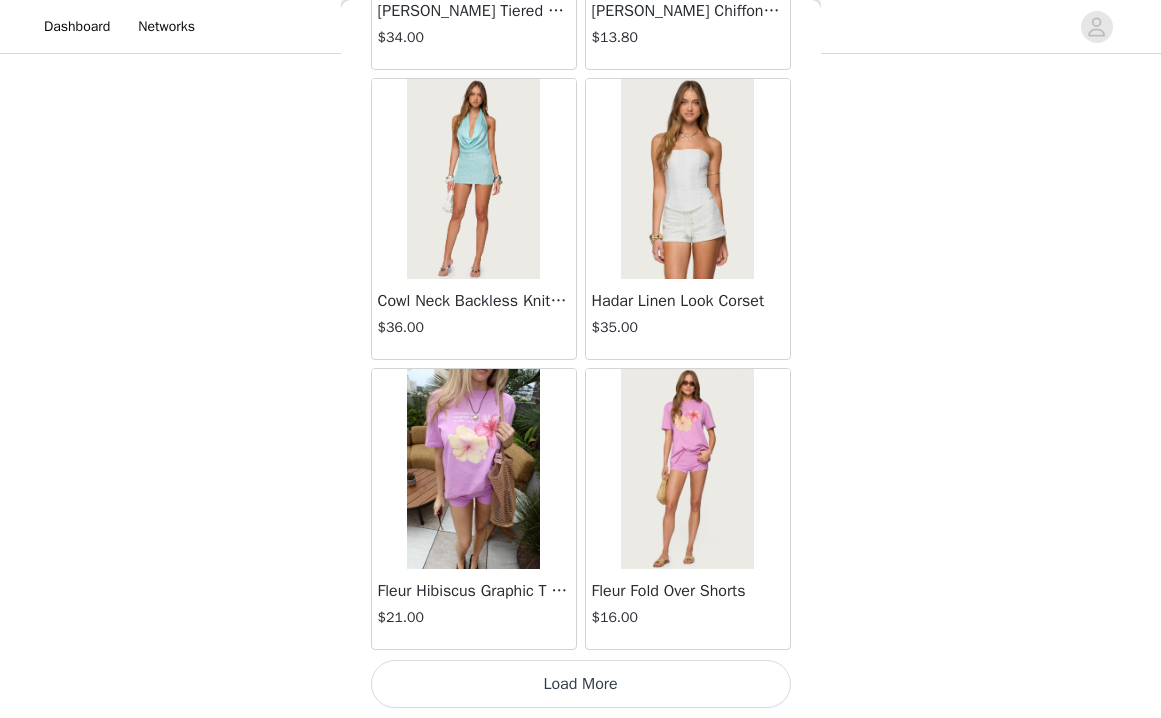 click on "Load More" at bounding box center (581, 684) 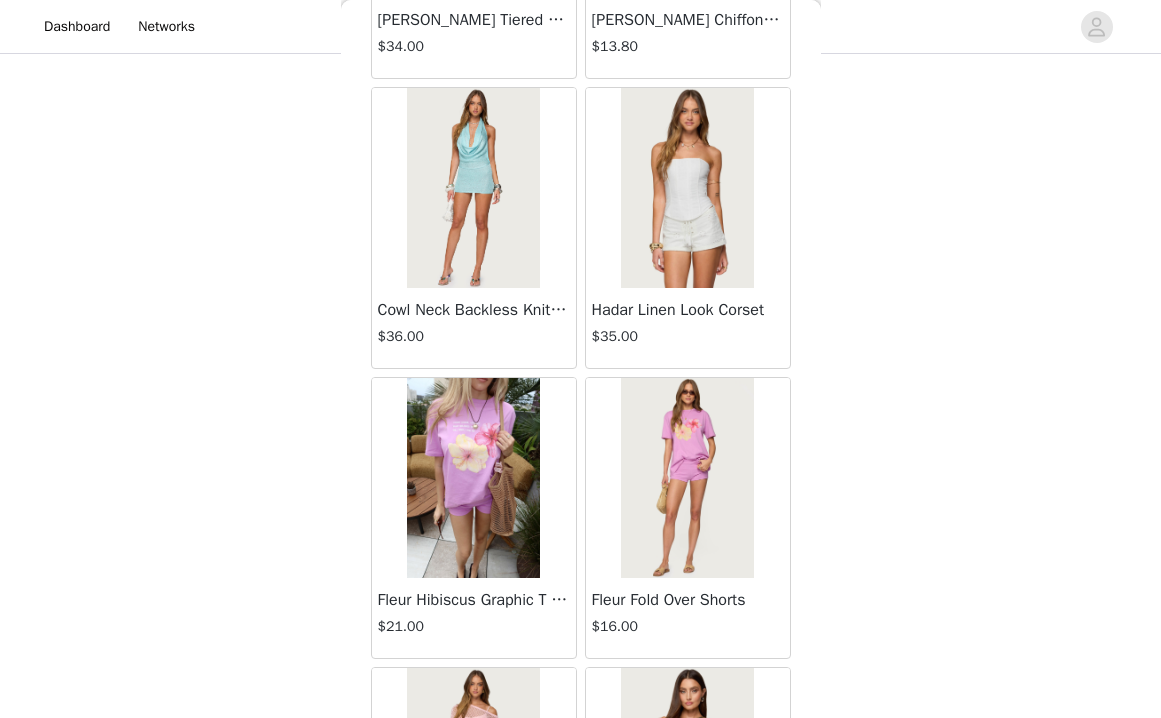 scroll, scrollTop: 1253, scrollLeft: 0, axis: vertical 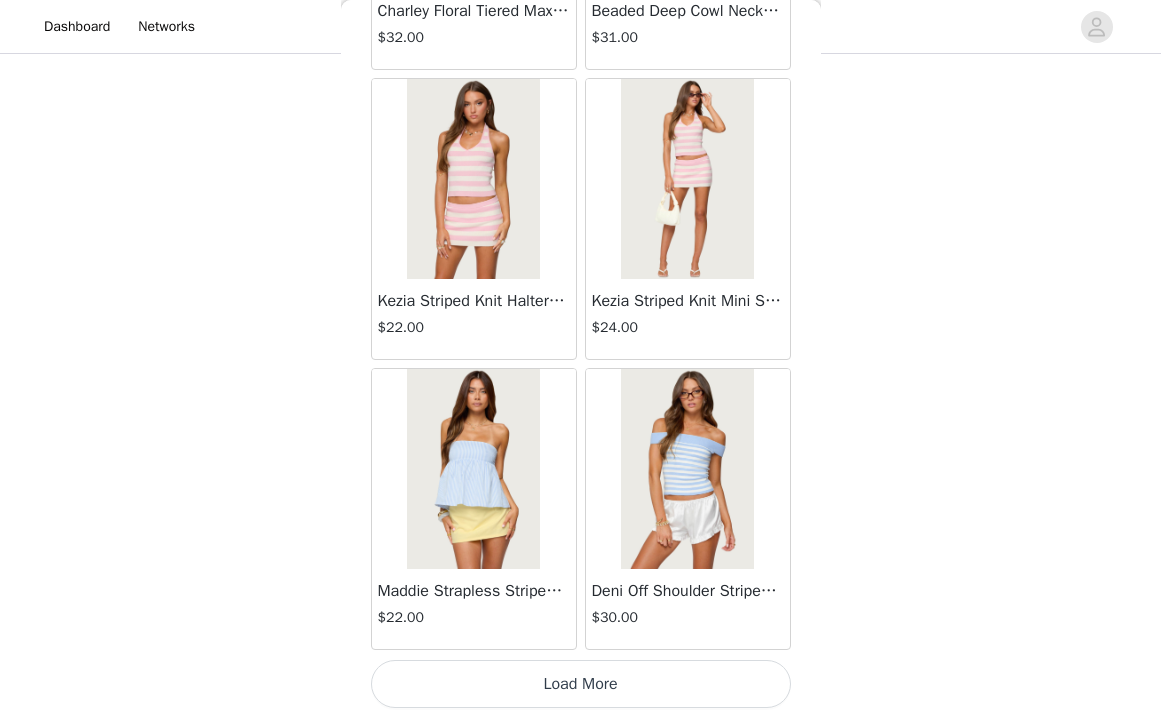 click on "Load More" at bounding box center (581, 684) 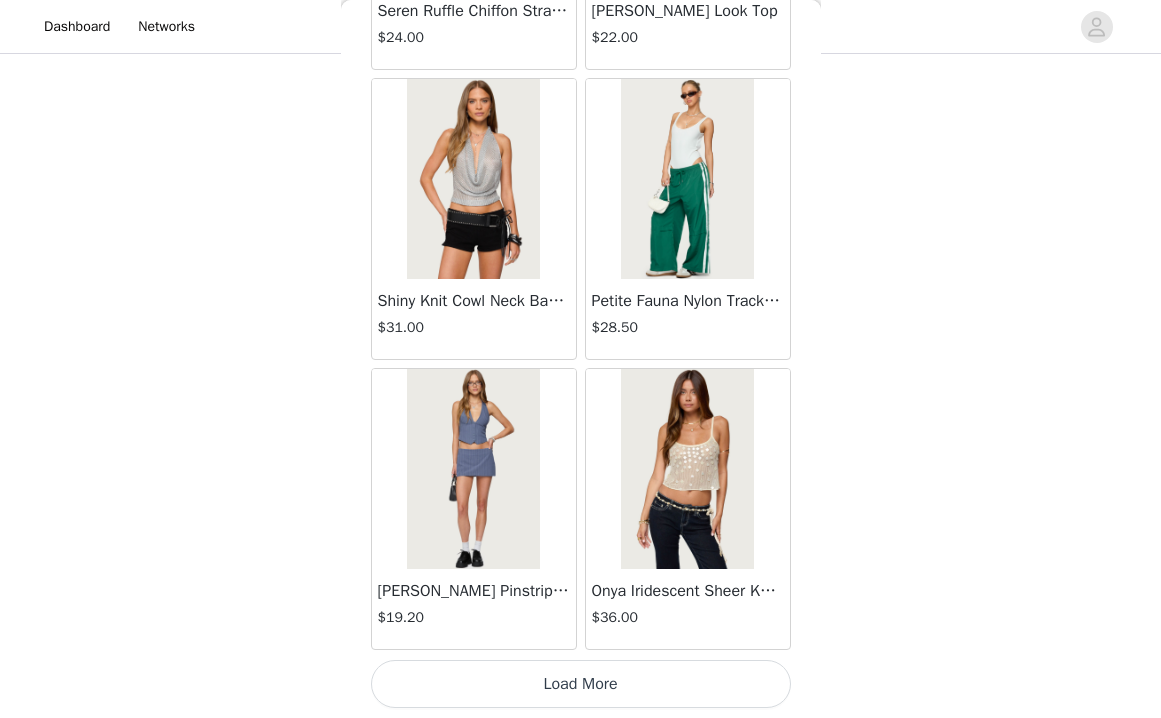 click on "Load More" at bounding box center [581, 684] 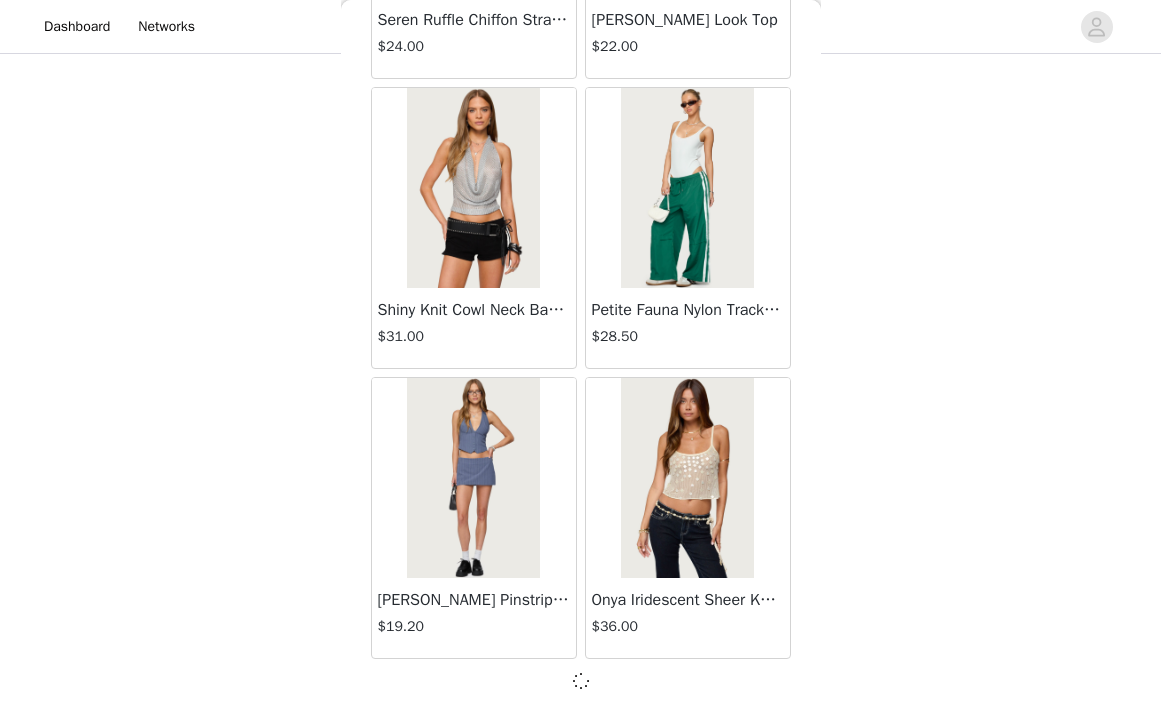 scroll, scrollTop: 19733, scrollLeft: 0, axis: vertical 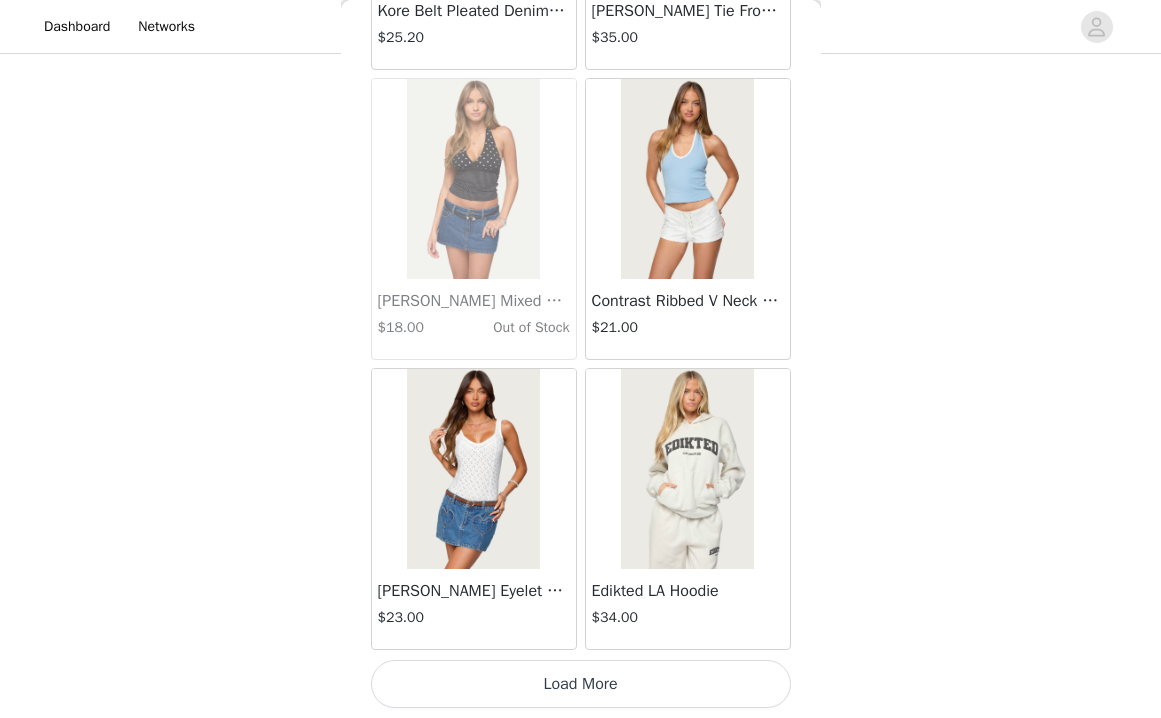 click on "Load More" at bounding box center [581, 684] 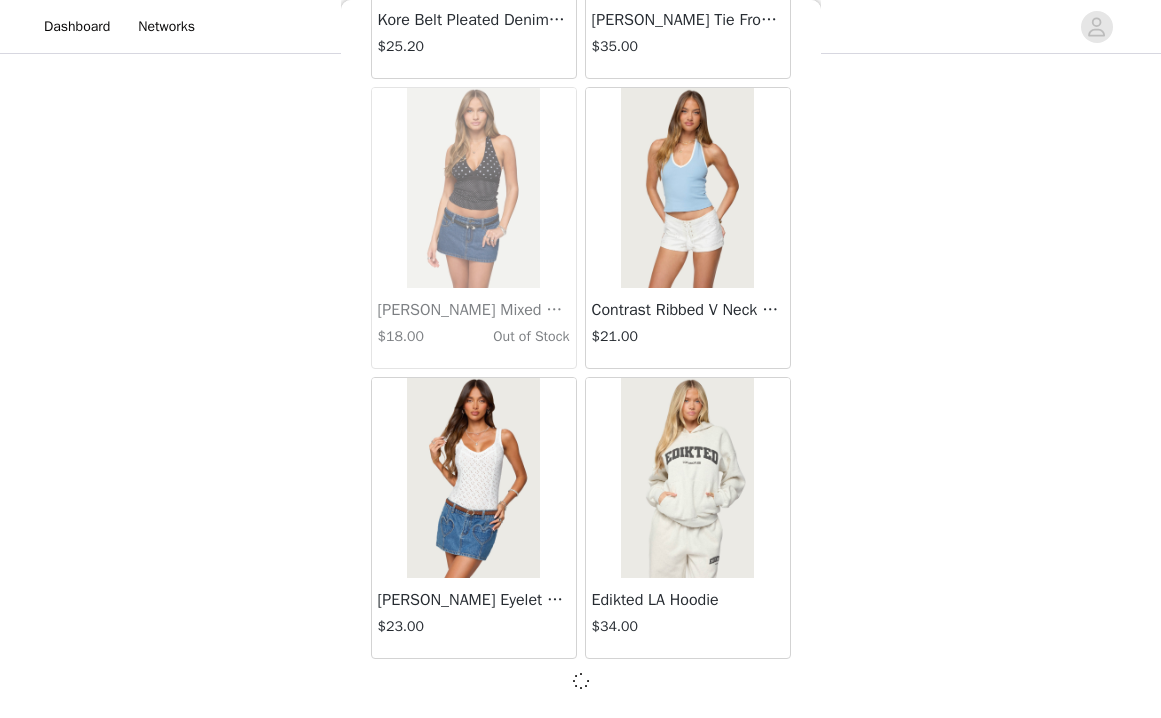 scroll, scrollTop: 22633, scrollLeft: 0, axis: vertical 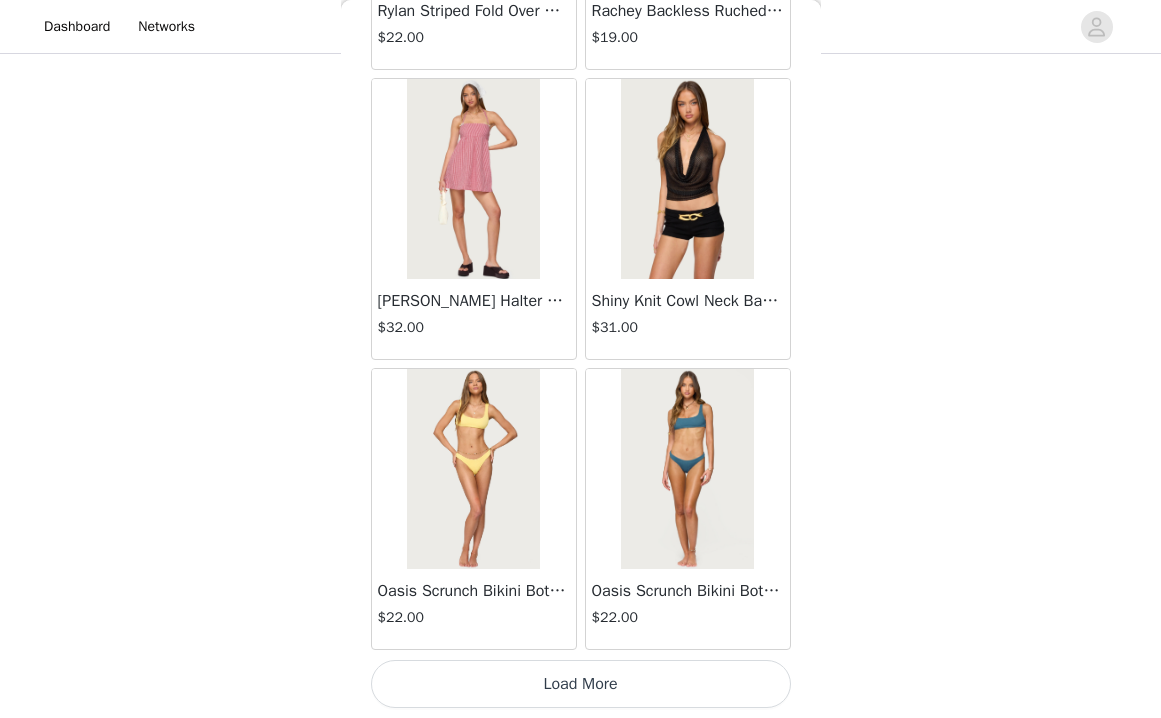 click on "Load More" at bounding box center [581, 684] 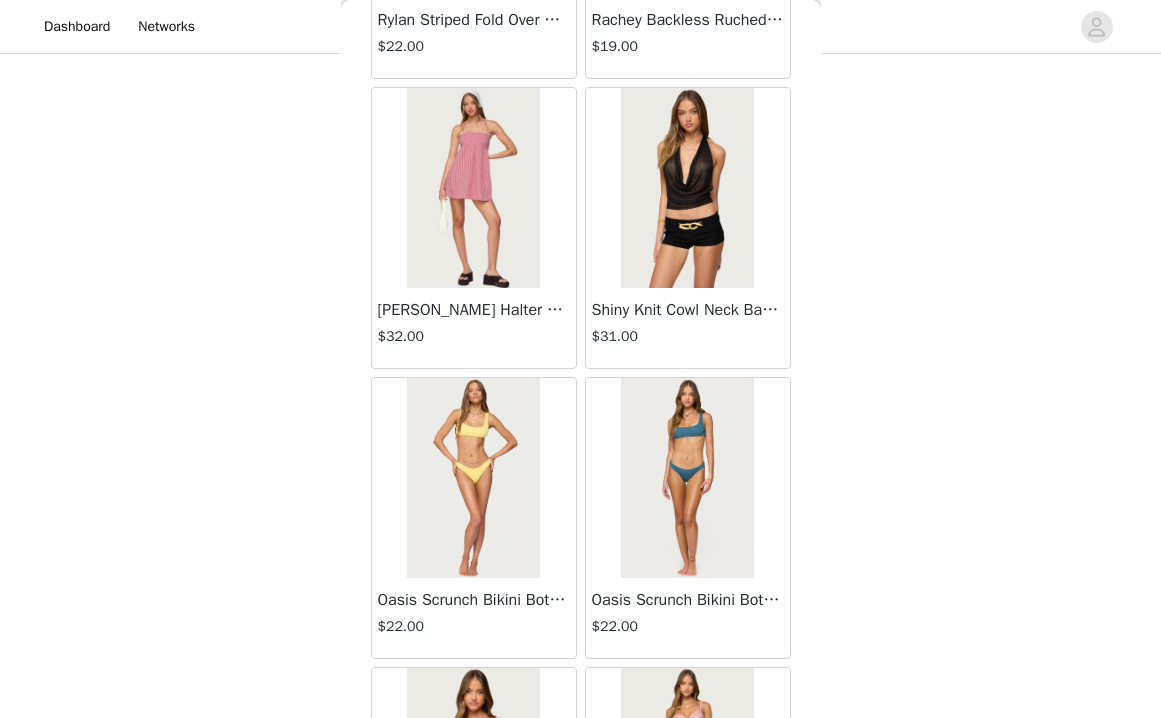 scroll, scrollTop: 1256, scrollLeft: 0, axis: vertical 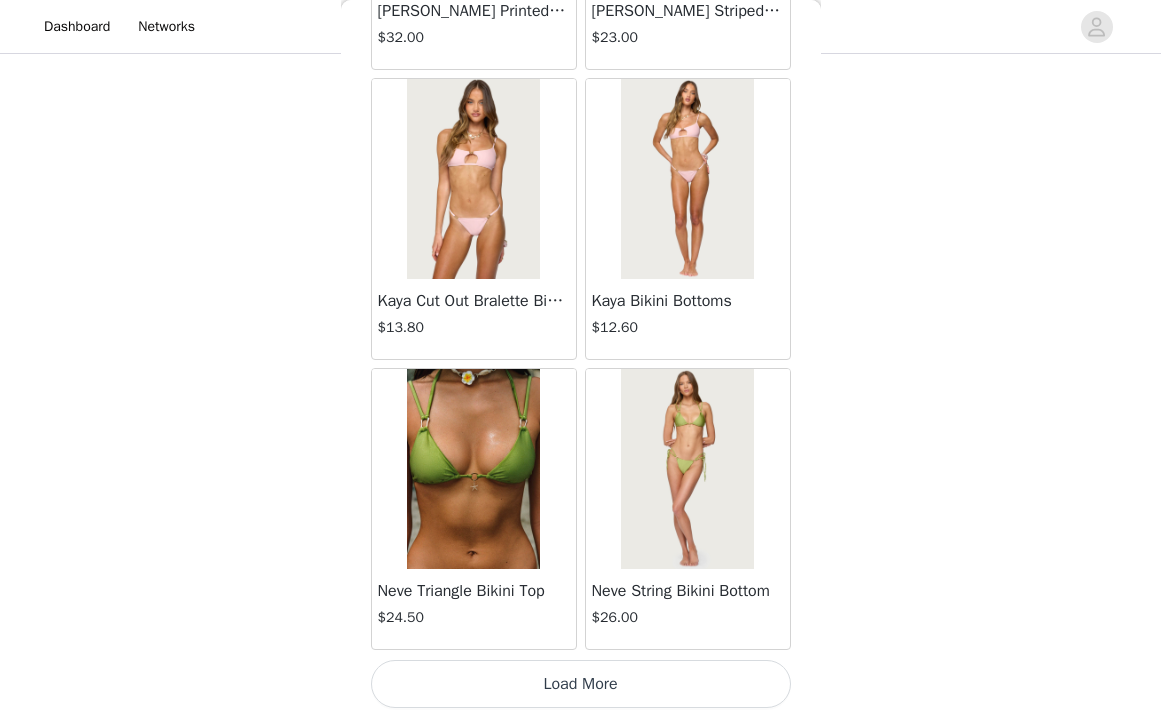 click on "Load More" at bounding box center (581, 684) 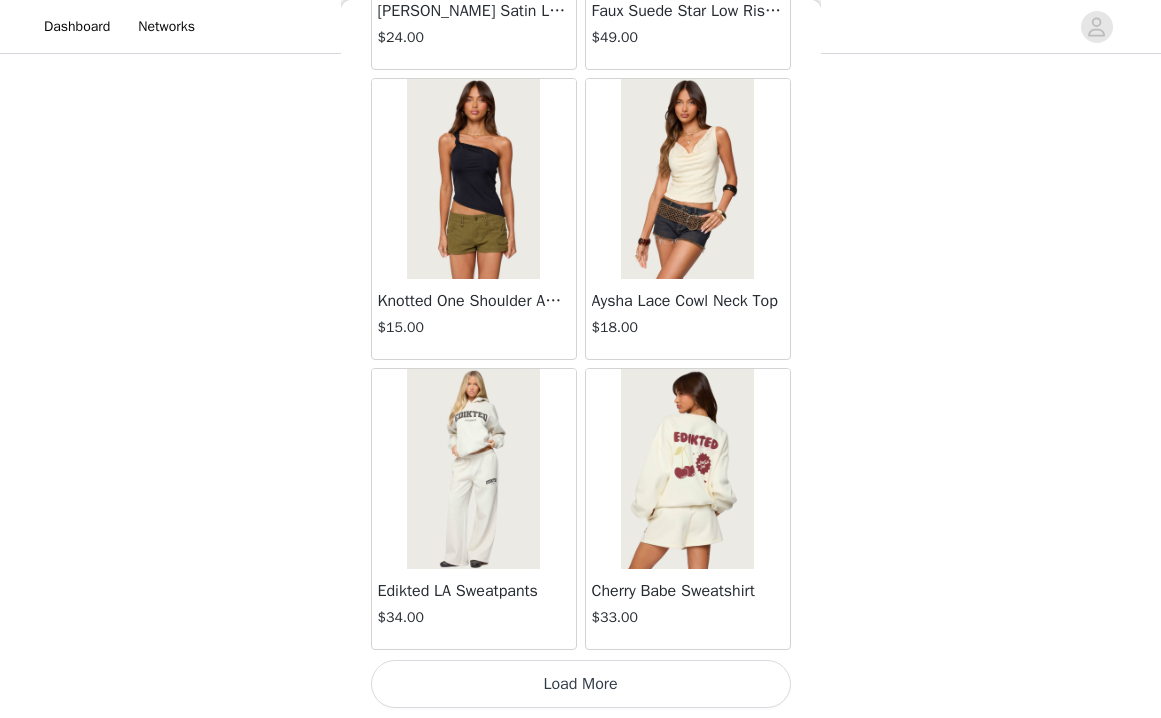 click on "Load More" at bounding box center [581, 684] 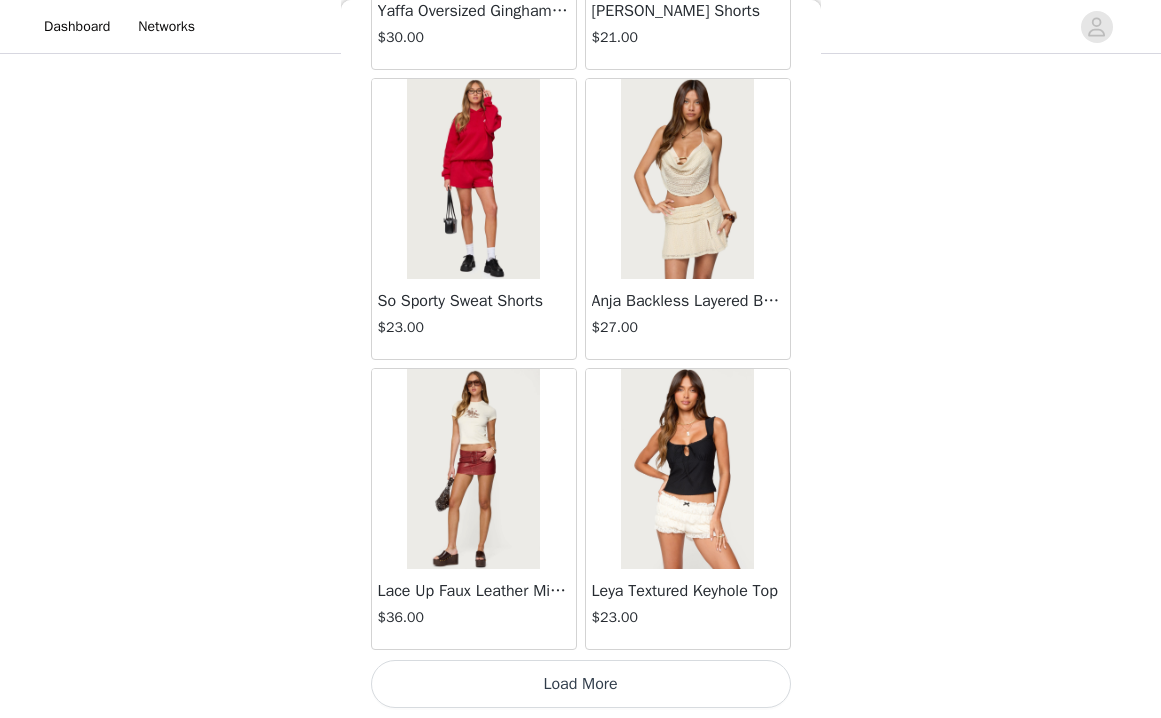 scroll, scrollTop: 34242, scrollLeft: 0, axis: vertical 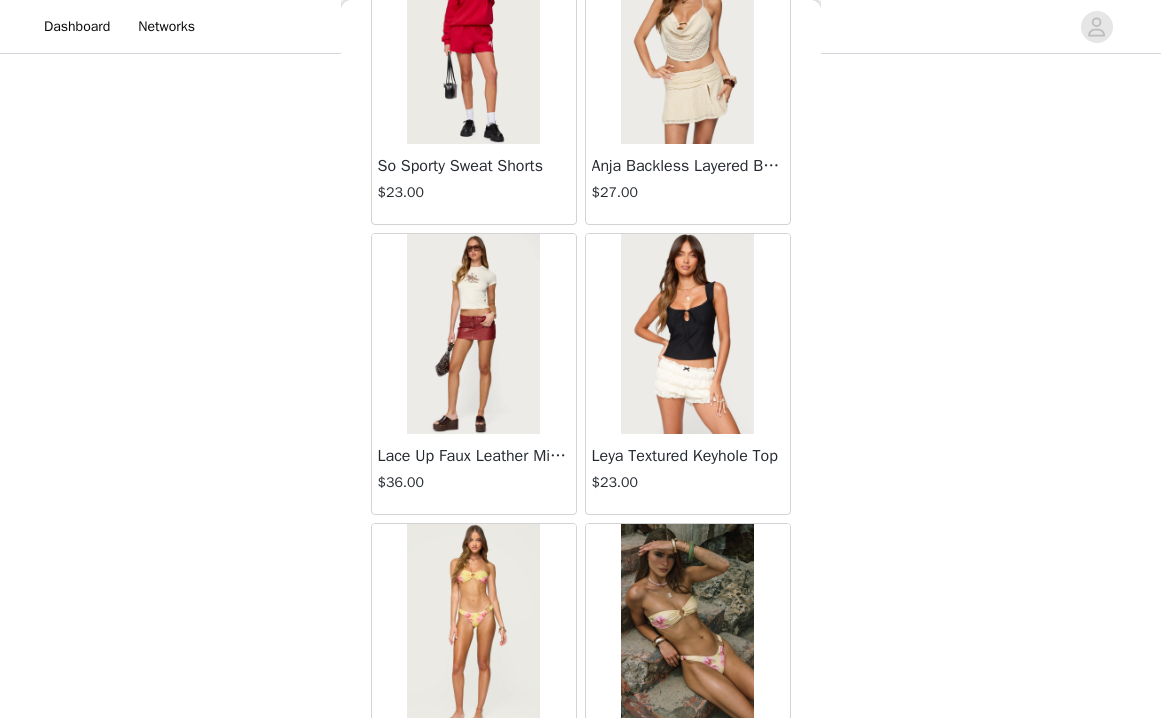 click at bounding box center (473, 334) 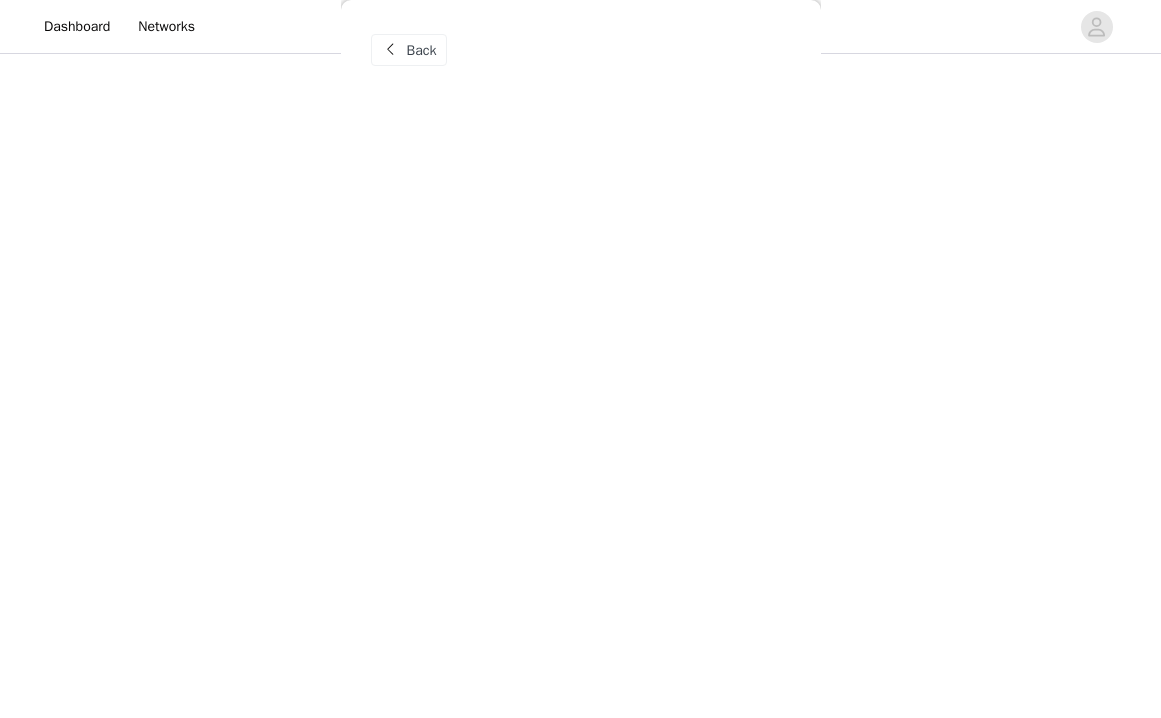 scroll, scrollTop: 0, scrollLeft: 0, axis: both 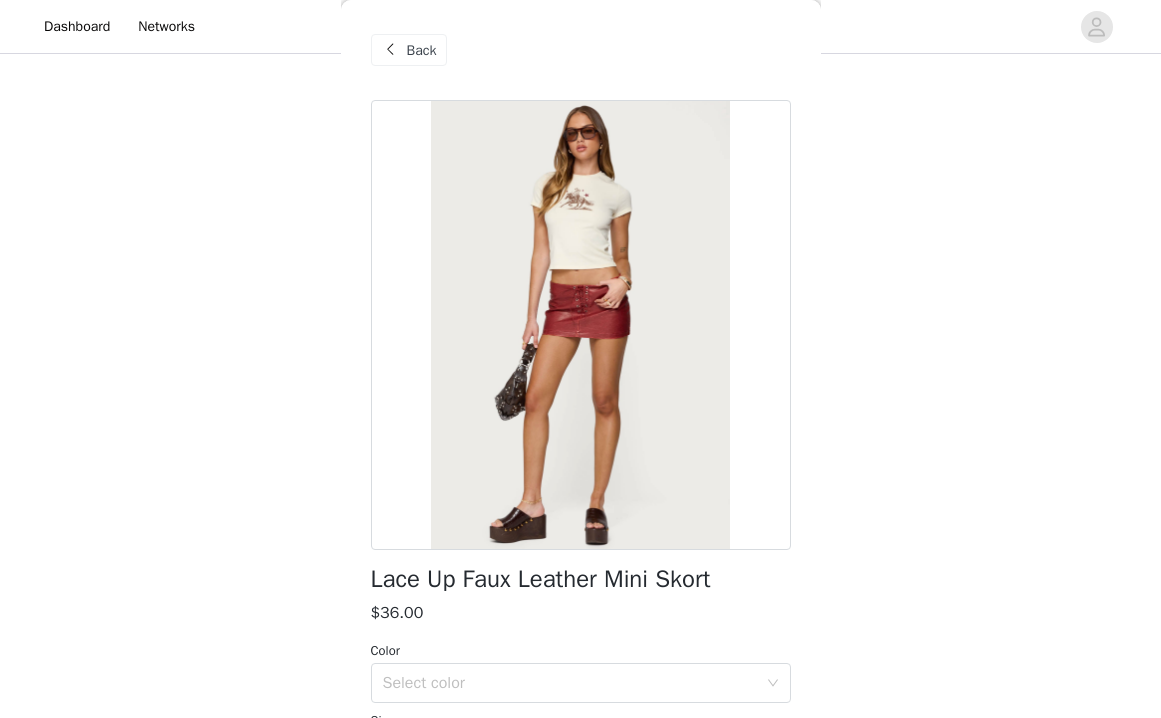 click on "Back" at bounding box center [409, 50] 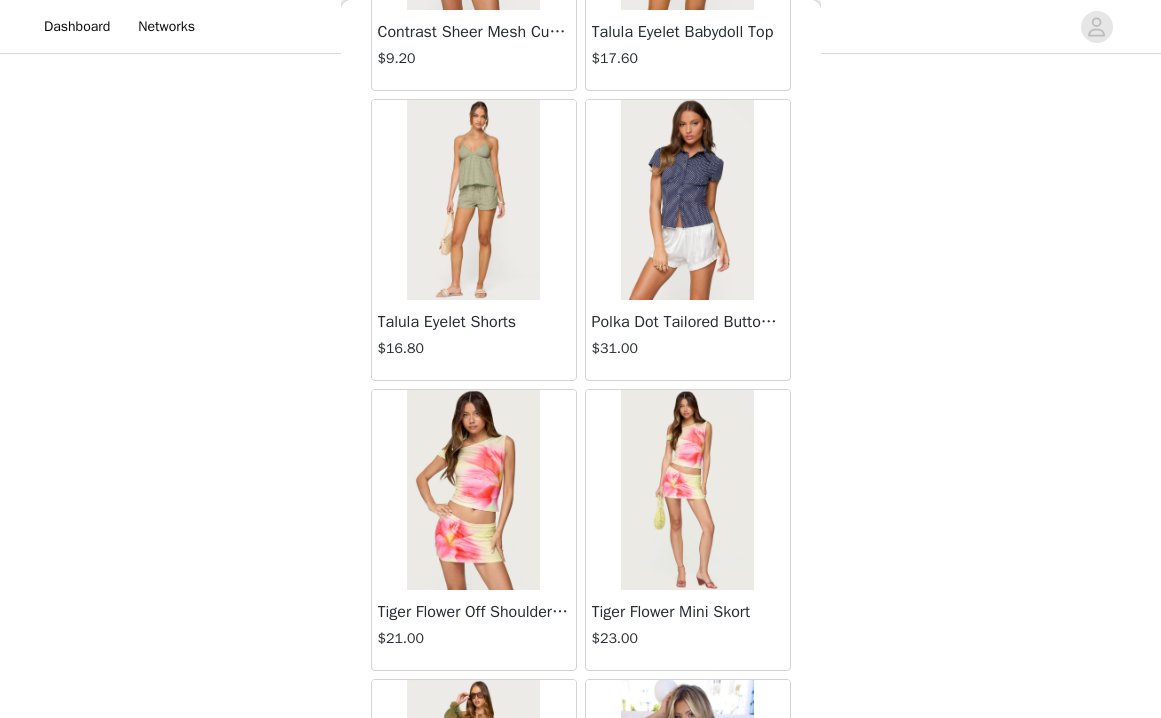 scroll, scrollTop: 37142, scrollLeft: 0, axis: vertical 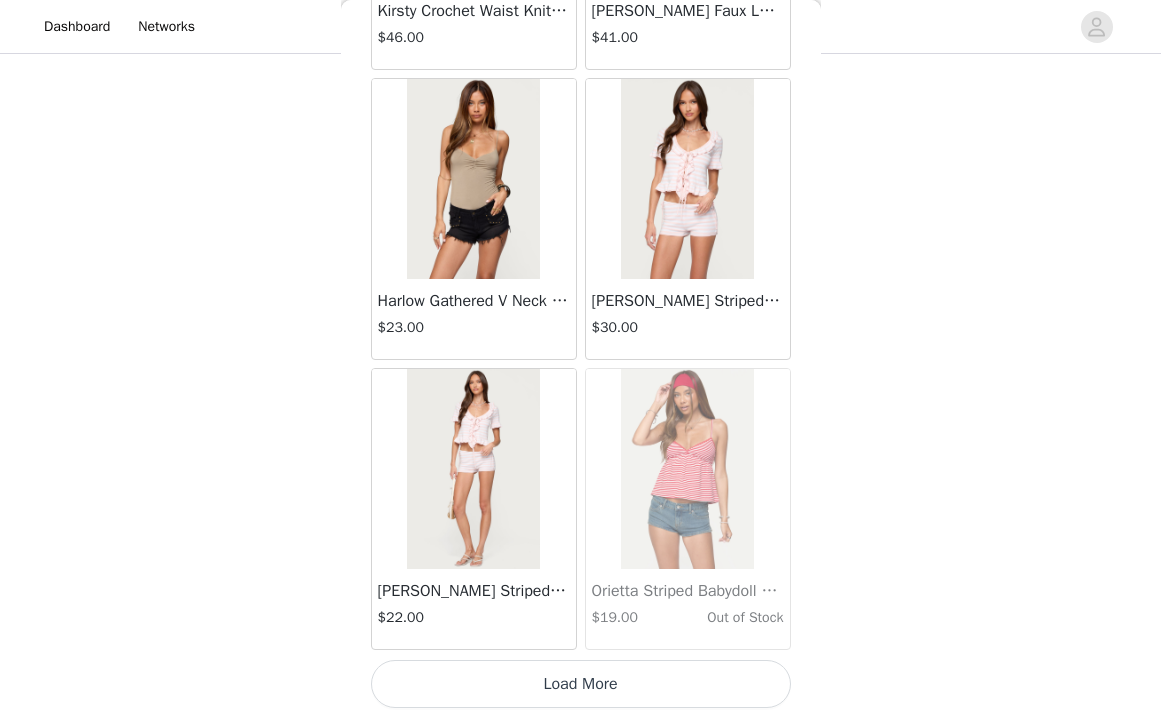 click on "Load More" at bounding box center (581, 684) 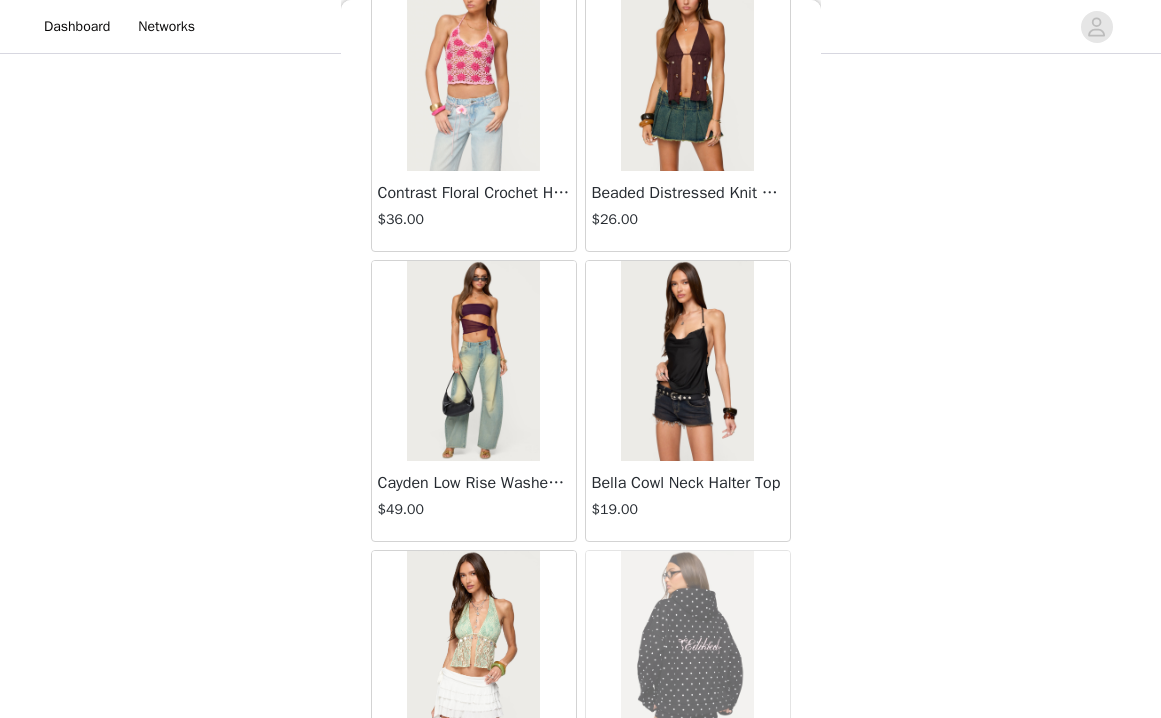 scroll, scrollTop: 39718, scrollLeft: 0, axis: vertical 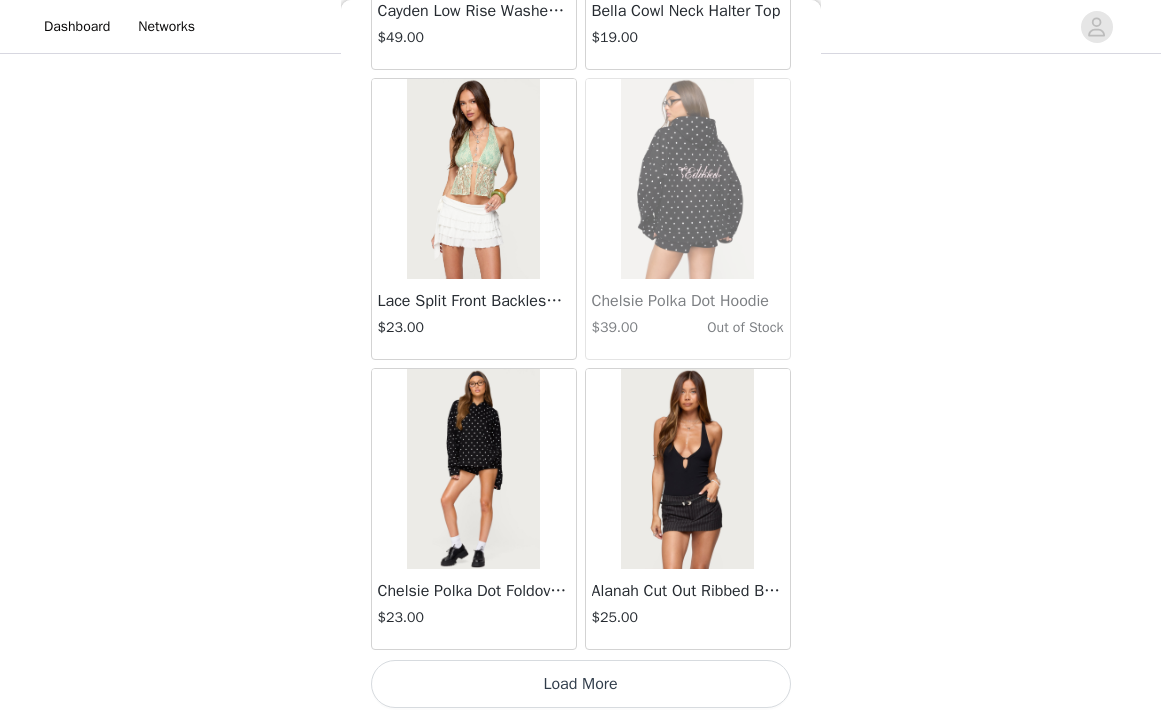 click on "Load More" at bounding box center [581, 684] 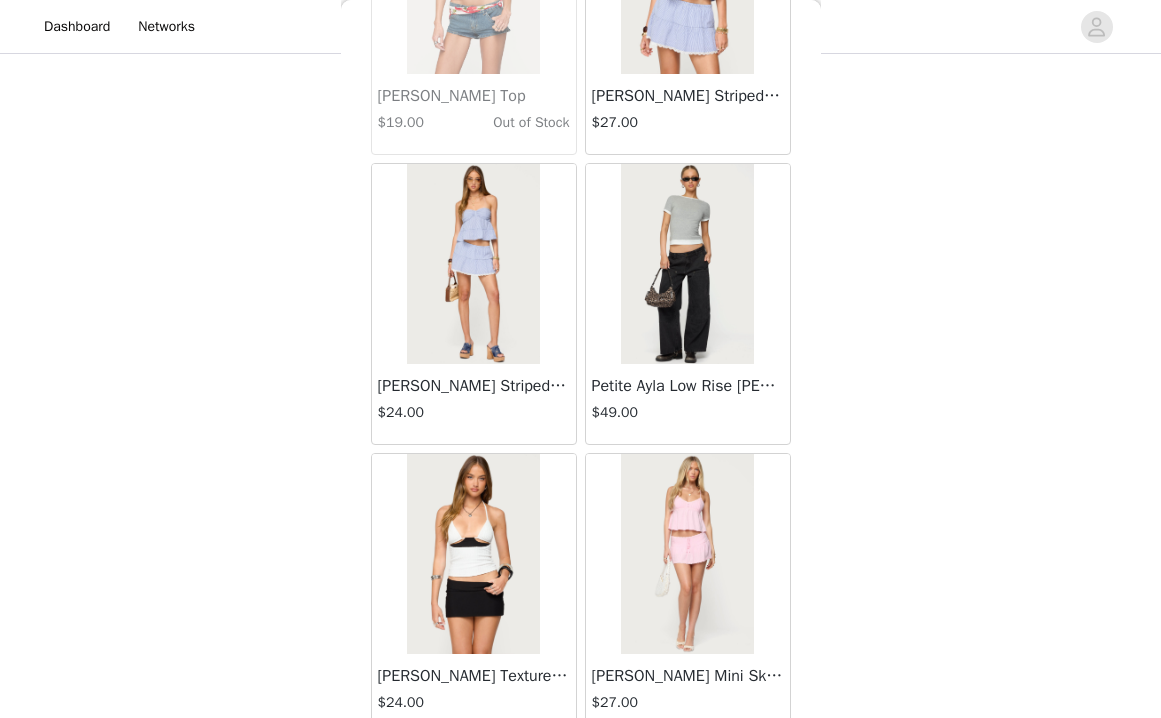 scroll, scrollTop: 41990, scrollLeft: 0, axis: vertical 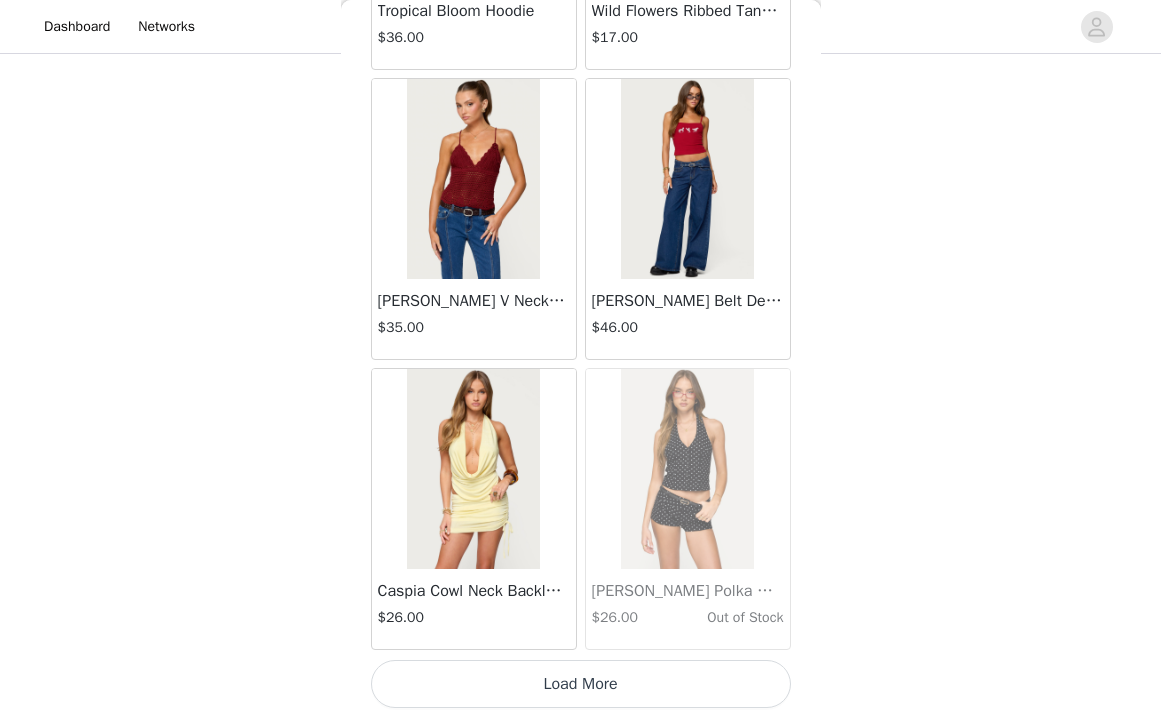 click on "Load More" at bounding box center [581, 684] 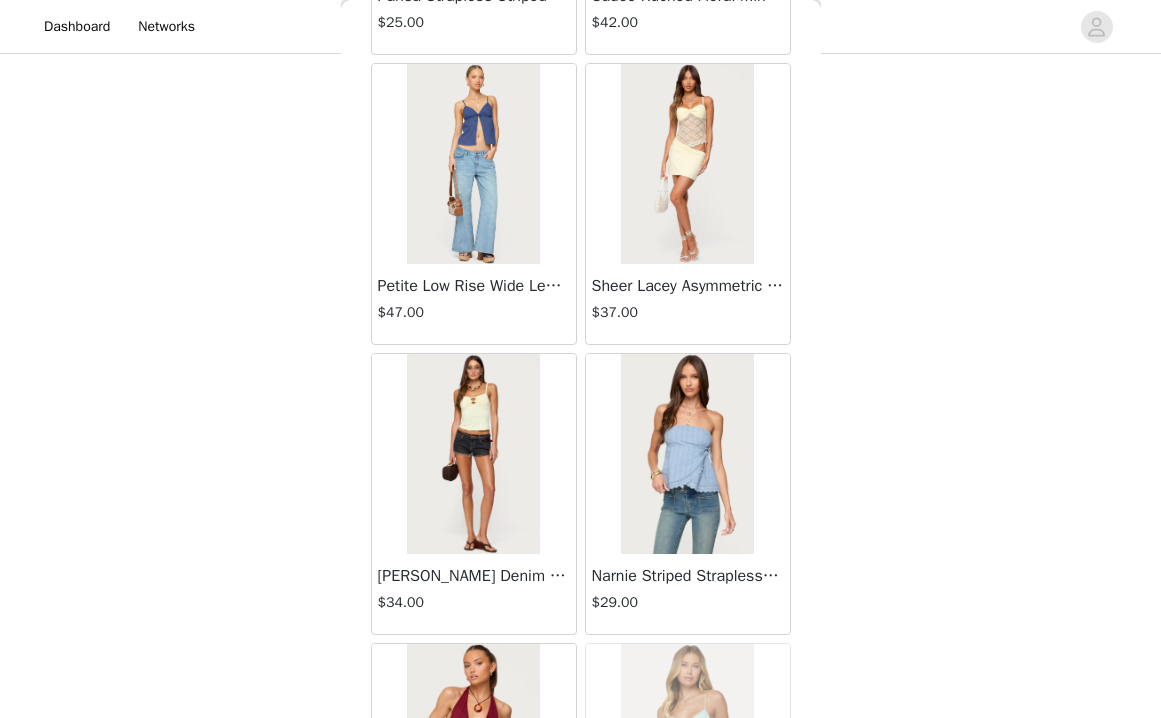 scroll, scrollTop: 44994, scrollLeft: 0, axis: vertical 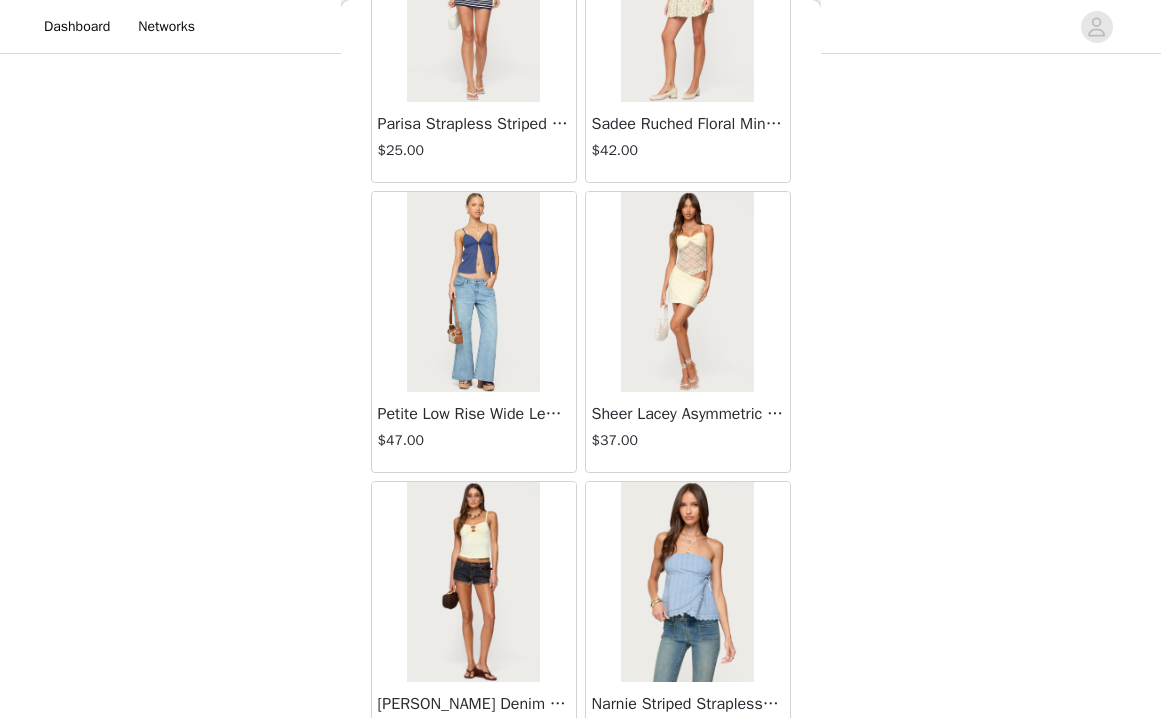 click on "Sheer Lacey Asymmetric Mini Dress" at bounding box center (688, 414) 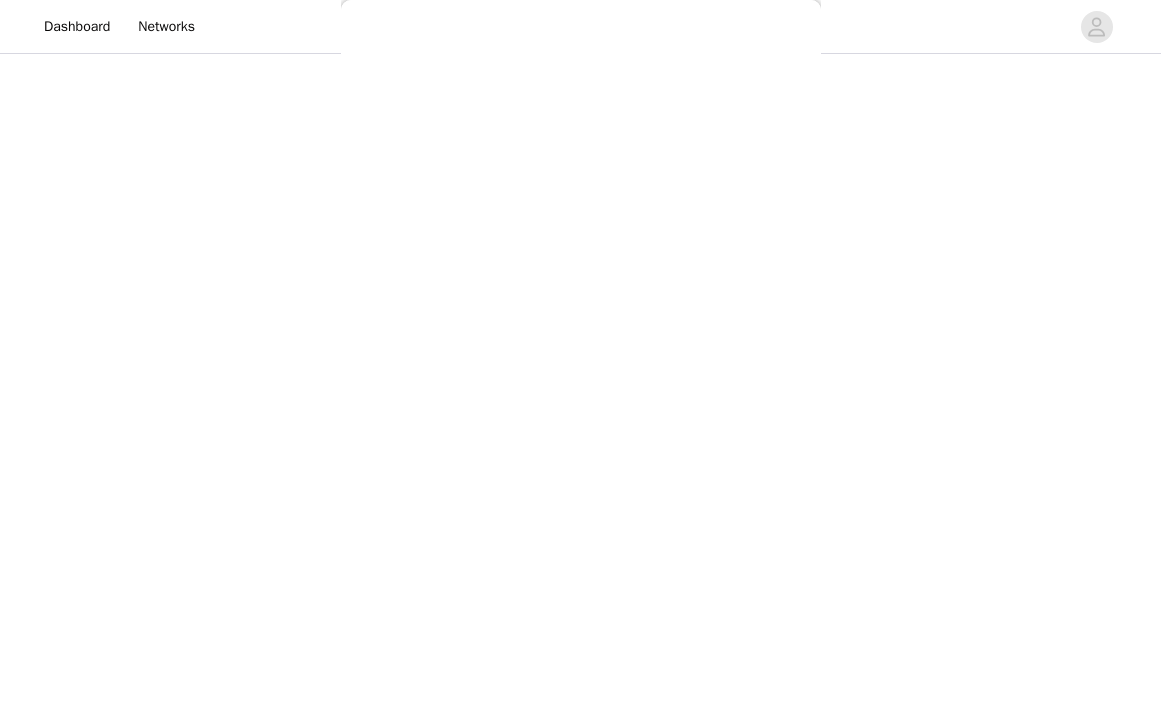scroll, scrollTop: 0, scrollLeft: 0, axis: both 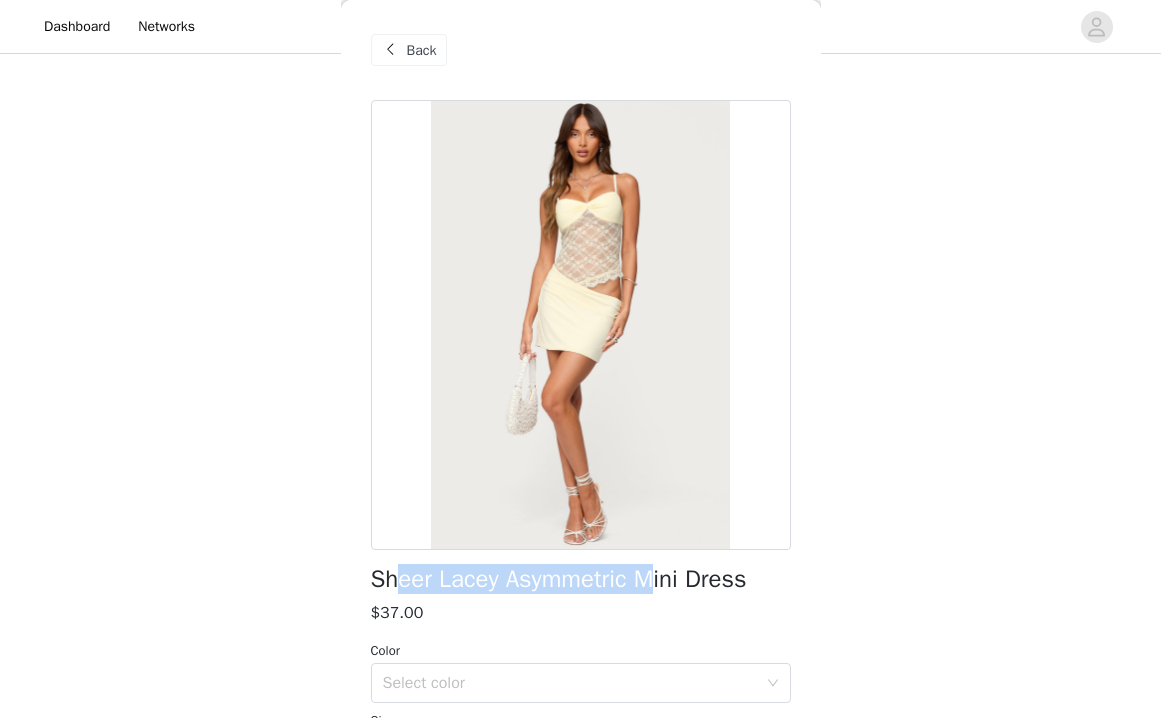 drag, startPoint x: 401, startPoint y: 574, endPoint x: 658, endPoint y: 573, distance: 257.00195 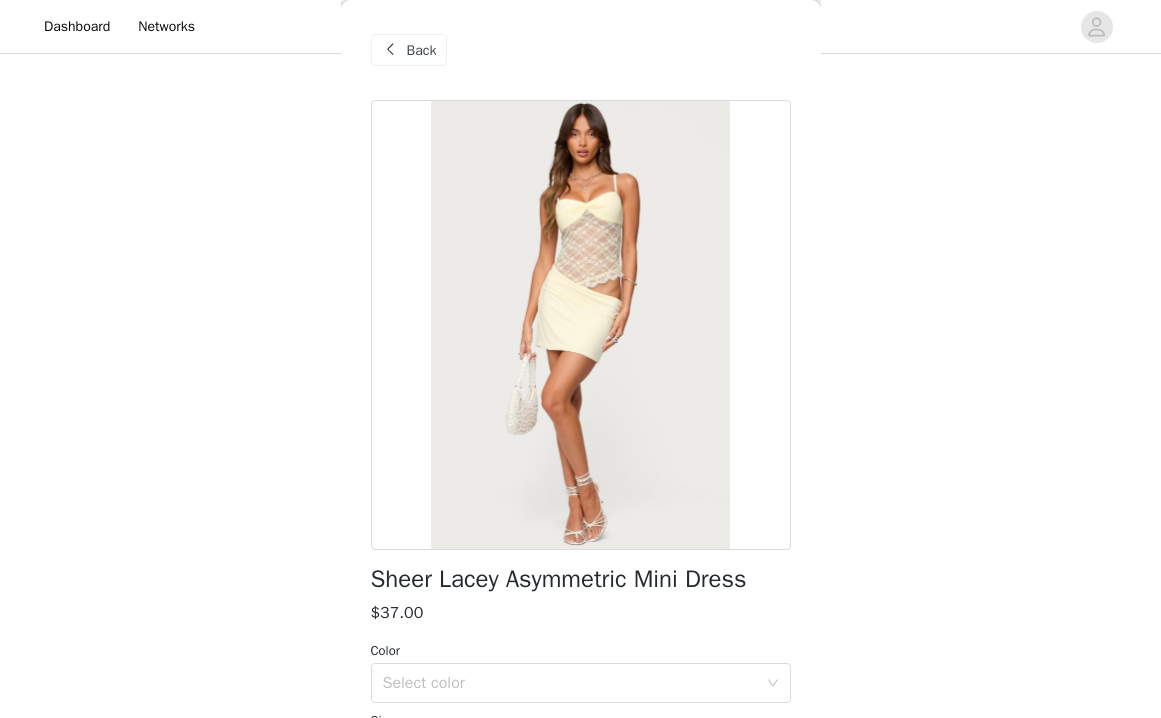 click on "Back" at bounding box center [422, 50] 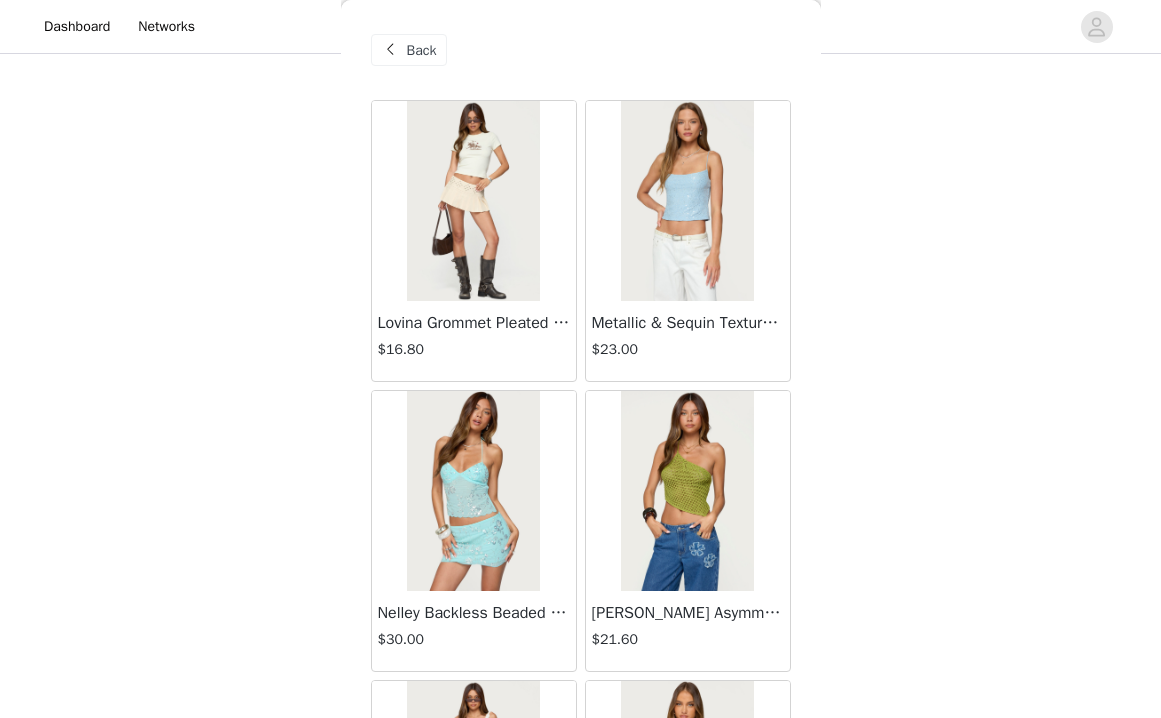 scroll, scrollTop: 209, scrollLeft: 0, axis: vertical 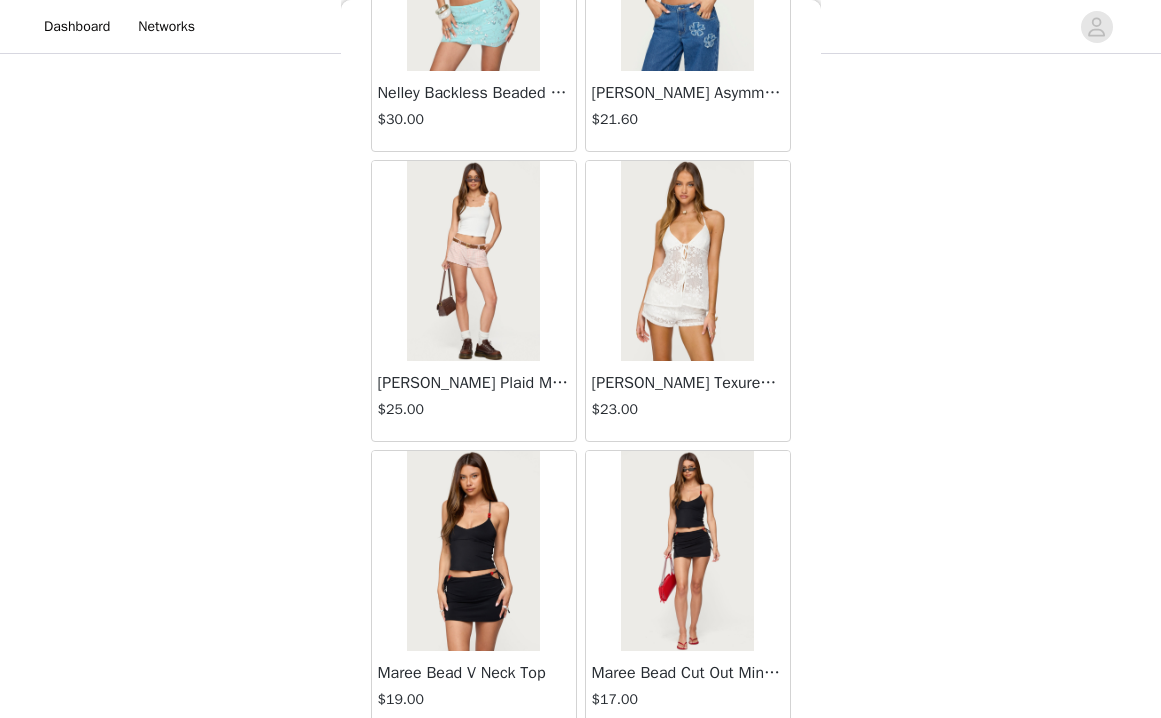 drag, startPoint x: 811, startPoint y: 20, endPoint x: 814, endPoint y: 761, distance: 741.00604 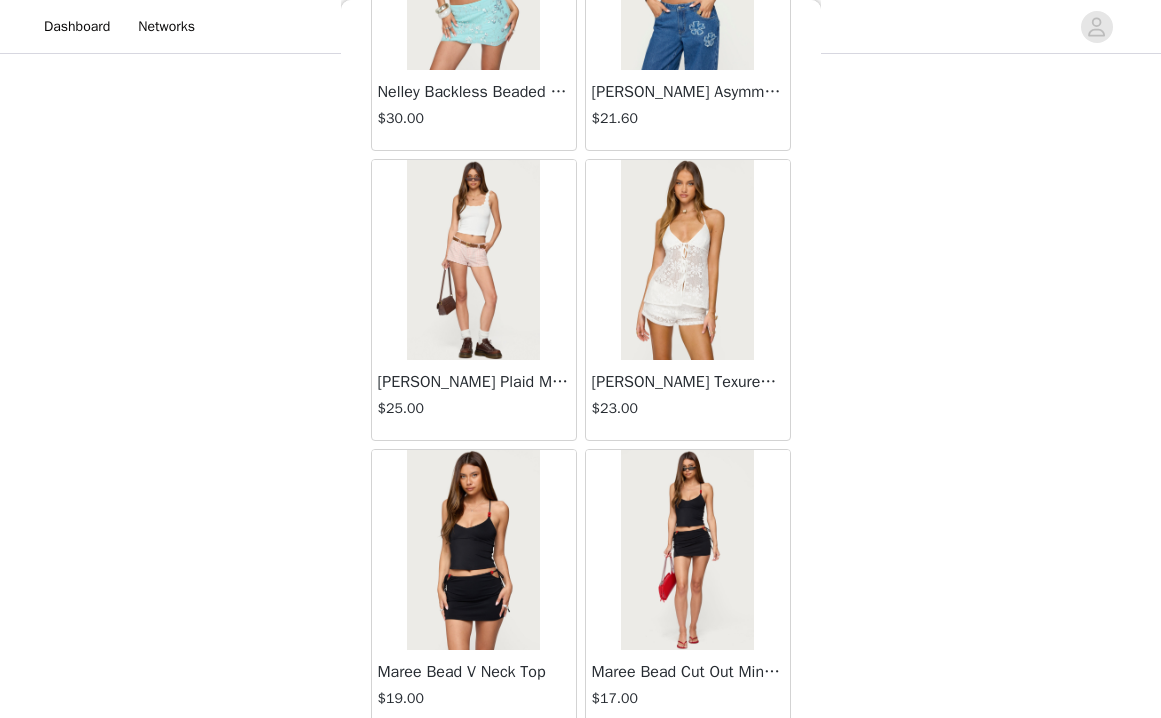 click on "Dashboard Networks
STEP 1 OF 5
Products
Choose as many products as you'd like, up to $300.00.       8 Selected   Remaining Funds: $56.20         Beaded Chiffon Backless Cowl Neck Top     $34.00       CREAM, S       Edit   Remove     [PERSON_NAME] Shorts     $24.00       YELLOW, M       Edit   Remove     Lovina Grommet Pleated Mini Skort     $16.80       STONE, S       Edit   Remove     [PERSON_NAME] Polka Dot Stretch Shorts     $33.00       BLACK AND WHITE, S       Edit   Remove     Laline Oversized Knit Crop Top     $31.00       CREAM, XS/S       Edit   Remove     Edikted LA Hoodie     $34.00       GRAY MELANGE, M       Edit   Remove     [PERSON_NAME] Backless Bubble Mini Dress     $37.00       WHITE, S       Edit   Remove     Edikted LA Sweatpants     $34.00       GRAY MELANGE, M       Edit   Remove     Add Product     You may choose as many products as you'd like     Back       Lovina Grommet Pleated Mini Skort   $16.80" at bounding box center [580, -893] 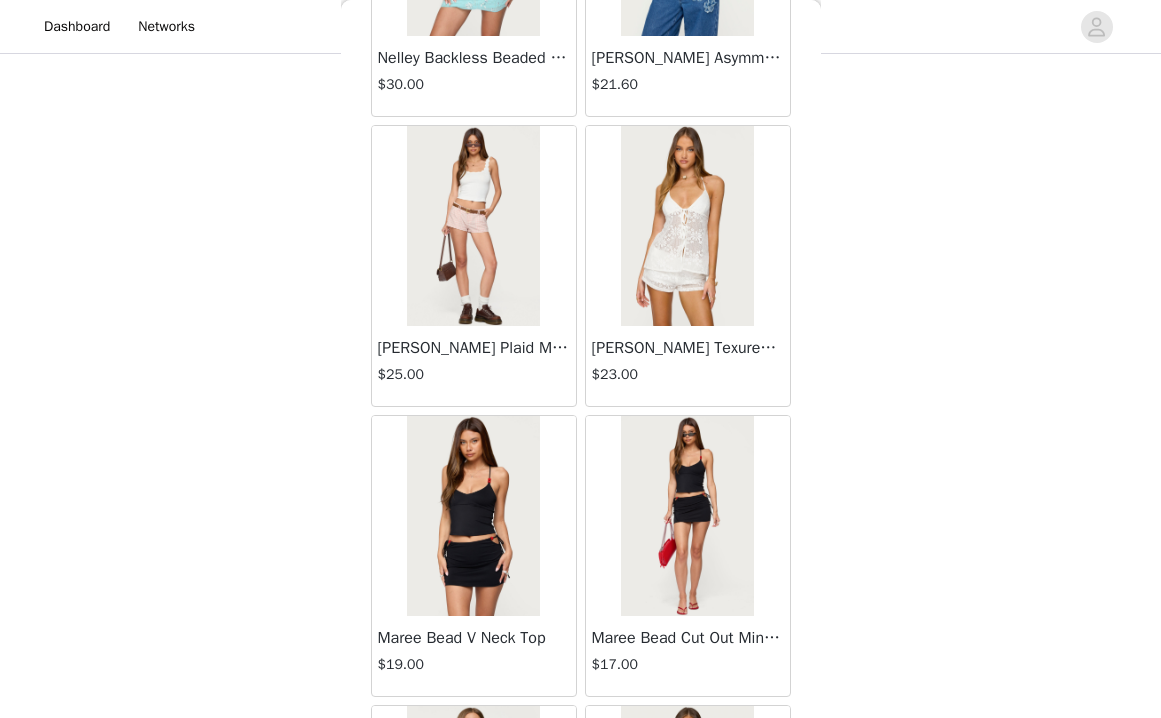 click on "STEP 1 OF 5
Products
Choose as many products as you'd like, up to $300.00.       8 Selected   Remaining Funds: $56.20         Beaded Chiffon Backless Cowl Neck Top     $34.00       CREAM, S       Edit   Remove     [PERSON_NAME] Shorts     $24.00       YELLOW, M       Edit   Remove     Lovina Grommet Pleated Mini Skort     $16.80       STONE, S       Edit   Remove     [PERSON_NAME] Polka Dot Stretch Shorts     $33.00       BLACK AND WHITE, S       Edit   Remove     Laline Oversized Knit Crop Top     $31.00       CREAM, XS/S       Edit   Remove     Edikted LA Hoodie     $34.00       GRAY MELANGE, M       Edit   Remove     [PERSON_NAME] Backless Bubble Mini Dress     $37.00       WHITE, S       Edit   Remove     Edikted LA Sweatpants     $34.00       GRAY MELANGE, M       Edit   Remove     Add Product     You may choose as many products as you'd like     Back       Lovina Grommet Pleated Mini Skort   $16.80         $23.00         $30.00" at bounding box center [580, -309] 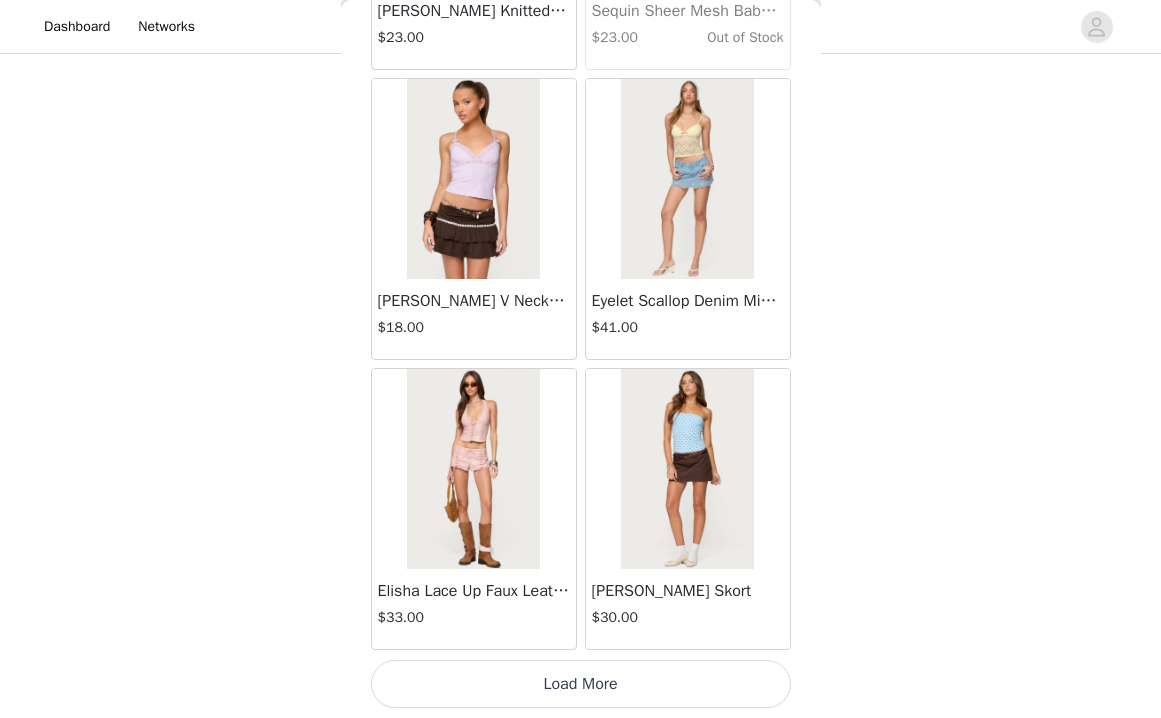scroll, scrollTop: 45842, scrollLeft: 0, axis: vertical 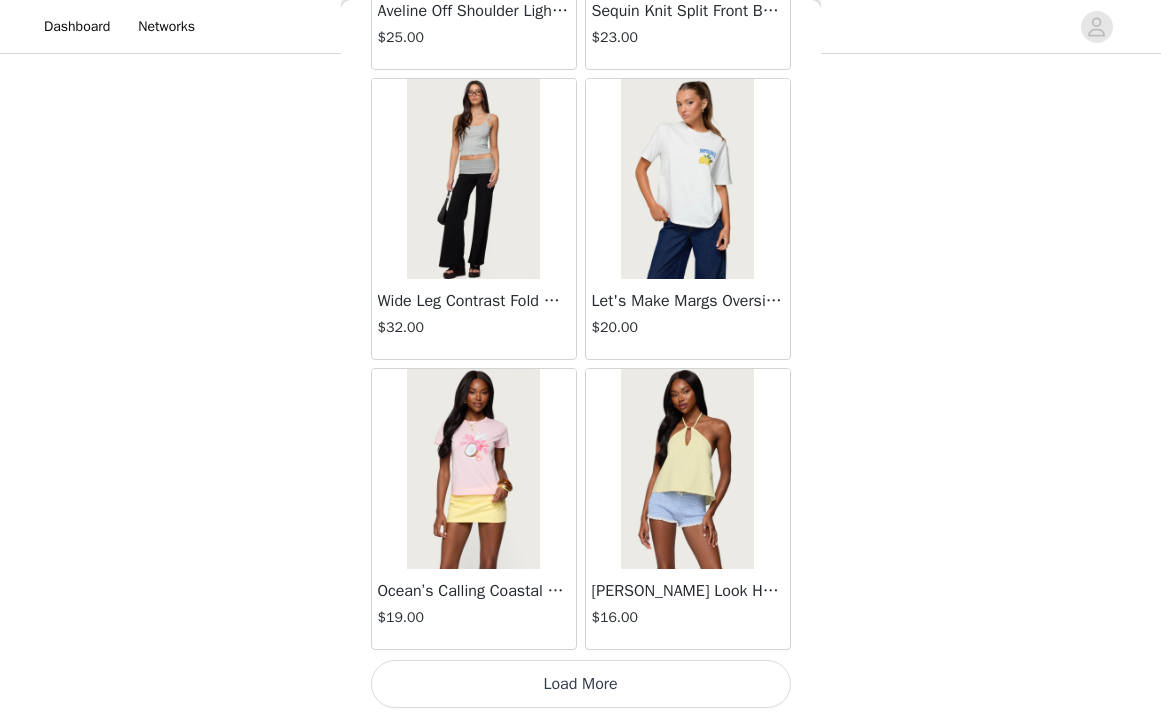 click on "Load More" at bounding box center [581, 684] 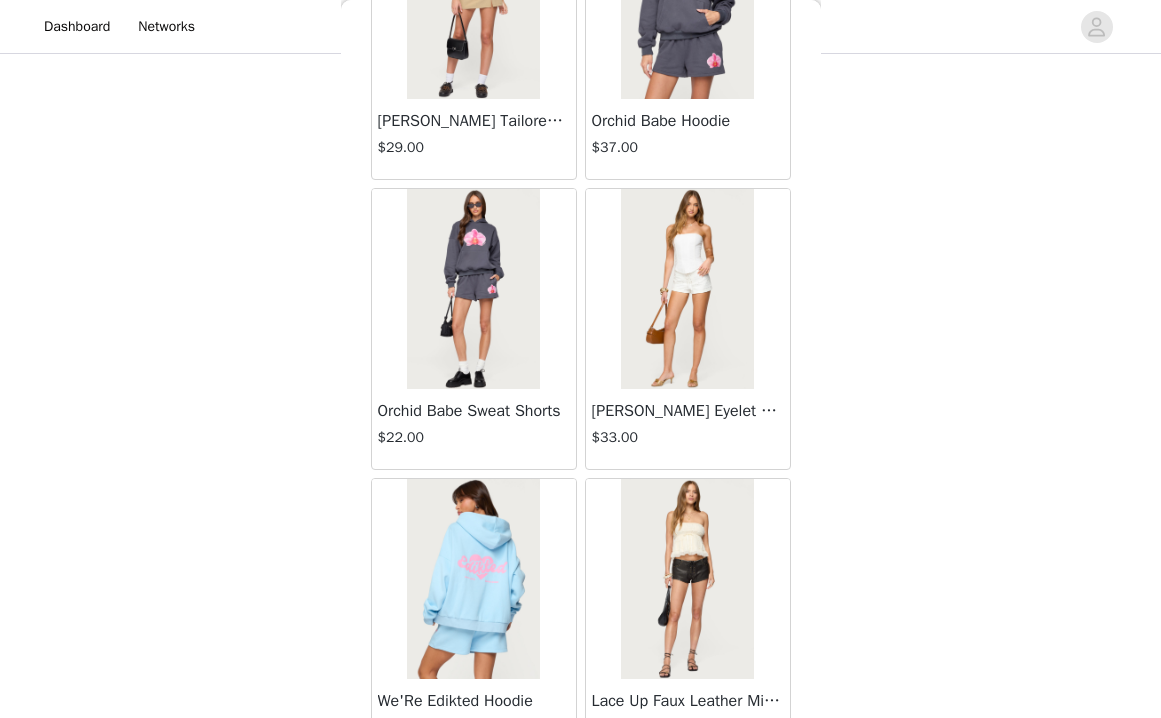 scroll, scrollTop: 51244, scrollLeft: 0, axis: vertical 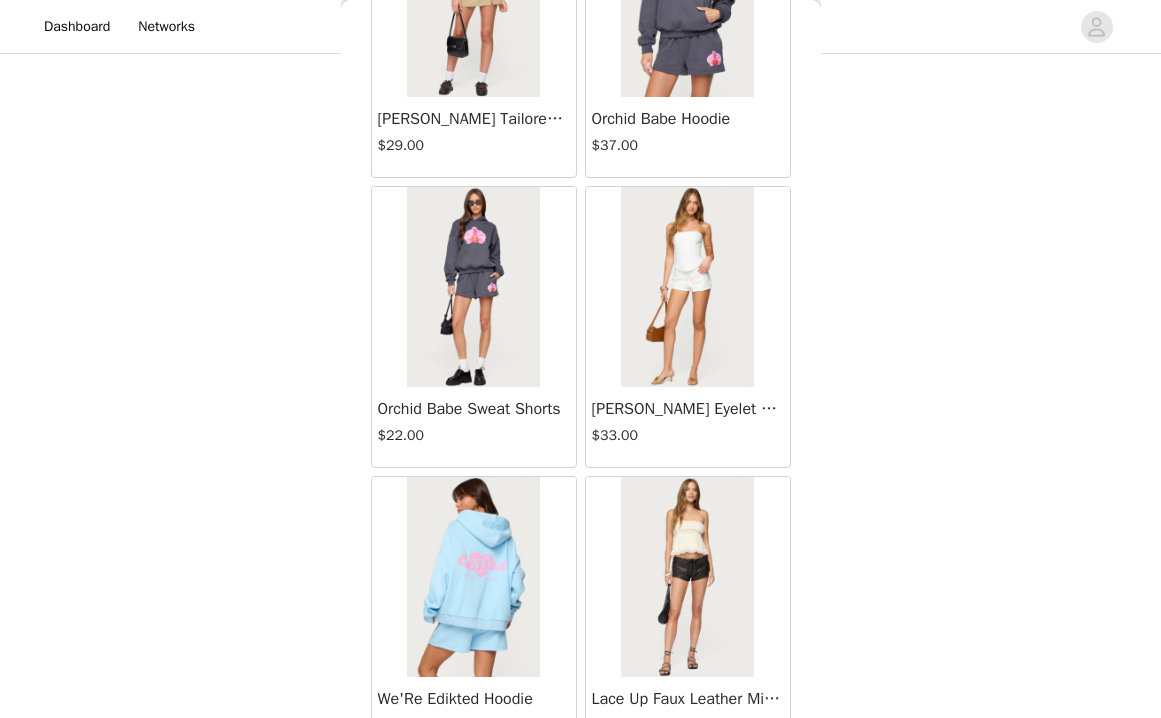 click at bounding box center (687, 287) 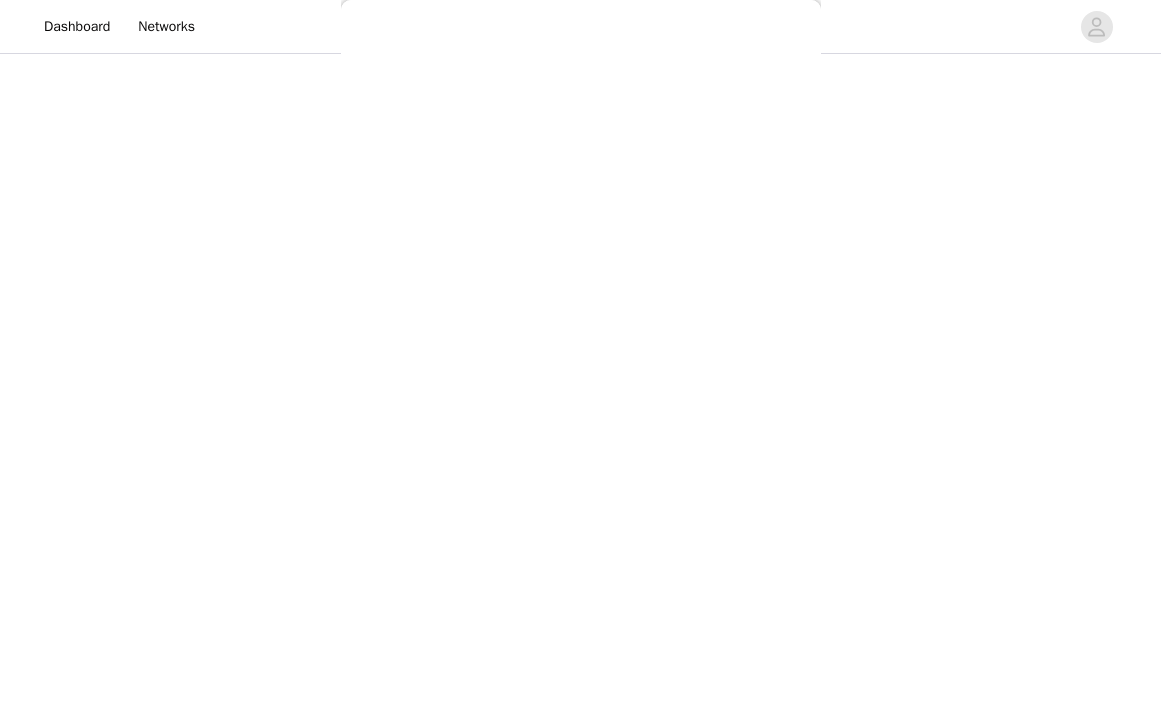 scroll, scrollTop: 0, scrollLeft: 0, axis: both 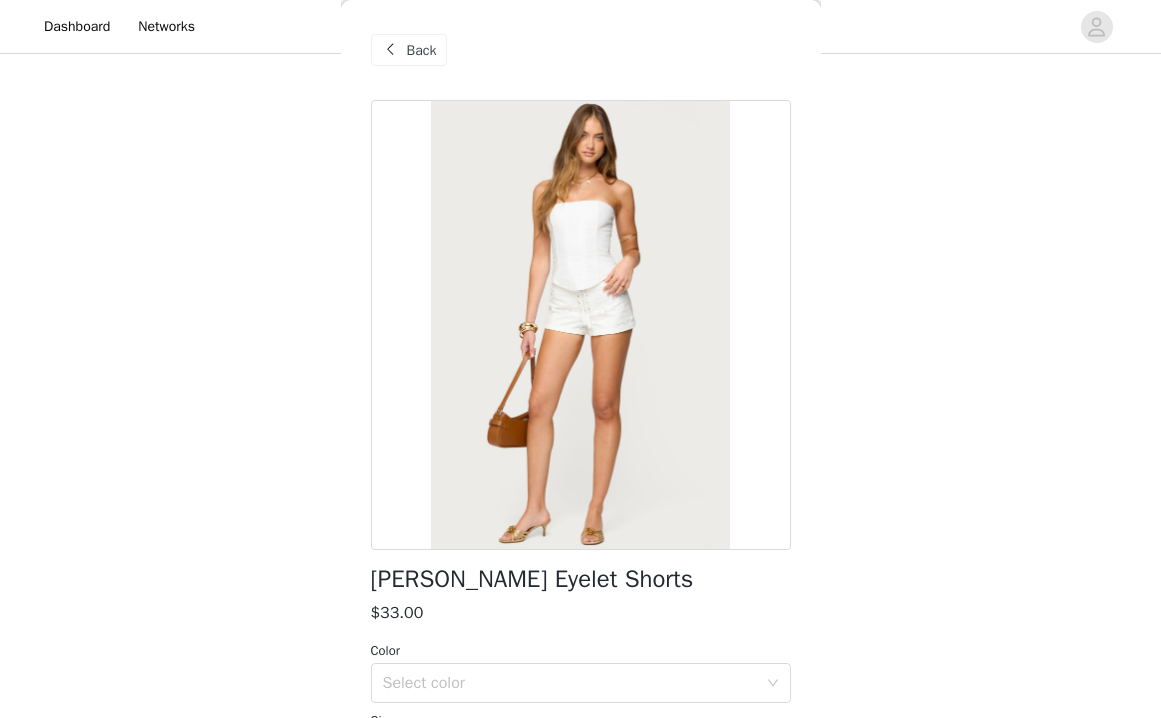 click on "Back" at bounding box center [409, 50] 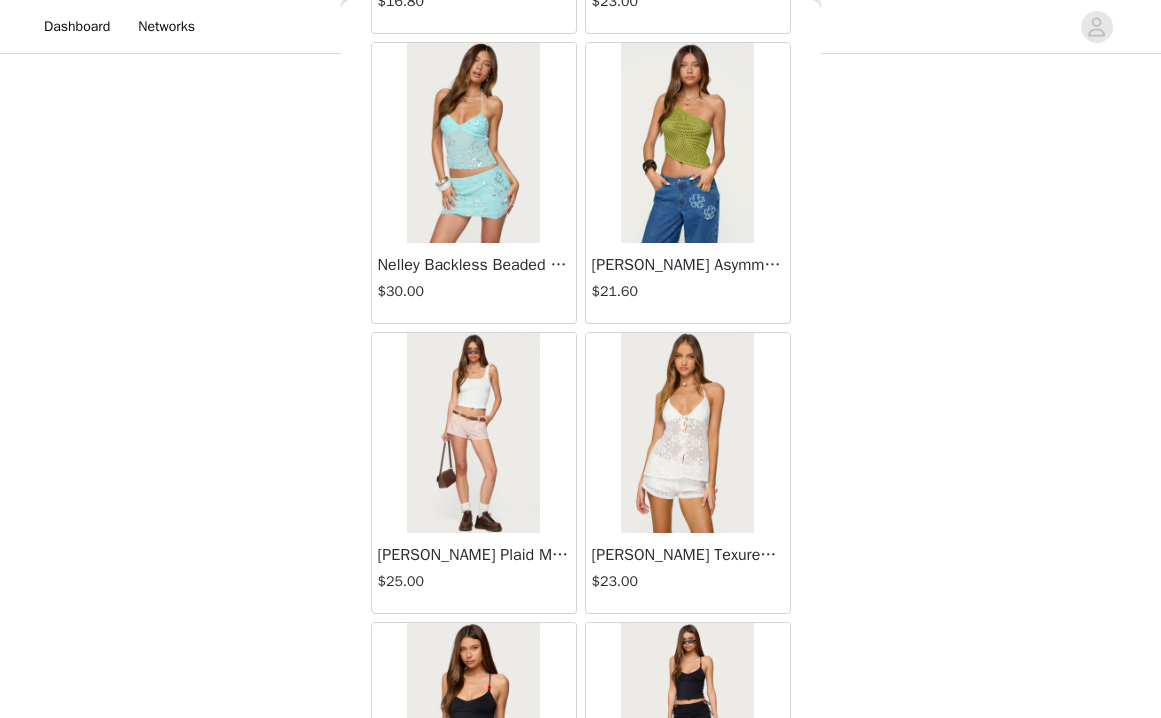 scroll, scrollTop: 727, scrollLeft: 0, axis: vertical 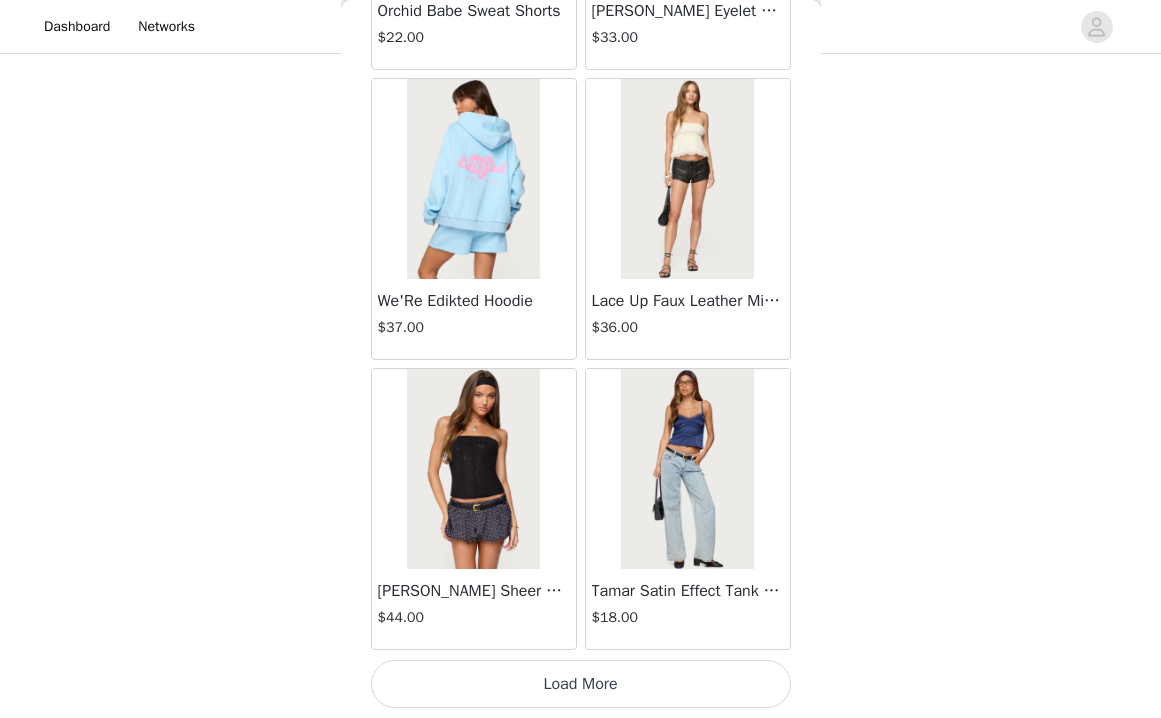click on "Load More" at bounding box center [581, 684] 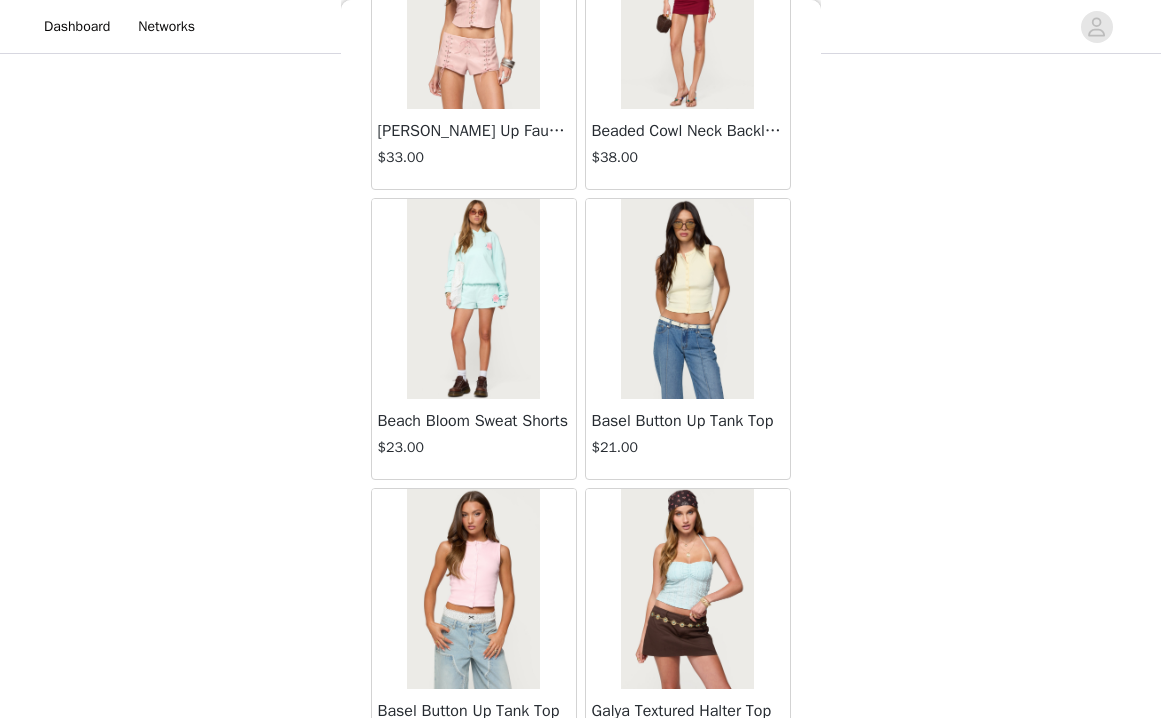 scroll, scrollTop: 54479, scrollLeft: 0, axis: vertical 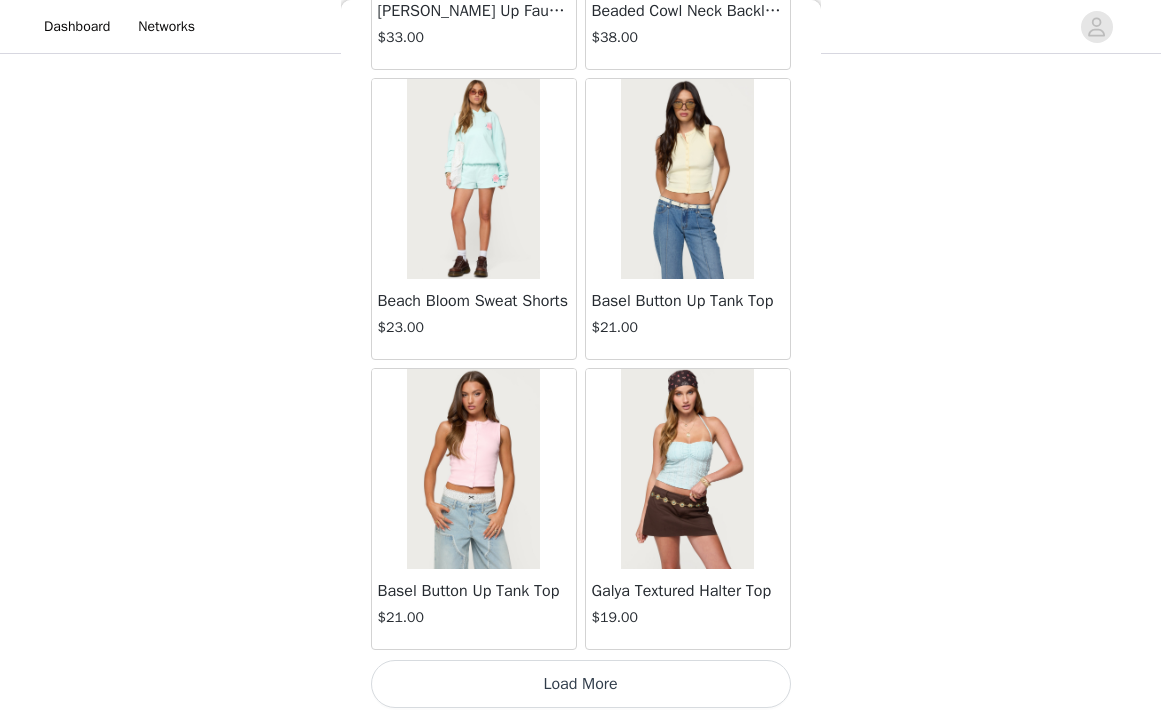 click on "Load More" at bounding box center [581, 684] 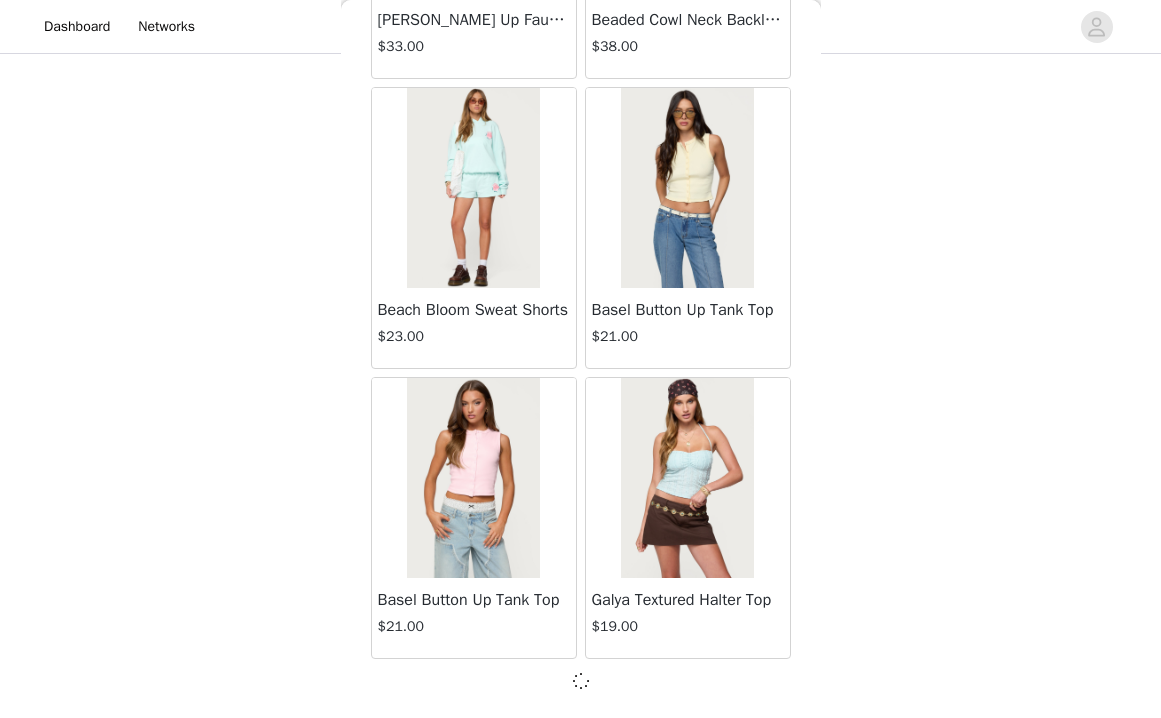 scroll, scrollTop: 54533, scrollLeft: 0, axis: vertical 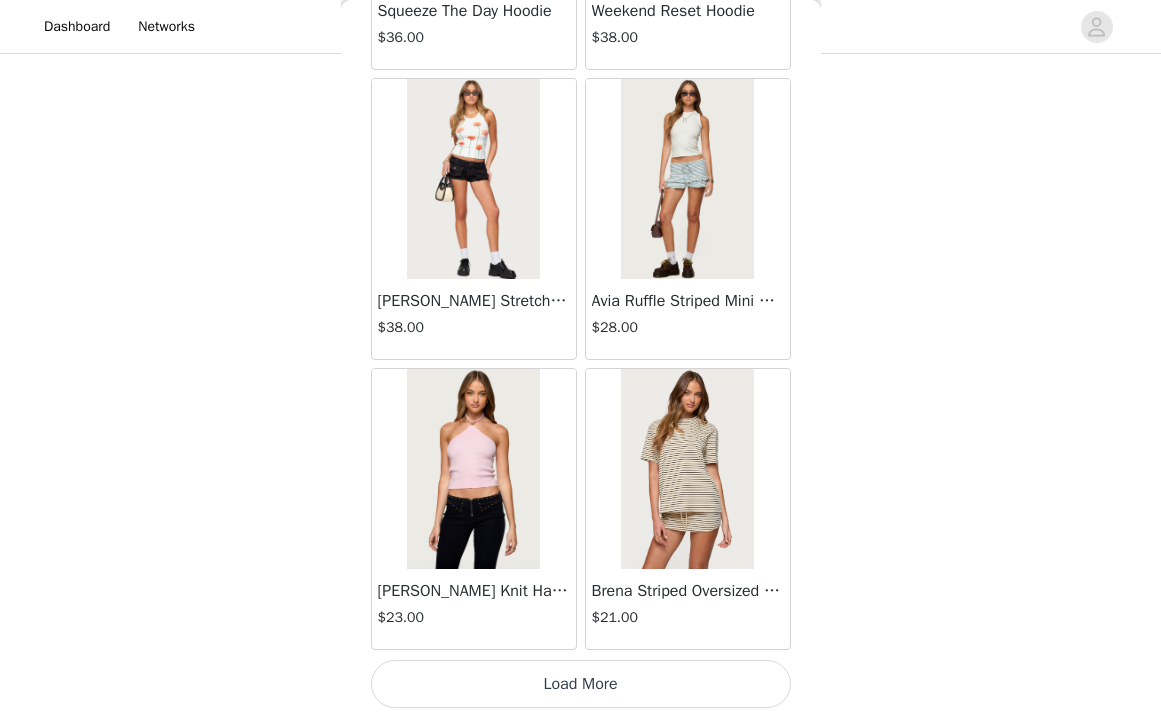 click on "Load More" at bounding box center [581, 684] 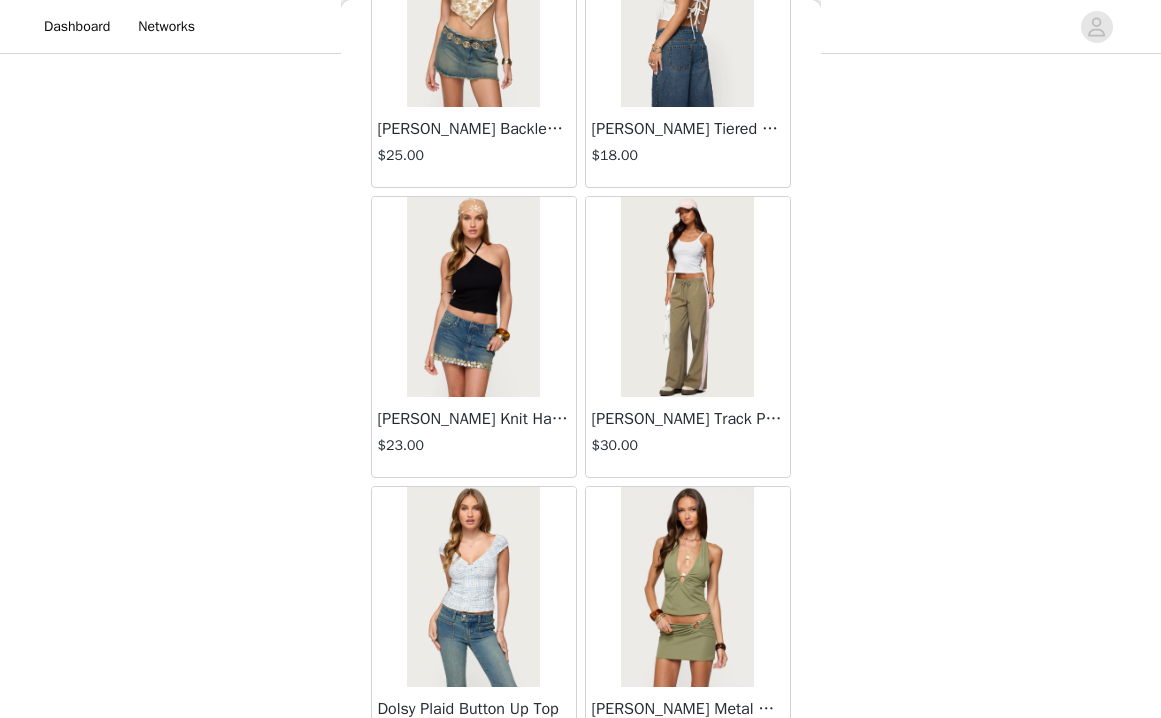scroll, scrollTop: 60324, scrollLeft: 0, axis: vertical 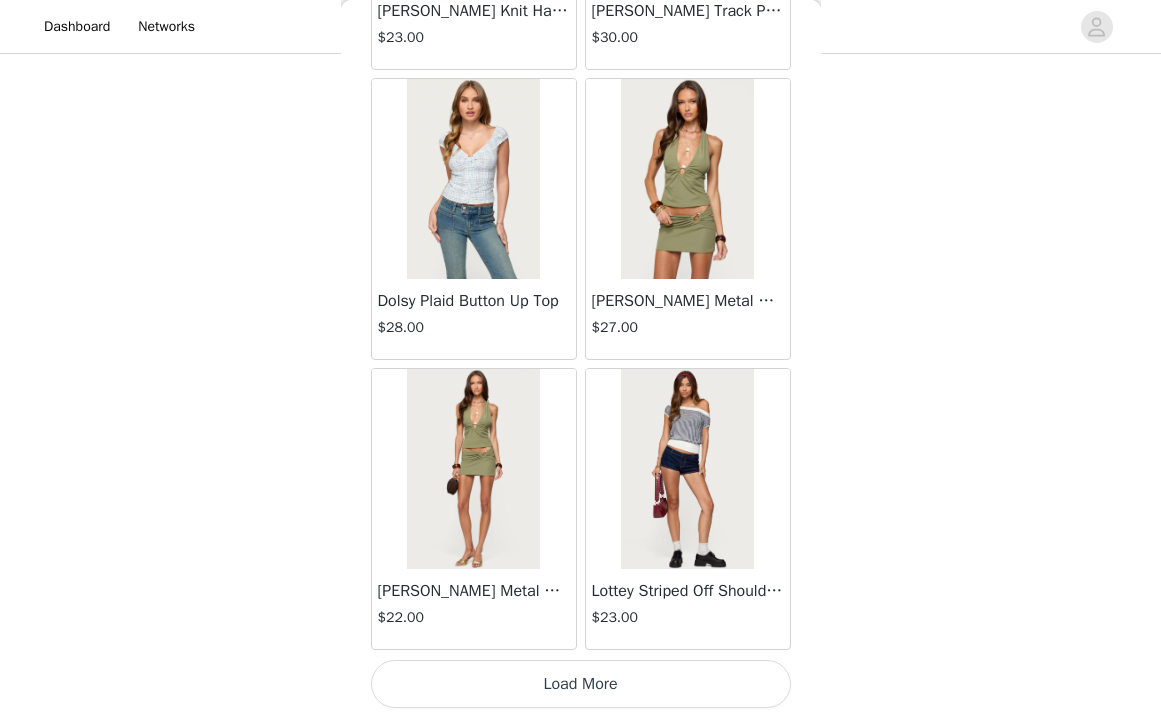 click on "Load More" at bounding box center (581, 684) 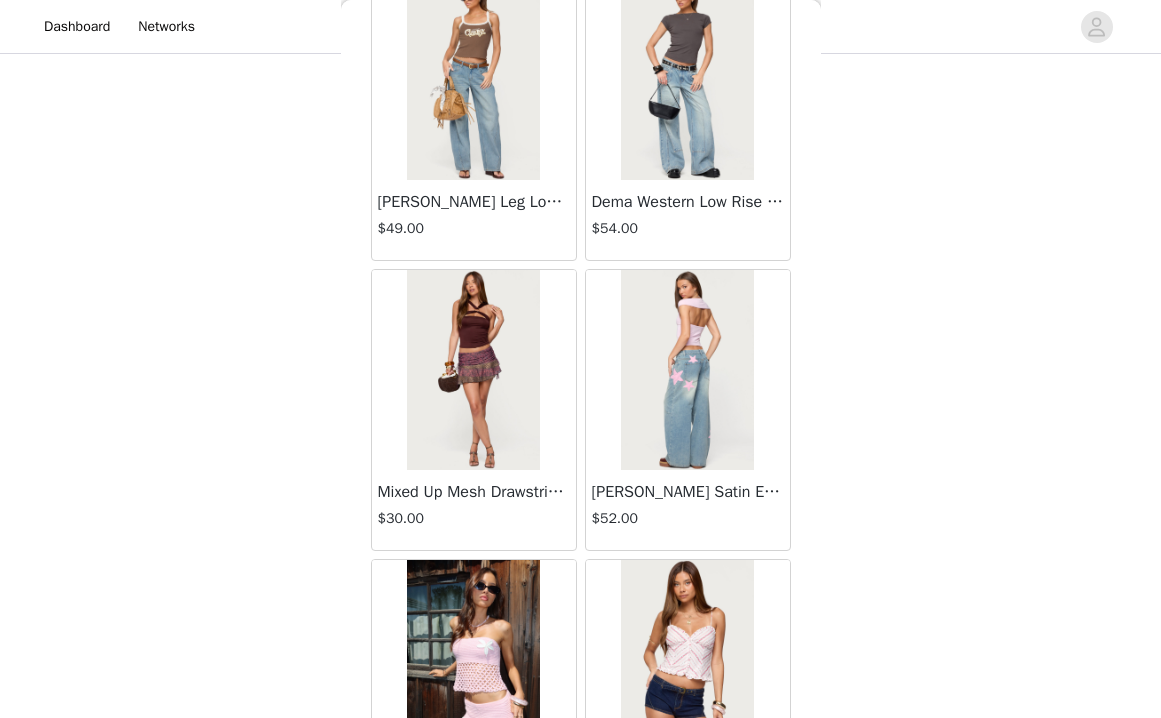 scroll, scrollTop: 63110, scrollLeft: 0, axis: vertical 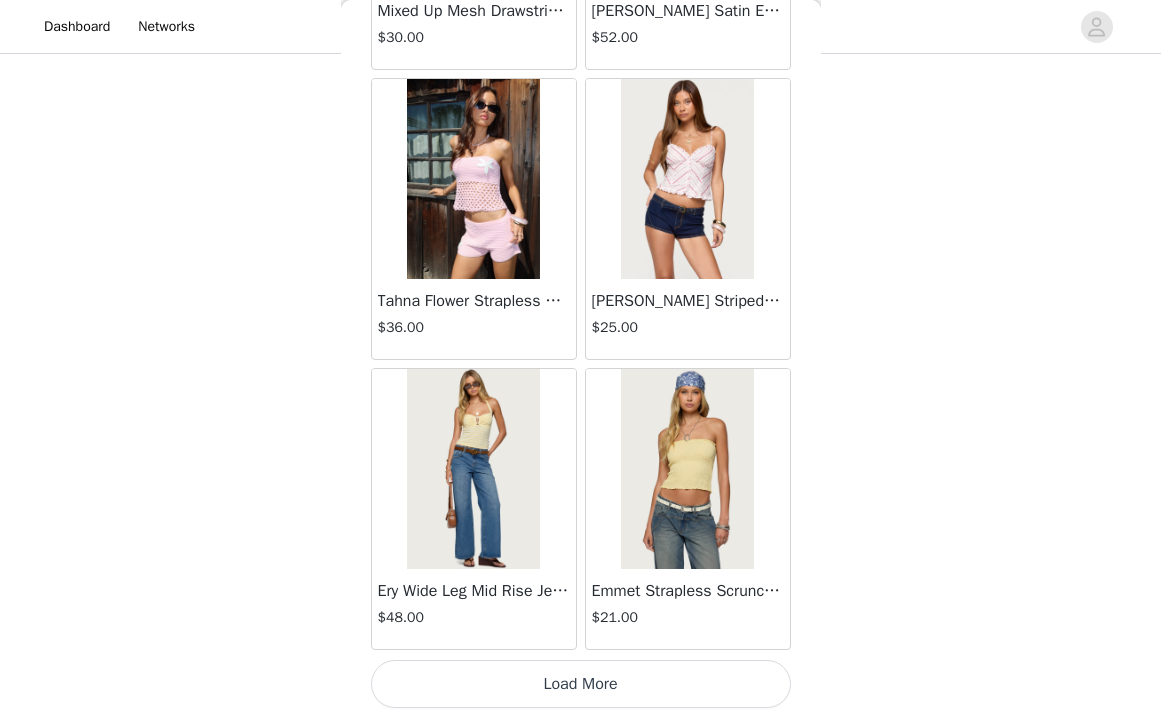 click on "Load More" at bounding box center [581, 684] 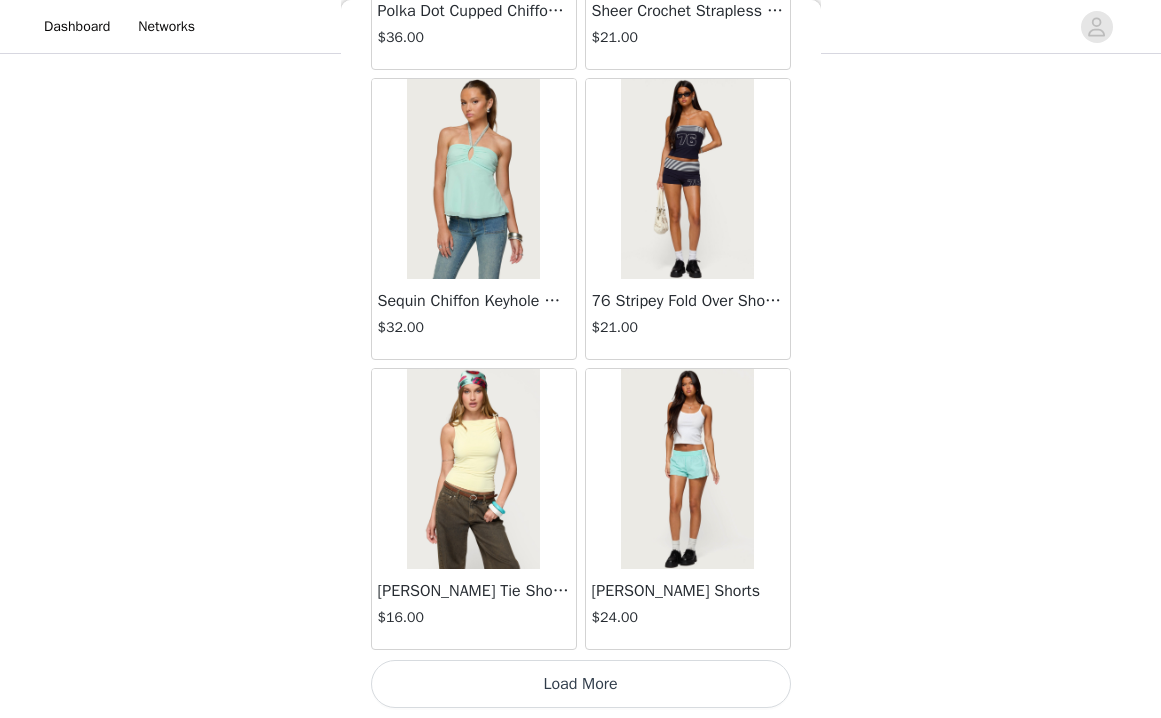 scroll, scrollTop: 66142, scrollLeft: 0, axis: vertical 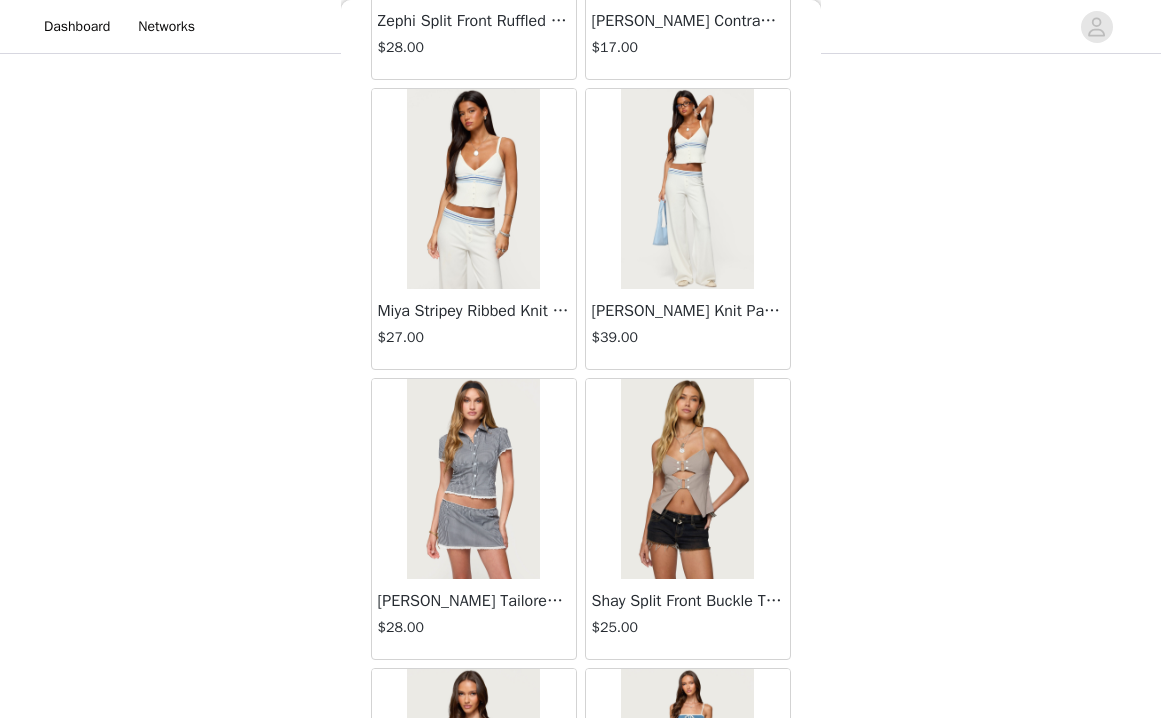 click at bounding box center (473, 189) 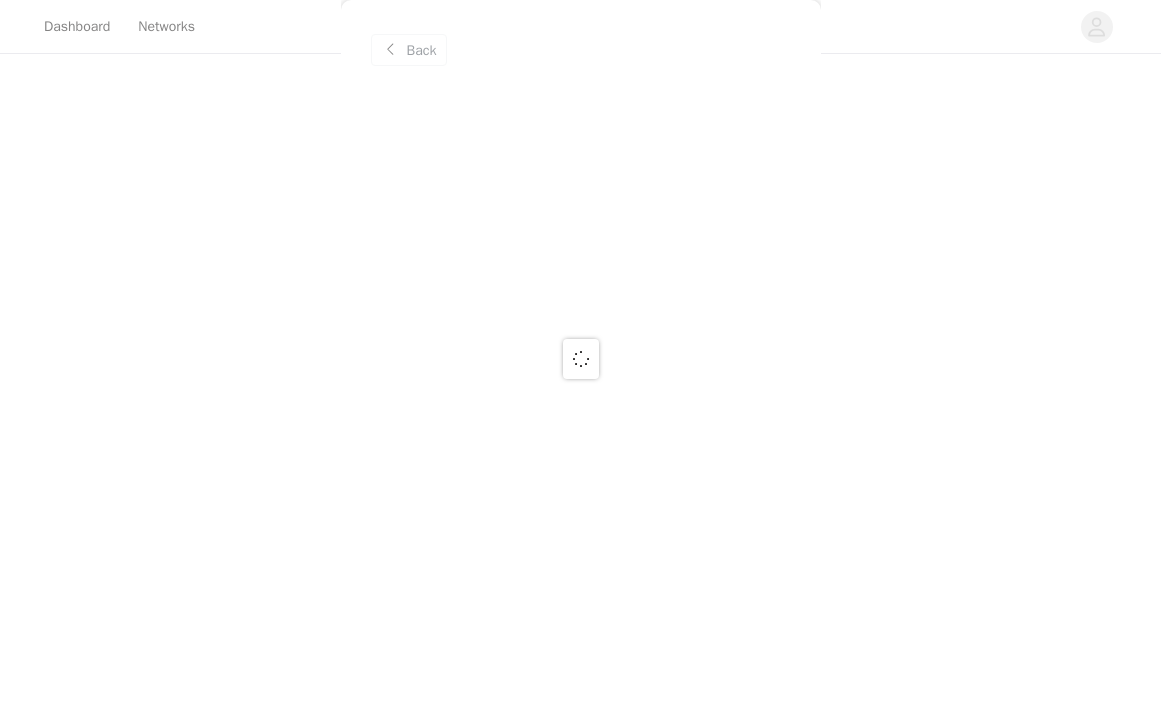 scroll, scrollTop: 0, scrollLeft: 0, axis: both 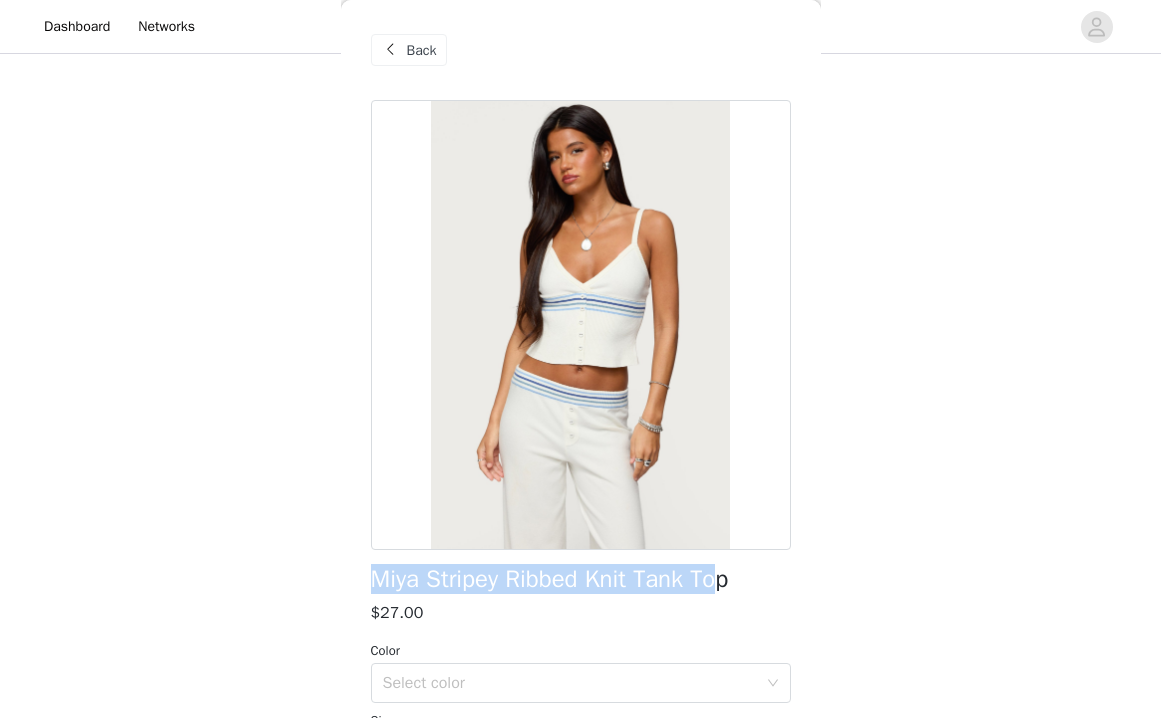 drag, startPoint x: 344, startPoint y: 588, endPoint x: 725, endPoint y: 579, distance: 381.1063 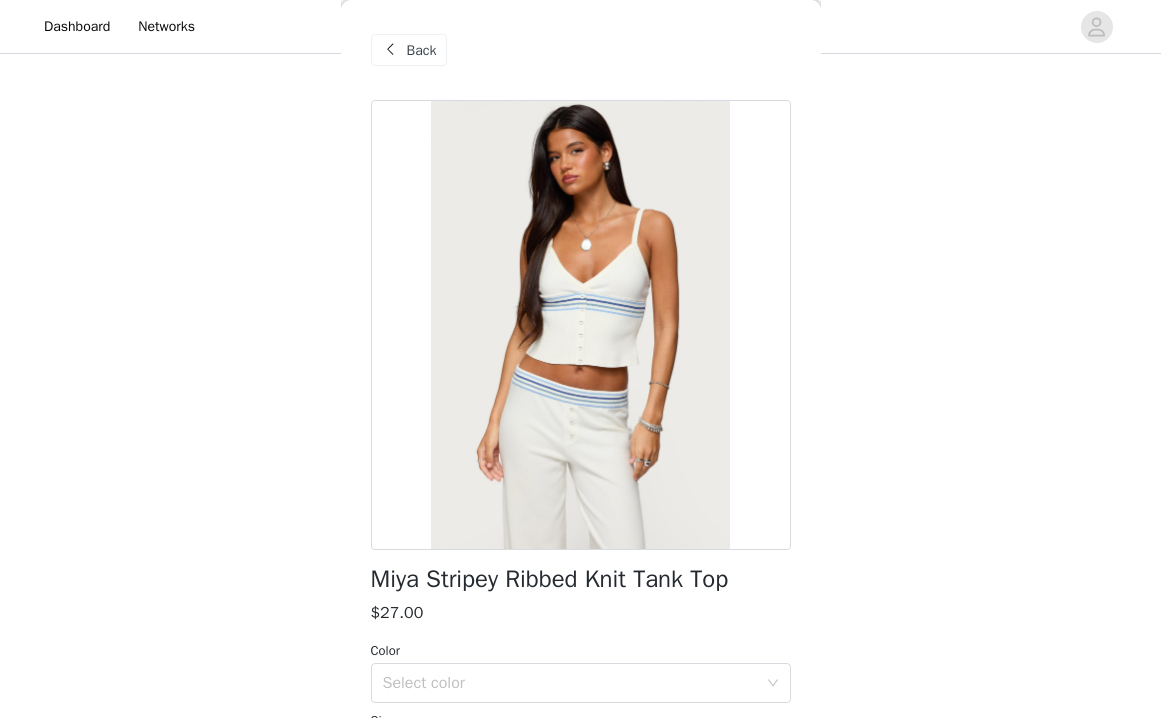 click at bounding box center [581, 325] 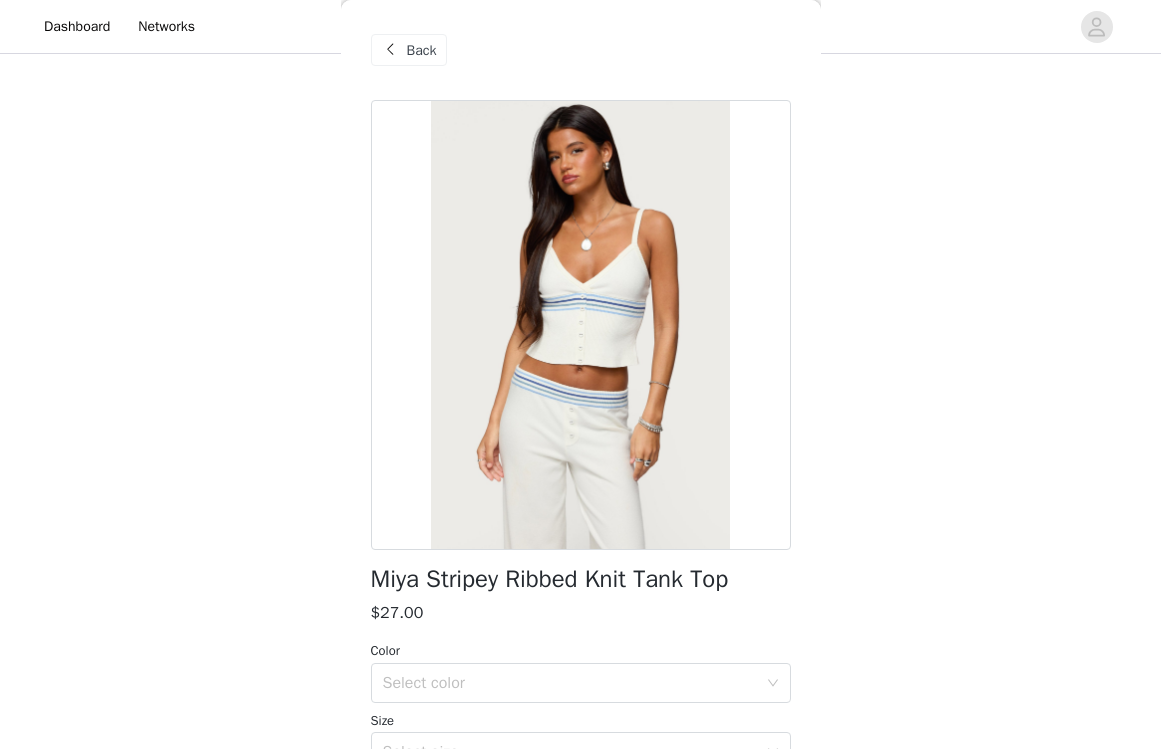 scroll, scrollTop: -2, scrollLeft: 0, axis: vertical 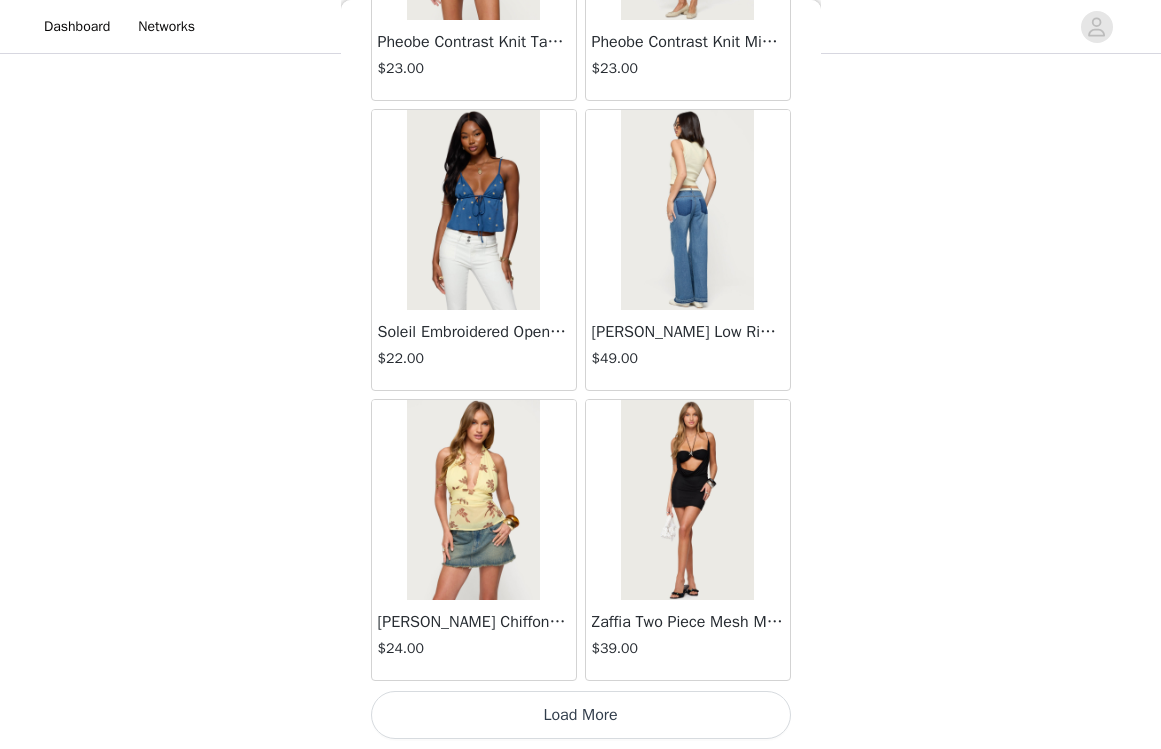 click on "Load More" at bounding box center (581, 715) 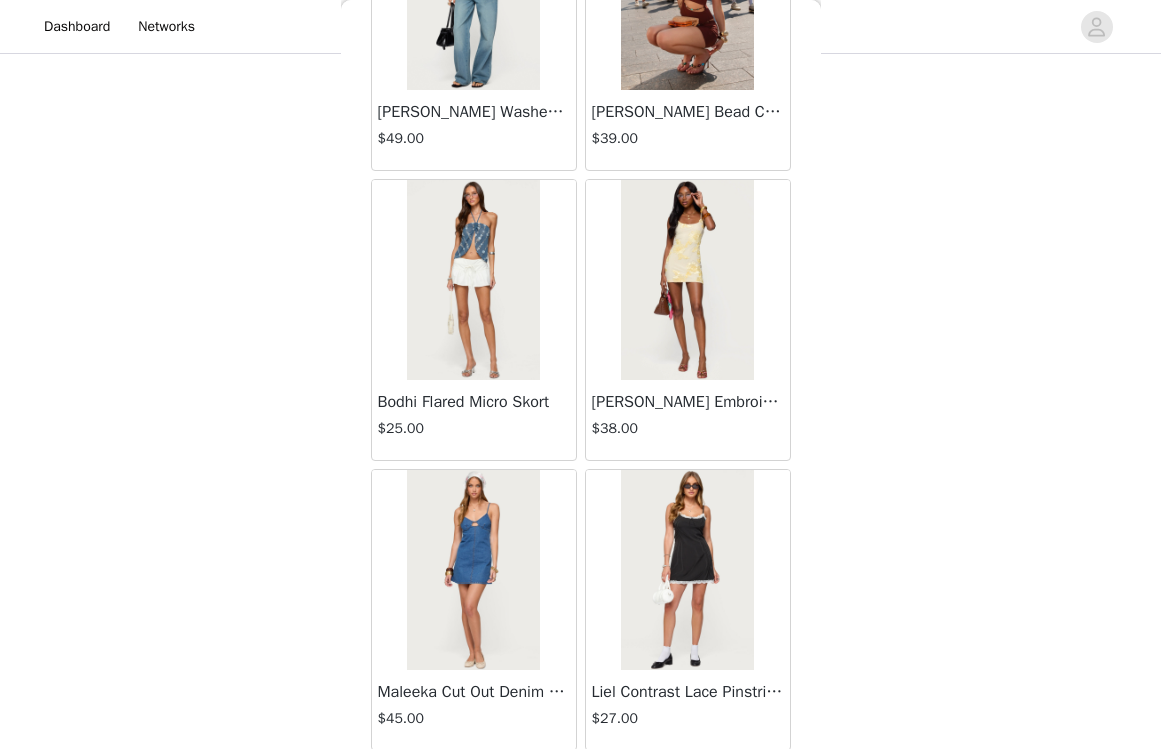 scroll, scrollTop: 70476, scrollLeft: 0, axis: vertical 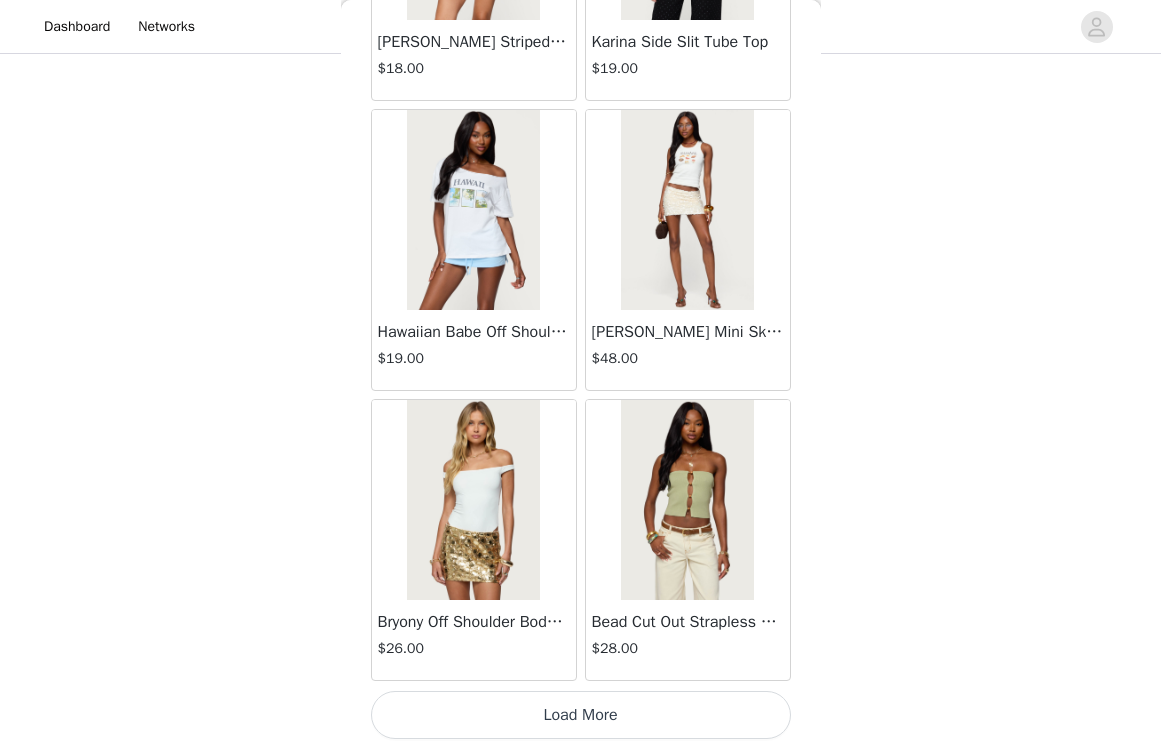 click on "Load More" at bounding box center (581, 715) 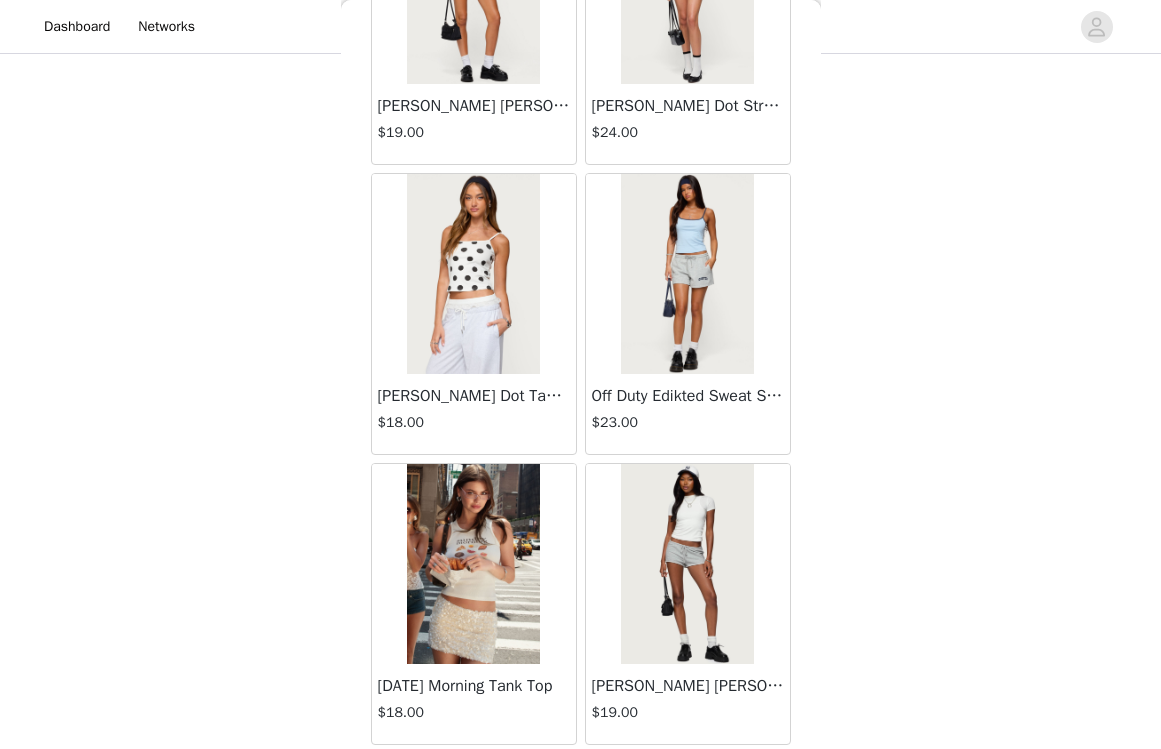 scroll, scrollTop: 73297, scrollLeft: 0, axis: vertical 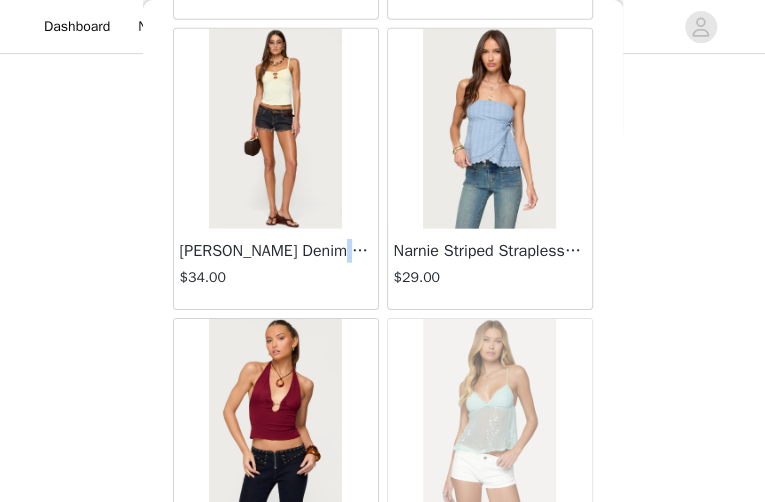 click at bounding box center (275, 129) 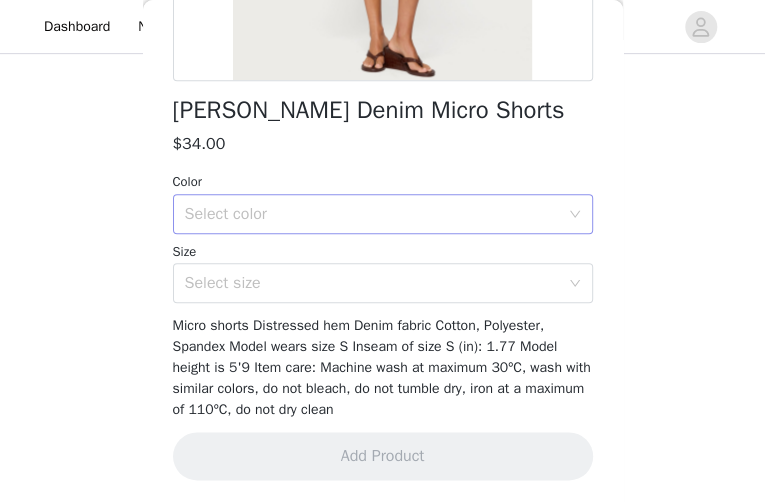 click on "Select color" at bounding box center (372, 214) 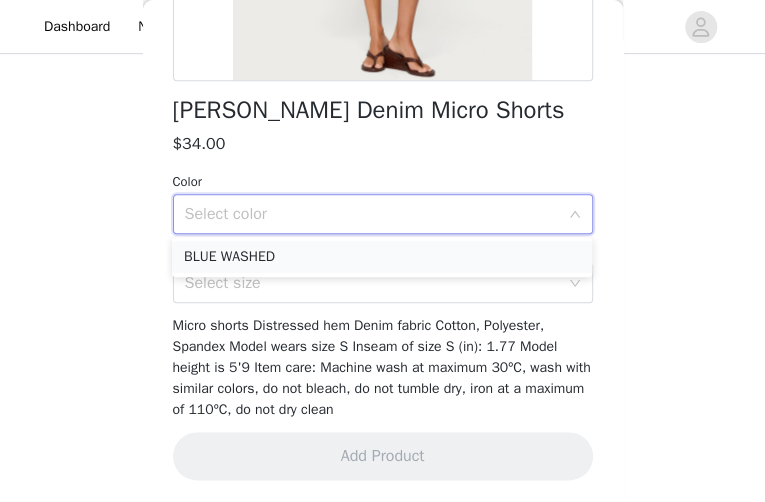 click on "BLUE WASHED" at bounding box center (382, 257) 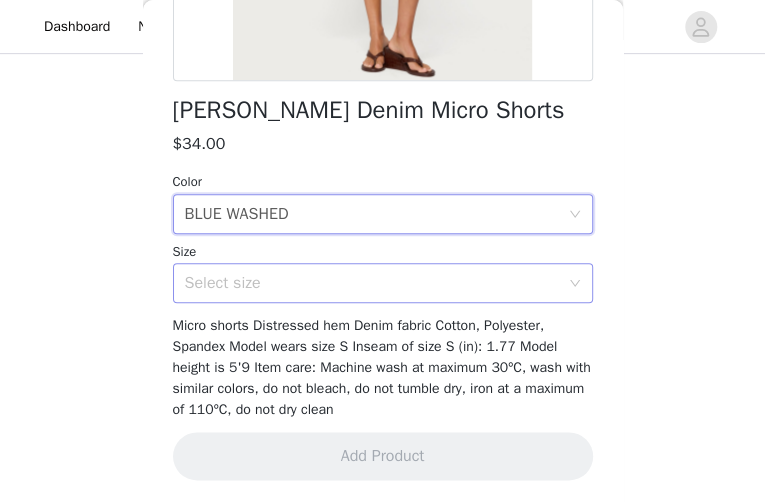 click on "Select size" at bounding box center (372, 283) 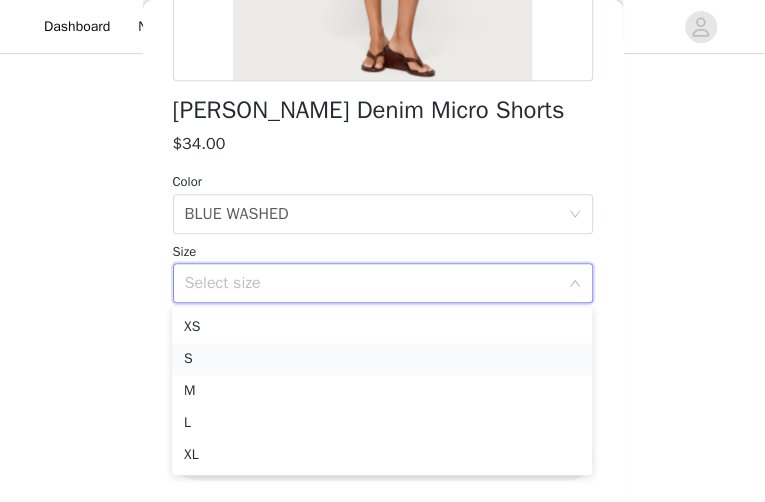 click on "S" at bounding box center (382, 359) 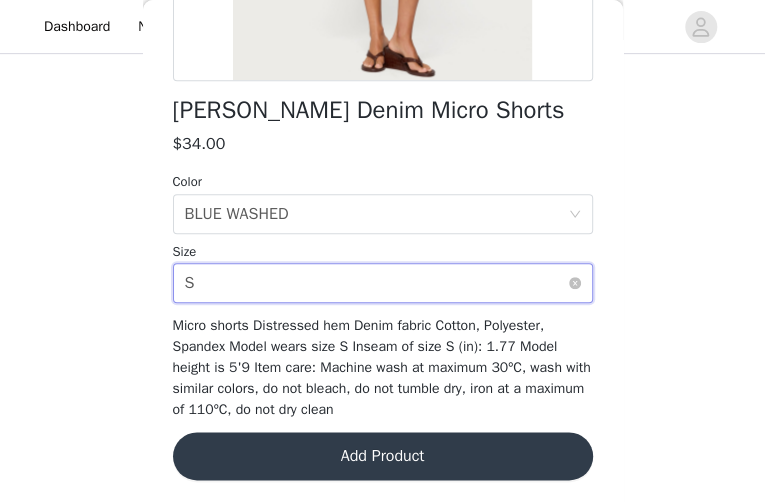 click on "Select size S" at bounding box center [376, 283] 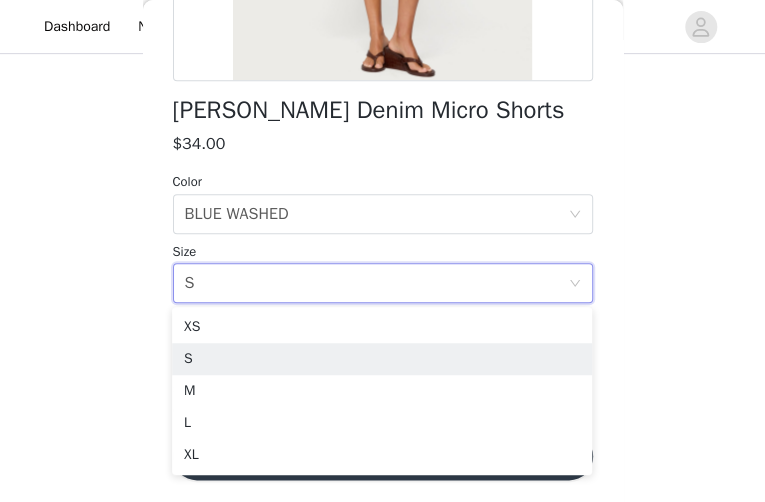 click on "Size" at bounding box center [383, 252] 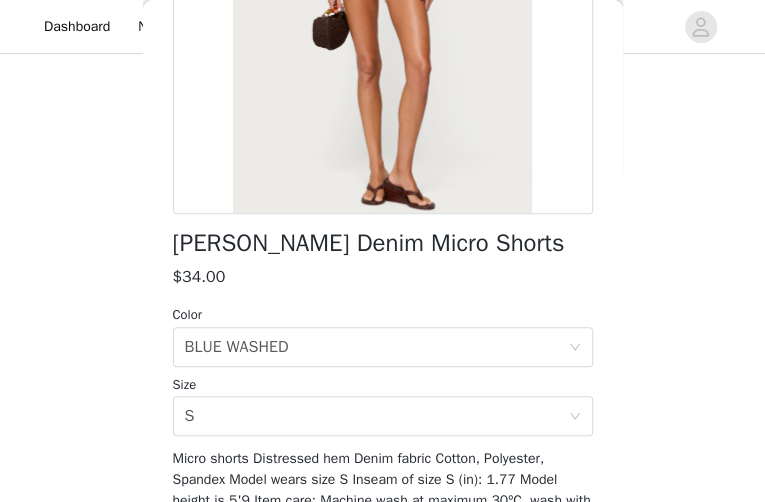 scroll, scrollTop: 426, scrollLeft: 0, axis: vertical 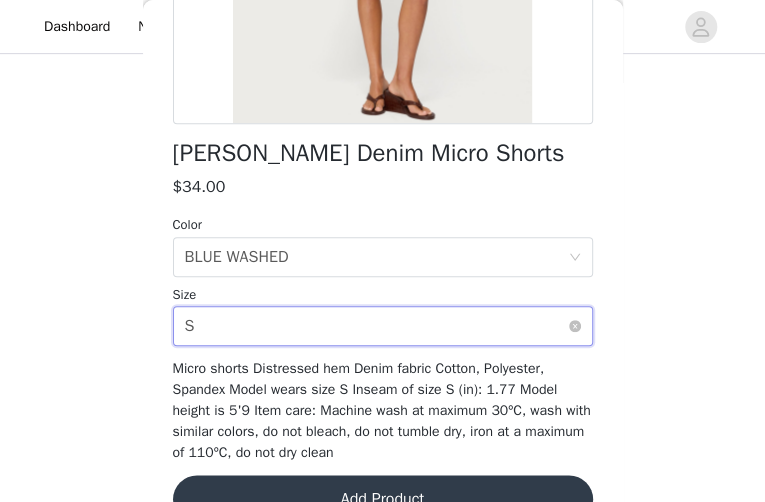 click on "Select size S" at bounding box center (376, 326) 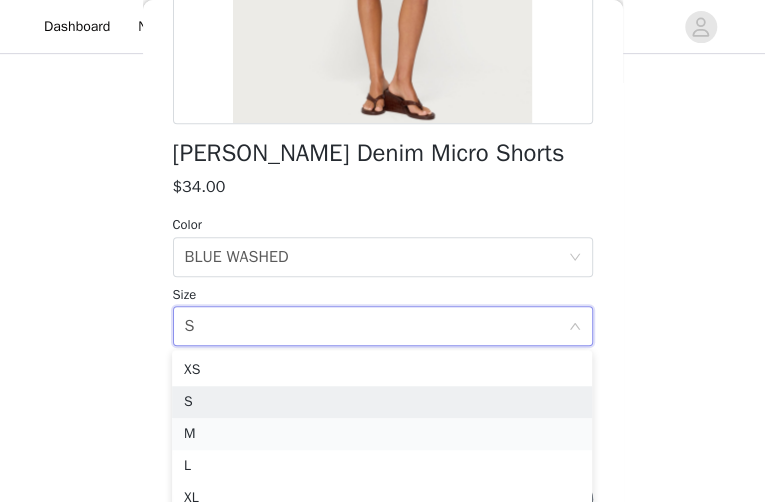 click on "M" at bounding box center (382, 434) 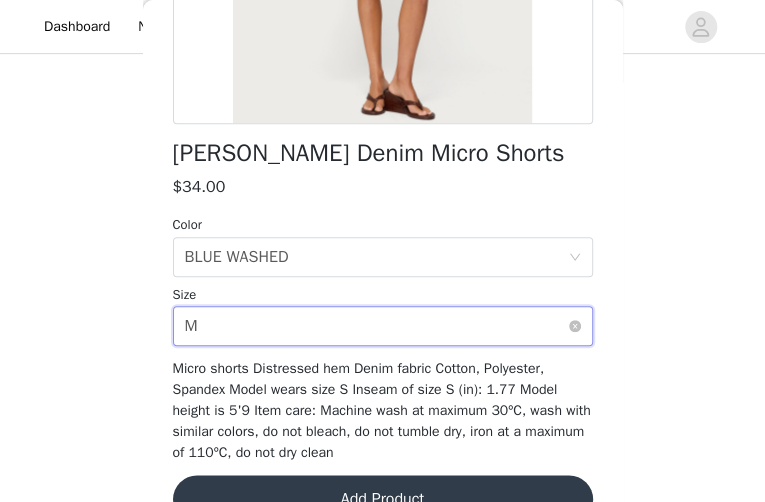 click on "Select size M" at bounding box center (376, 326) 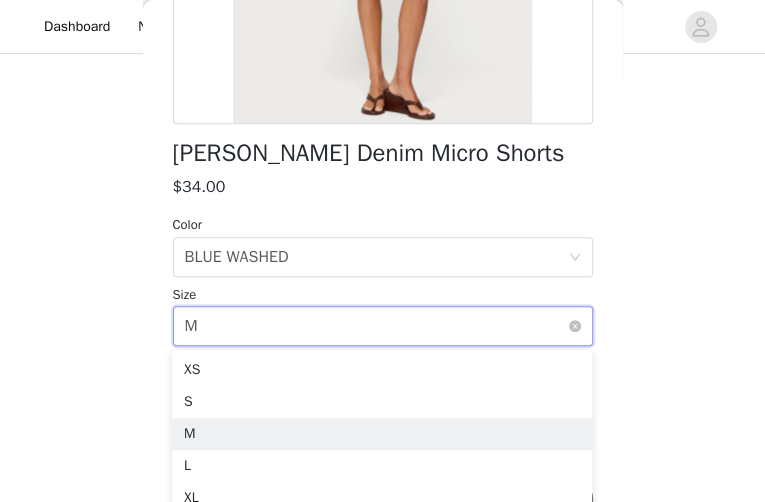 click on "Back     [PERSON_NAME] Denim Micro Shorts       $34.00         Color   Select color BLUE WASHED Size   Select size M   Micro shorts Distressed hem Denim fabric Cotton, Polyester, Spandex Model wears size S Inseam of size S (in): 1.77 Model height is 5'9 Item care: Machine wash at maximum 30ºC, wash with similar colors, do not bleach, do not tumble dry, iron at a maximum of 110ºC, do not dry clean   Add Product" at bounding box center [383, 251] 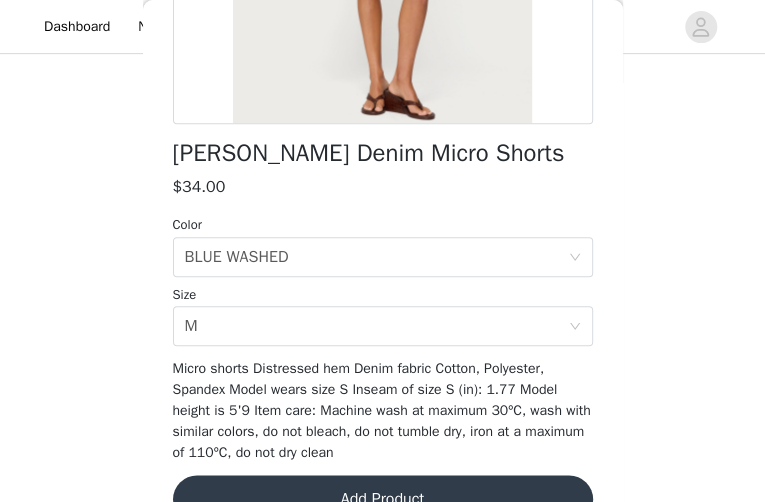 click on "STEP 1 OF 5
Products
Choose as many products as you'd like, up to $300.00.       8 Selected   Remaining Funds: $56.20         Beaded Chiffon Backless Cowl Neck Top     $34.00       CREAM, S       Edit   Remove     [PERSON_NAME] Shorts     $24.00       YELLOW, M       Edit   Remove     Lovina Grommet Pleated Mini Skort     $16.80       STONE, S       Edit   Remove     [PERSON_NAME] Polka Dot Stretch Shorts     $33.00       BLACK AND WHITE, S       Edit   Remove     Laline Oversized Knit Crop Top     $31.00       CREAM, XS/S       Edit   Remove     Edikted LA Hoodie     $34.00       GRAY MELANGE, M       Edit   Remove     [PERSON_NAME] Backless Bubble Mini Dress     $37.00       WHITE, S       Edit   Remove     Edikted LA Sweatpants     $34.00       GRAY MELANGE, M       Edit   Remove     Add Product     You may choose as many products as you'd like     Back     [PERSON_NAME] Denim Micro Shorts       $34.00         Color   Select color Size" at bounding box center [382, 703] 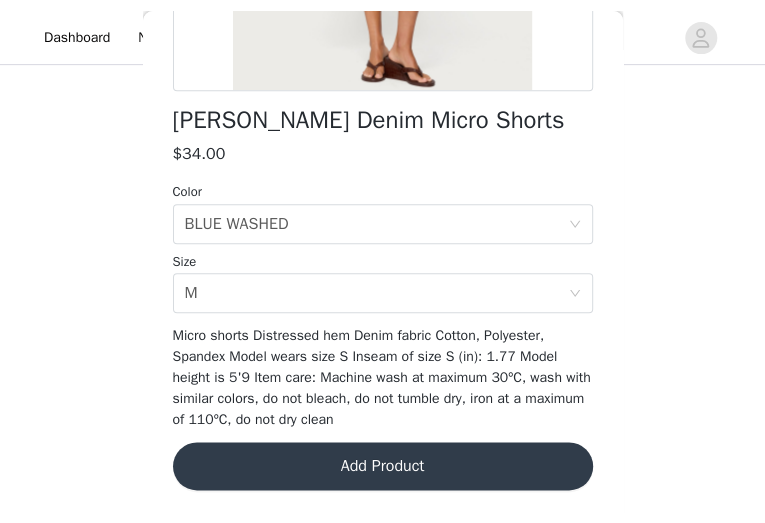 scroll, scrollTop: 469, scrollLeft: 0, axis: vertical 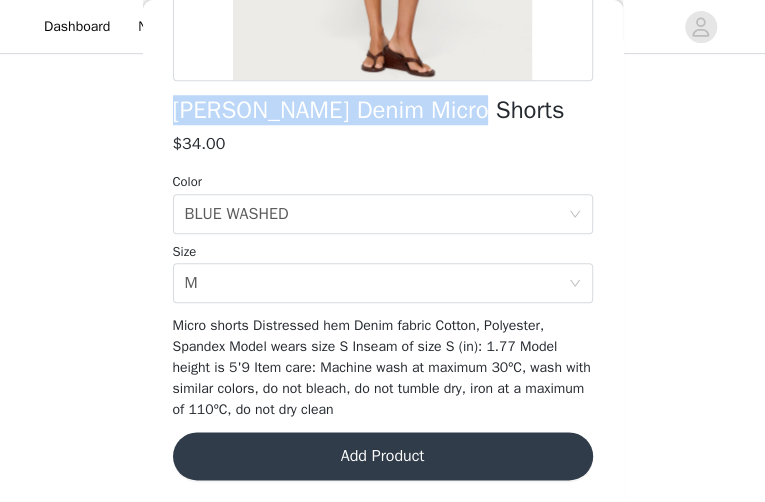 drag, startPoint x: 241, startPoint y: 108, endPoint x: 464, endPoint y: 108, distance: 223 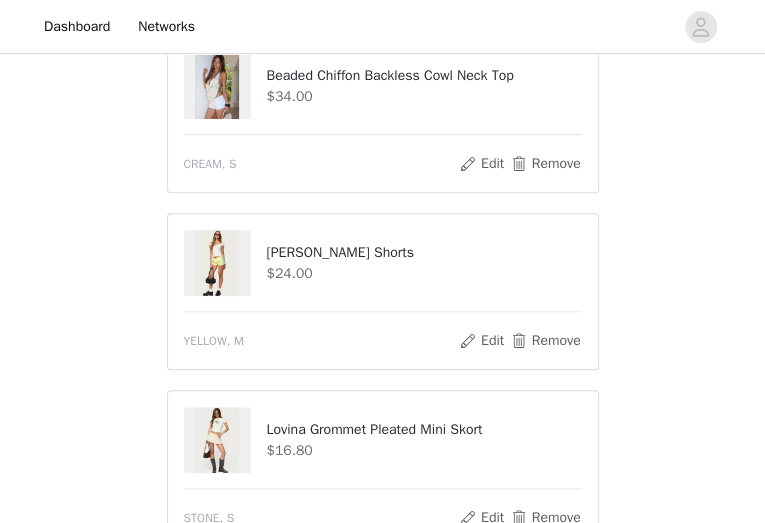 click on "STEP 1 OF 5
Products
Choose as many products as you'd like, up to $300.00.       9 Selected   Remaining Funds: $22.20         Beaded Chiffon Backless Cowl Neck Top     $34.00       CREAM, S       Edit   Remove     [PERSON_NAME] Shorts     $24.00       YELLOW, M       Edit   Remove     Lovina Grommet Pleated Mini Skort     $16.80       STONE, S       Edit   Remove     [PERSON_NAME] Polka Dot Stretch Shorts     $33.00       BLACK AND WHITE, S       Edit   Remove     Laline Oversized Knit Crop Top     $31.00       CREAM, XS/S       Edit   Remove     Edikted LA Hoodie     $34.00       GRAY MELANGE, M       Edit   Remove     [PERSON_NAME] Backless Bubble Mini Dress     $37.00       WHITE, S       Edit   Remove     Edikted LA Sweatpants     $34.00       GRAY MELANGE, M       Edit   Remove     [PERSON_NAME] Denim Micro Shorts     $34.00       BLUE WASHED, M       Edit   Remove     Add Product     You may choose as many products as you'd like" at bounding box center [382, 791] 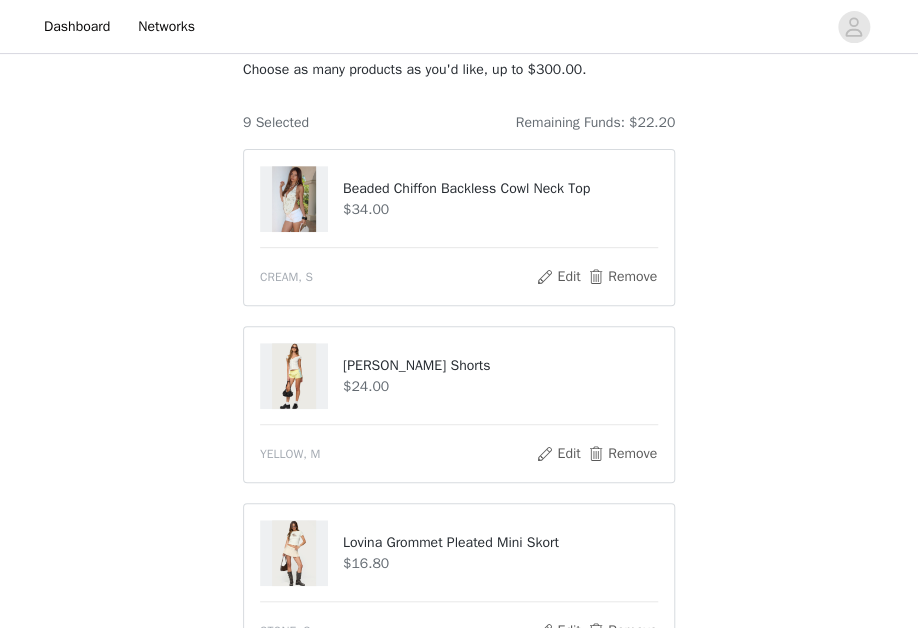 scroll, scrollTop: 136, scrollLeft: 0, axis: vertical 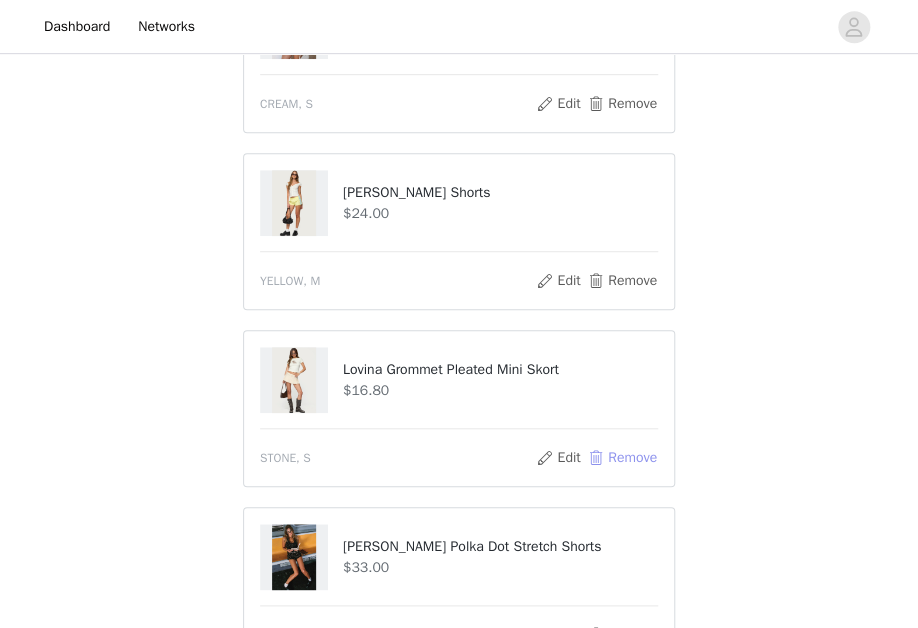click on "Remove" at bounding box center (622, 458) 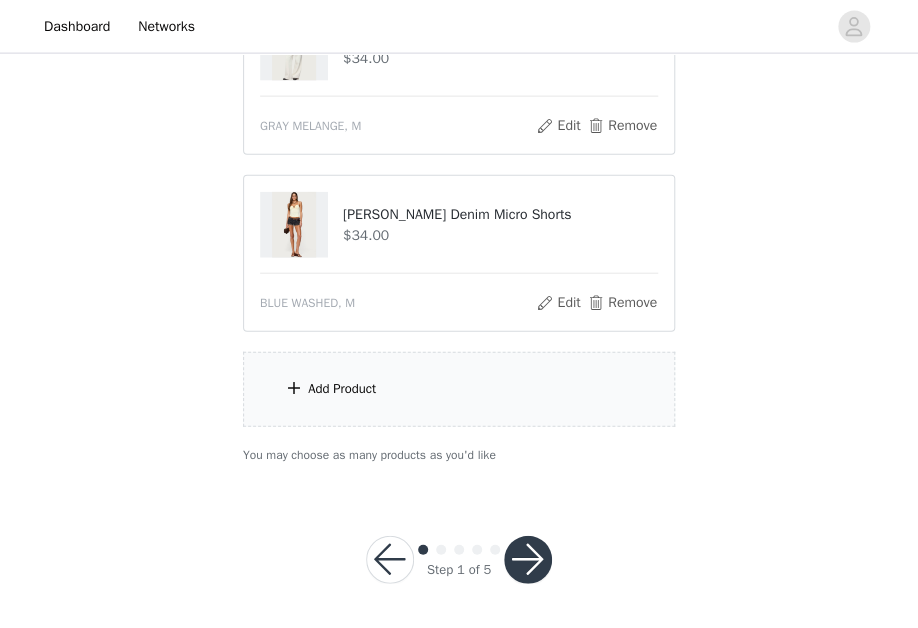 scroll, scrollTop: 1340, scrollLeft: 0, axis: vertical 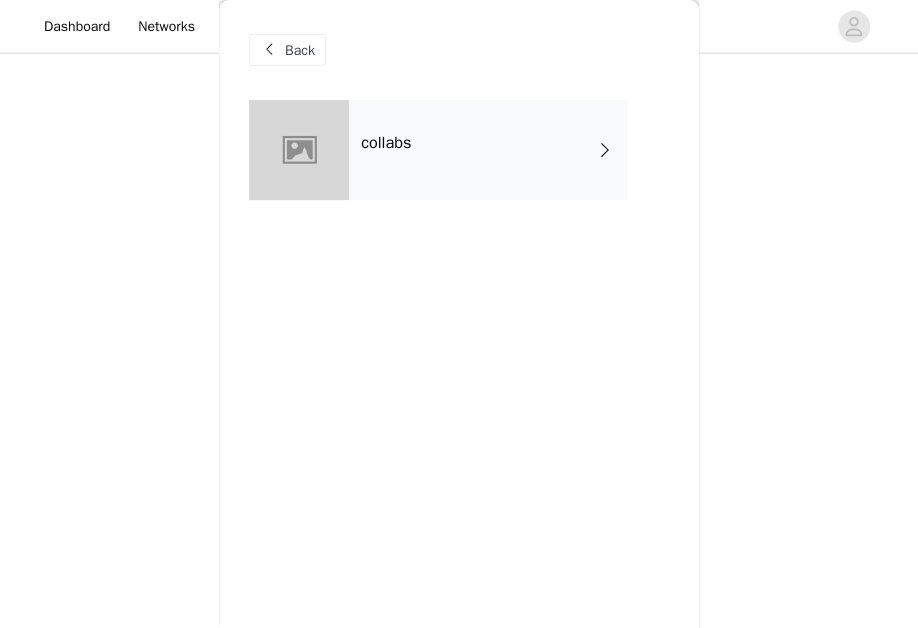 click on "collabs" at bounding box center [488, 150] 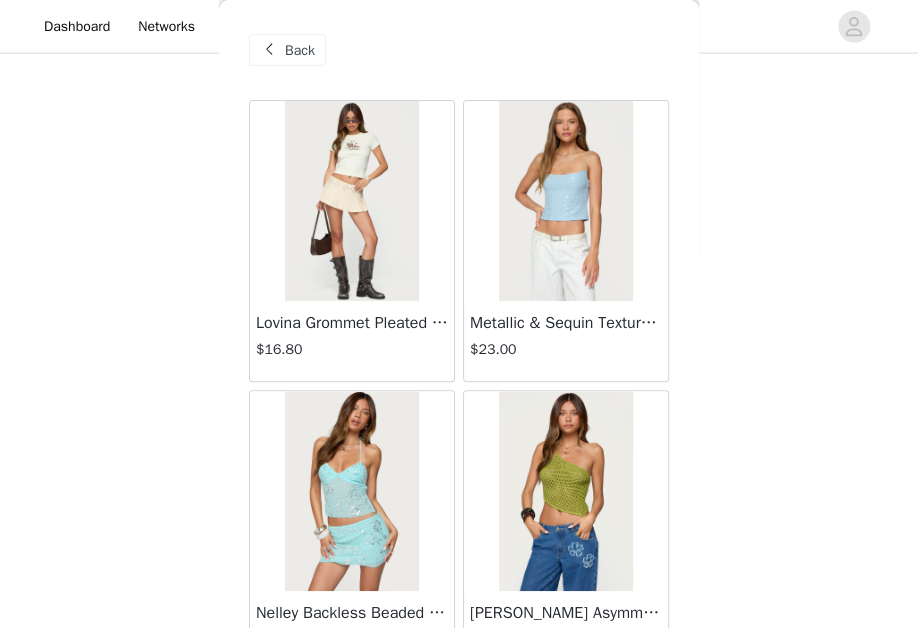 scroll, scrollTop: 1344, scrollLeft: 0, axis: vertical 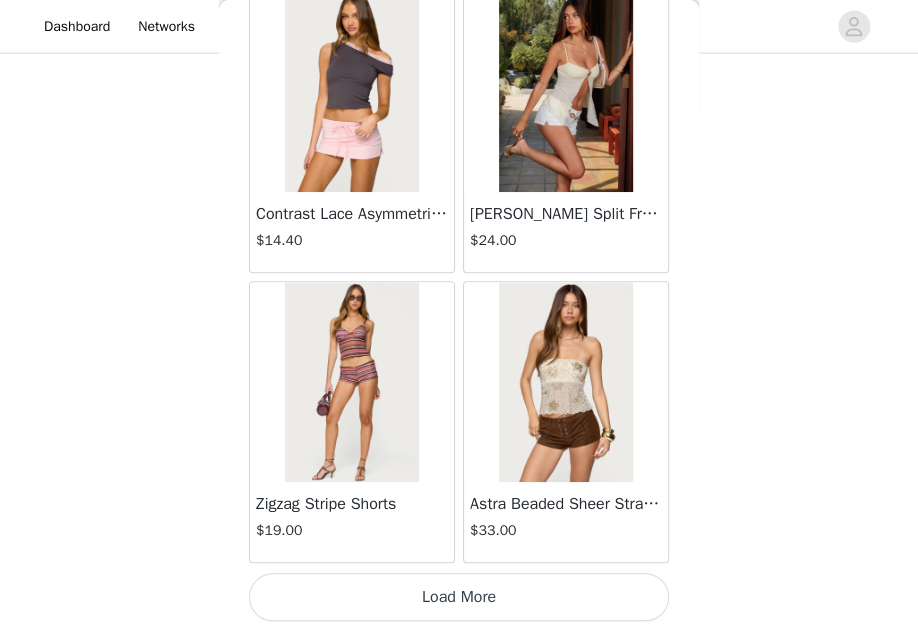 click on "Load More" at bounding box center [459, 597] 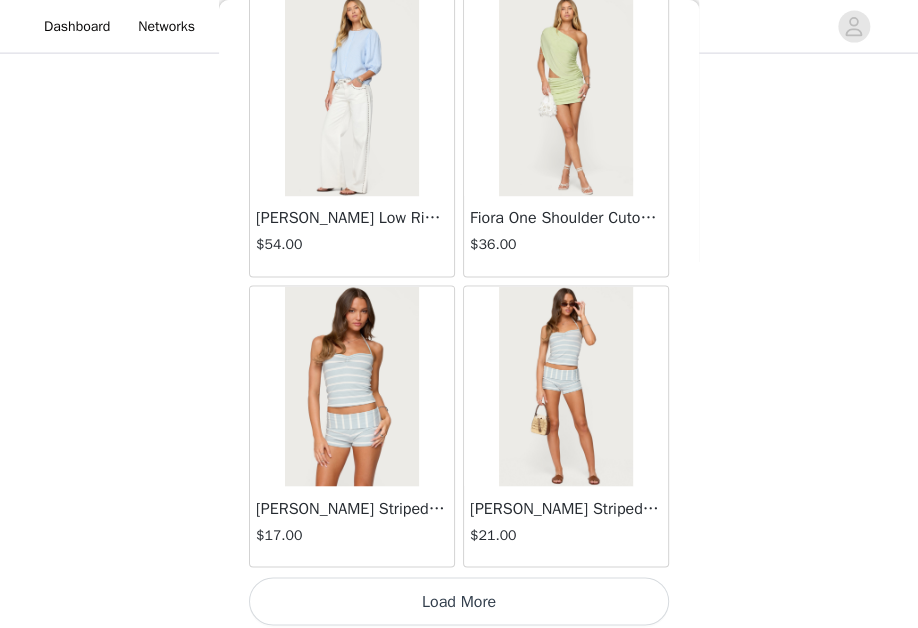 click on "Load More" at bounding box center (459, 601) 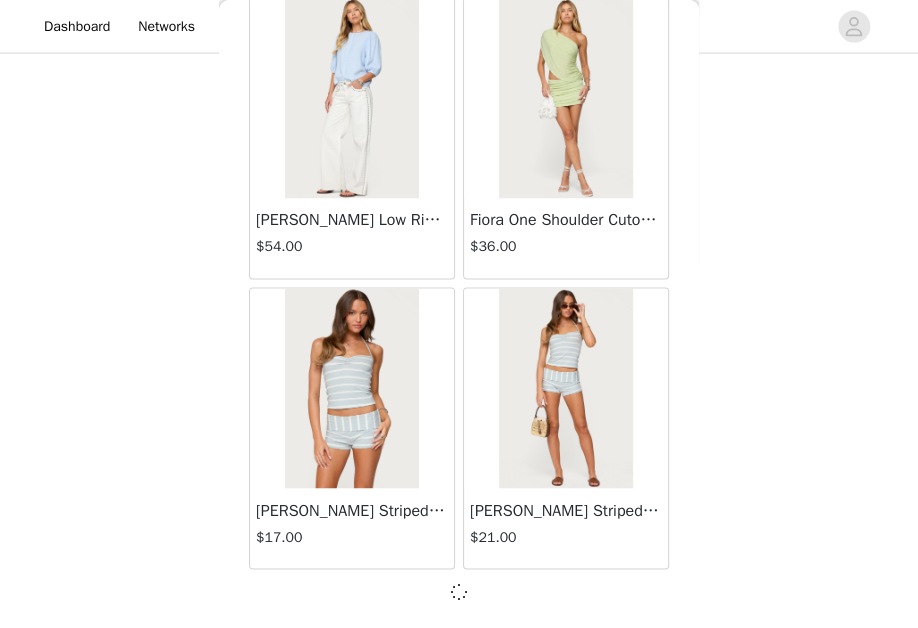 scroll, scrollTop: 5316, scrollLeft: 0, axis: vertical 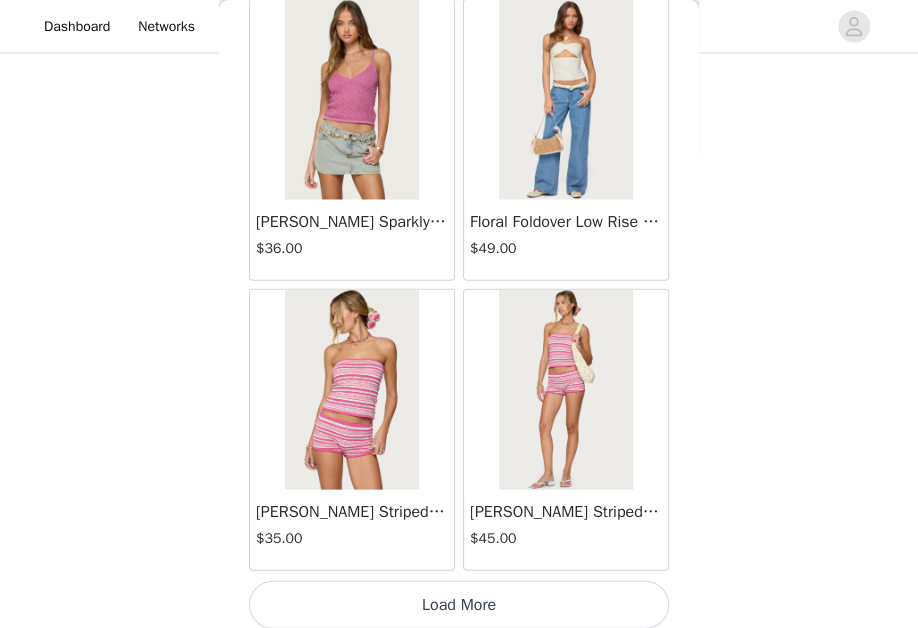 click on "Load More" at bounding box center (459, 605) 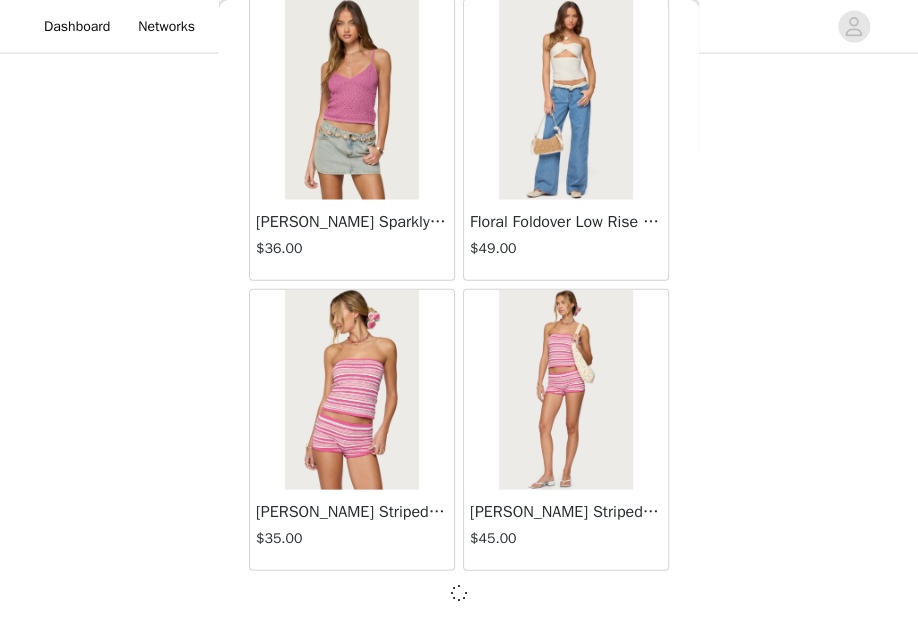 scroll, scrollTop: 8212, scrollLeft: 0, axis: vertical 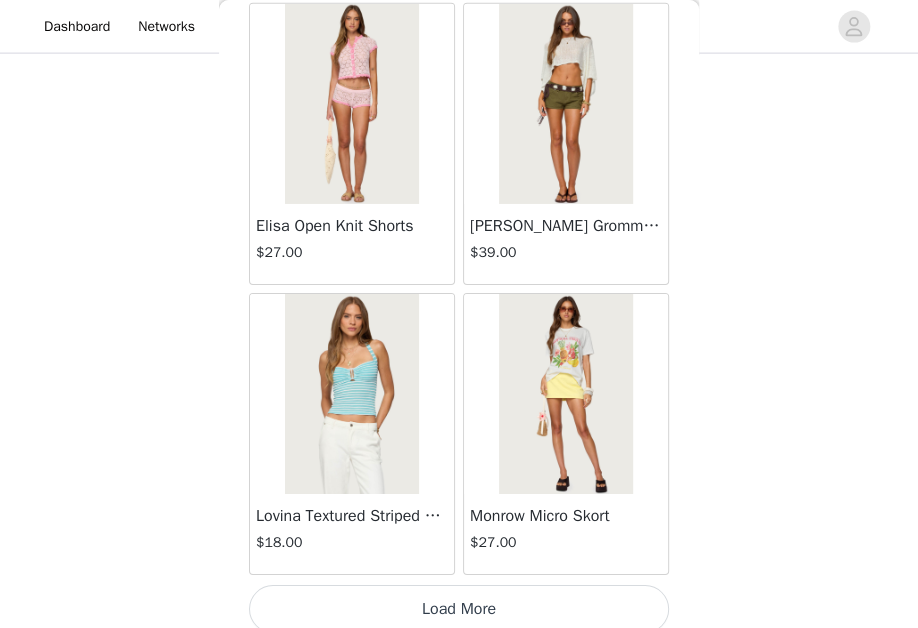 click on "Load More" at bounding box center [459, 609] 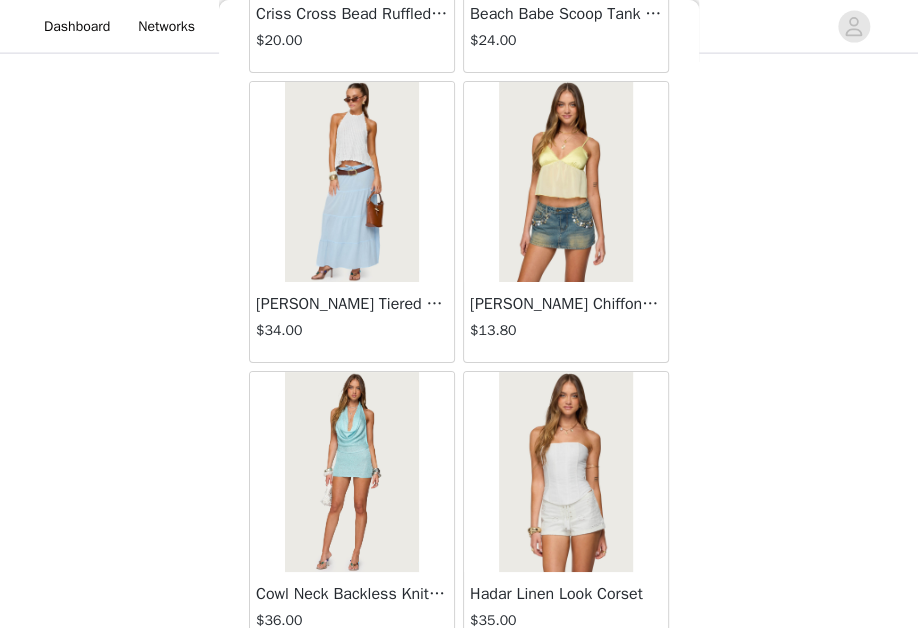 scroll, scrollTop: 13943, scrollLeft: 0, axis: vertical 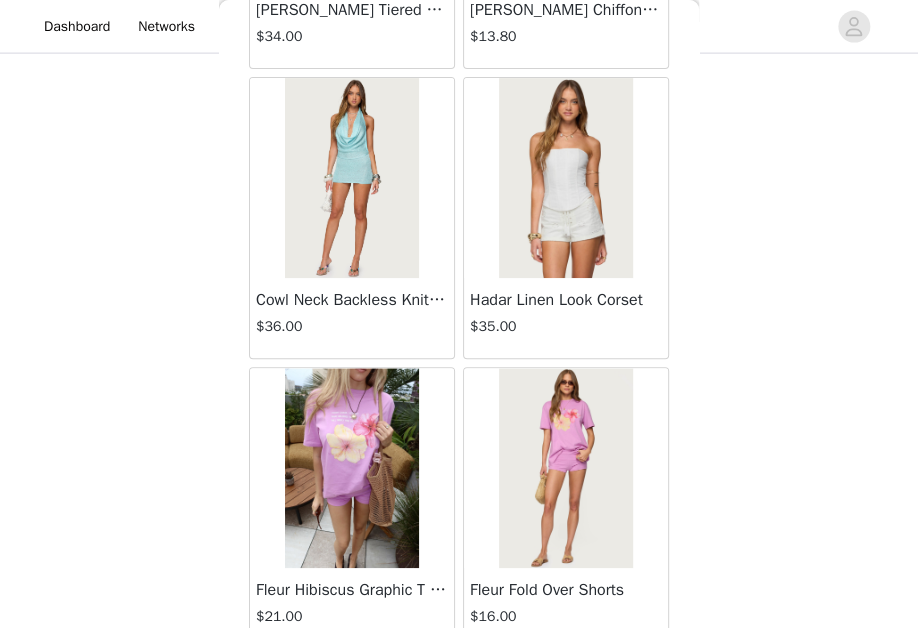click at bounding box center (565, 178) 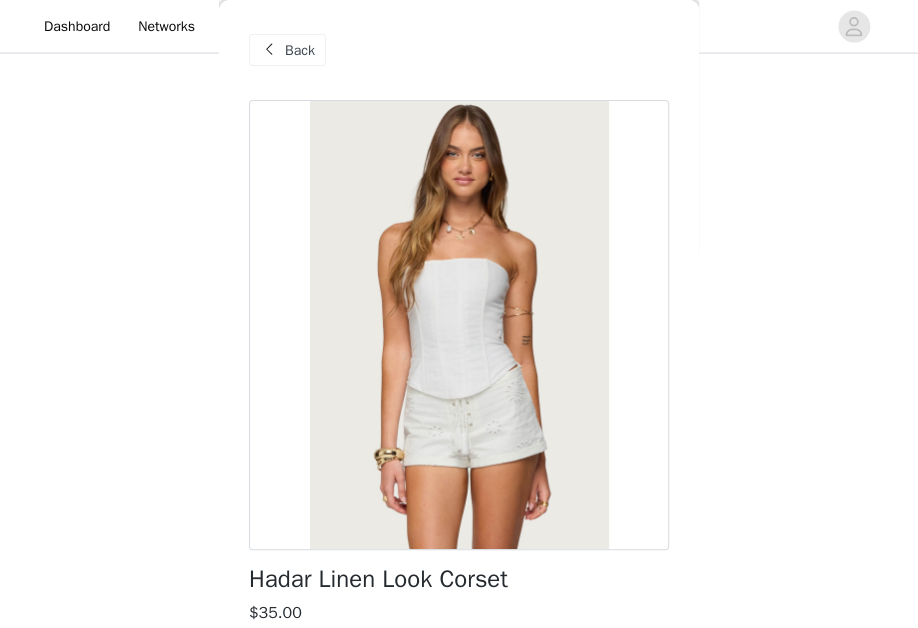 scroll, scrollTop: 283, scrollLeft: 0, axis: vertical 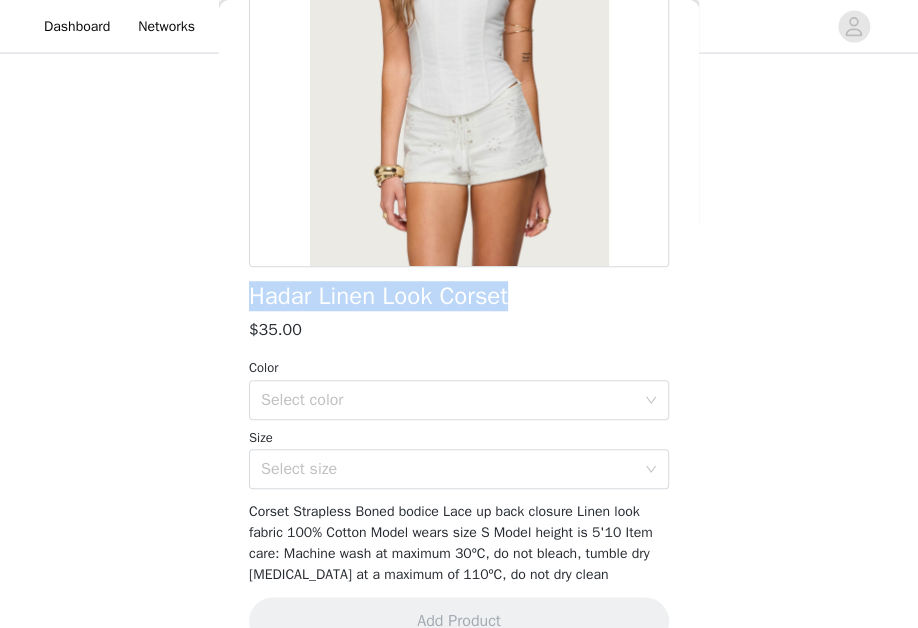 drag, startPoint x: 505, startPoint y: 289, endPoint x: 183, endPoint y: 269, distance: 322.6205 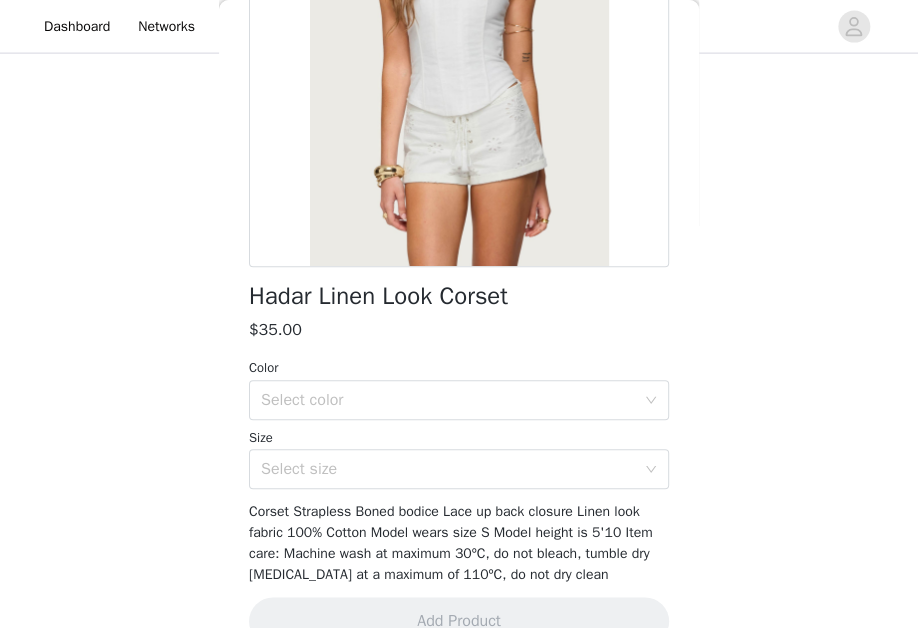 click on "$35.00" at bounding box center [459, 330] 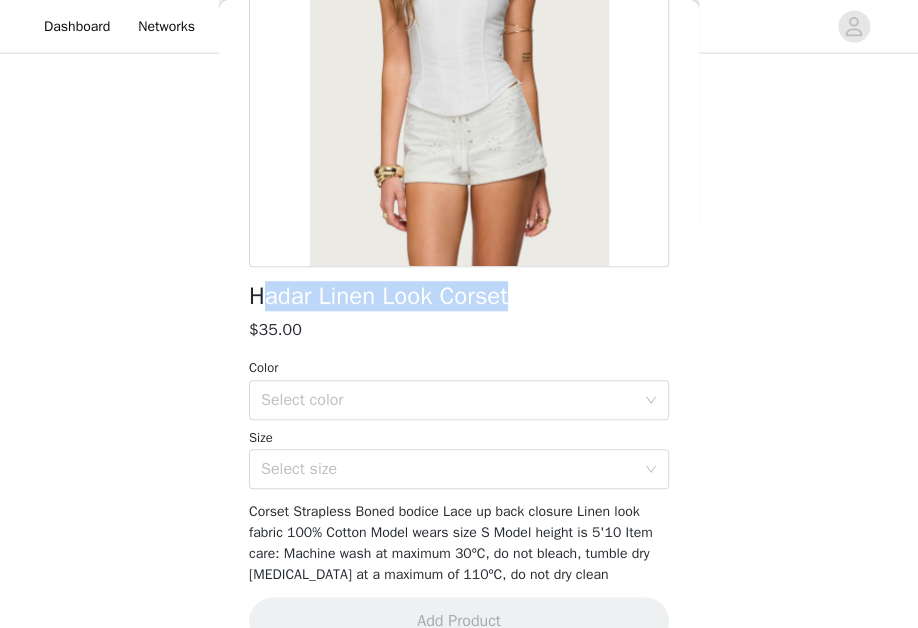 drag, startPoint x: 278, startPoint y: 304, endPoint x: 518, endPoint y: 303, distance: 240.00209 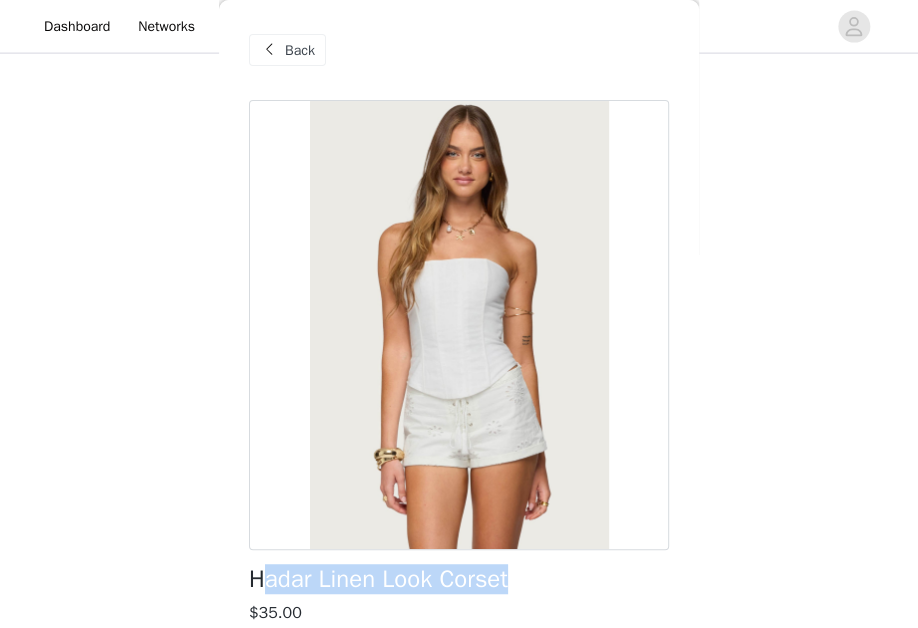 scroll, scrollTop: -1, scrollLeft: 0, axis: vertical 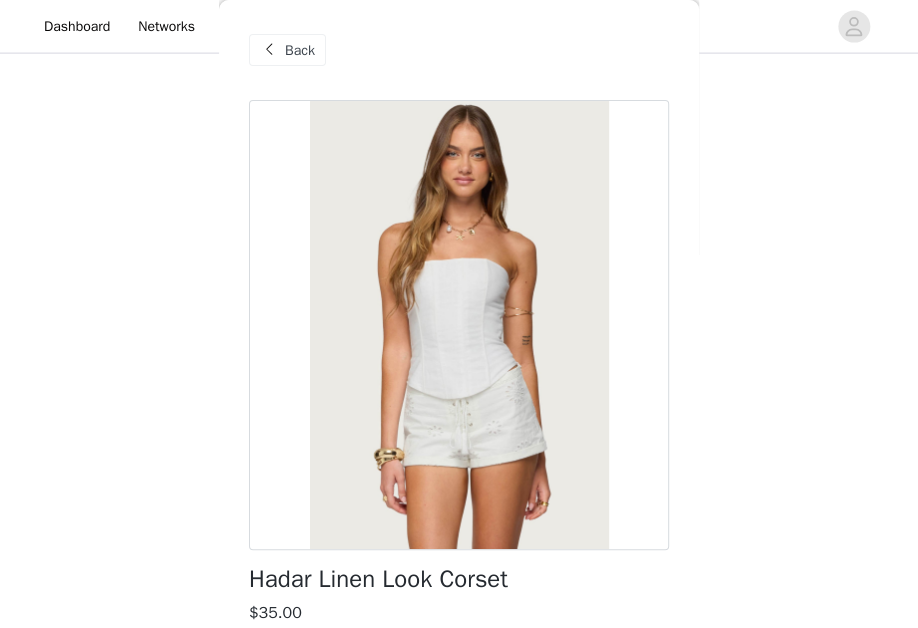 click on "Back" at bounding box center (287, 50) 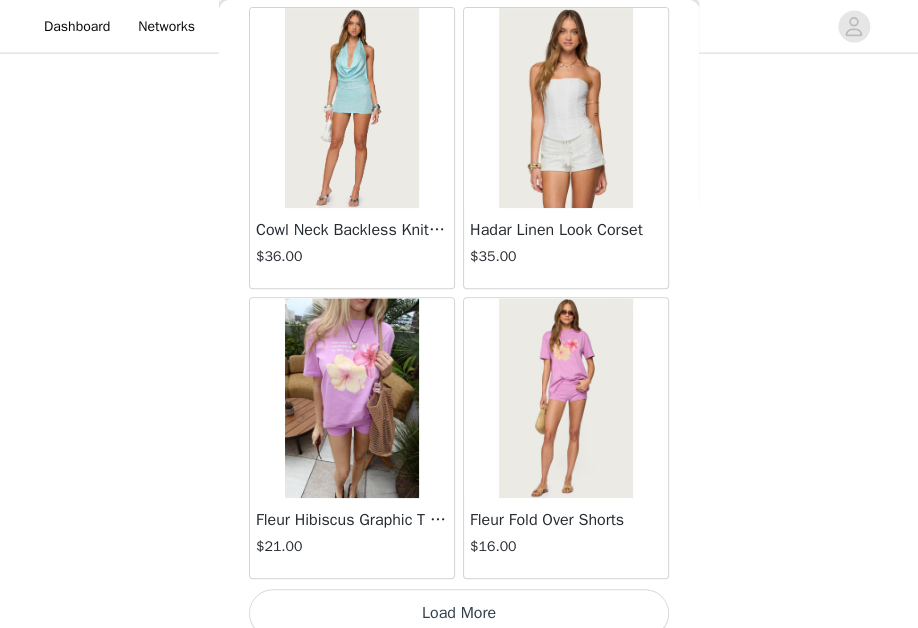 scroll, scrollTop: 13625, scrollLeft: 0, axis: vertical 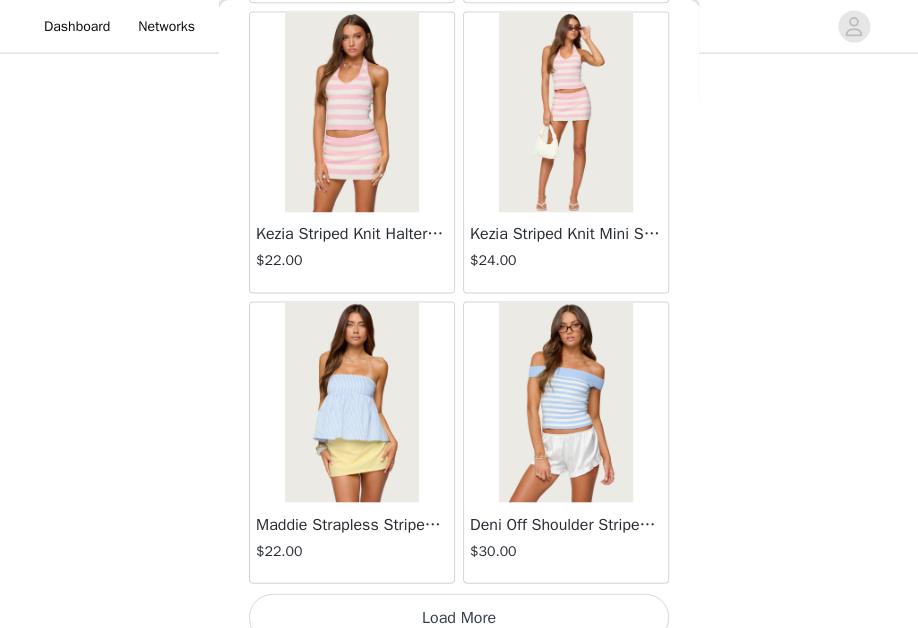 click on "Load More" at bounding box center (459, 617) 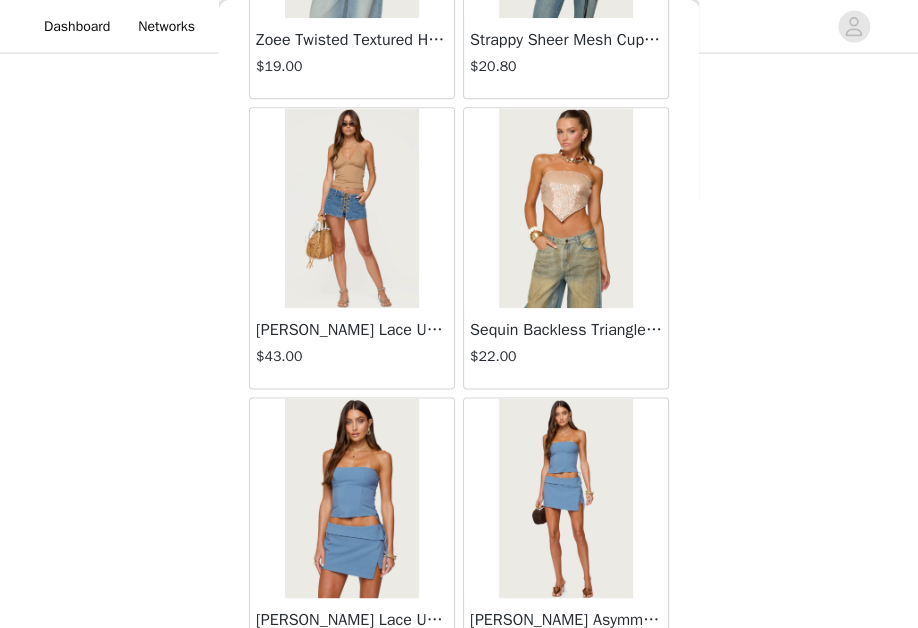 scroll, scrollTop: 19319, scrollLeft: 0, axis: vertical 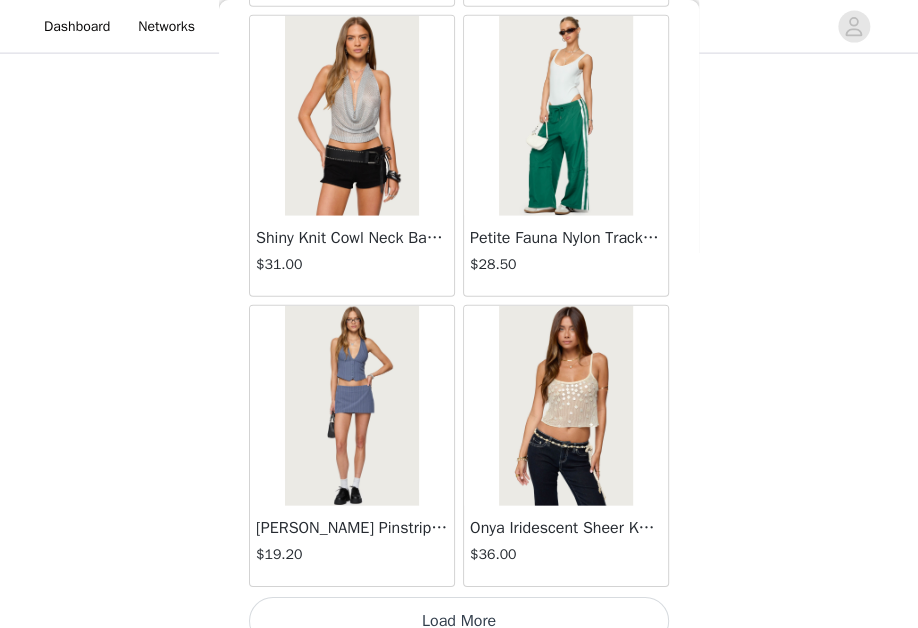 click on "Load More" at bounding box center [459, 621] 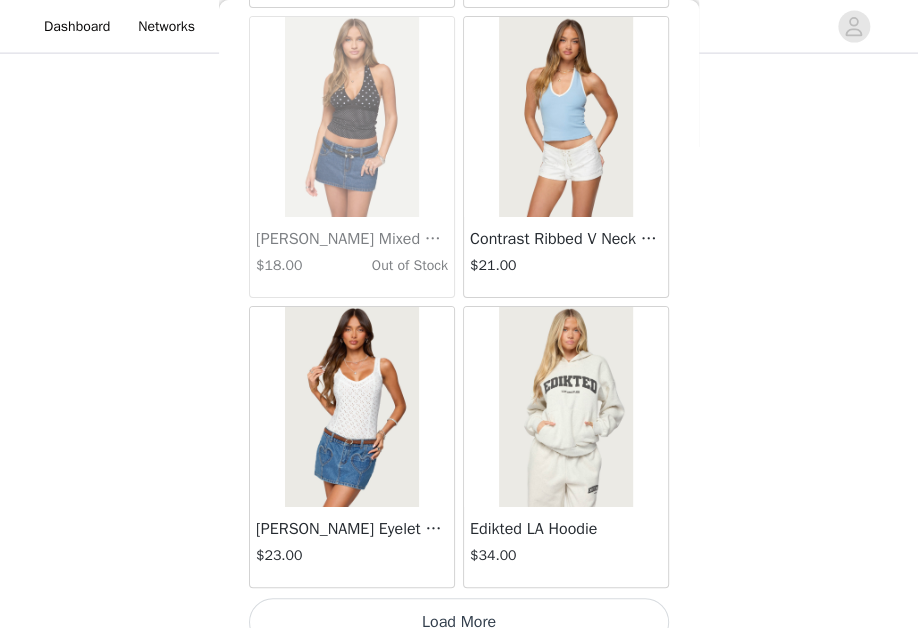 scroll, scrollTop: 22701, scrollLeft: 0, axis: vertical 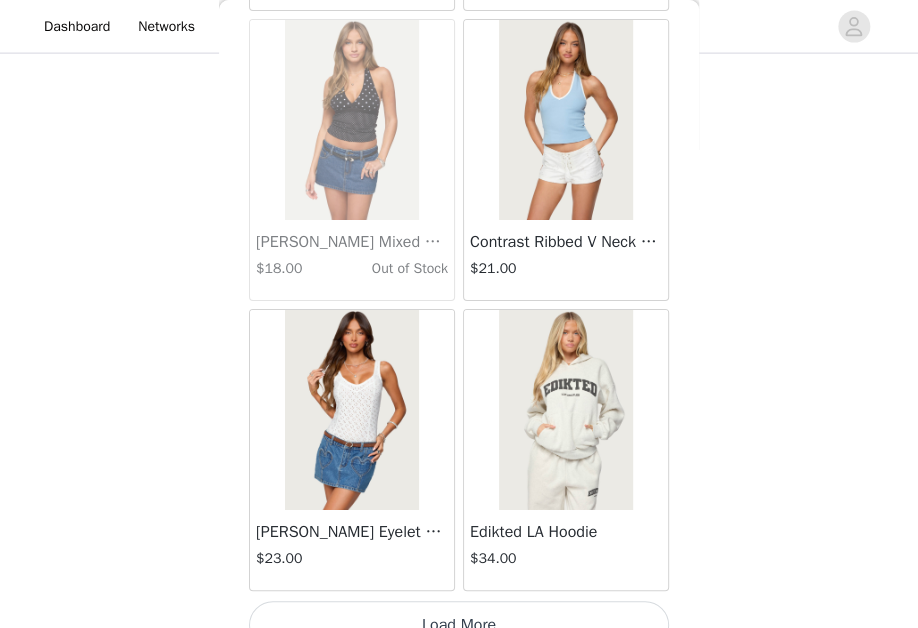 click on "Load More" at bounding box center (459, 625) 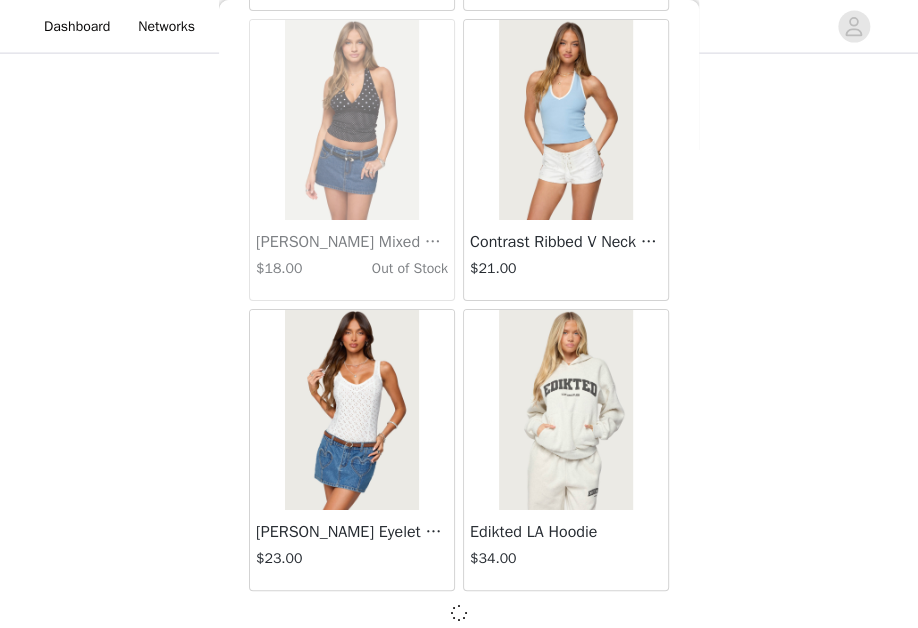 scroll, scrollTop: 22692, scrollLeft: 0, axis: vertical 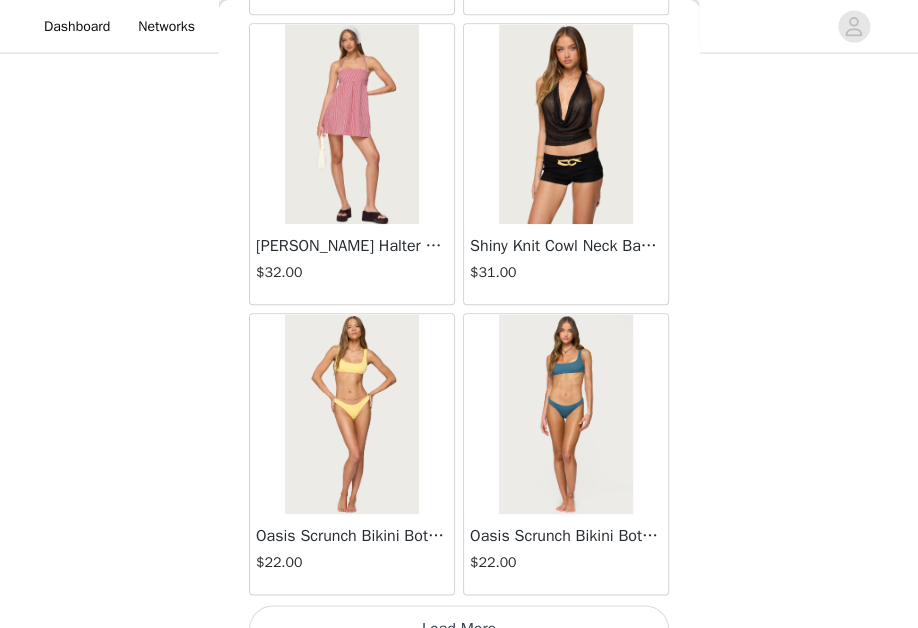 click on "Load More" at bounding box center (459, 629) 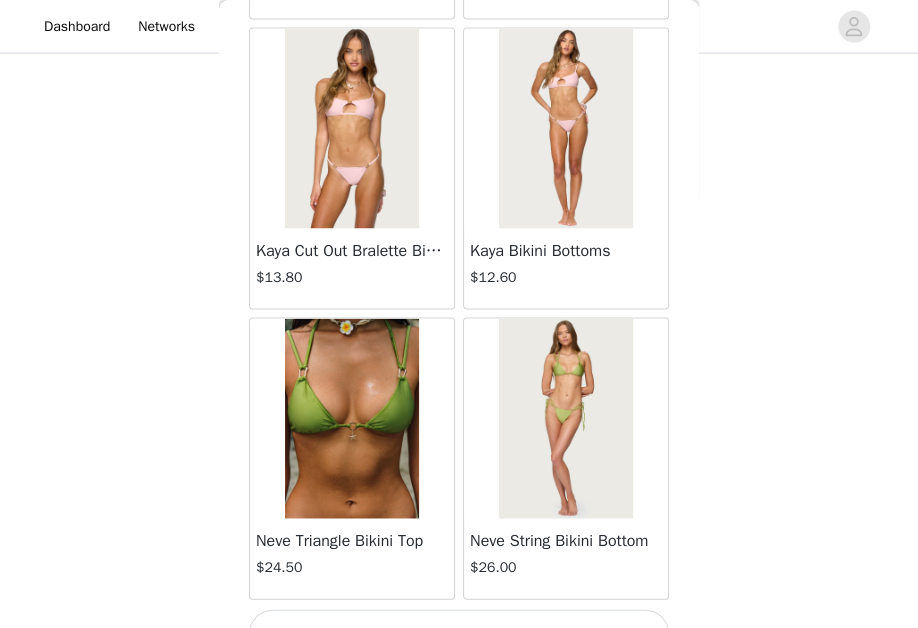 click on "Load More" at bounding box center (459, 633) 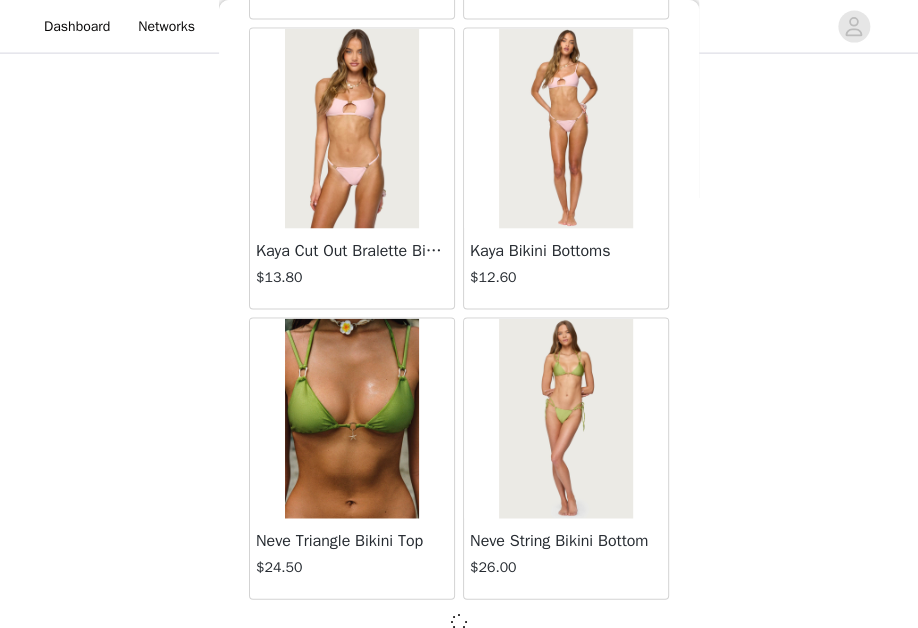 scroll, scrollTop: 28484, scrollLeft: 0, axis: vertical 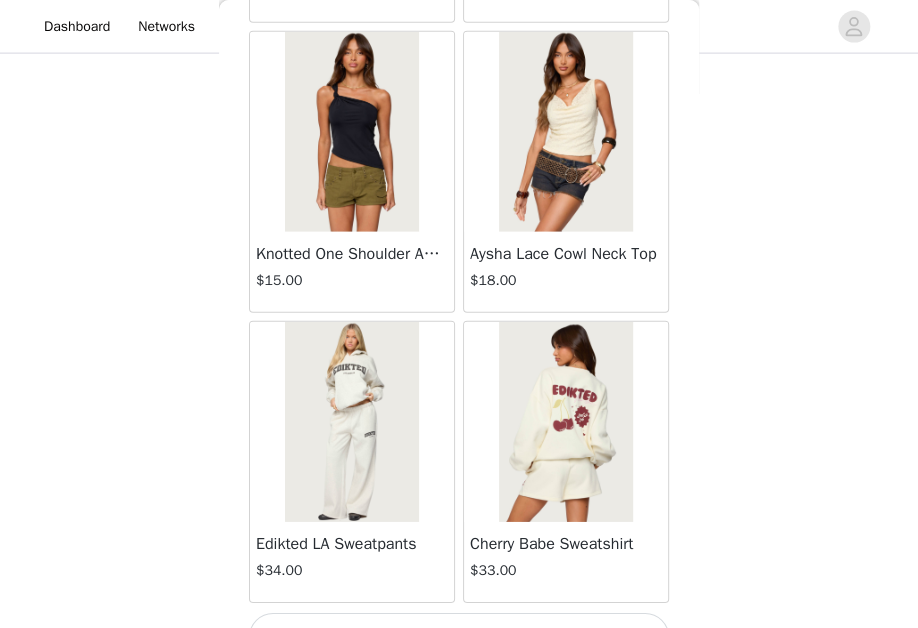 click on "Load More" at bounding box center [459, 637] 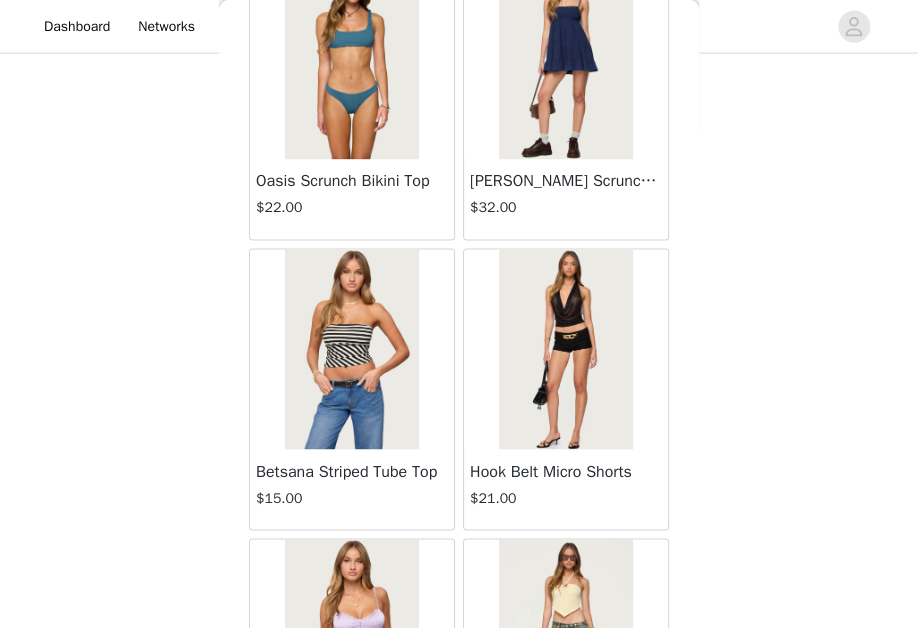 scroll, scrollTop: 31232, scrollLeft: 0, axis: vertical 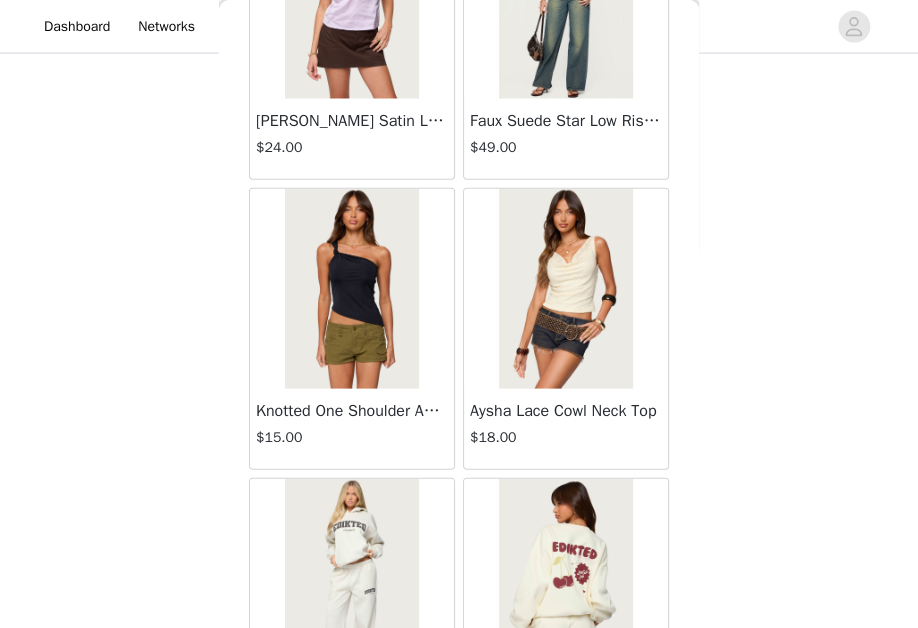 click at bounding box center (351, 289) 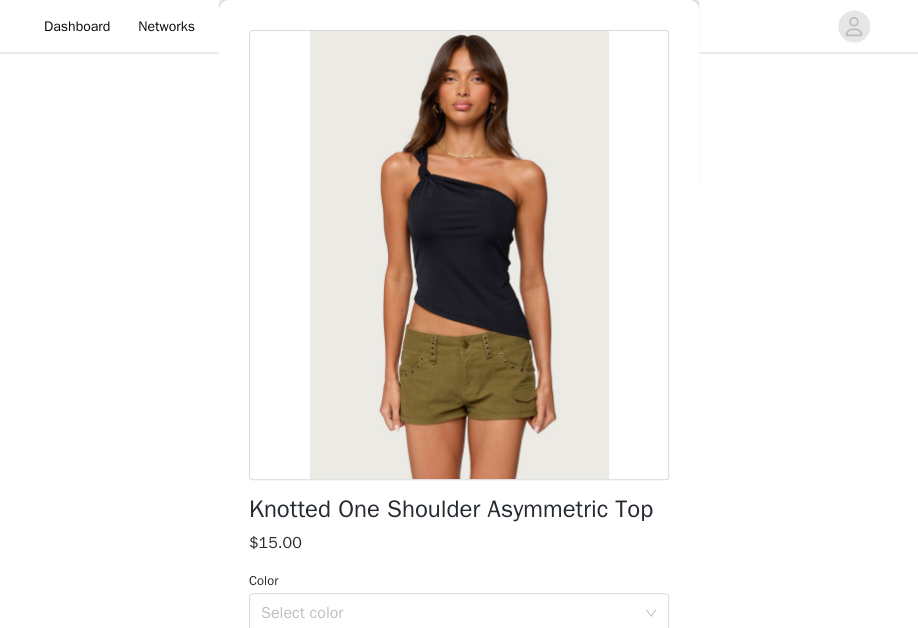 scroll, scrollTop: 67, scrollLeft: 0, axis: vertical 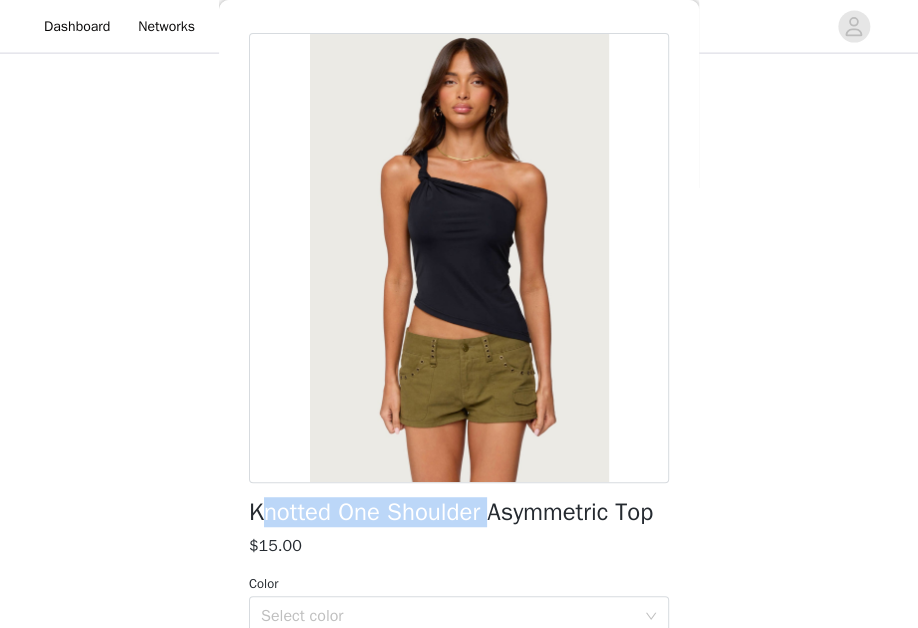 drag, startPoint x: 260, startPoint y: 500, endPoint x: 499, endPoint y: 509, distance: 239.1694 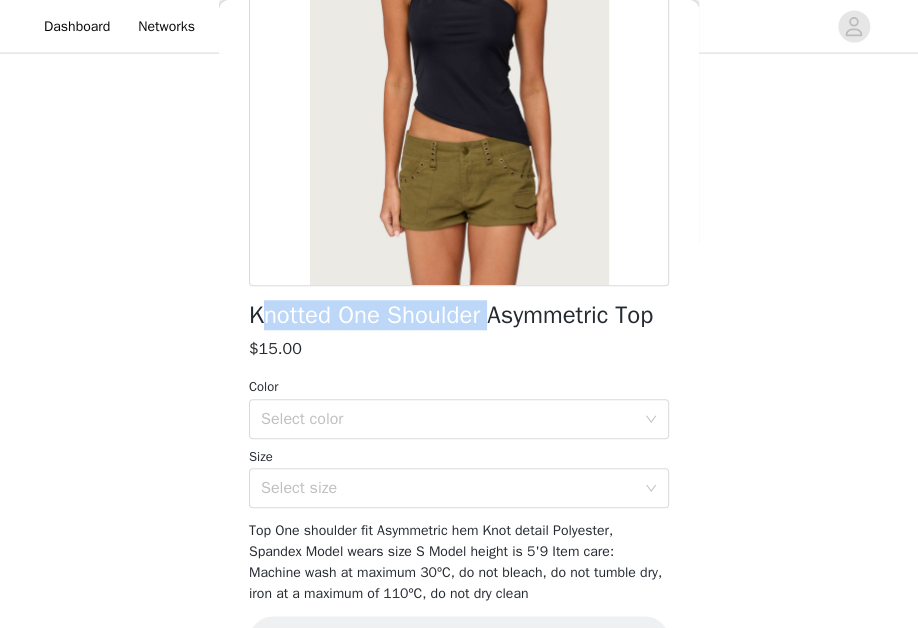 scroll, scrollTop: 313, scrollLeft: 0, axis: vertical 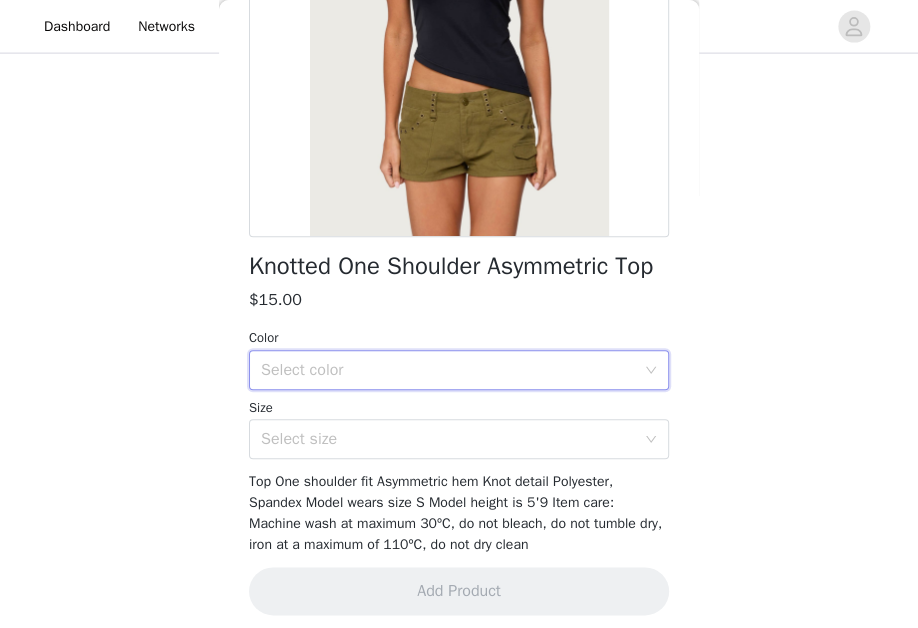 click on "Select color" at bounding box center (452, 370) 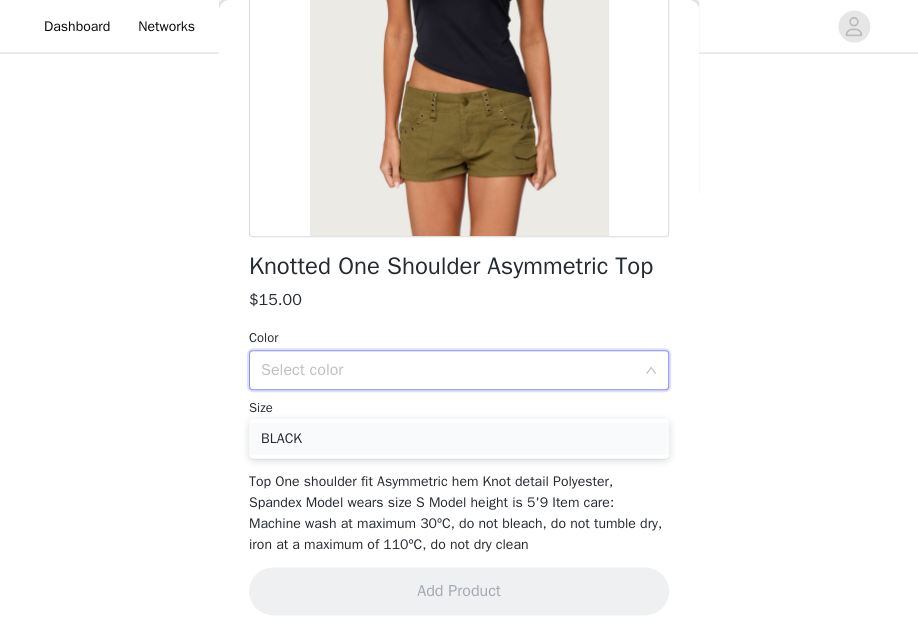 click on "BLACK" at bounding box center (459, 439) 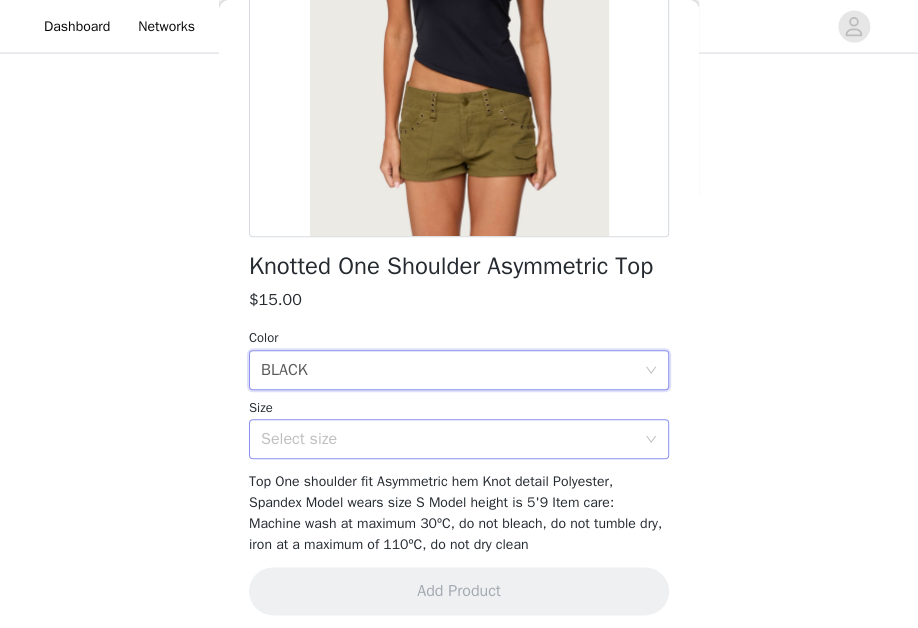 click on "Select size" at bounding box center [459, 439] 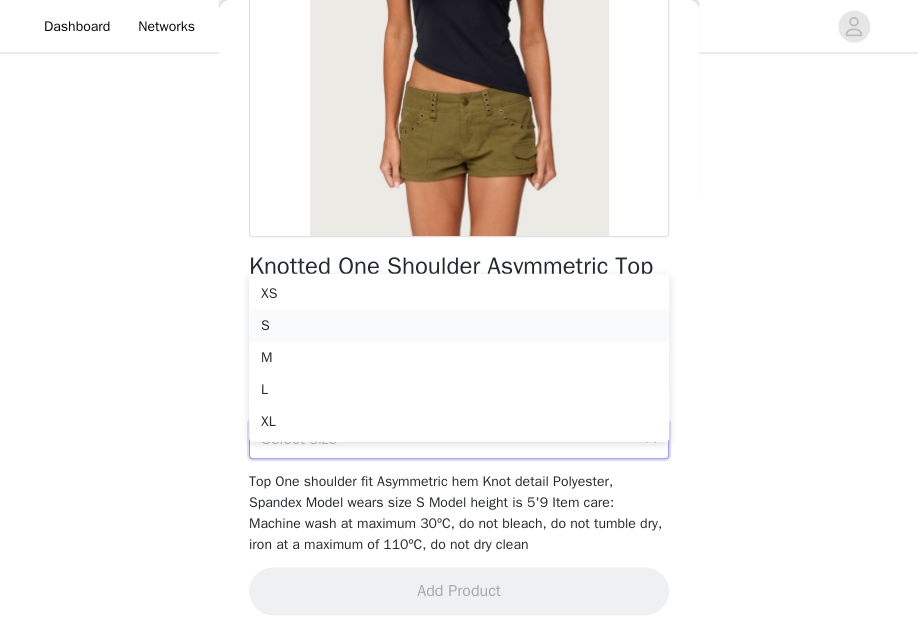 click on "S" at bounding box center (459, 326) 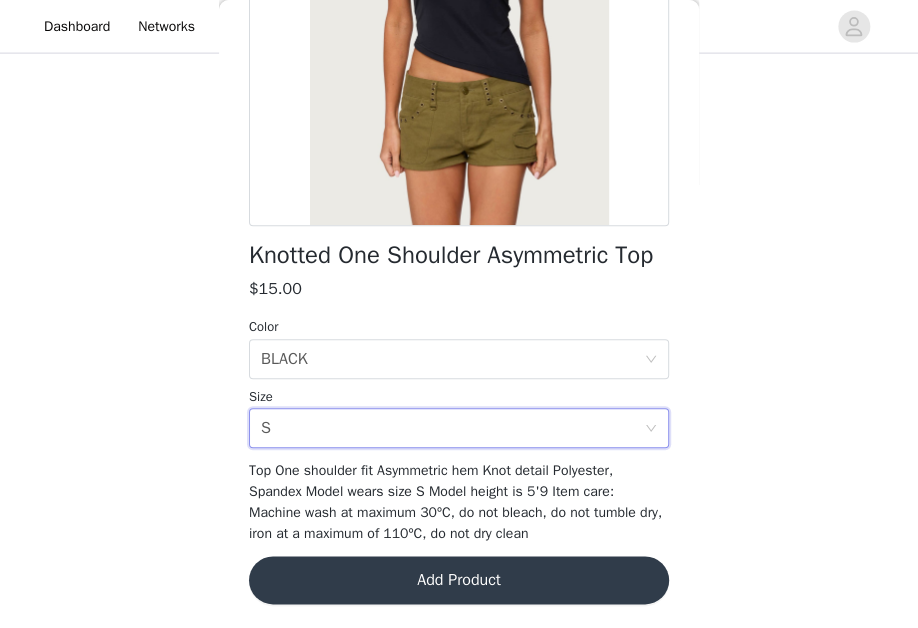 scroll, scrollTop: 350, scrollLeft: 0, axis: vertical 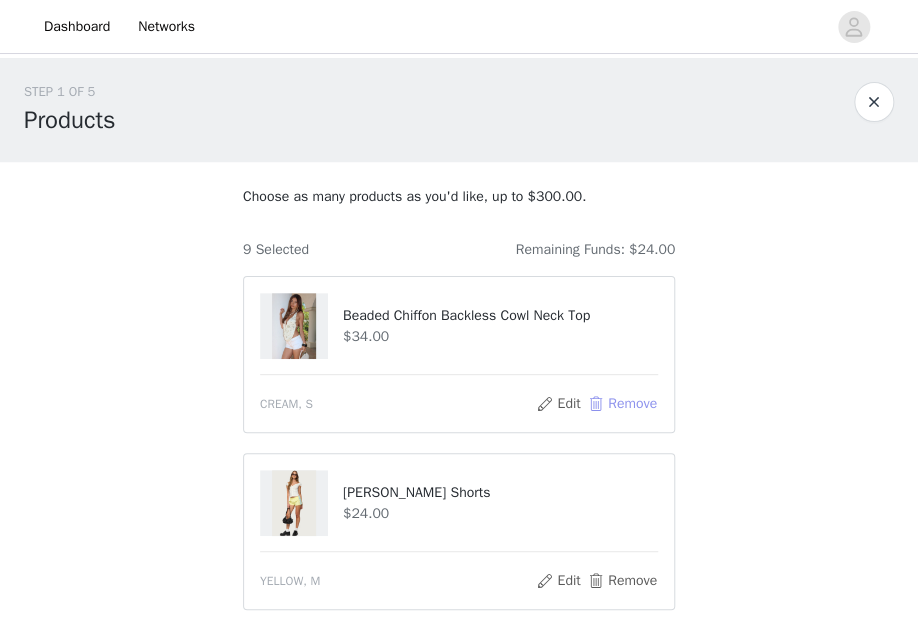 click on "Remove" at bounding box center (622, 404) 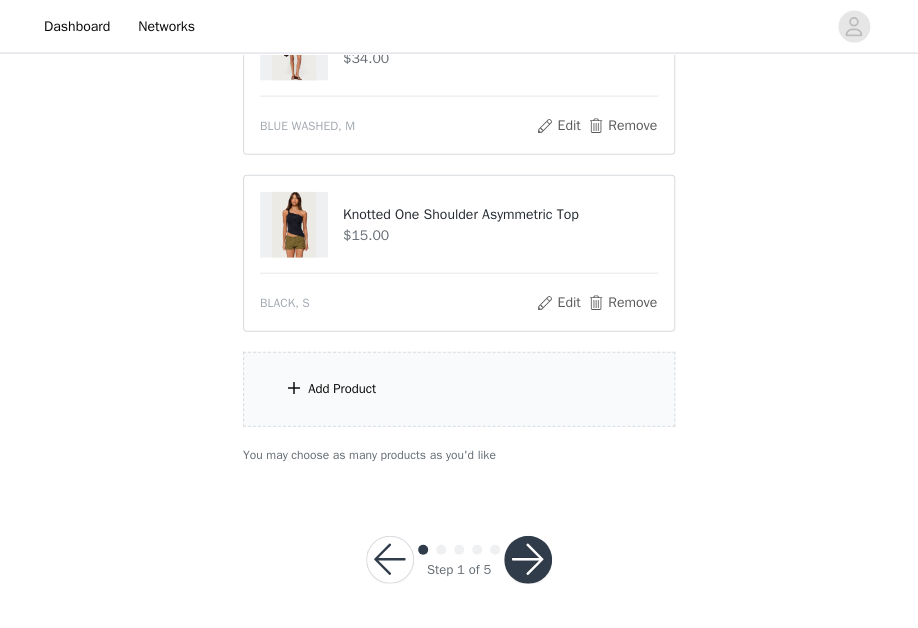 scroll, scrollTop: 1340, scrollLeft: 0, axis: vertical 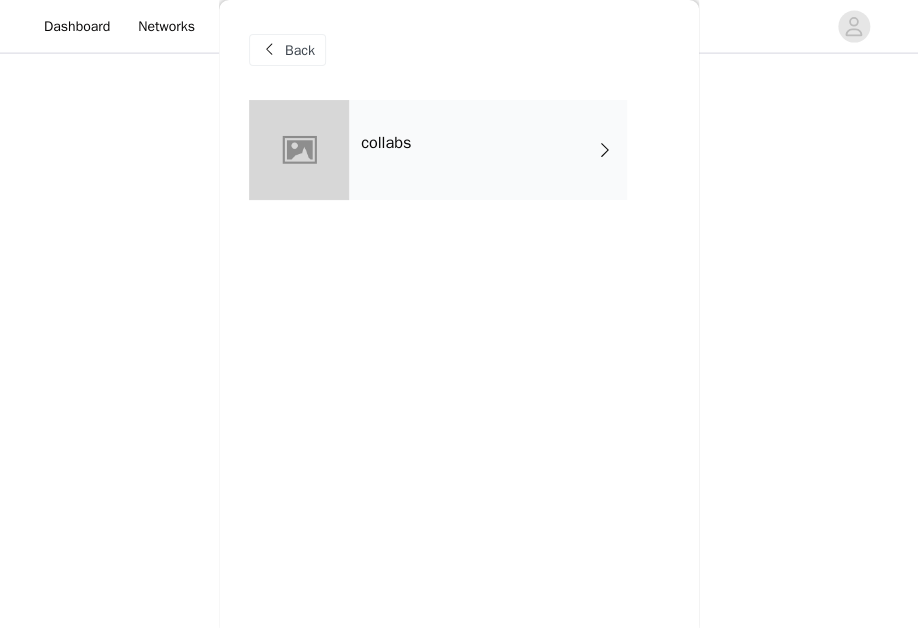 click on "collabs" at bounding box center [488, 150] 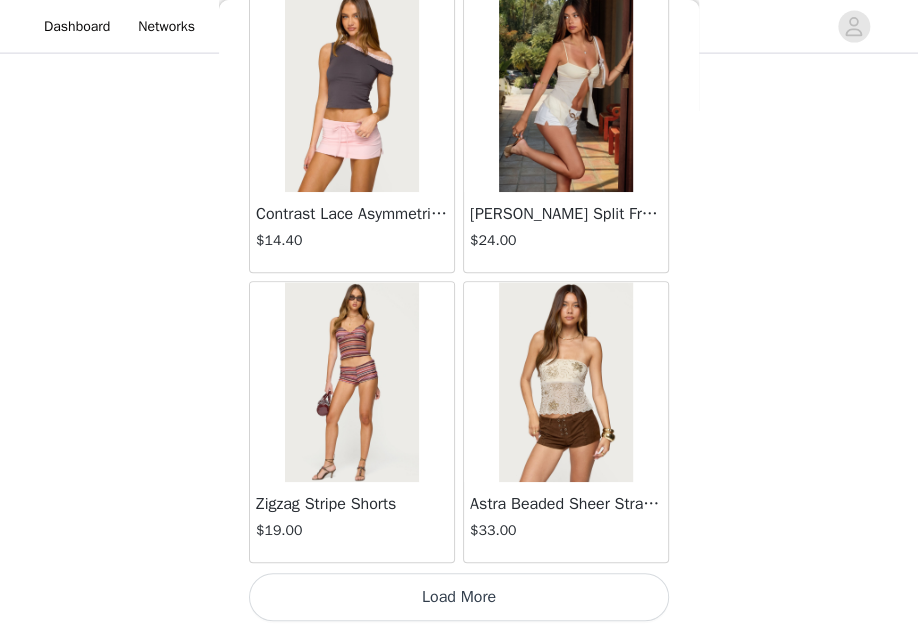 click on "Load More" at bounding box center (459, 597) 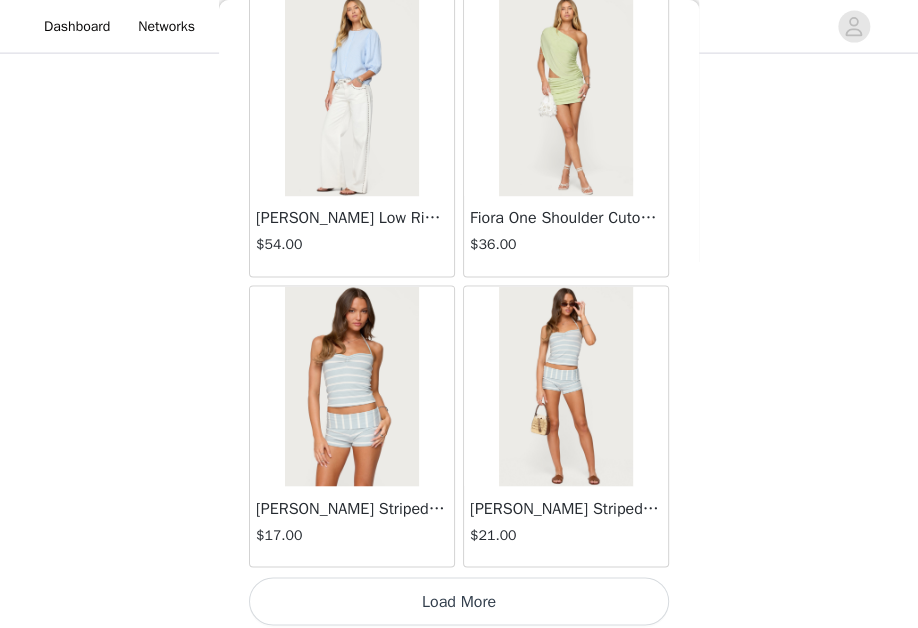 click on "Load More" at bounding box center [459, 601] 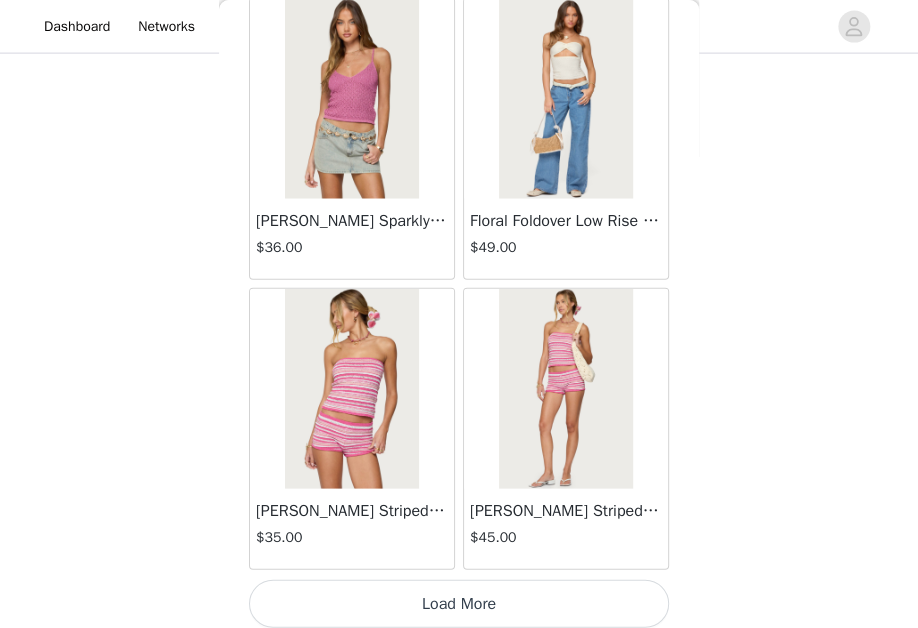 scroll, scrollTop: 8221, scrollLeft: 0, axis: vertical 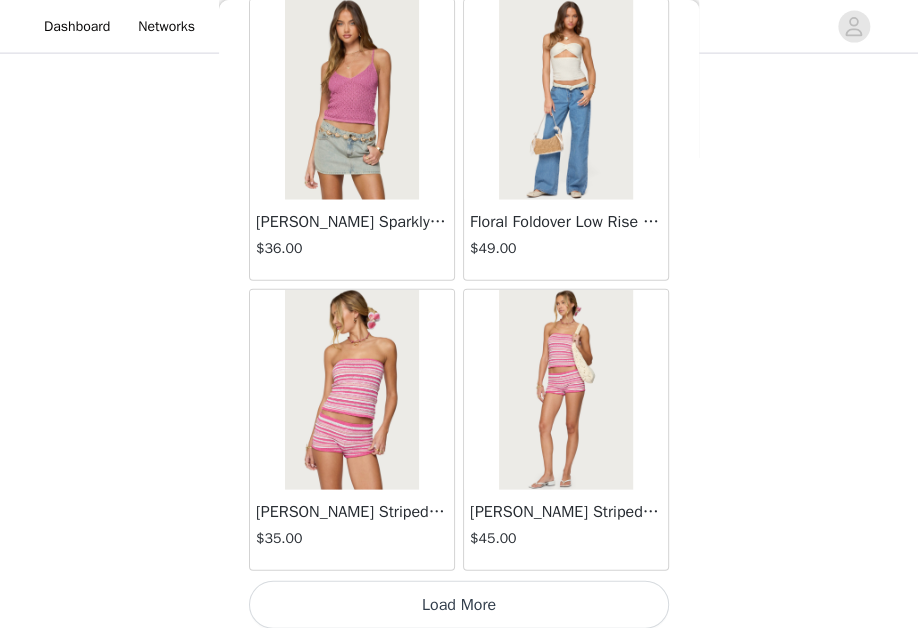 click on "Load More" at bounding box center (459, 605) 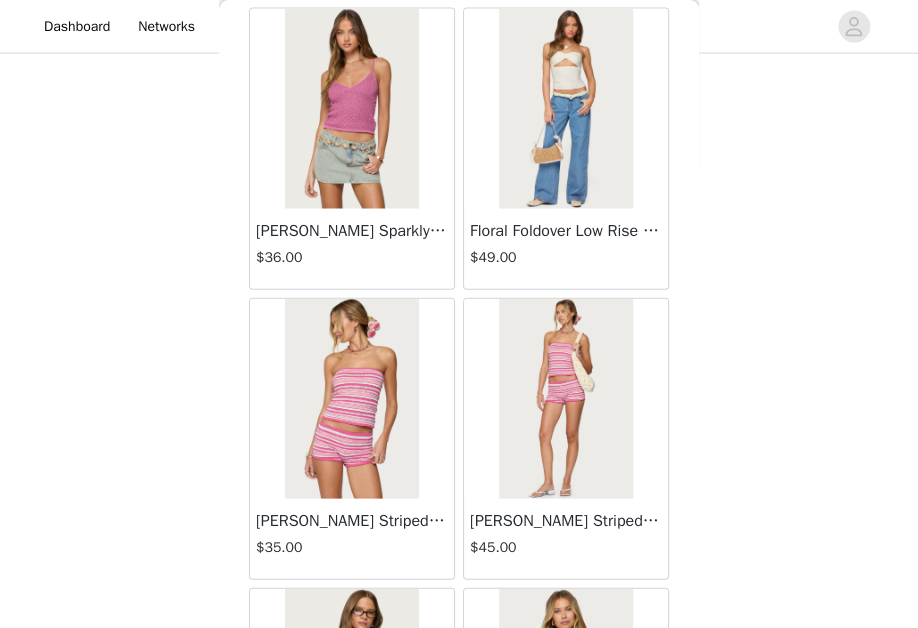 scroll, scrollTop: 1340, scrollLeft: 0, axis: vertical 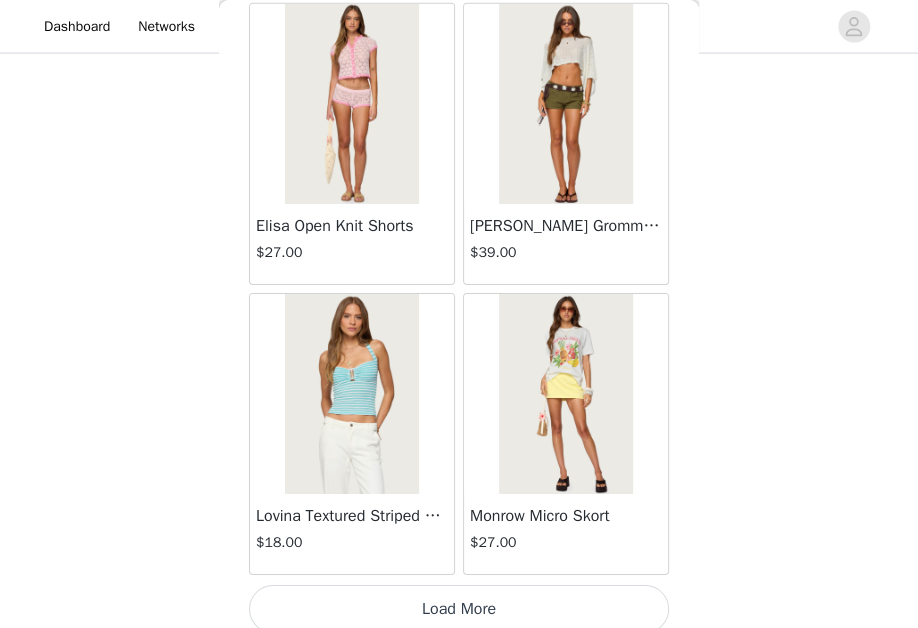 click on "Load More" at bounding box center (459, 609) 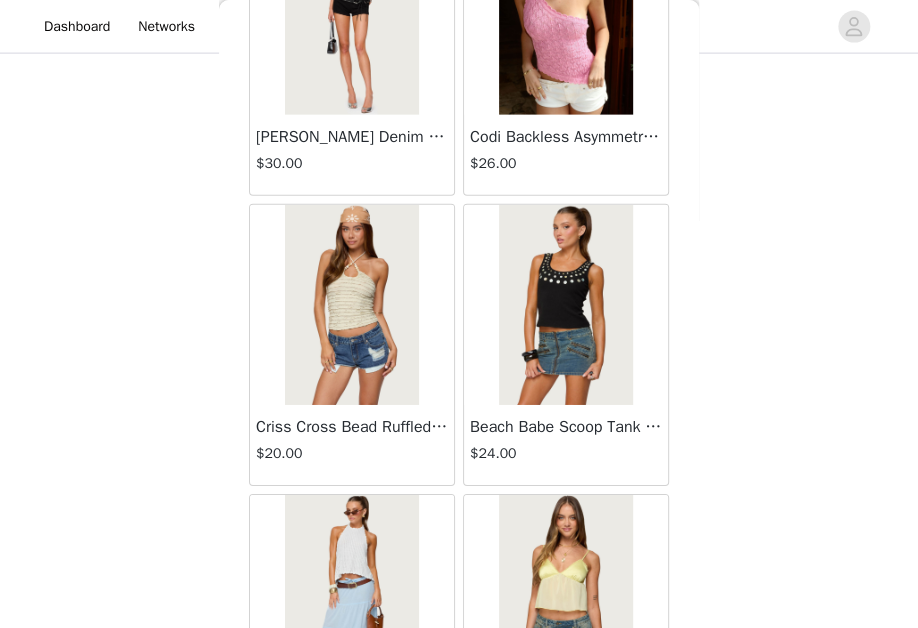 scroll, scrollTop: 13584, scrollLeft: 0, axis: vertical 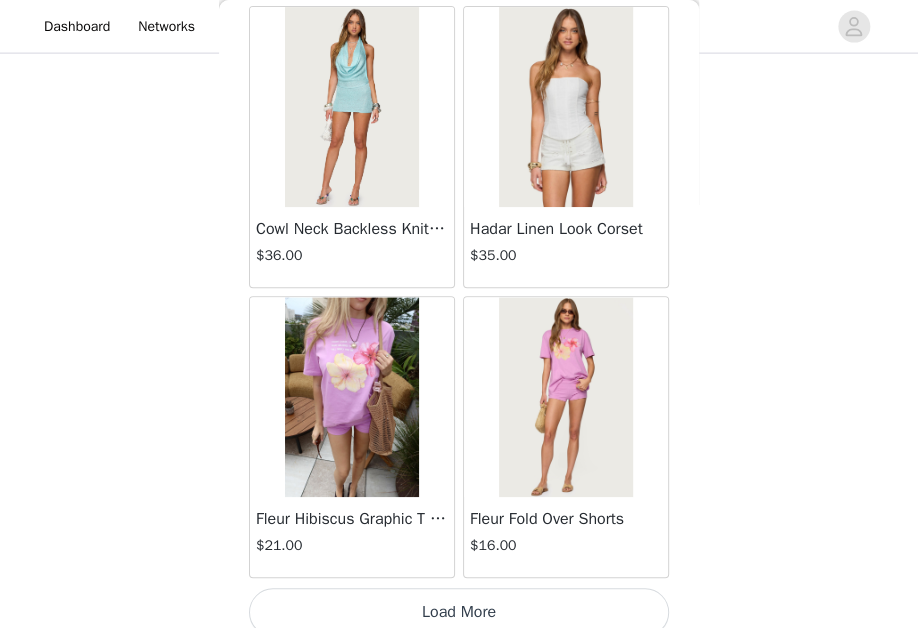 click on "Load More" at bounding box center (459, 612) 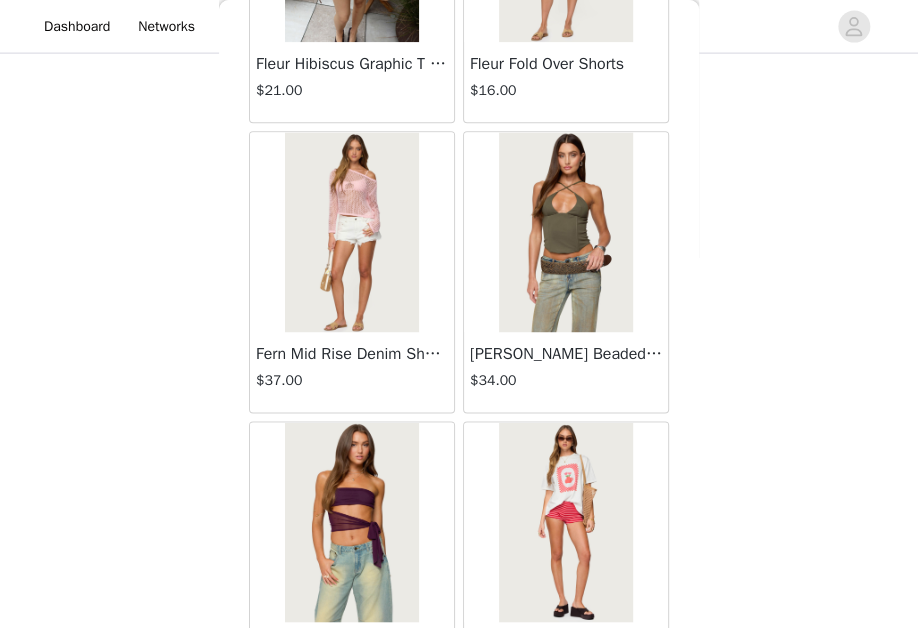 scroll, scrollTop: 14484, scrollLeft: 0, axis: vertical 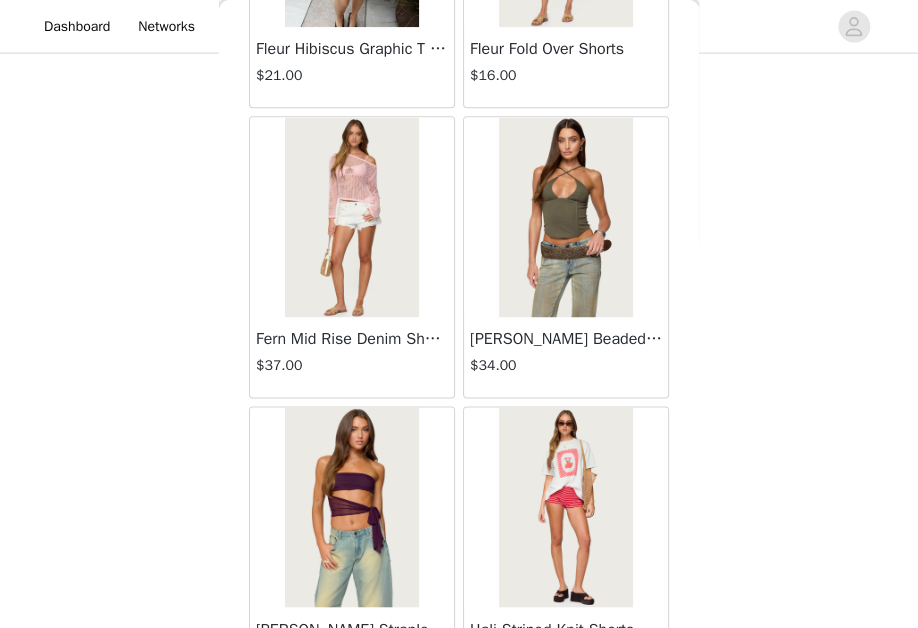 click at bounding box center [565, 217] 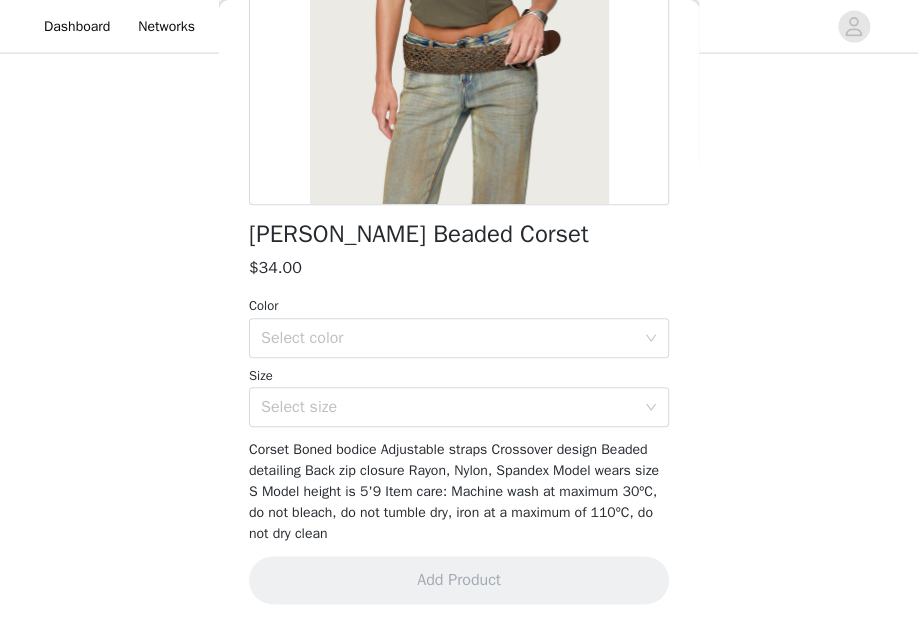 scroll, scrollTop: 344, scrollLeft: 0, axis: vertical 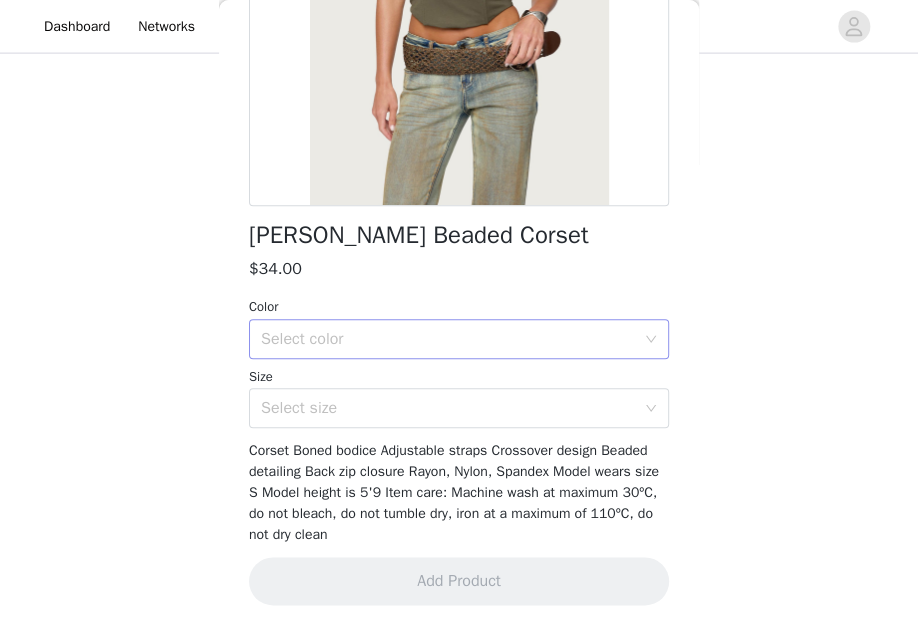 click on "Select color" at bounding box center (452, 339) 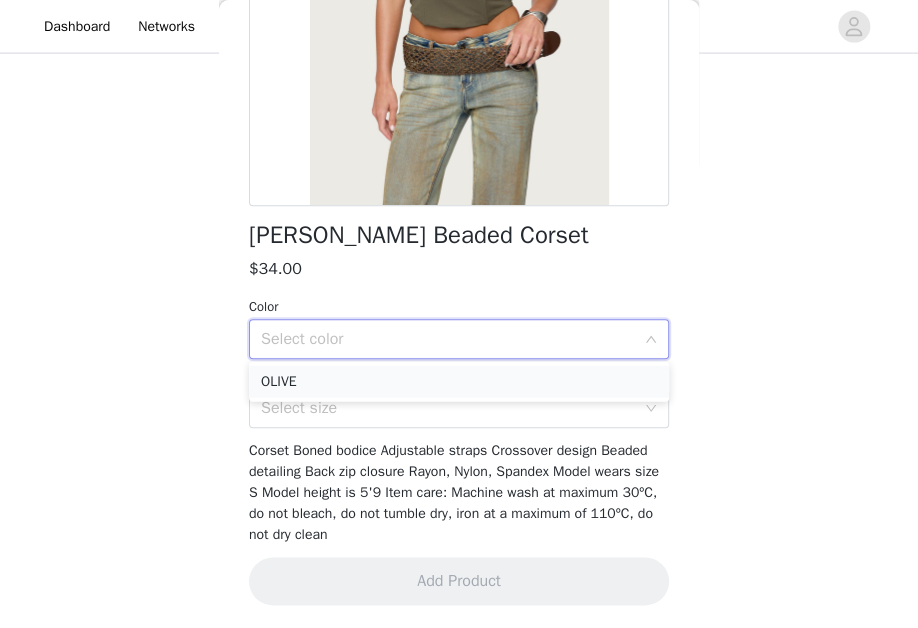 click on "OLIVE" at bounding box center [459, 382] 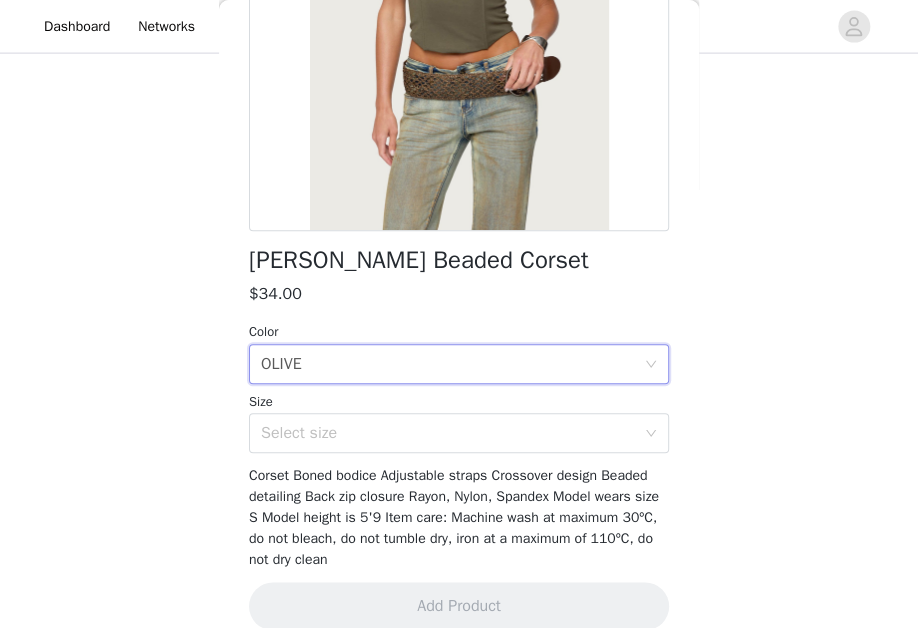scroll, scrollTop: 302, scrollLeft: 0, axis: vertical 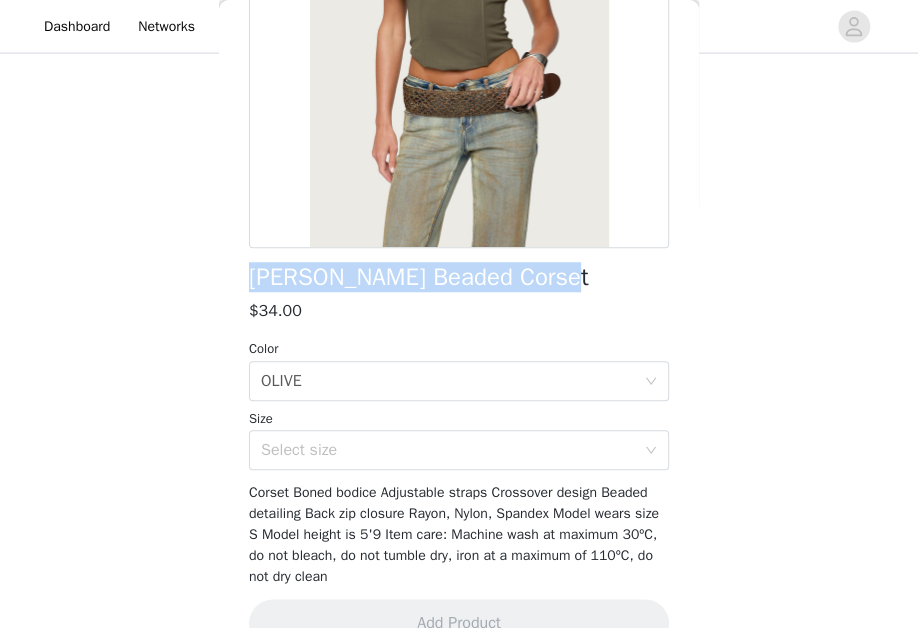 drag, startPoint x: 243, startPoint y: 272, endPoint x: 566, endPoint y: 286, distance: 323.30325 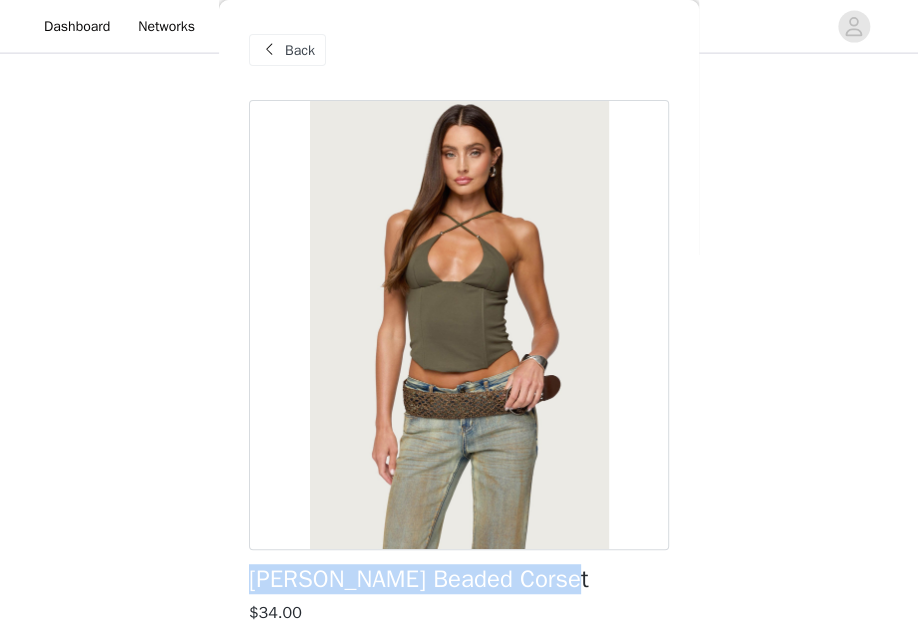 scroll, scrollTop: 0, scrollLeft: 0, axis: both 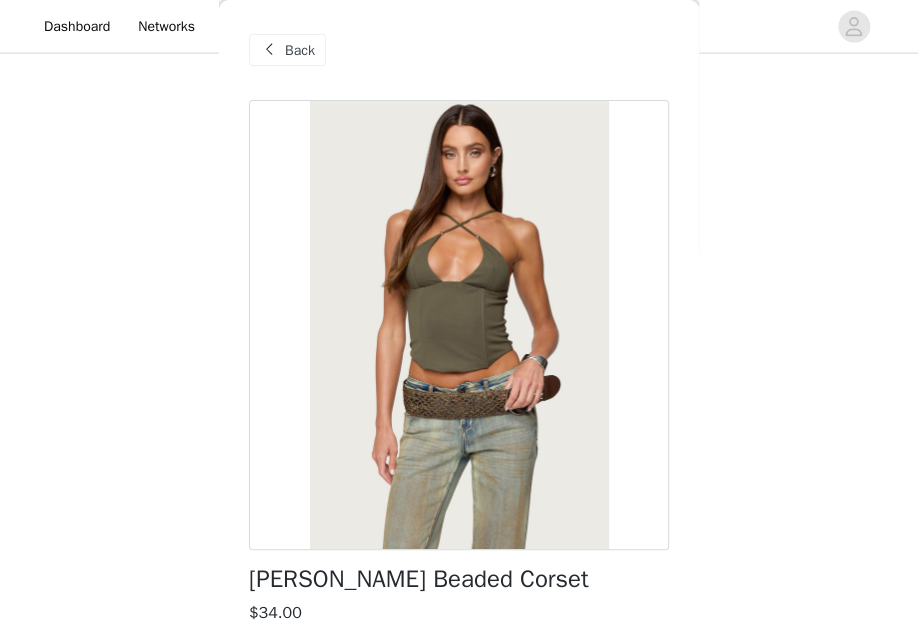 click on "Back" at bounding box center [300, 50] 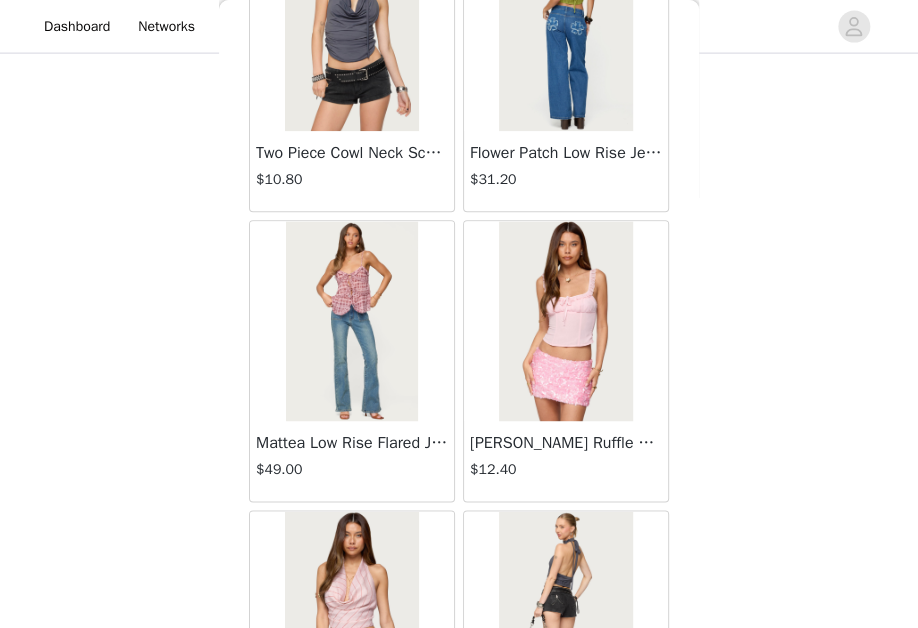 scroll, scrollTop: 7928, scrollLeft: 0, axis: vertical 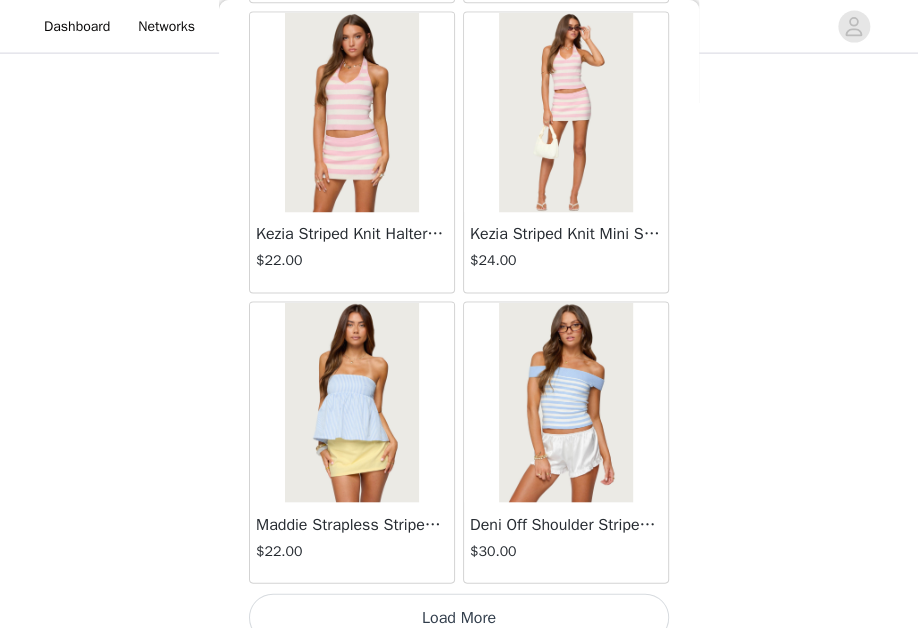 click on "Load More" at bounding box center (459, 617) 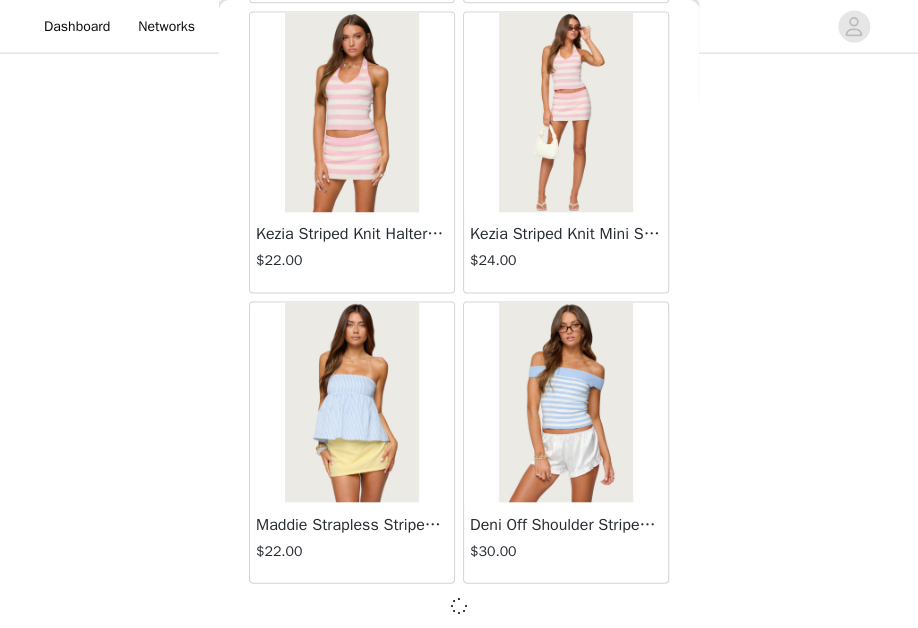 scroll, scrollTop: 16900, scrollLeft: 0, axis: vertical 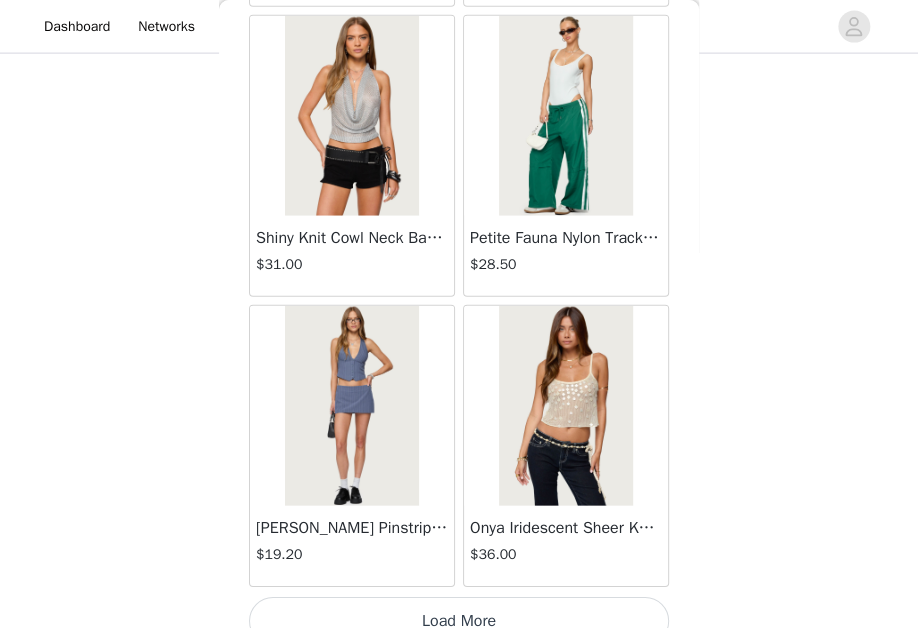 click on "Load More" at bounding box center [459, 621] 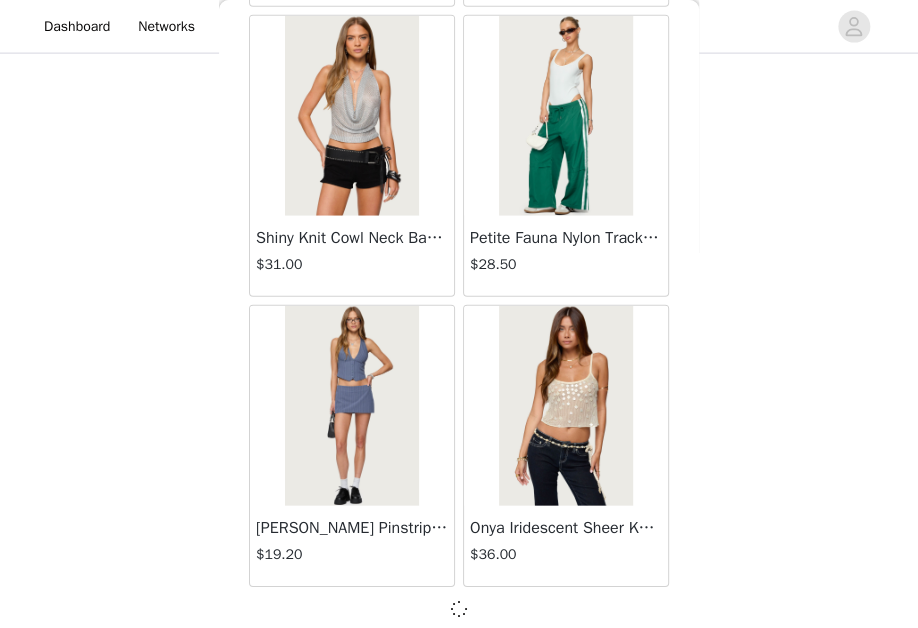 scroll, scrollTop: 19796, scrollLeft: 0, axis: vertical 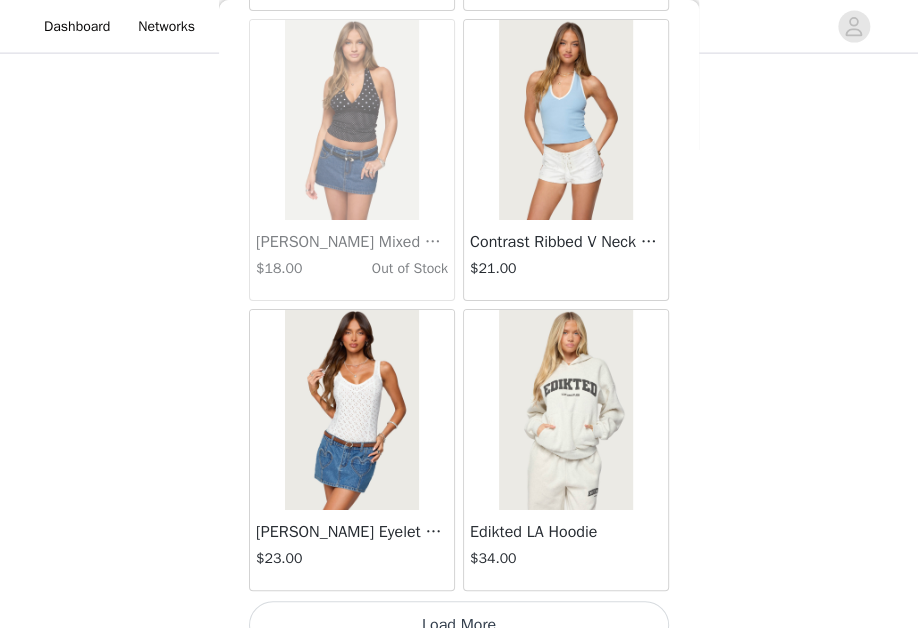 click on "Load More" at bounding box center [459, 625] 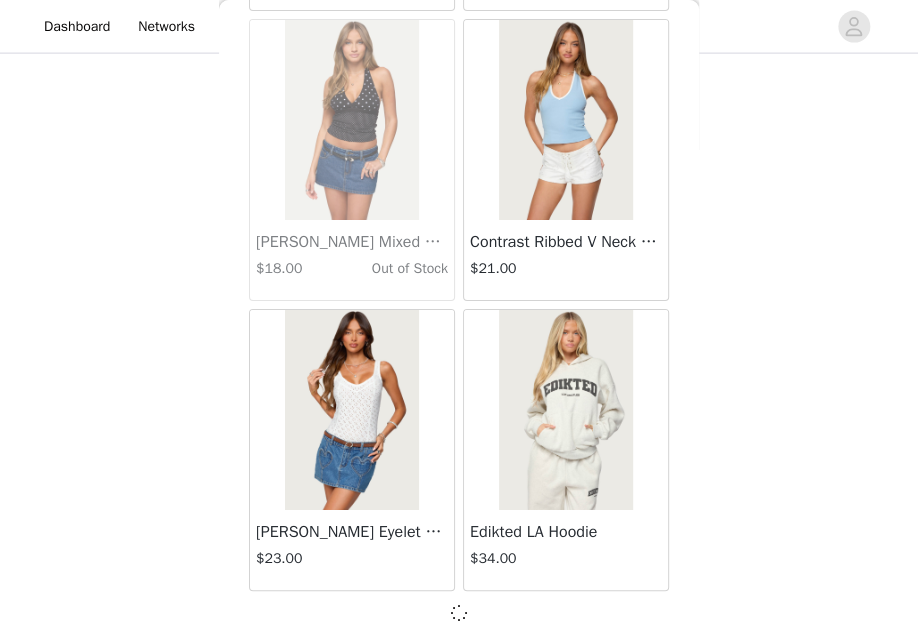 scroll, scrollTop: 22692, scrollLeft: 0, axis: vertical 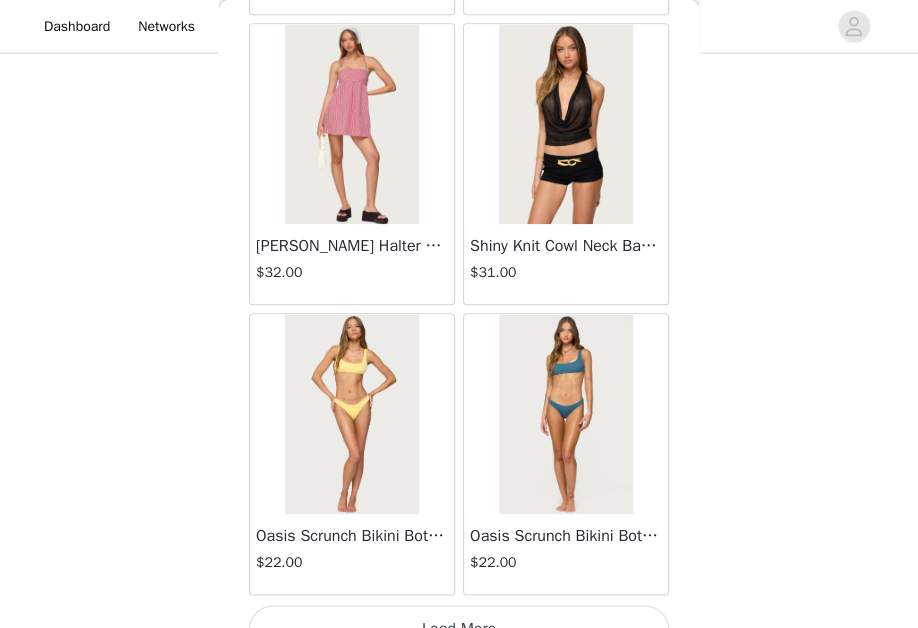 click on "Load More" at bounding box center (459, 629) 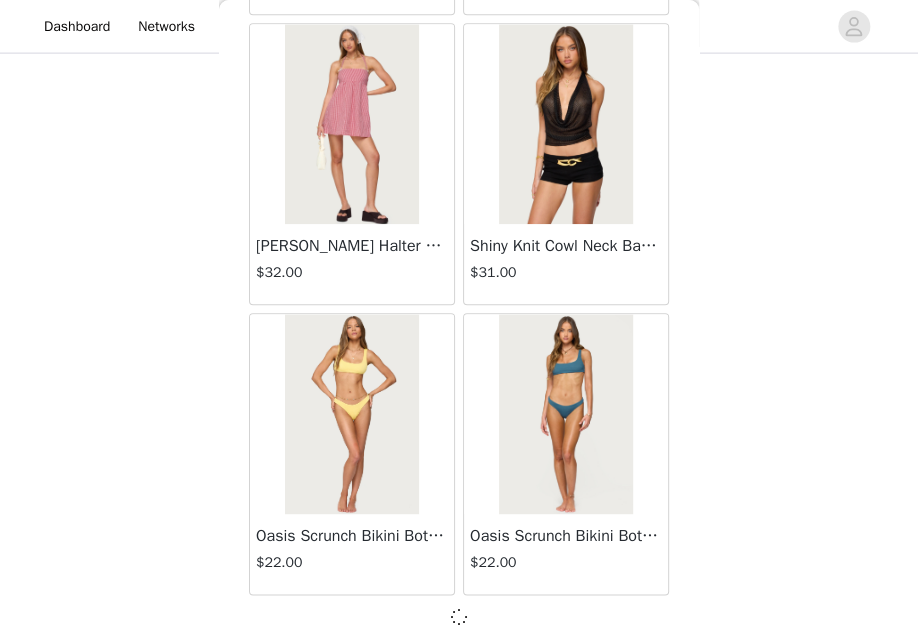 scroll, scrollTop: 25588, scrollLeft: 0, axis: vertical 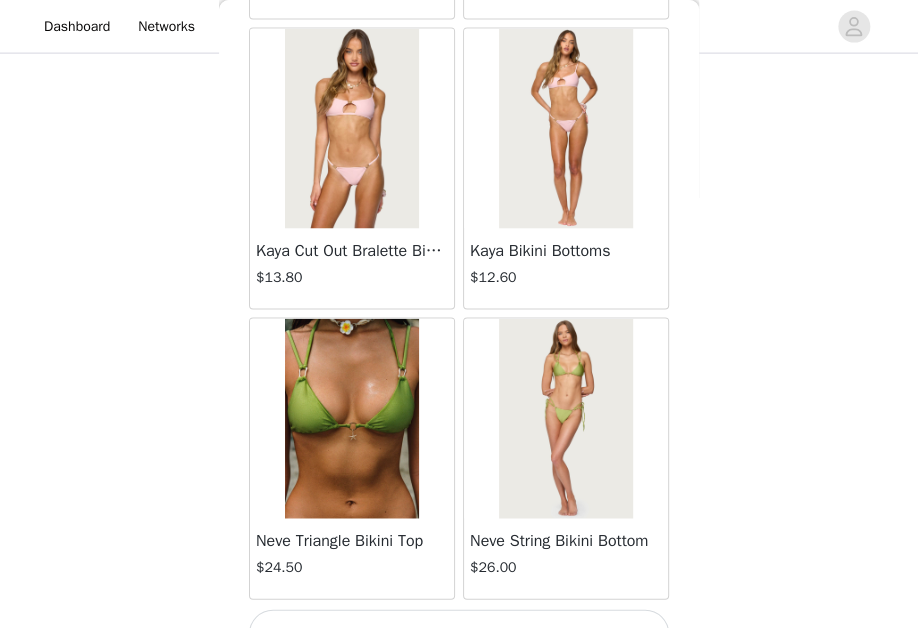 click on "Load More" at bounding box center [459, 633] 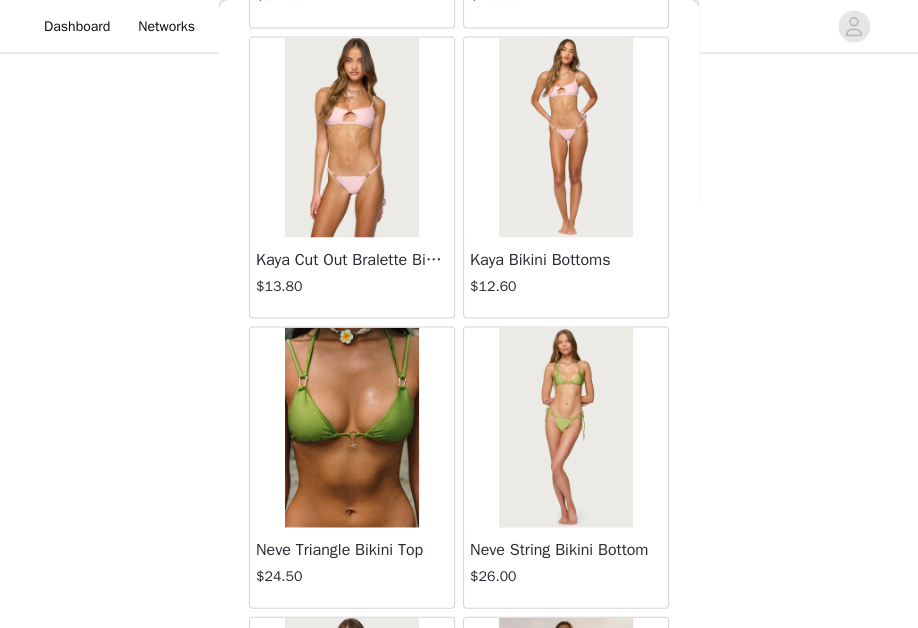 scroll, scrollTop: 1341, scrollLeft: 0, axis: vertical 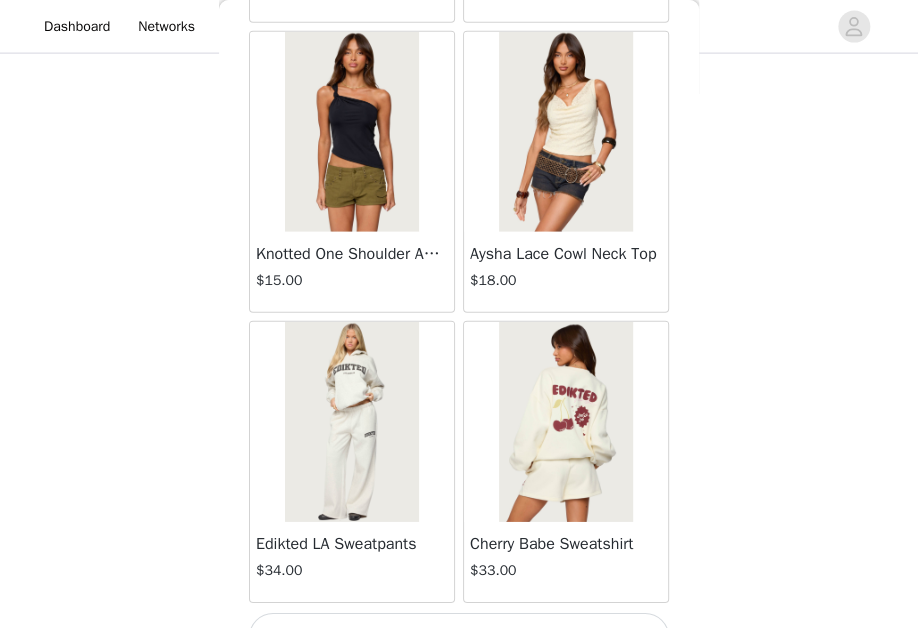 click on "Load More" at bounding box center (459, 637) 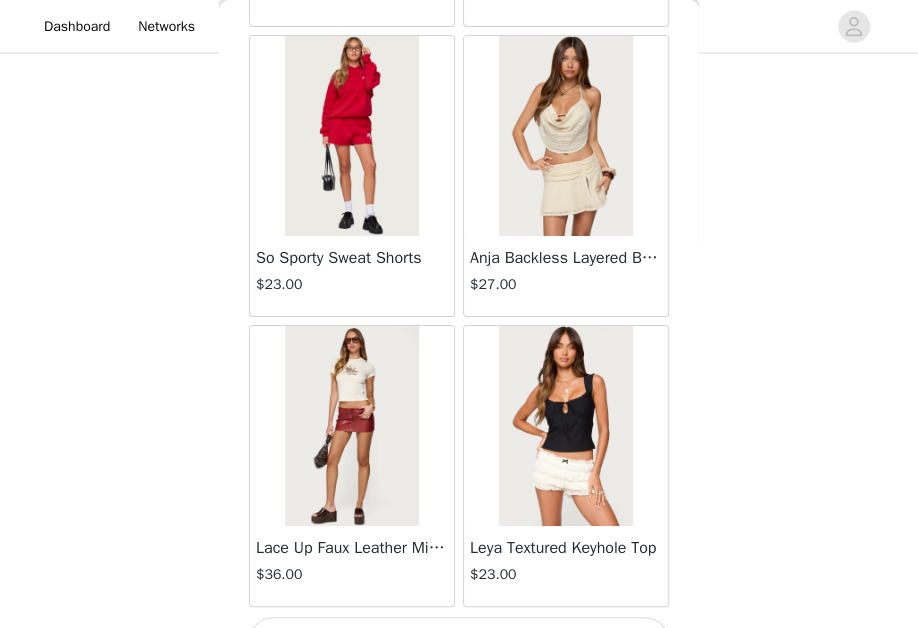 click on "Load More" at bounding box center (459, 641) 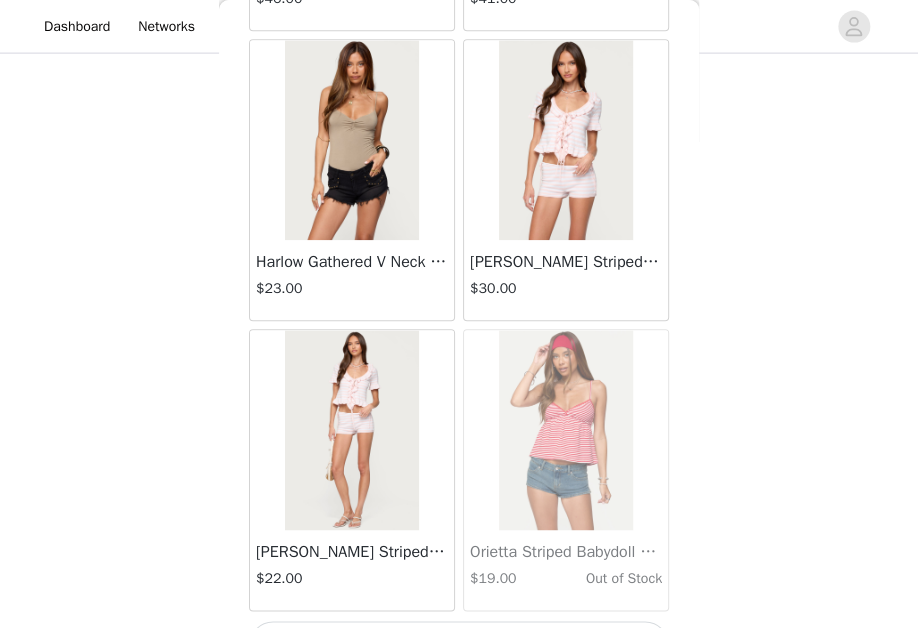 click on "Load More" at bounding box center [459, 645] 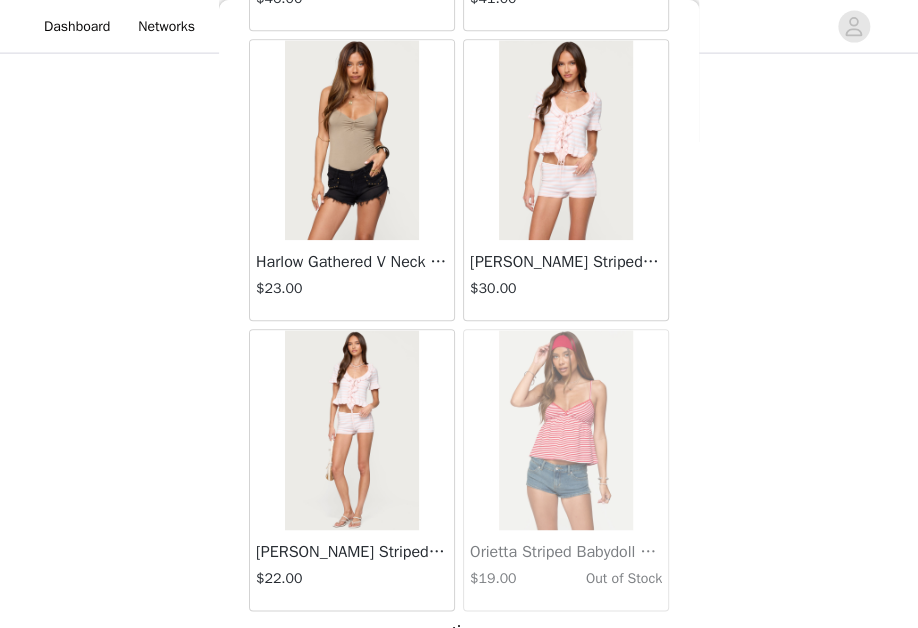scroll, scrollTop: 37172, scrollLeft: 0, axis: vertical 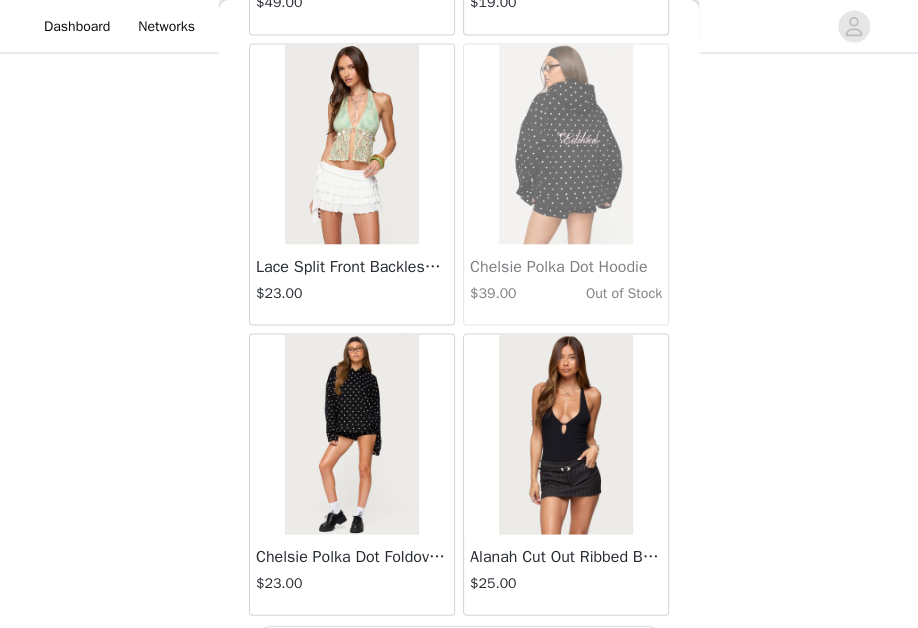 click on "Load More" at bounding box center (459, 649) 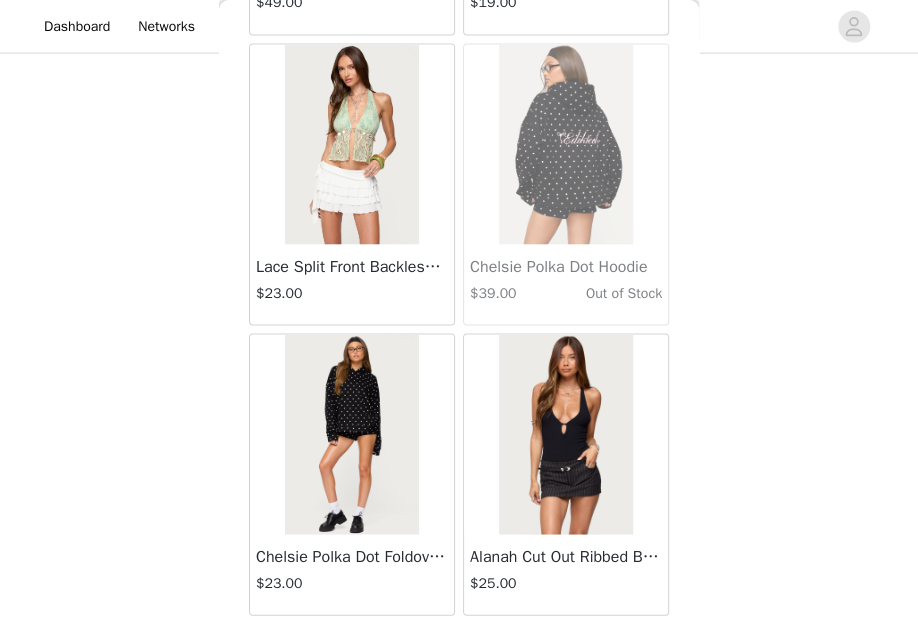 scroll, scrollTop: 40068, scrollLeft: 0, axis: vertical 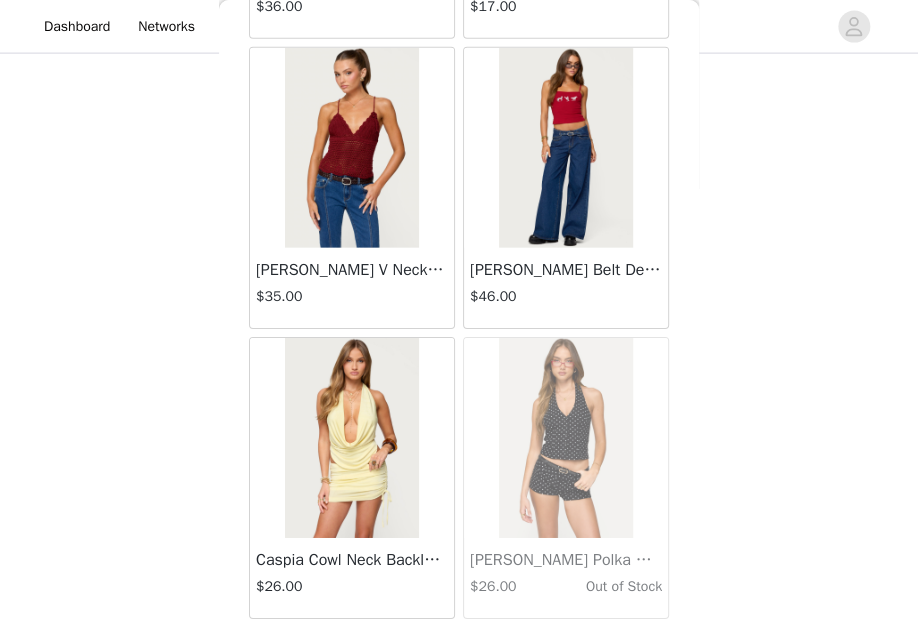 click on "Load More" at bounding box center [459, 653] 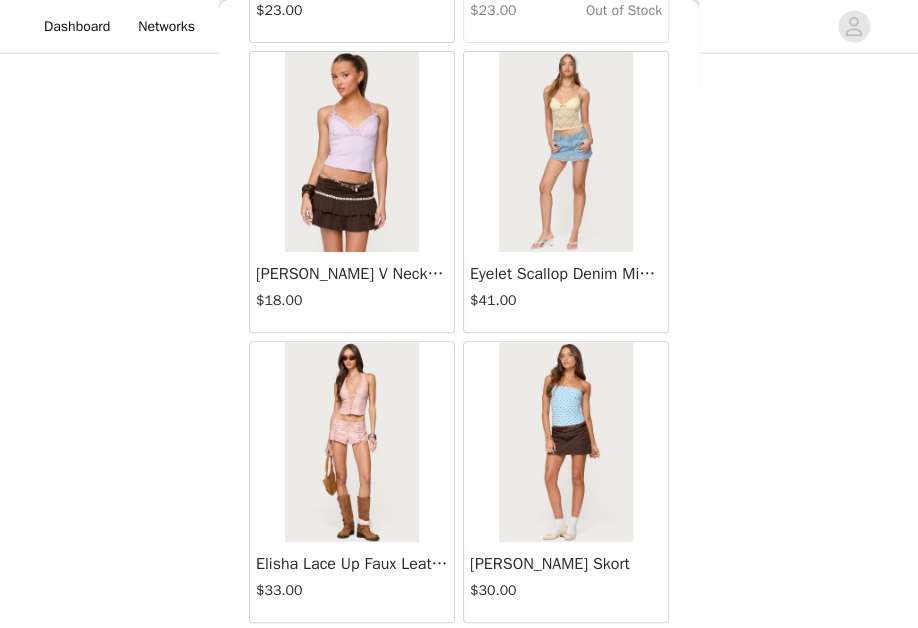 click on "Load More" at bounding box center [459, 657] 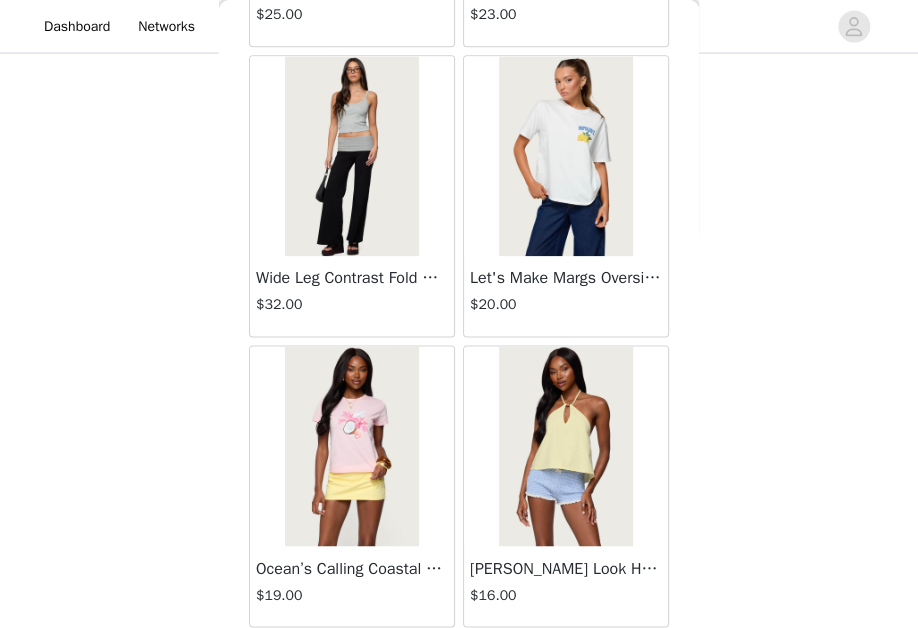 click on "Load More" at bounding box center [459, 661] 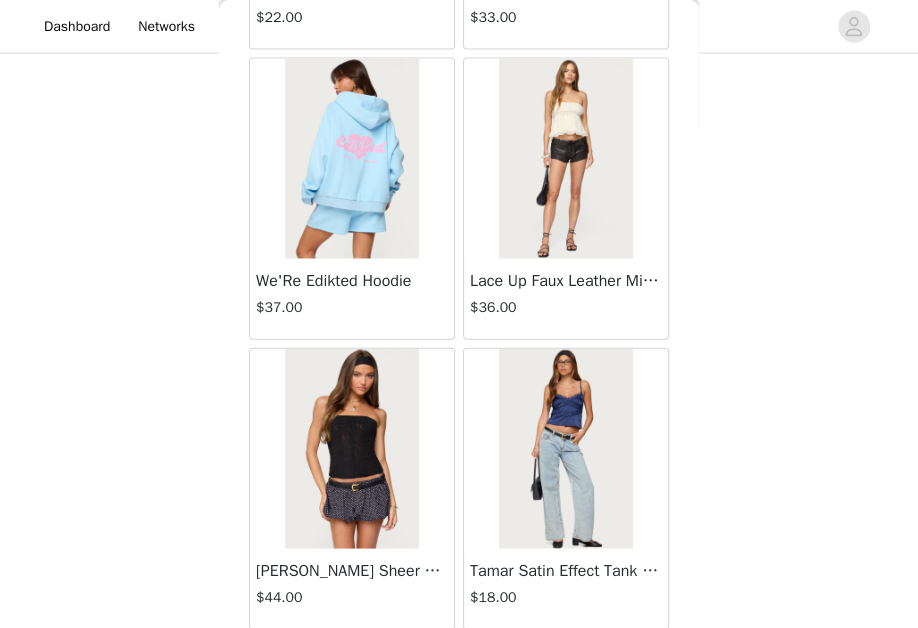scroll, scrollTop: 51661, scrollLeft: 0, axis: vertical 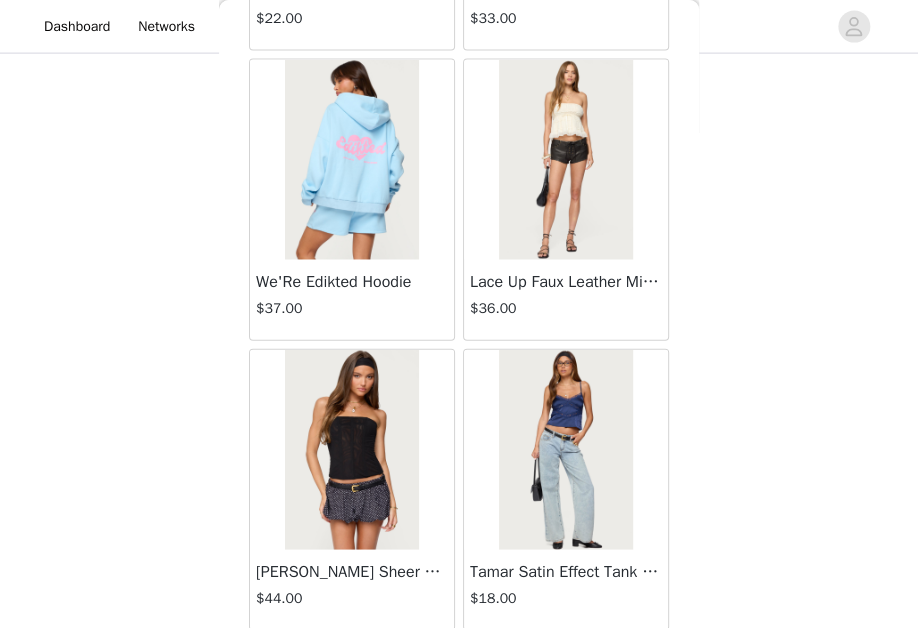 click on "Load More" at bounding box center [459, 665] 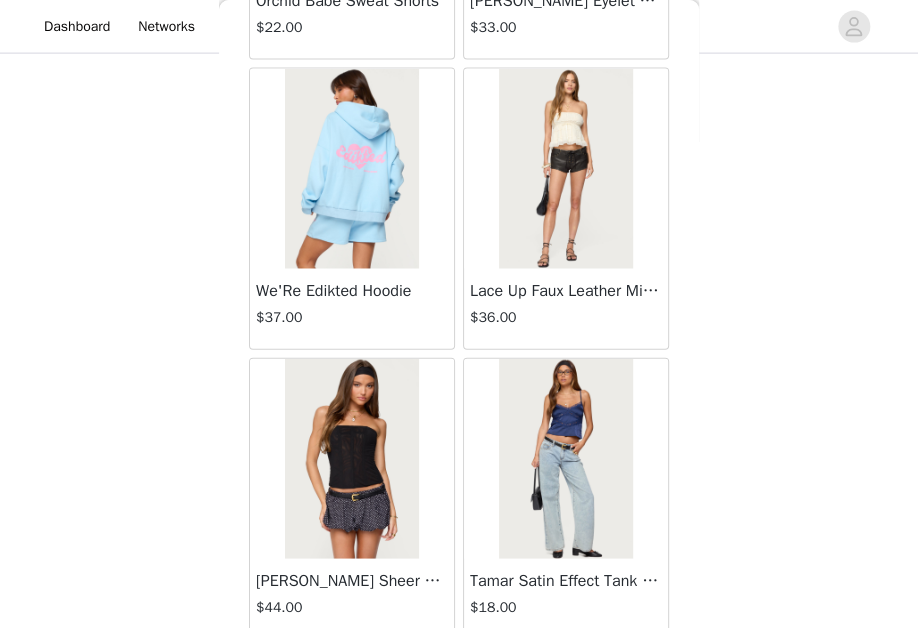 scroll, scrollTop: 1340, scrollLeft: 0, axis: vertical 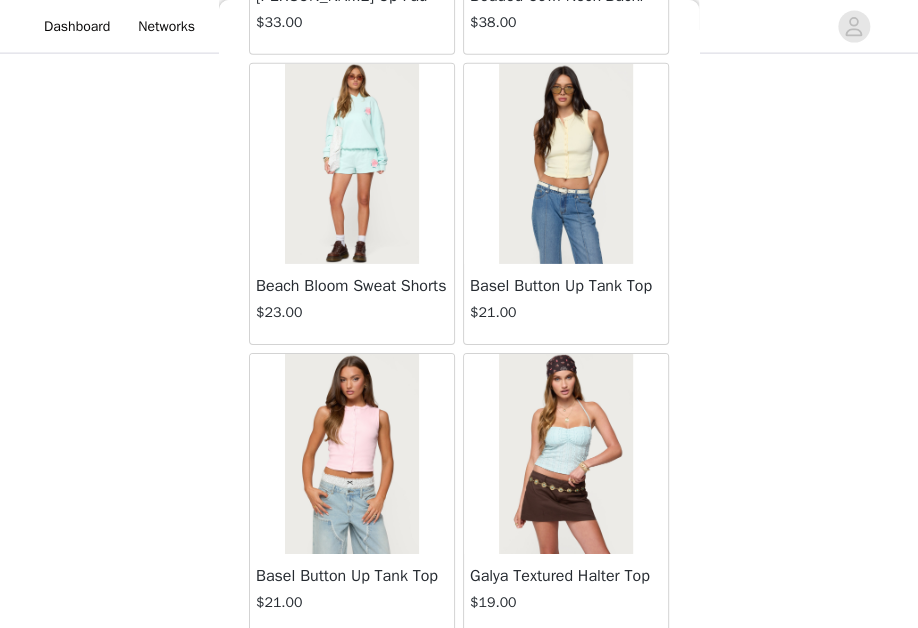click on "Load More" at bounding box center (459, 669) 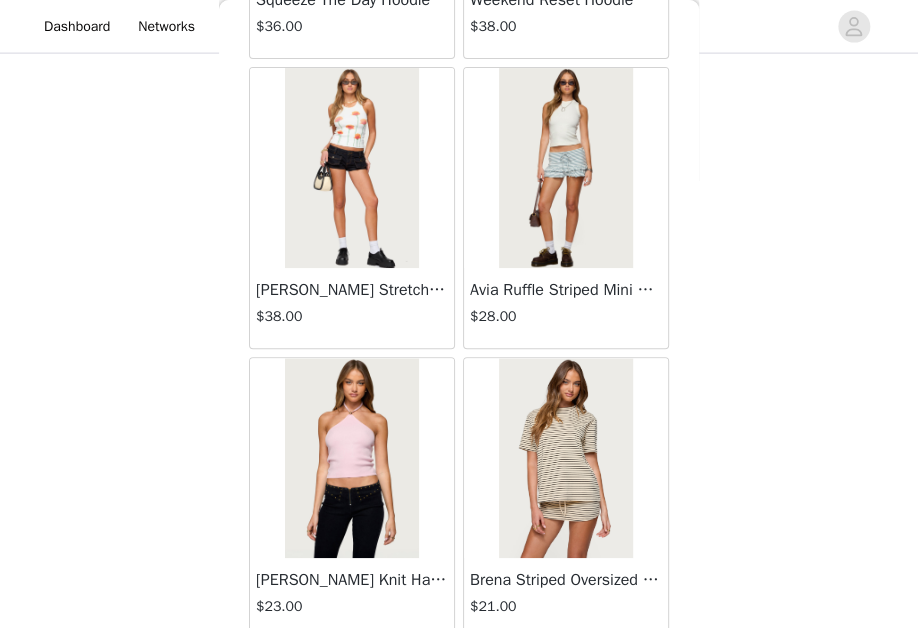 click on "Load More" at bounding box center [459, 673] 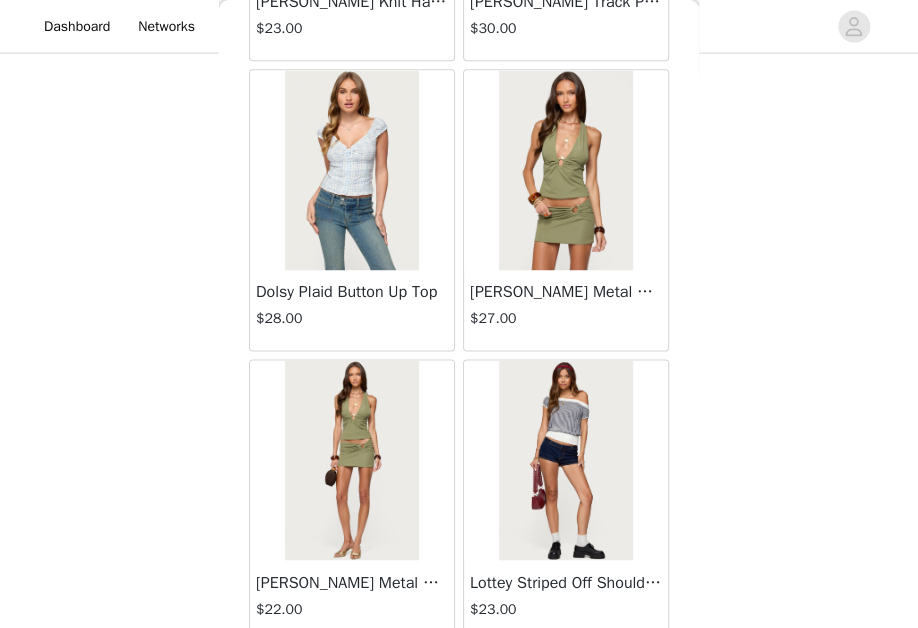 scroll, scrollTop: 60349, scrollLeft: 0, axis: vertical 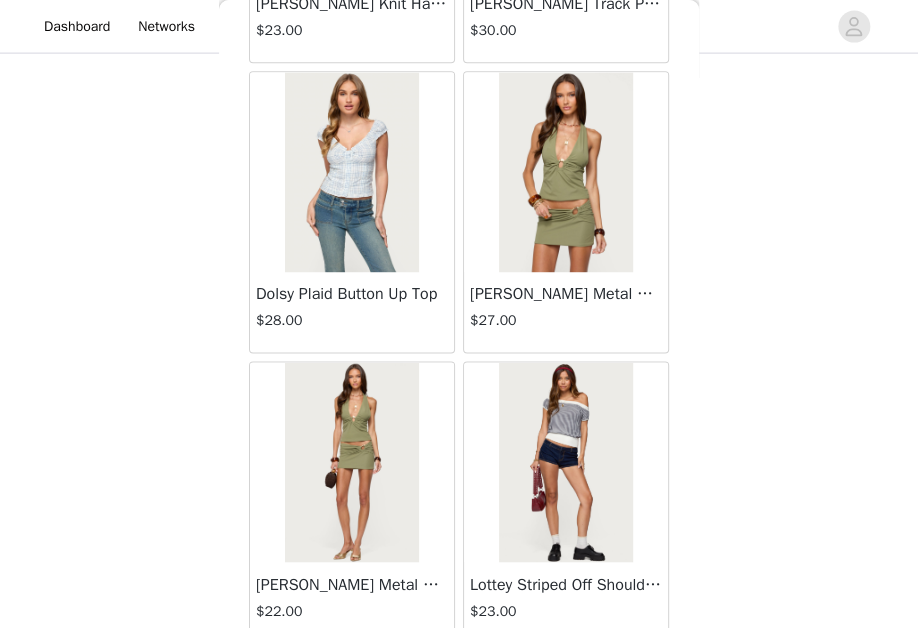 click on "Load More" at bounding box center (459, 677) 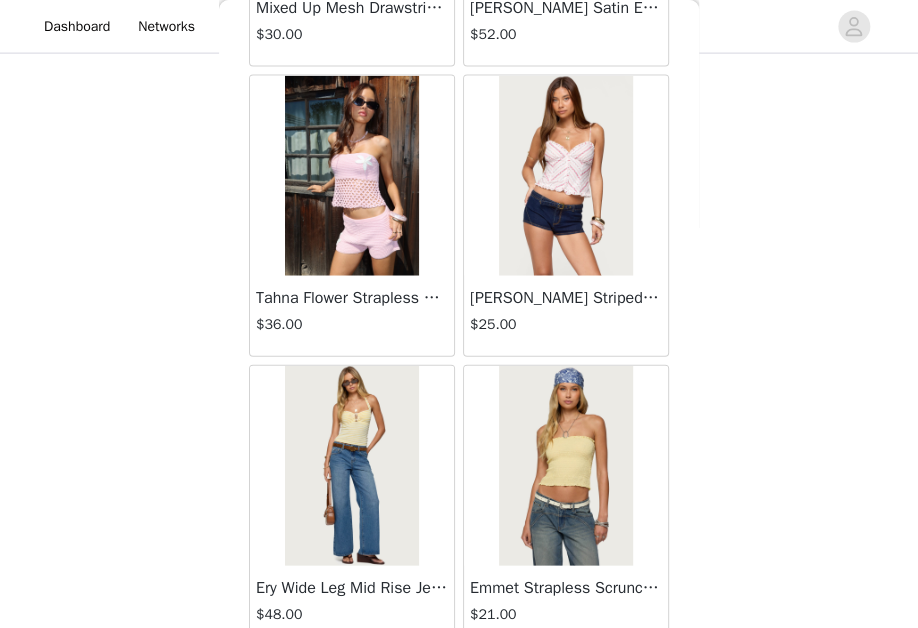 click on "Load More" at bounding box center (459, 681) 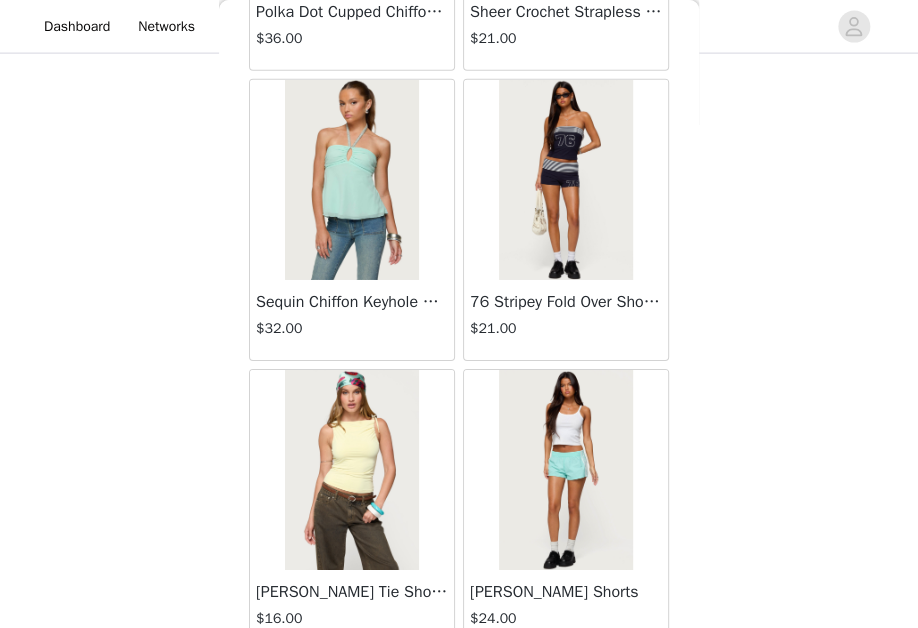 click on "Load More" at bounding box center [459, 685] 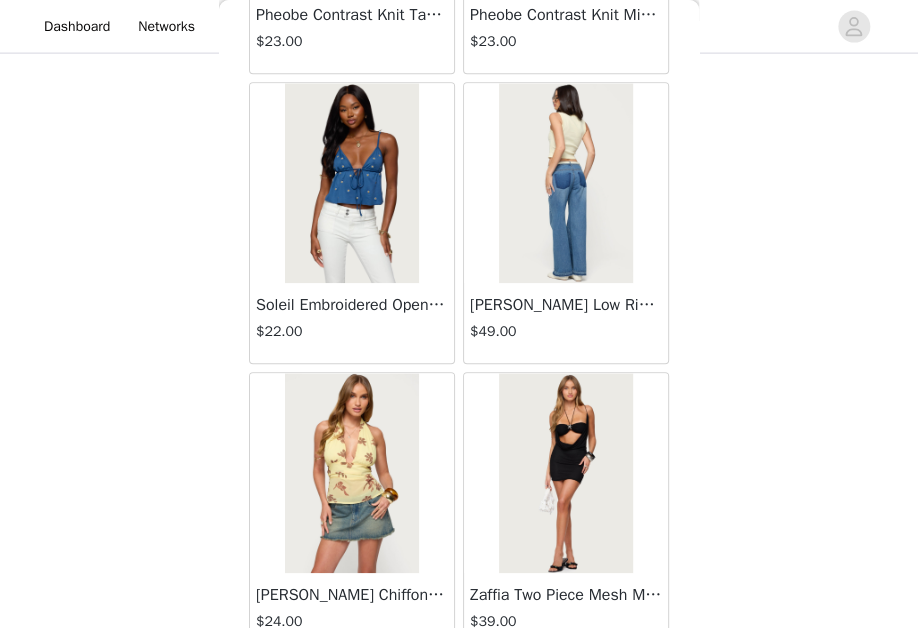 scroll, scrollTop: 69037, scrollLeft: 0, axis: vertical 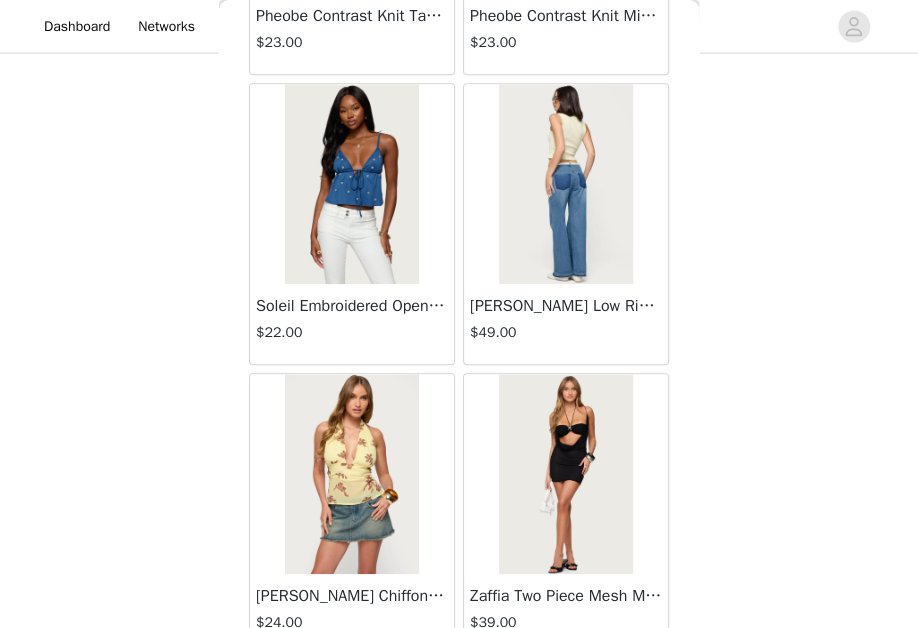 click on "Load More" at bounding box center [459, 689] 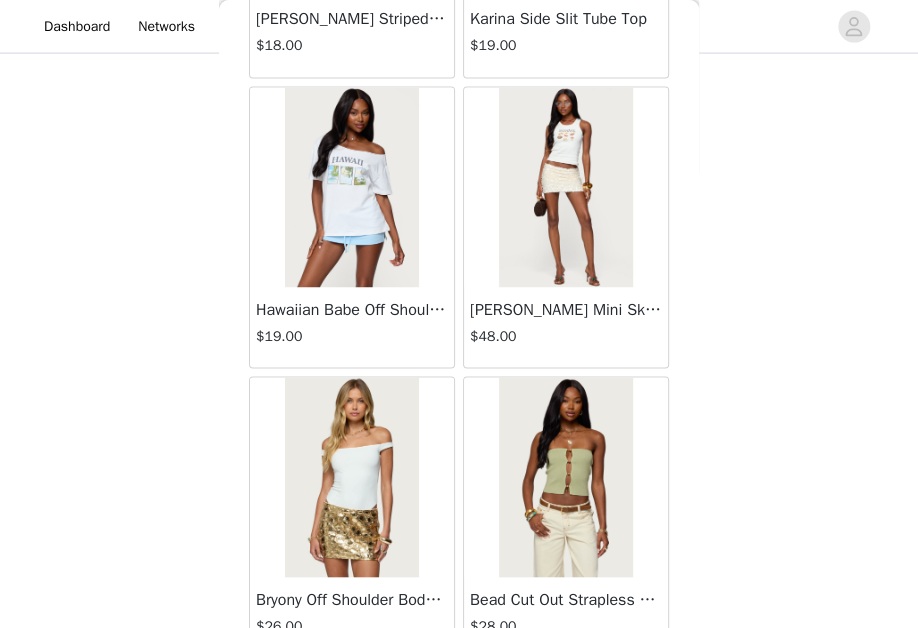 scroll, scrollTop: 71933, scrollLeft: 0, axis: vertical 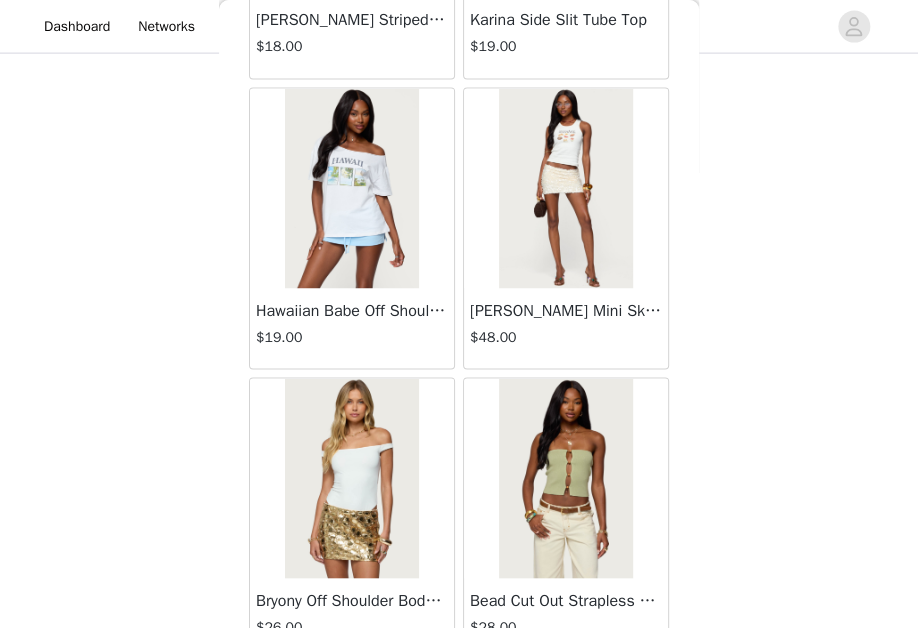 click on "Load More" at bounding box center (459, 693) 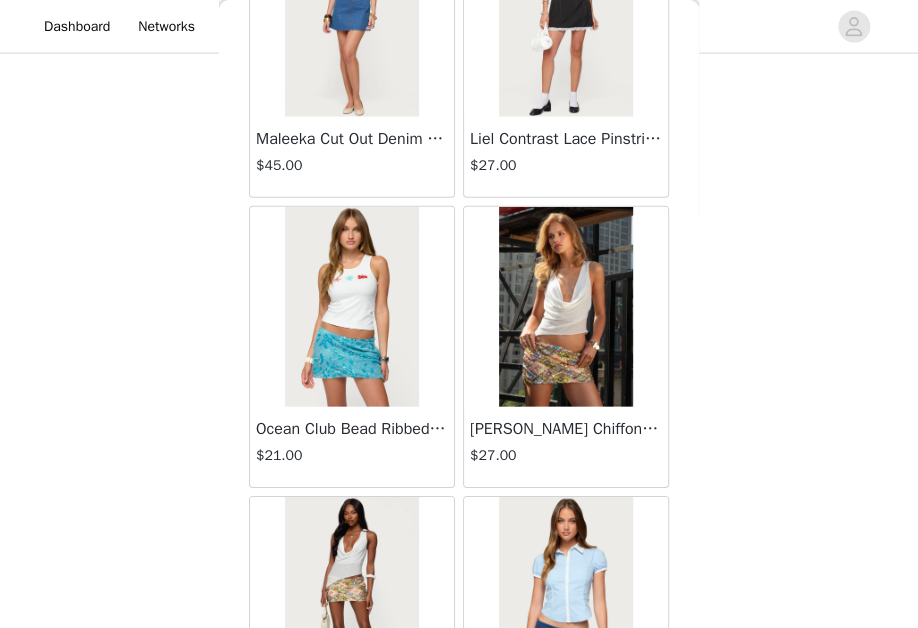 scroll, scrollTop: 70361, scrollLeft: 0, axis: vertical 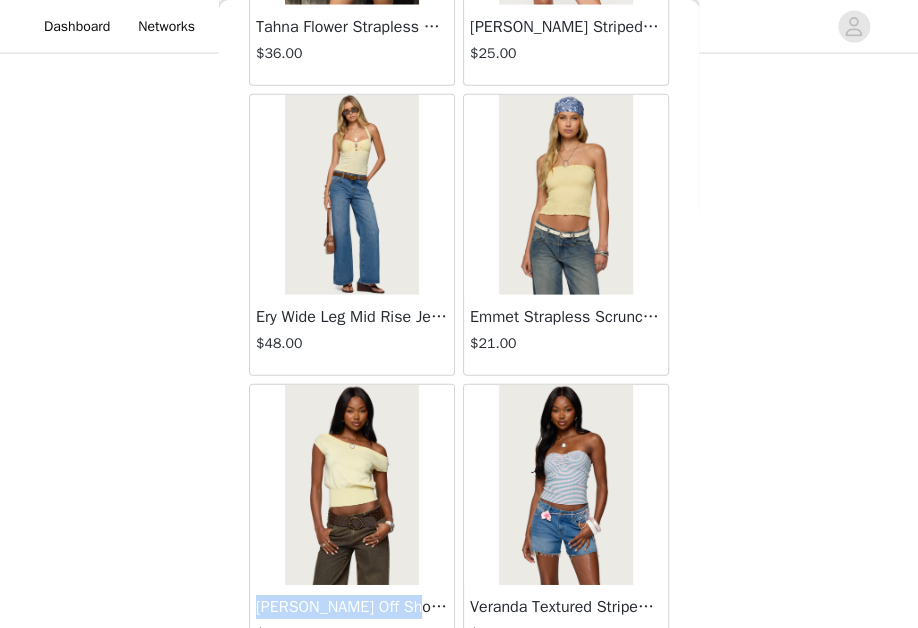 drag, startPoint x: 256, startPoint y: 515, endPoint x: 410, endPoint y: 515, distance: 154 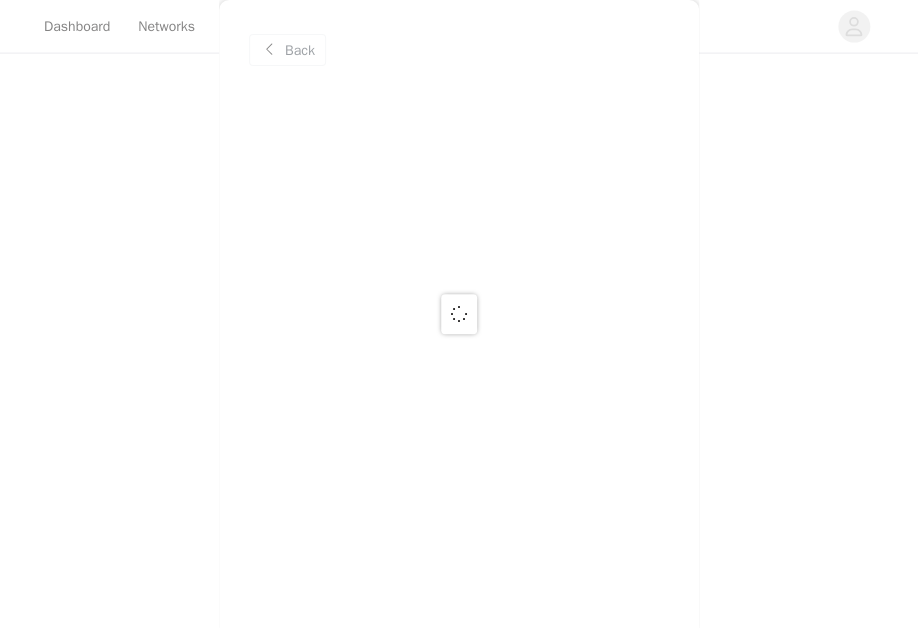 scroll, scrollTop: 0, scrollLeft: 0, axis: both 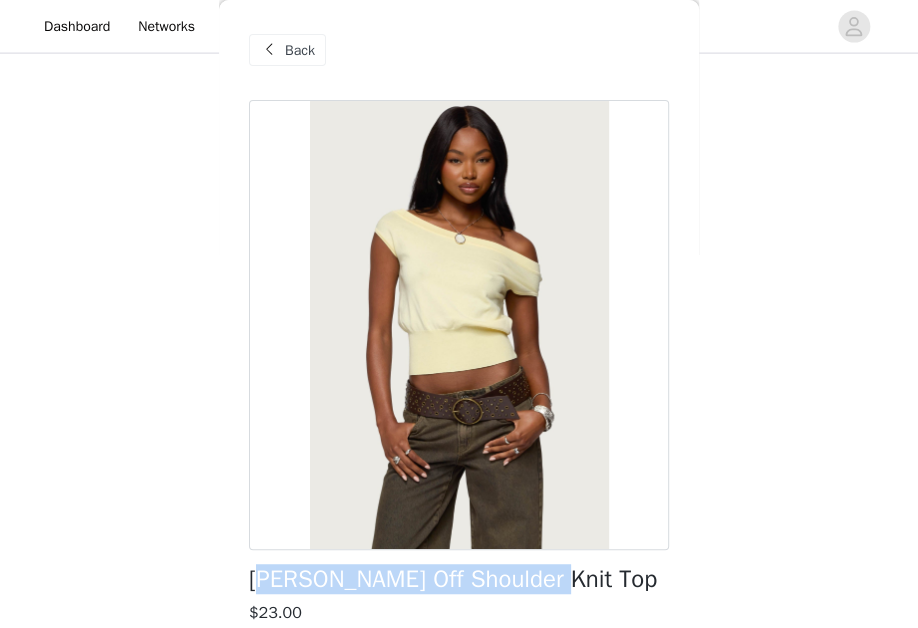 drag, startPoint x: 261, startPoint y: 578, endPoint x: 543, endPoint y: 578, distance: 282 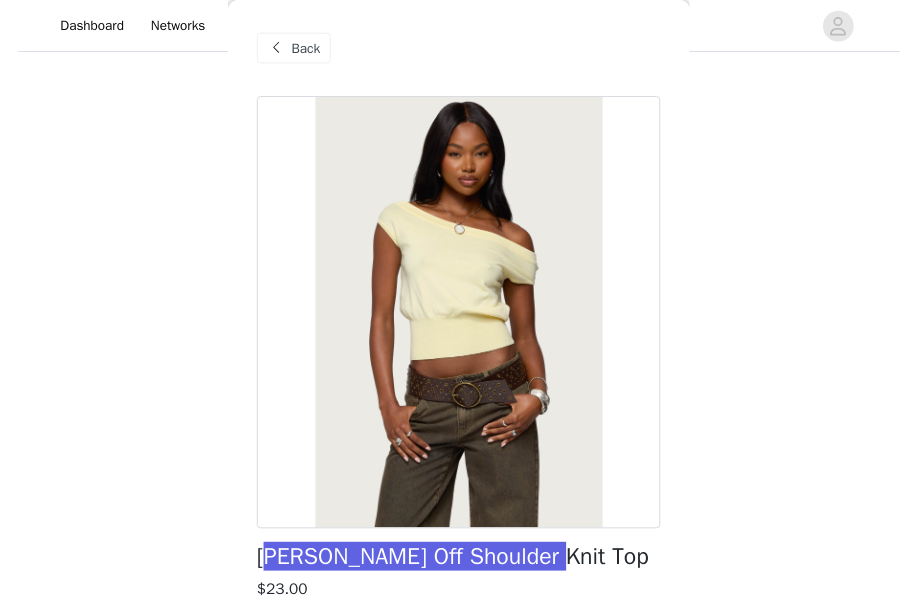 scroll, scrollTop: 0, scrollLeft: 0, axis: both 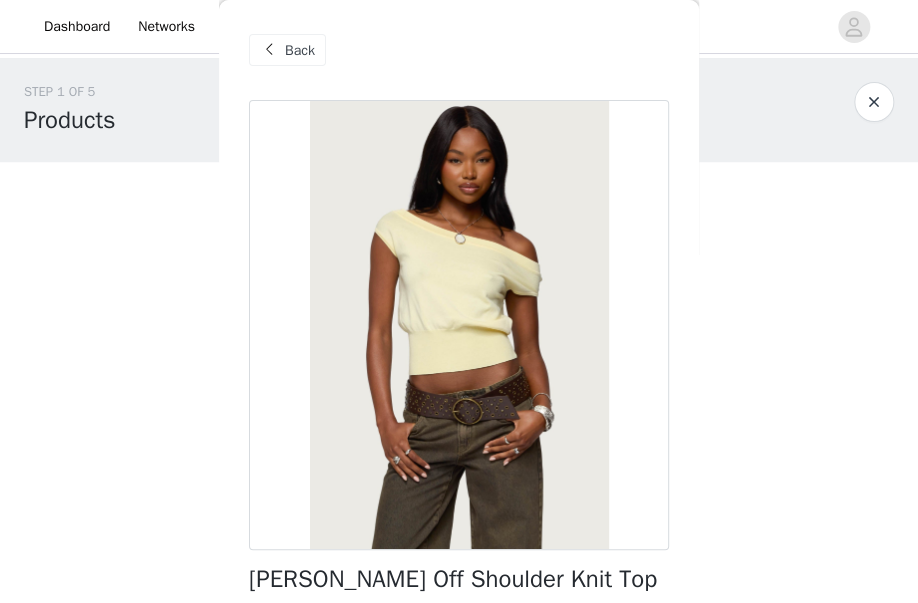 click at bounding box center (459, 325) 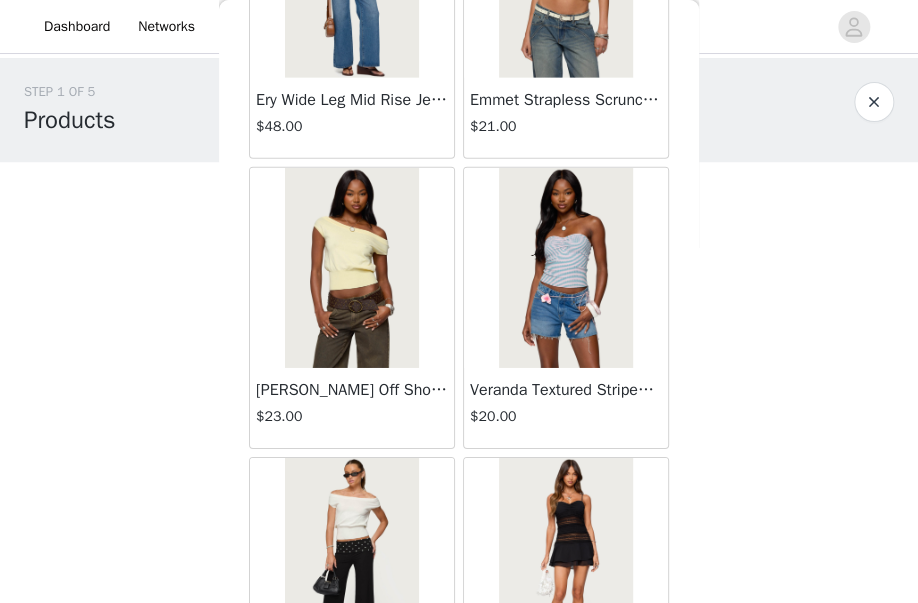 scroll, scrollTop: 44330, scrollLeft: 0, axis: vertical 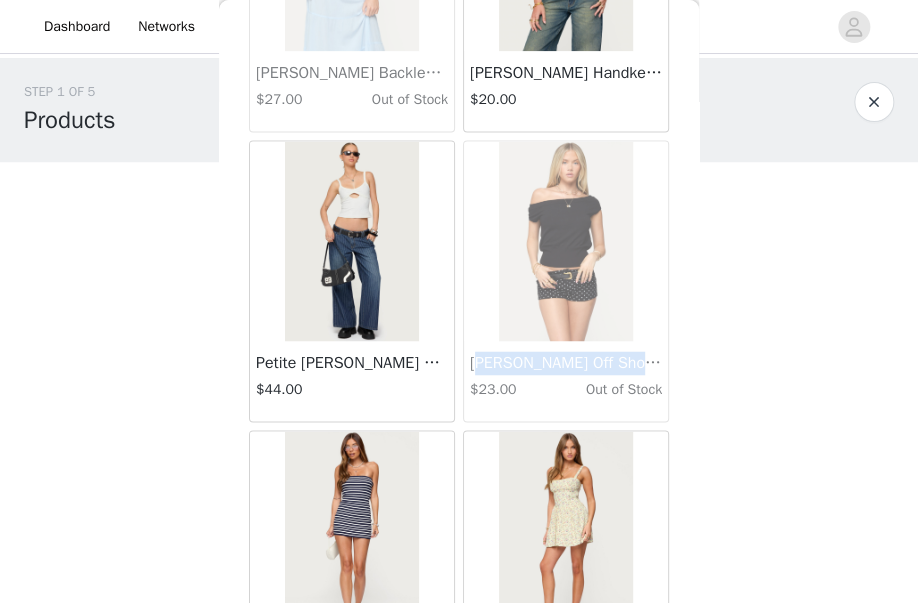 click at bounding box center (565, 241) 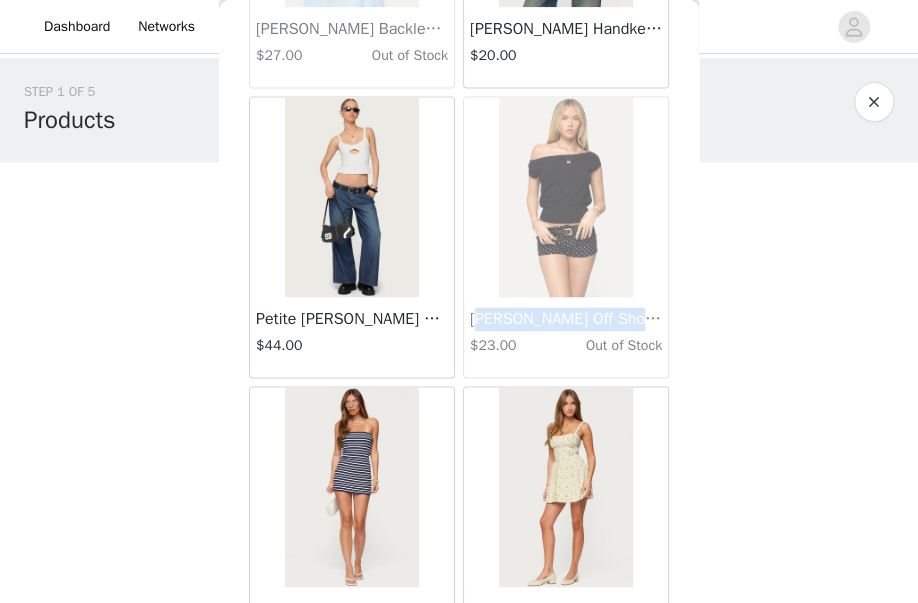 scroll, scrollTop: 44366, scrollLeft: 0, axis: vertical 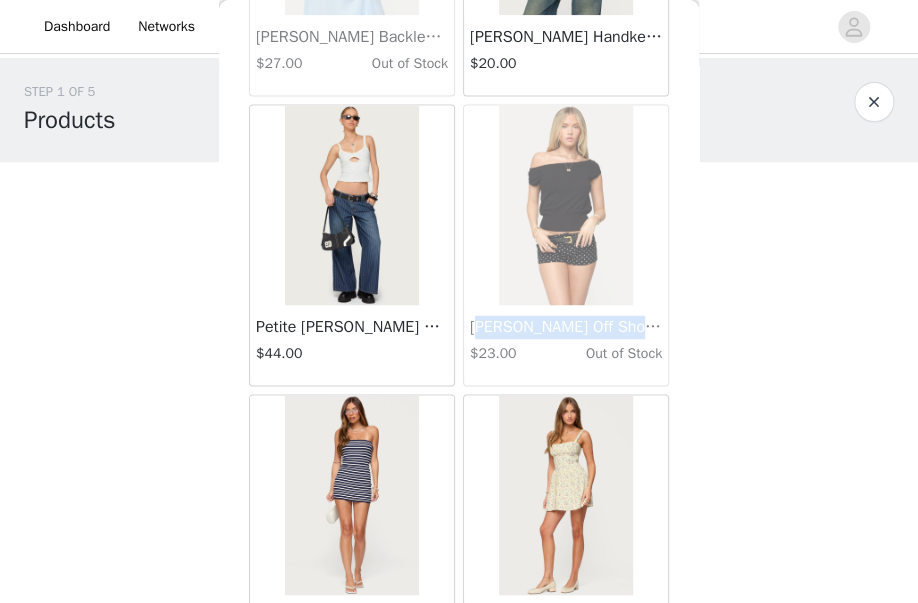 click at bounding box center [565, 205] 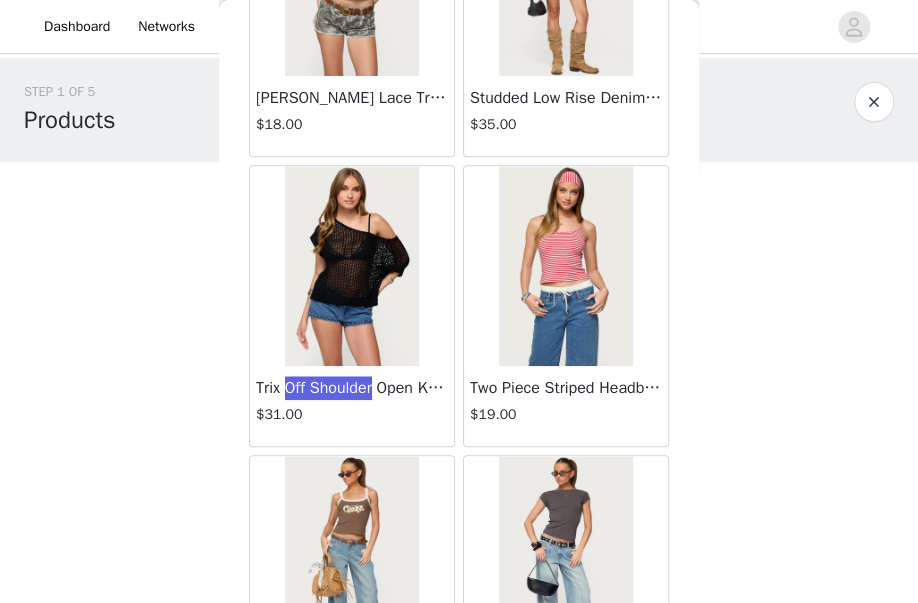 scroll, scrollTop: 60548, scrollLeft: 0, axis: vertical 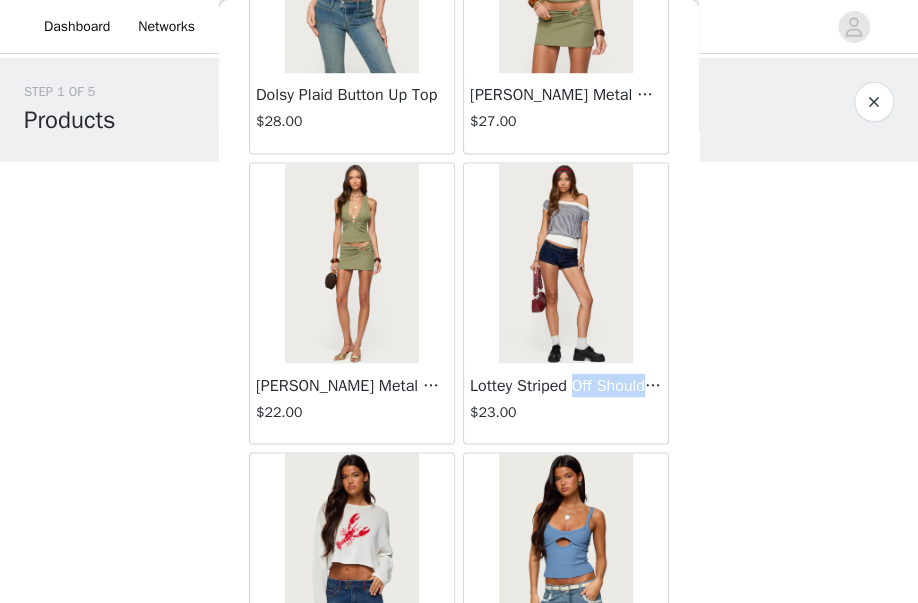 click at bounding box center [565, 263] 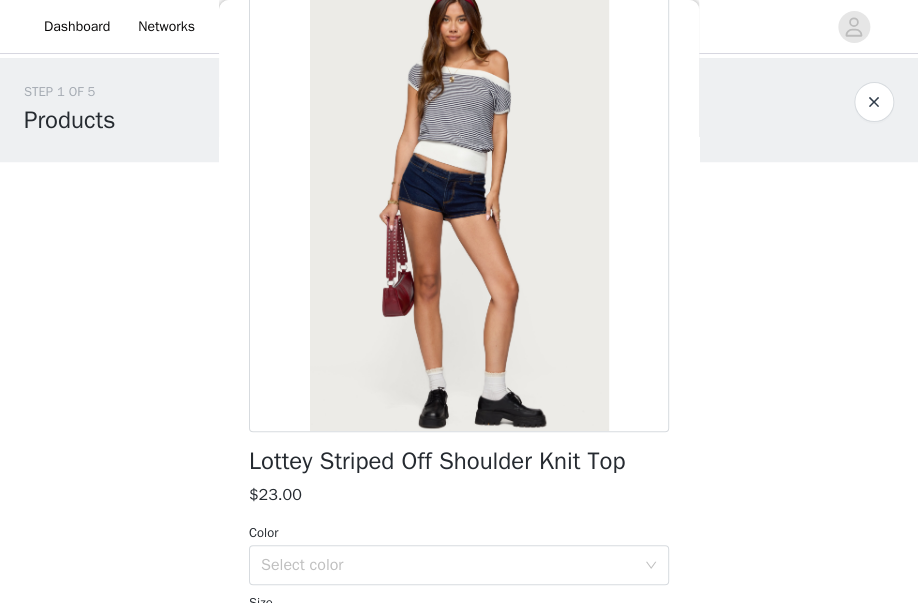scroll, scrollTop: 276, scrollLeft: 0, axis: vertical 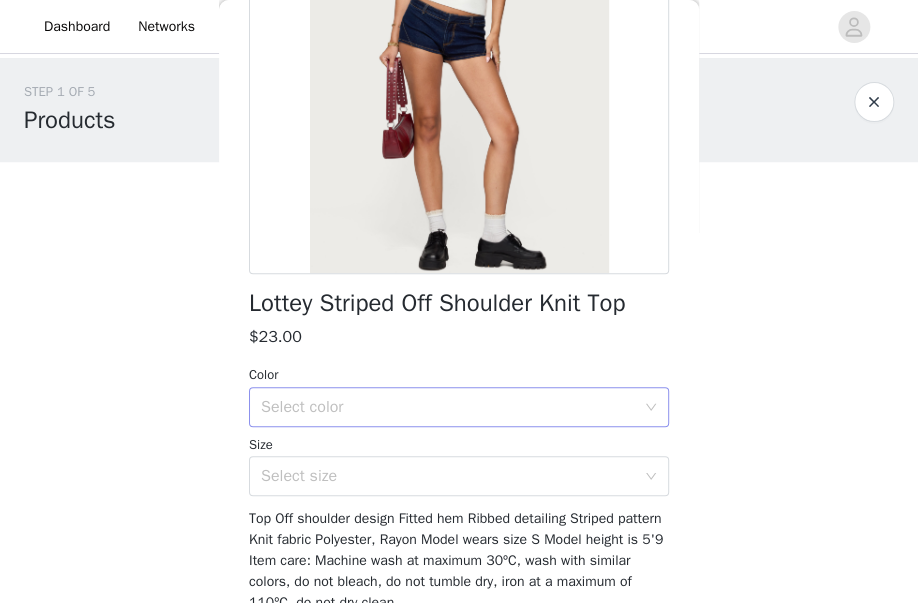 click on "Select color" at bounding box center [448, 407] 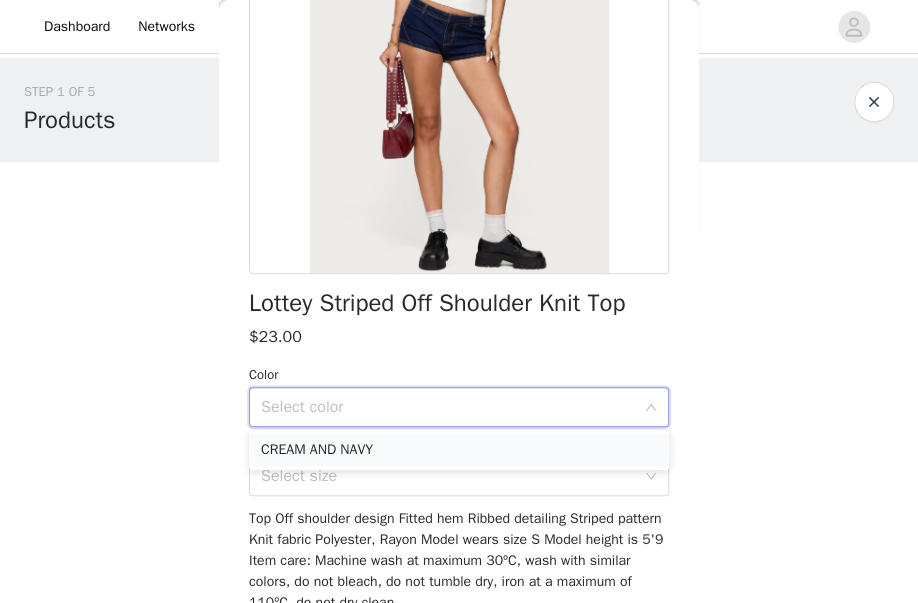click on "CREAM AND NAVY" at bounding box center [459, 450] 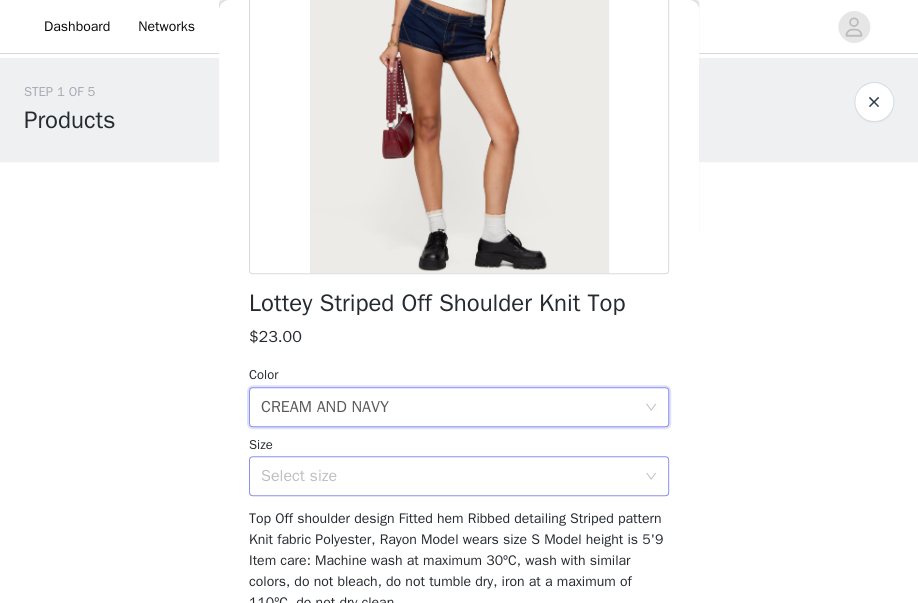 click on "Select size" at bounding box center (448, 476) 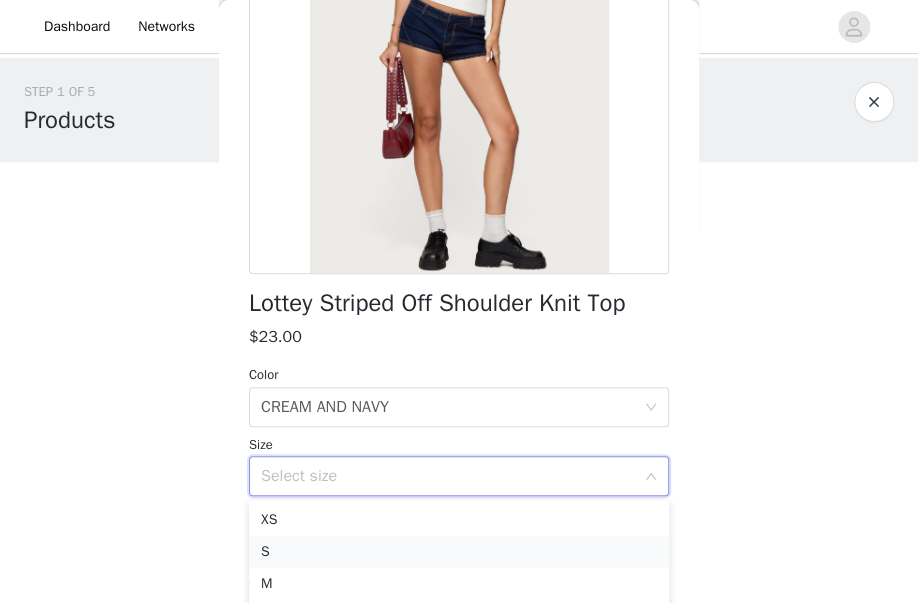 click on "S" at bounding box center (459, 552) 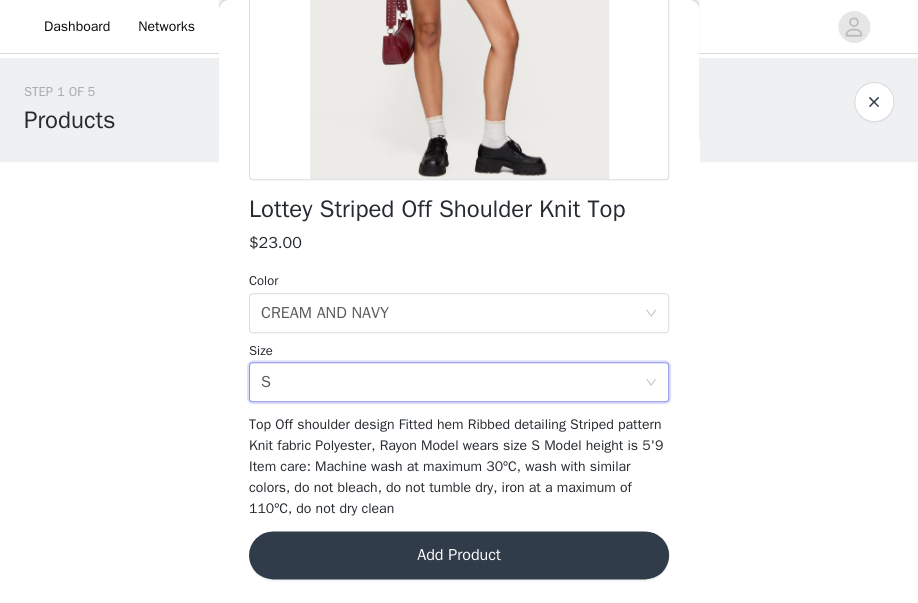 scroll, scrollTop: 369, scrollLeft: 0, axis: vertical 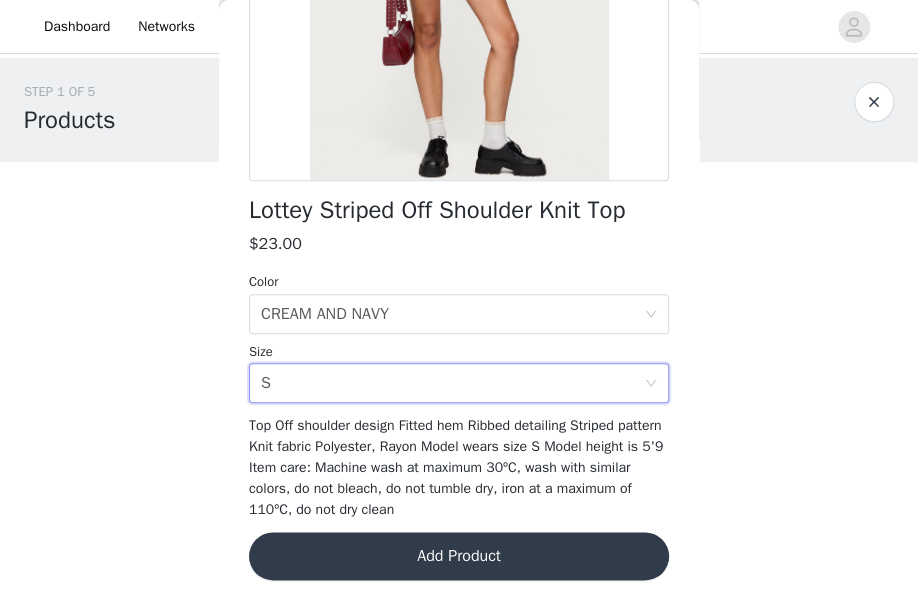 click on "Add Product" at bounding box center (459, 556) 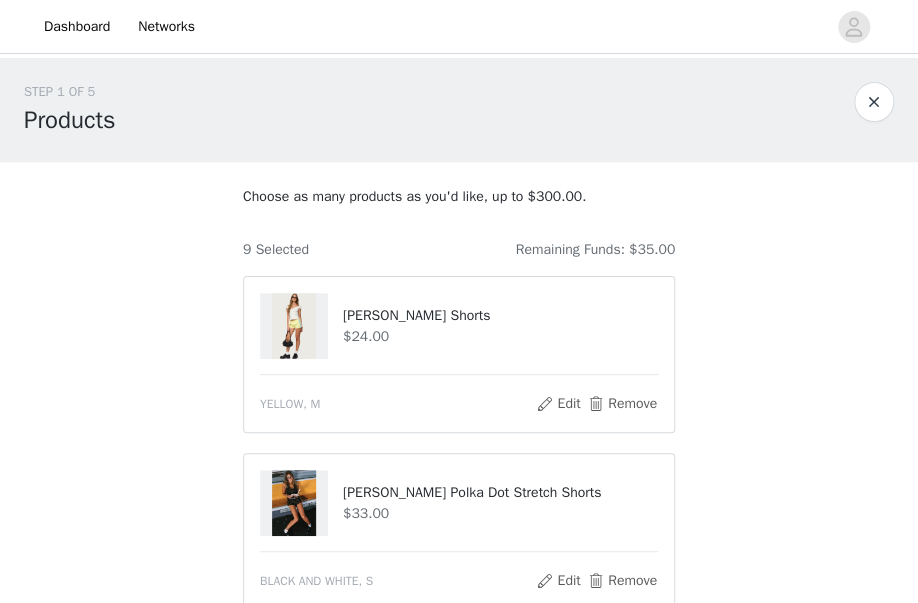scroll, scrollTop: 0, scrollLeft: 0, axis: both 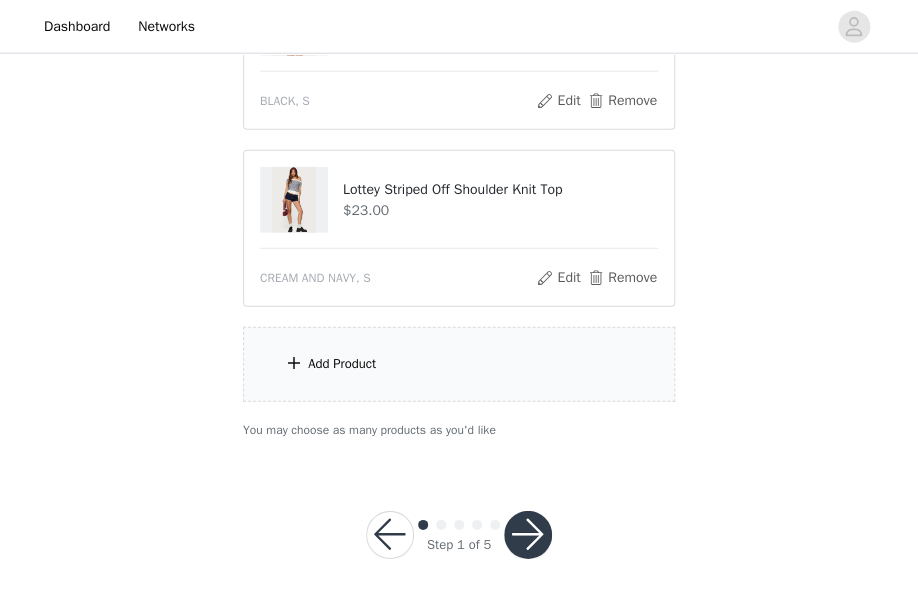 click on "Add Product" at bounding box center [459, 364] 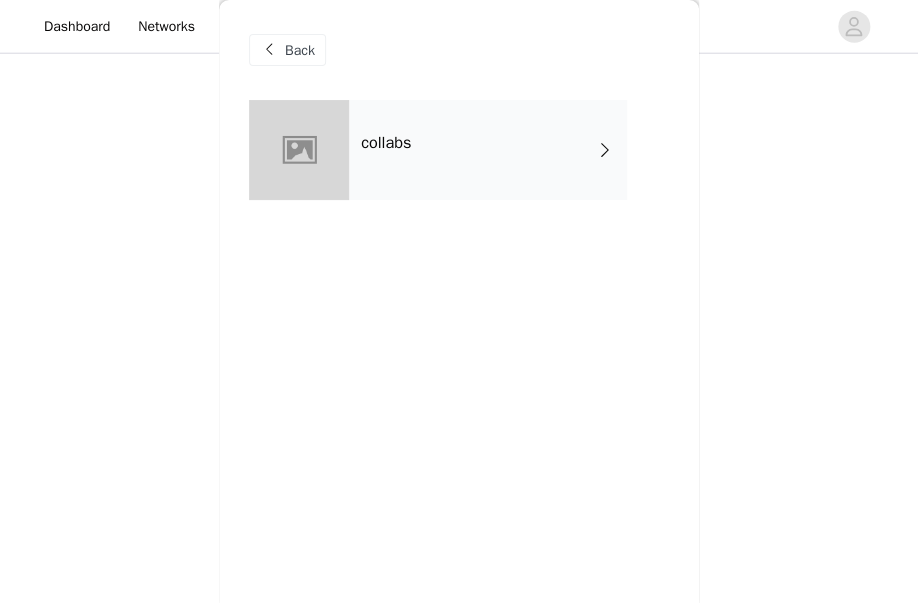 click on "collabs" at bounding box center [488, 150] 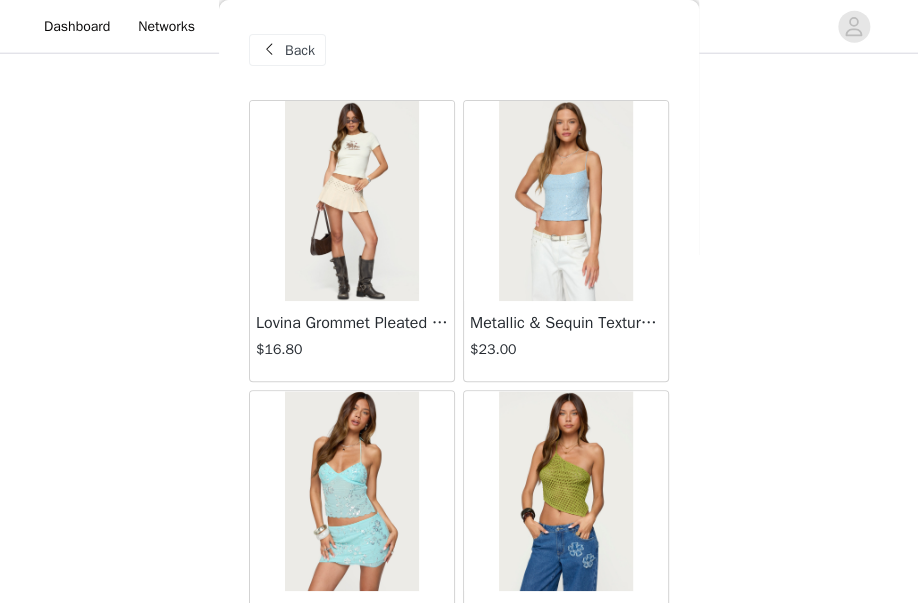 scroll, scrollTop: 697, scrollLeft: 0, axis: vertical 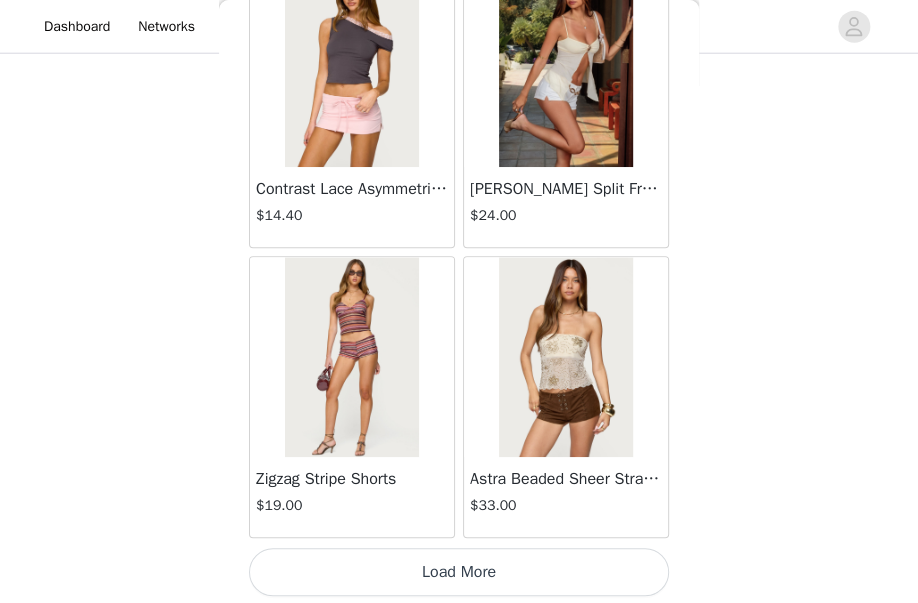 click on "Load More" at bounding box center [459, 572] 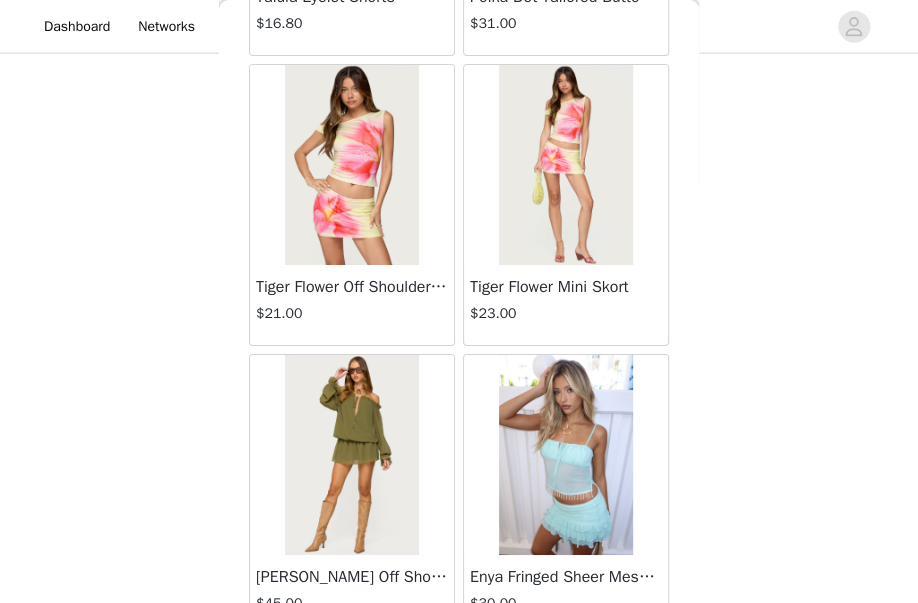 scroll, scrollTop: 5350, scrollLeft: 0, axis: vertical 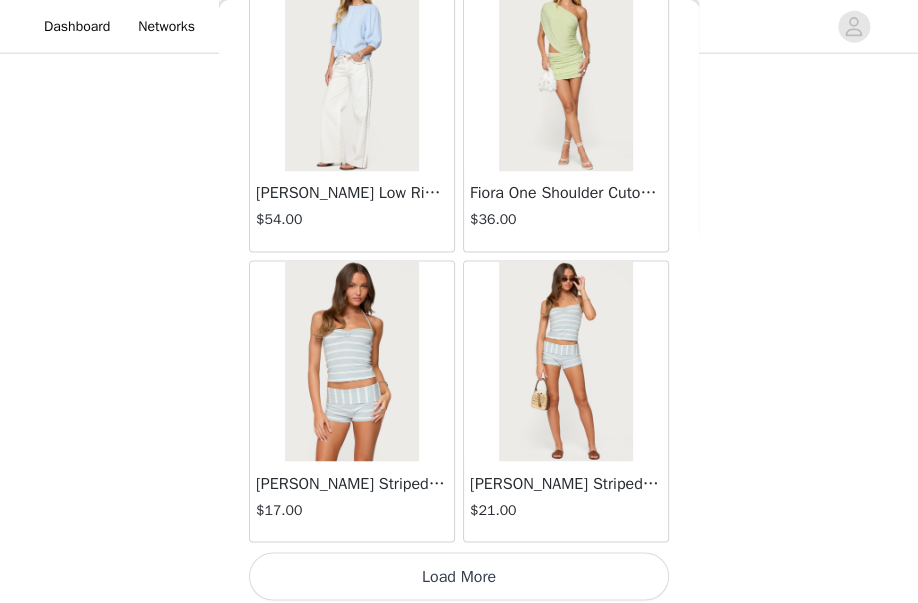 click on "Load More" at bounding box center [459, 576] 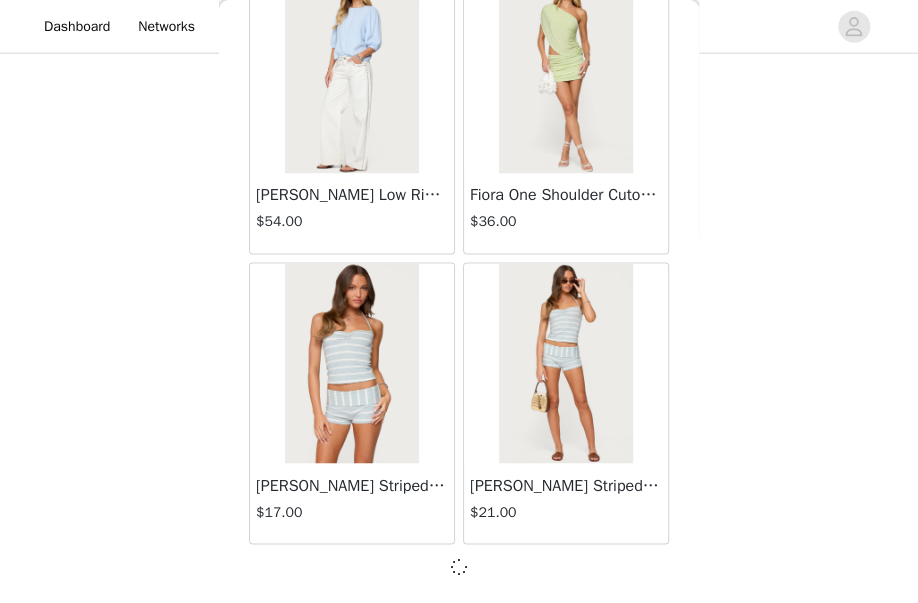 scroll, scrollTop: 5341, scrollLeft: 0, axis: vertical 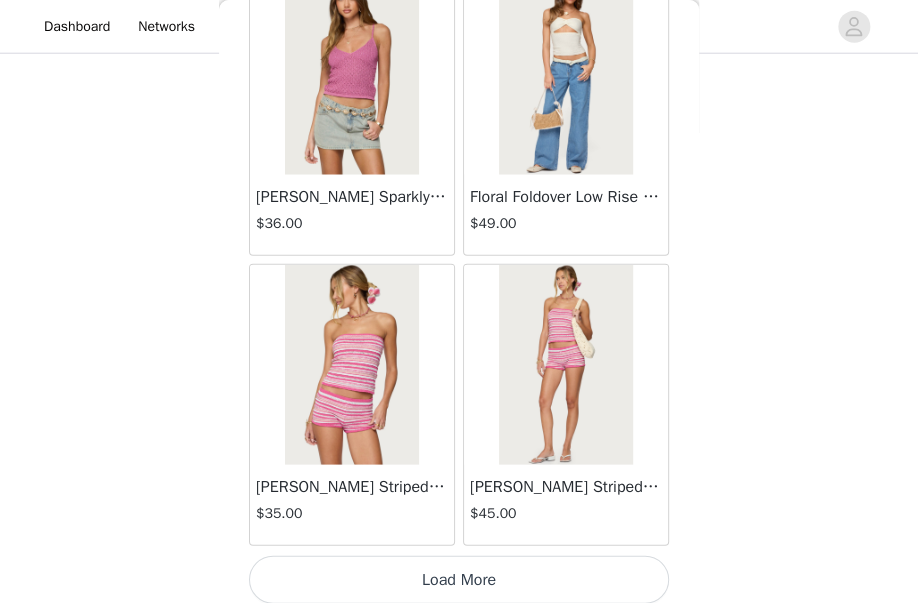 click on "Load More" at bounding box center (459, 580) 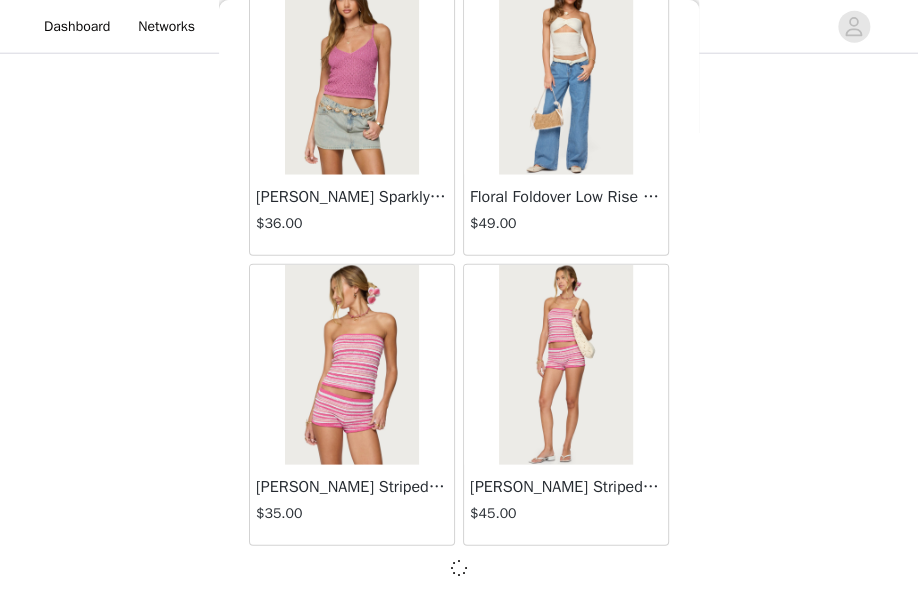 scroll, scrollTop: 8237, scrollLeft: 0, axis: vertical 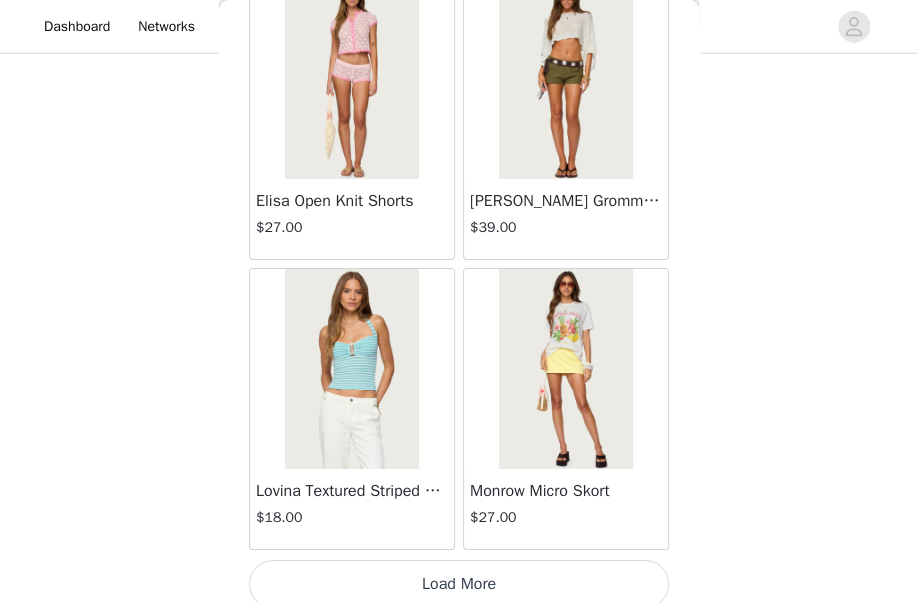 click on "Load More" at bounding box center (459, 584) 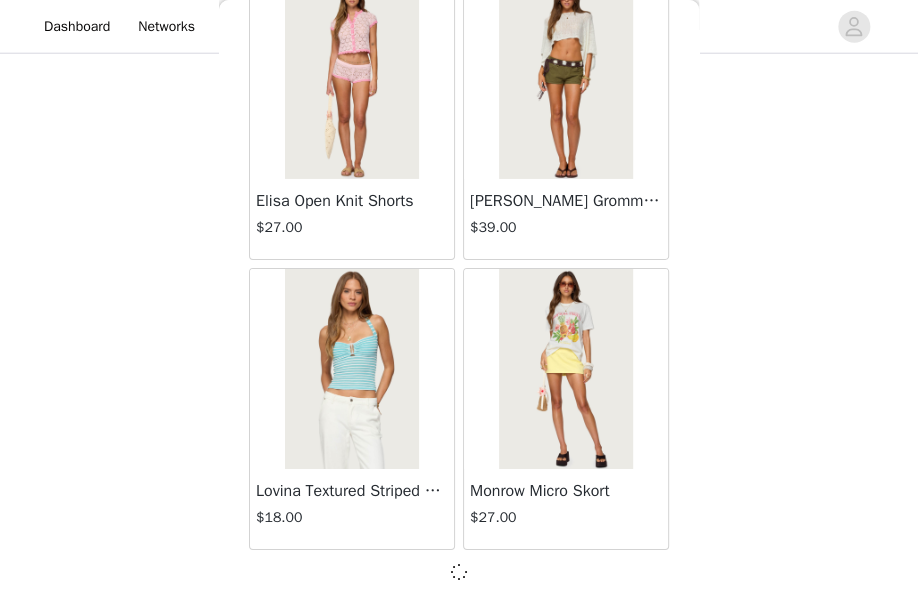 scroll, scrollTop: 11133, scrollLeft: 0, axis: vertical 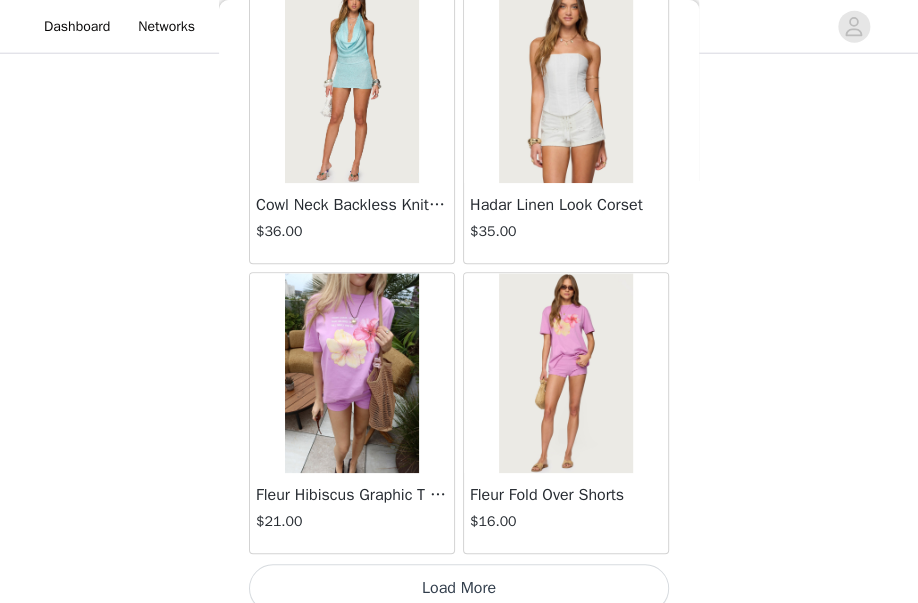 click on "Load More" at bounding box center [459, 588] 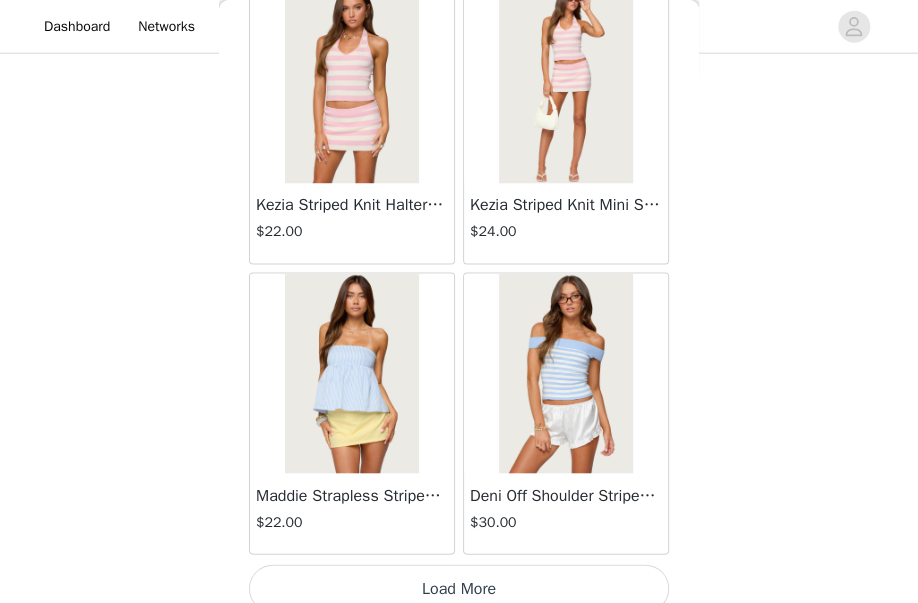 scroll, scrollTop: 16934, scrollLeft: 0, axis: vertical 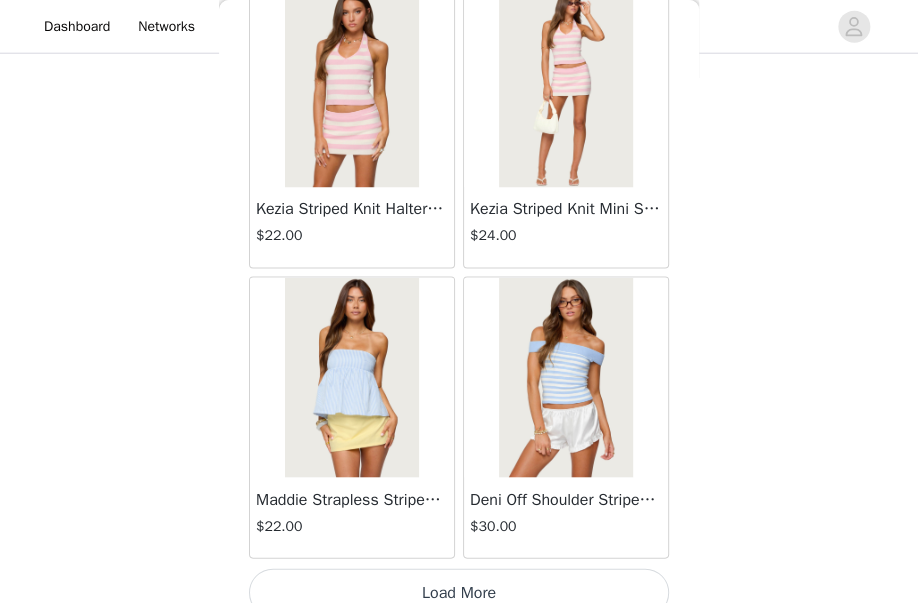 click on "Load More" at bounding box center [459, 592] 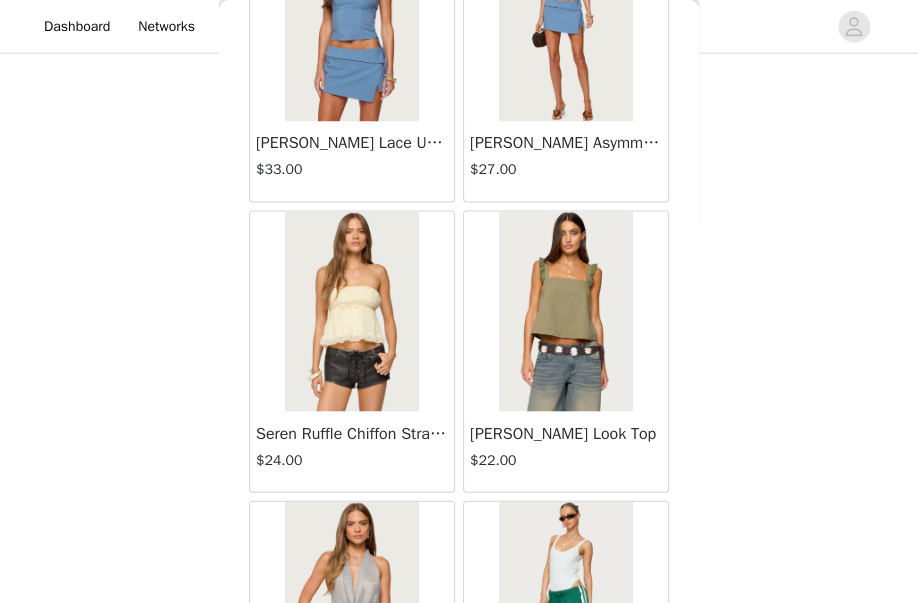 scroll, scrollTop: 19740, scrollLeft: 0, axis: vertical 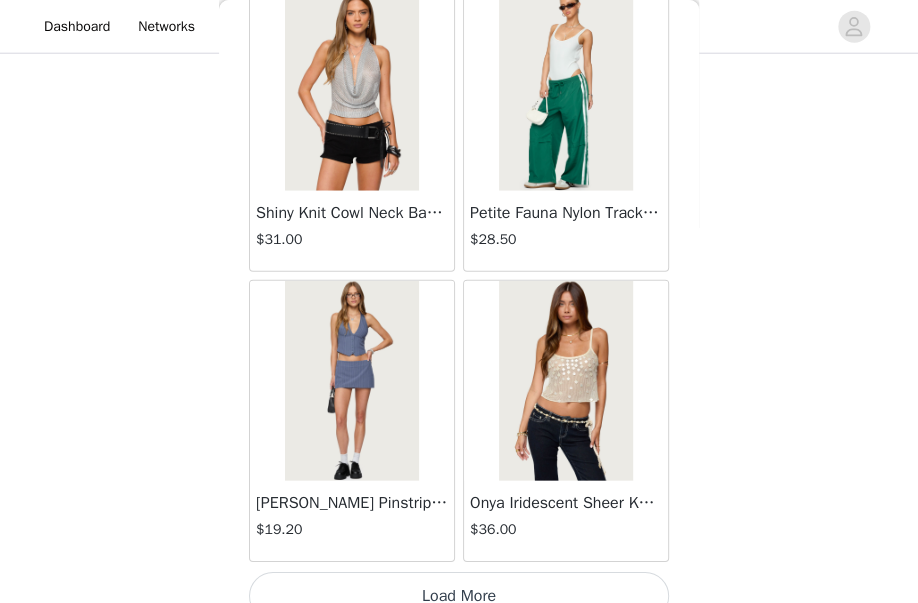 click on "Load More" at bounding box center (459, 596) 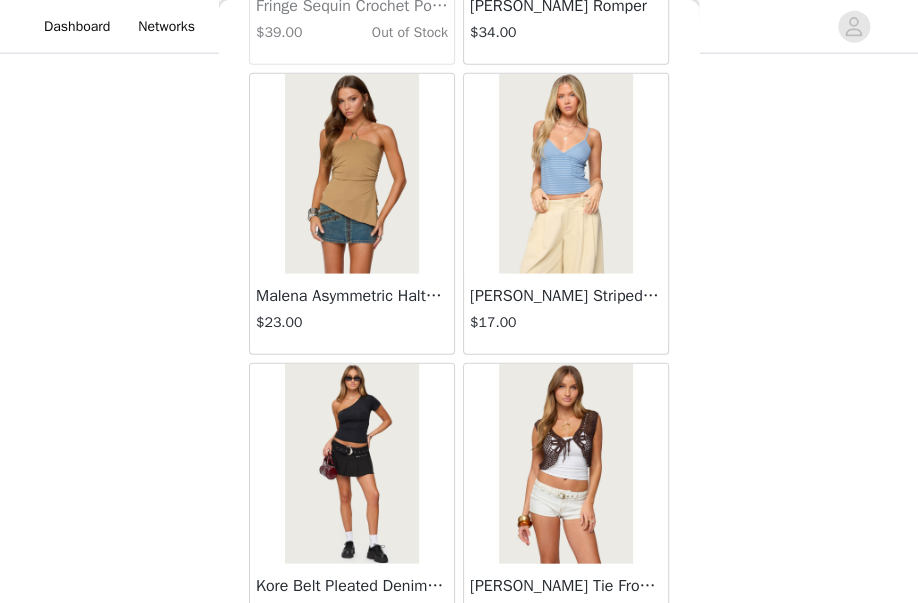 scroll, scrollTop: 22178, scrollLeft: 0, axis: vertical 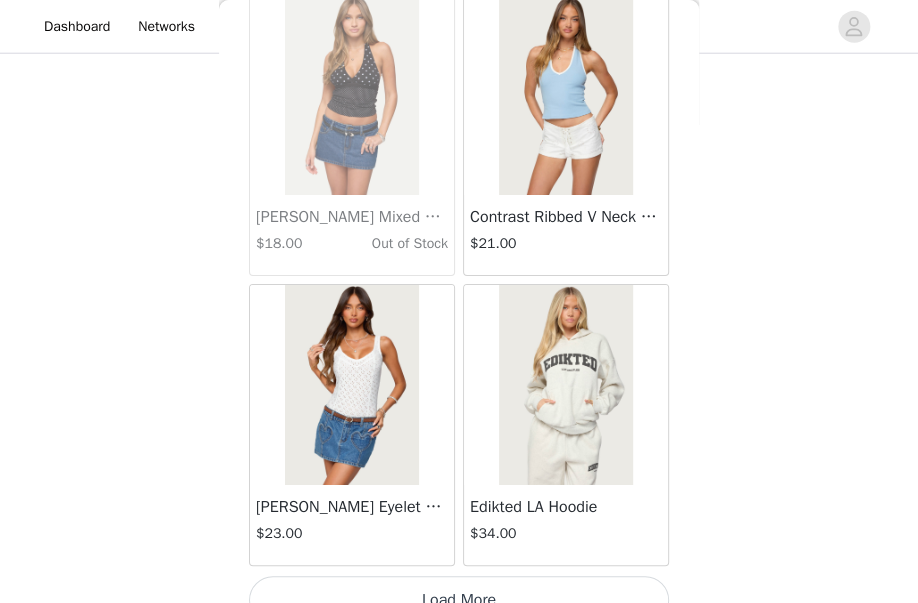 click on "Load More" at bounding box center [459, 600] 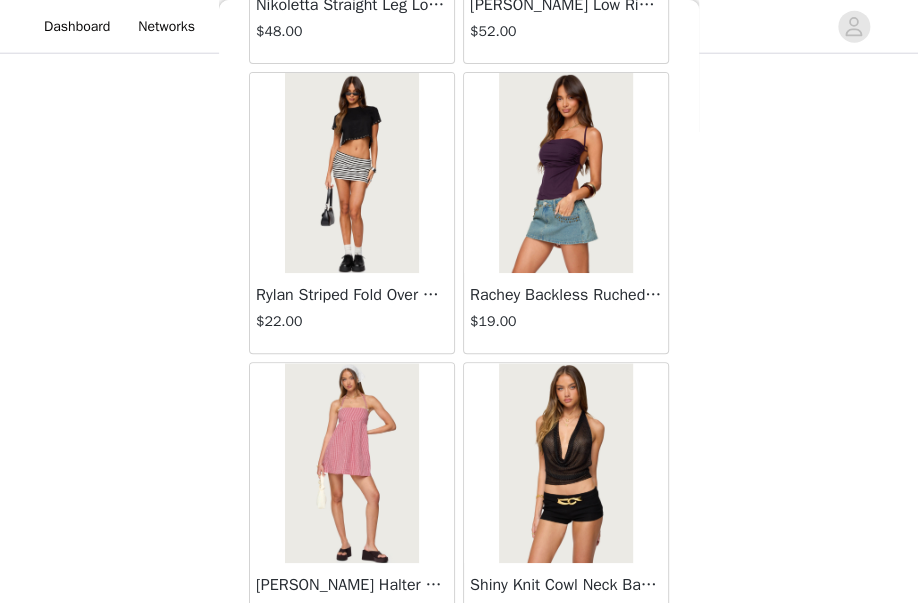 scroll, scrollTop: 25261, scrollLeft: 0, axis: vertical 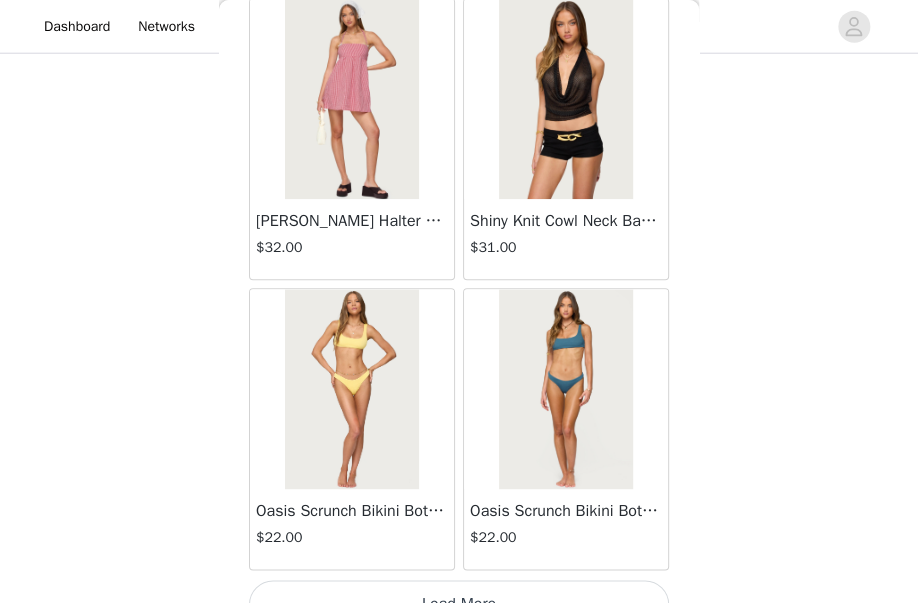 click on "Load More" at bounding box center [459, 604] 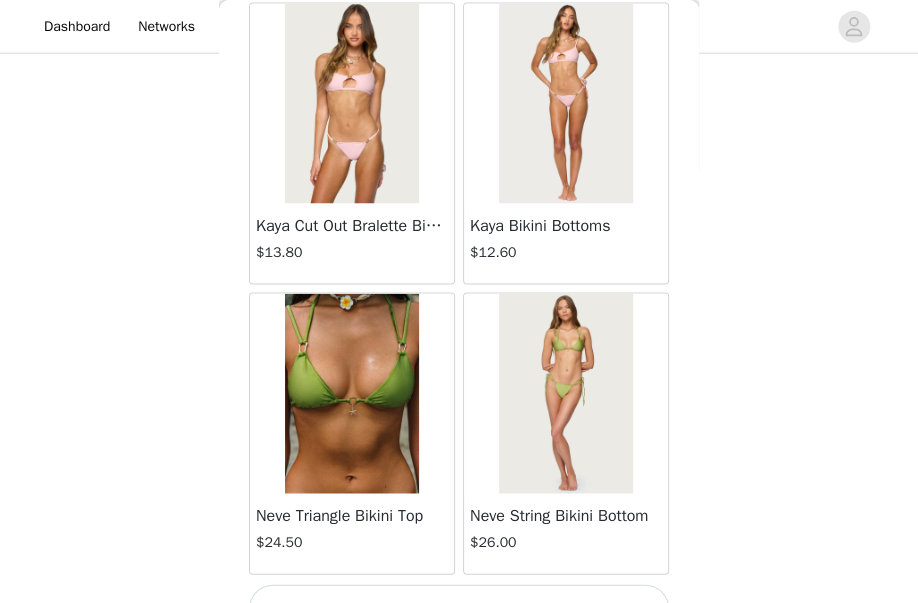 click on "Load More" at bounding box center [459, 608] 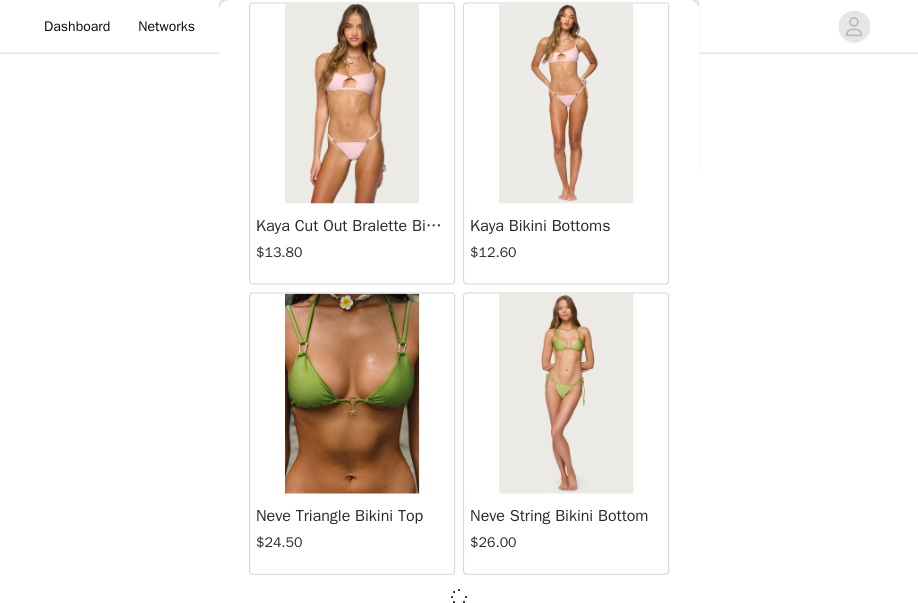 scroll, scrollTop: 28509, scrollLeft: 0, axis: vertical 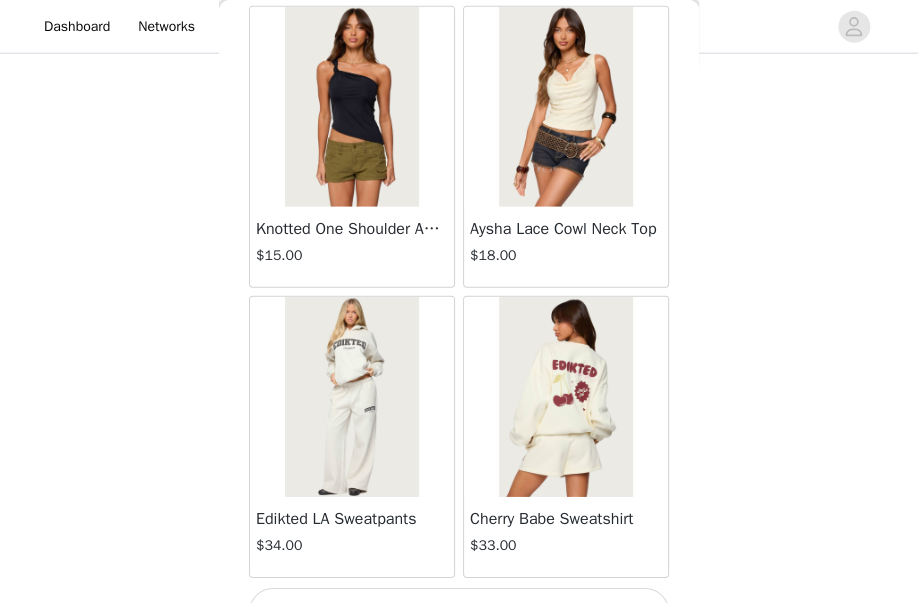 click on "Load More" at bounding box center [459, 612] 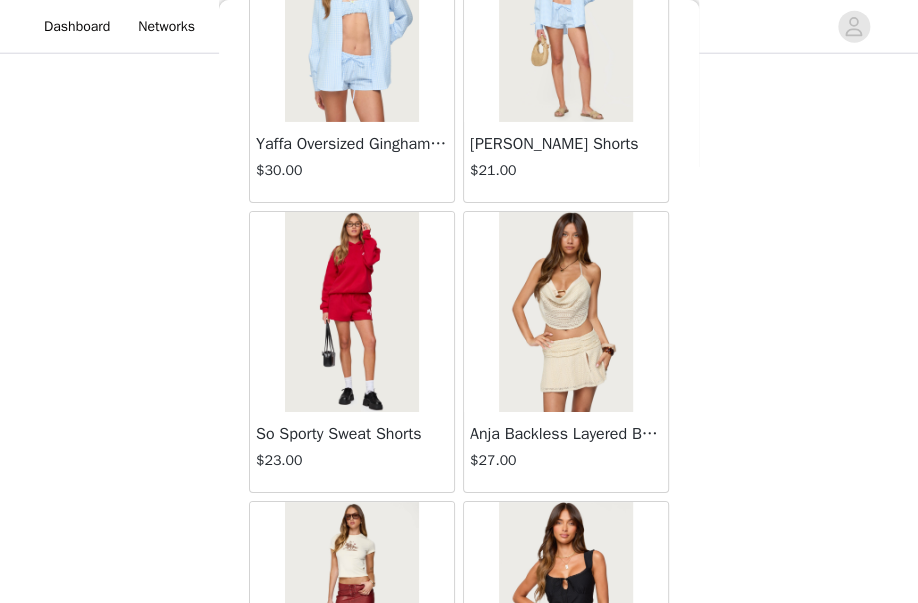 scroll, scrollTop: 34282, scrollLeft: 0, axis: vertical 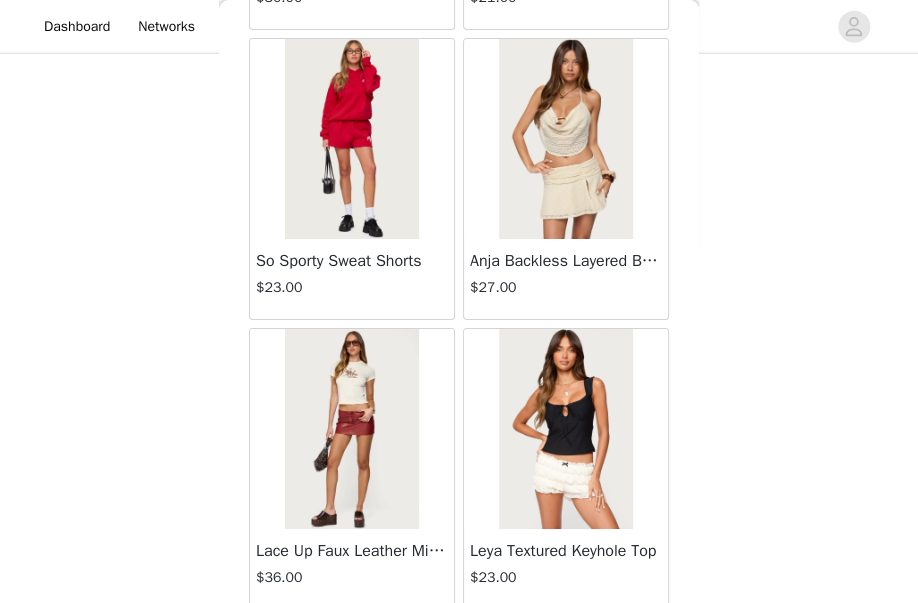 click on "Load More" at bounding box center (459, 644) 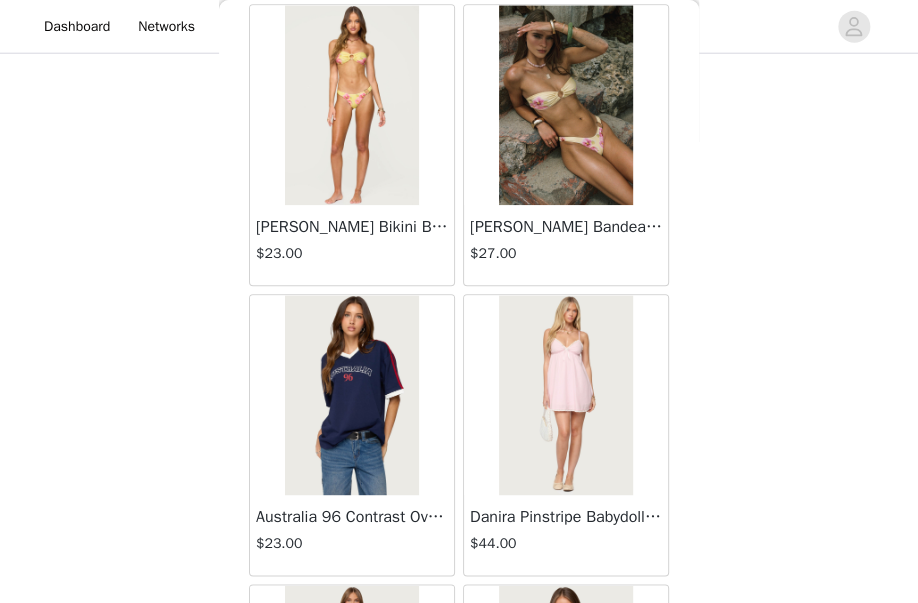 scroll, scrollTop: 35171, scrollLeft: 0, axis: vertical 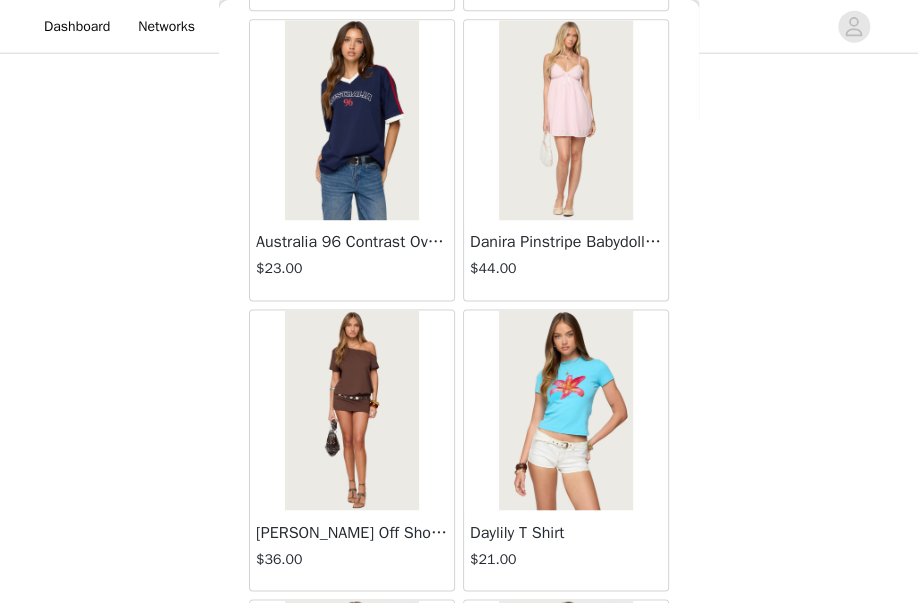 click at bounding box center [351, 410] 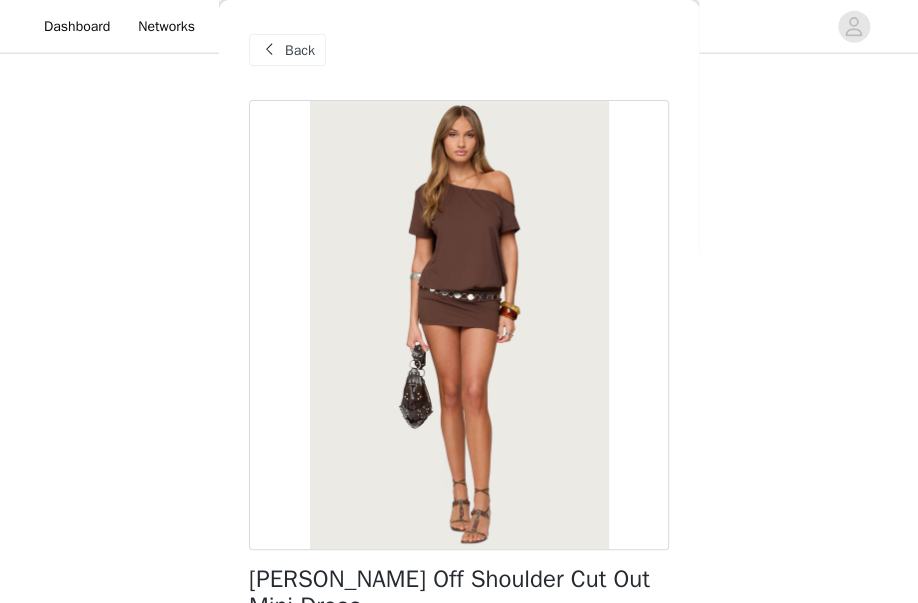 scroll, scrollTop: 86, scrollLeft: 0, axis: vertical 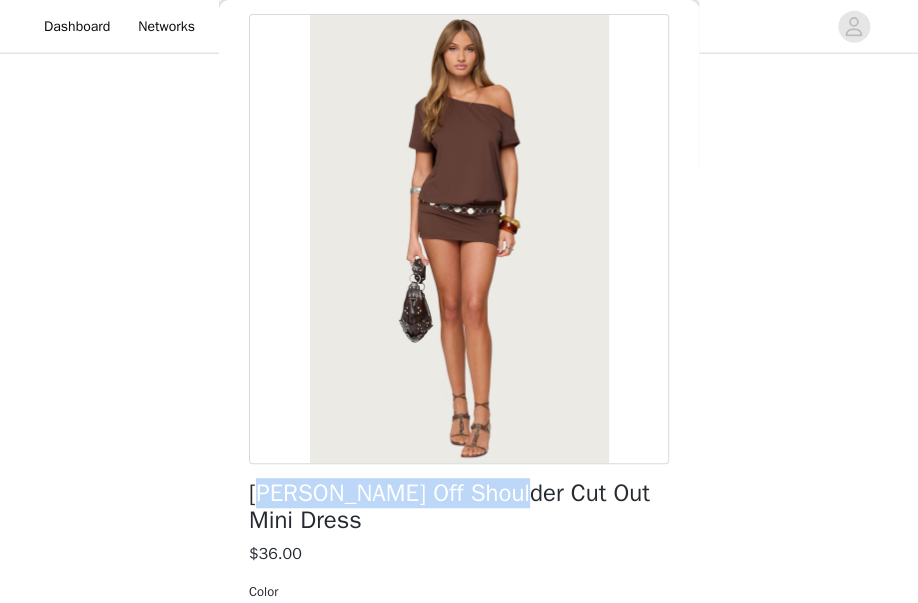 drag, startPoint x: 258, startPoint y: 484, endPoint x: 504, endPoint y: 499, distance: 246.4569 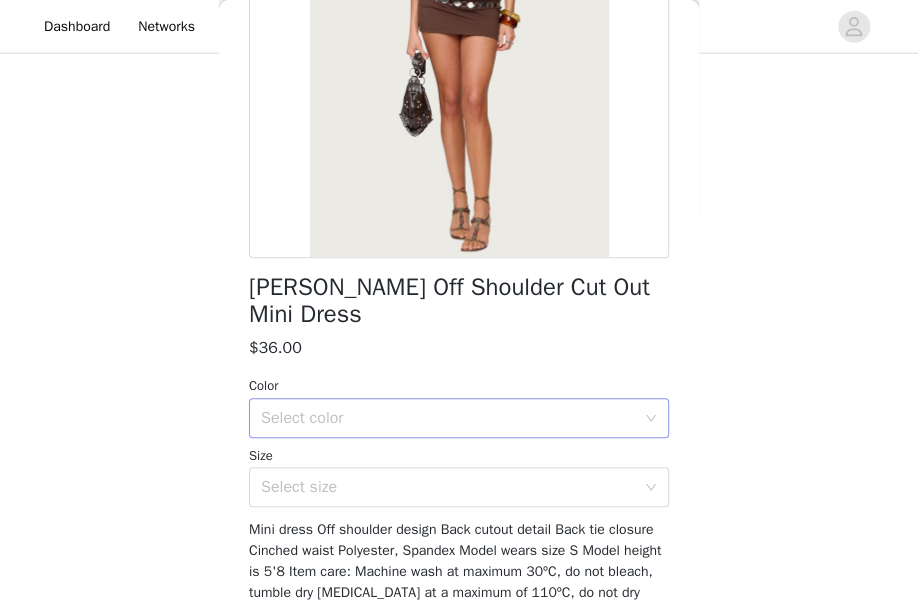 click on "Select color" at bounding box center (452, 418) 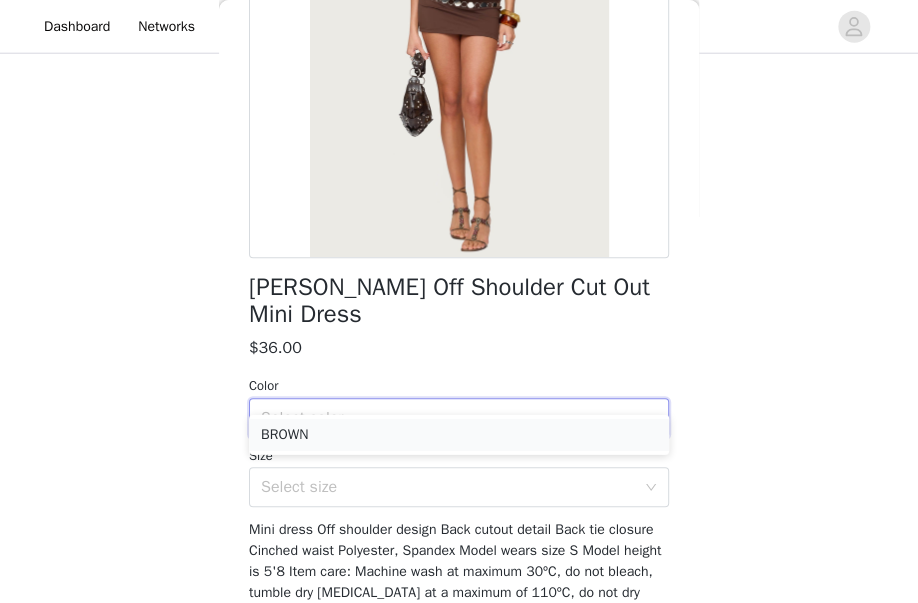 click on "BROWN" at bounding box center (459, 435) 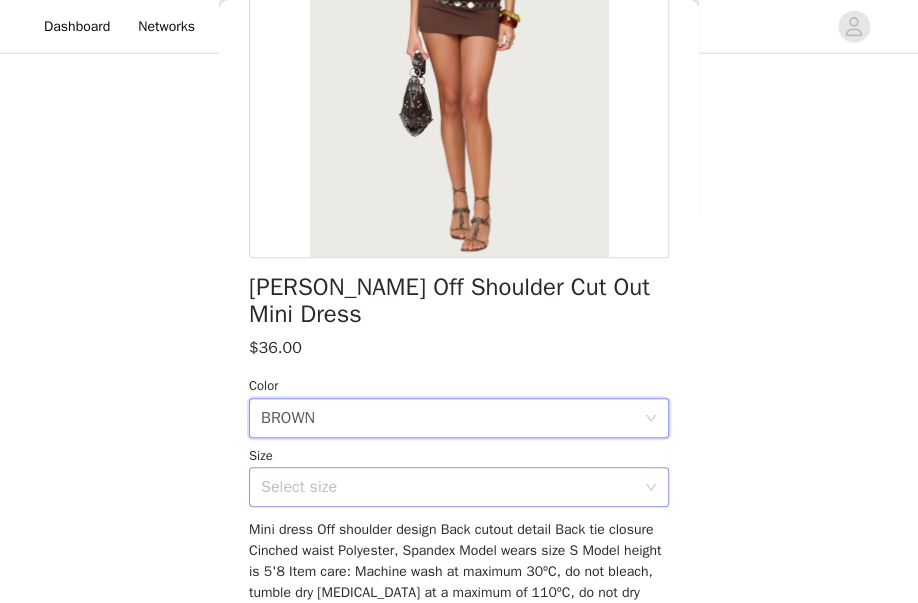 click on "Select size" at bounding box center (448, 487) 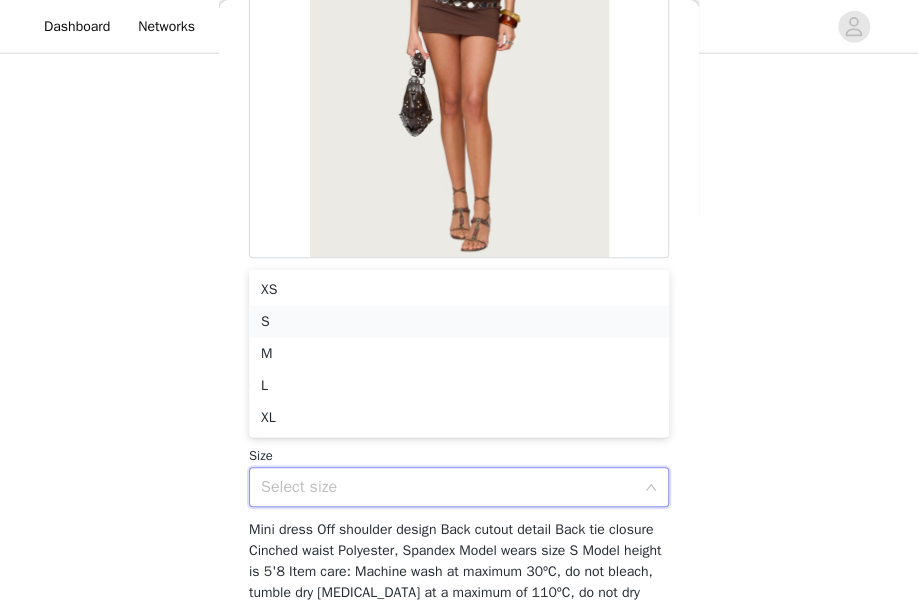 click on "S" at bounding box center [459, 322] 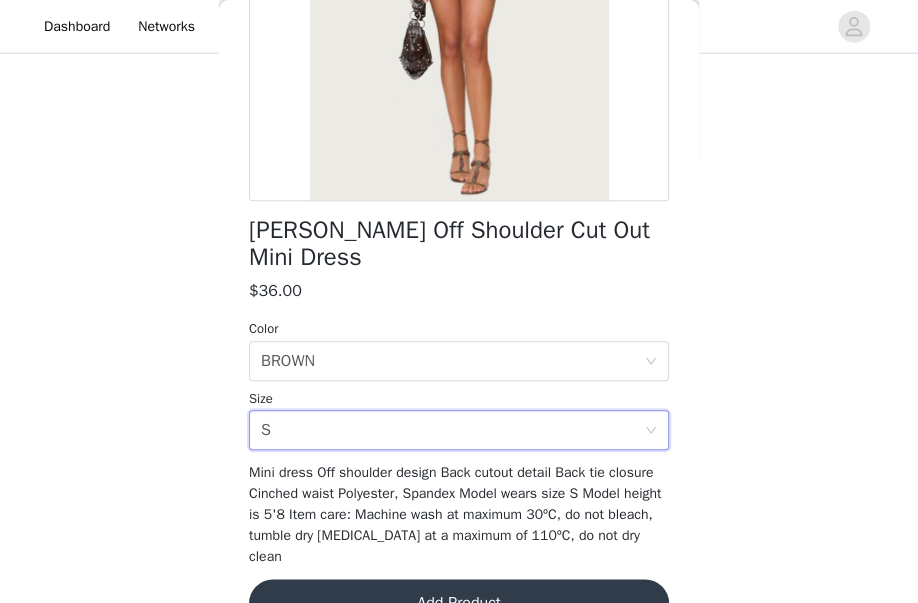 scroll, scrollTop: 348, scrollLeft: 0, axis: vertical 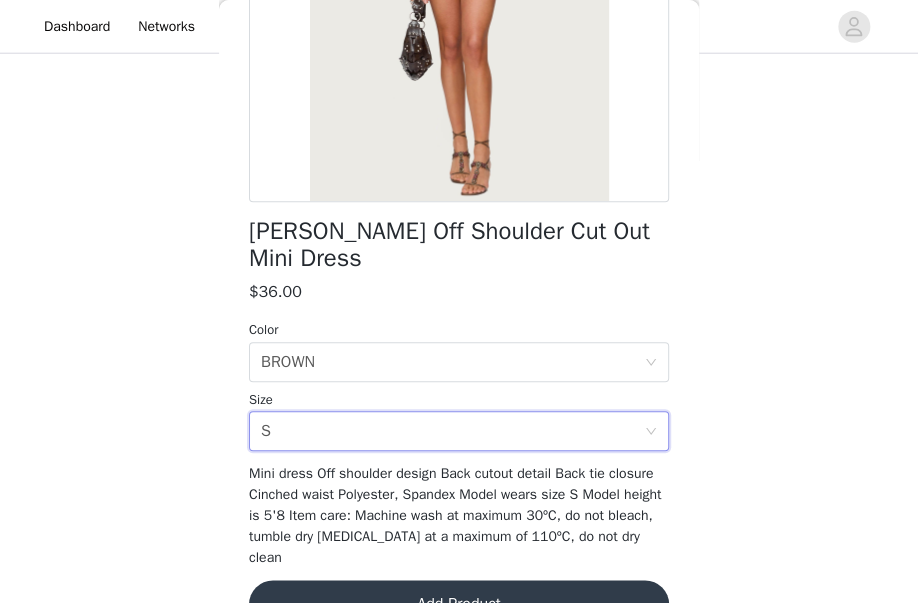 click on "Add Product" at bounding box center [459, 604] 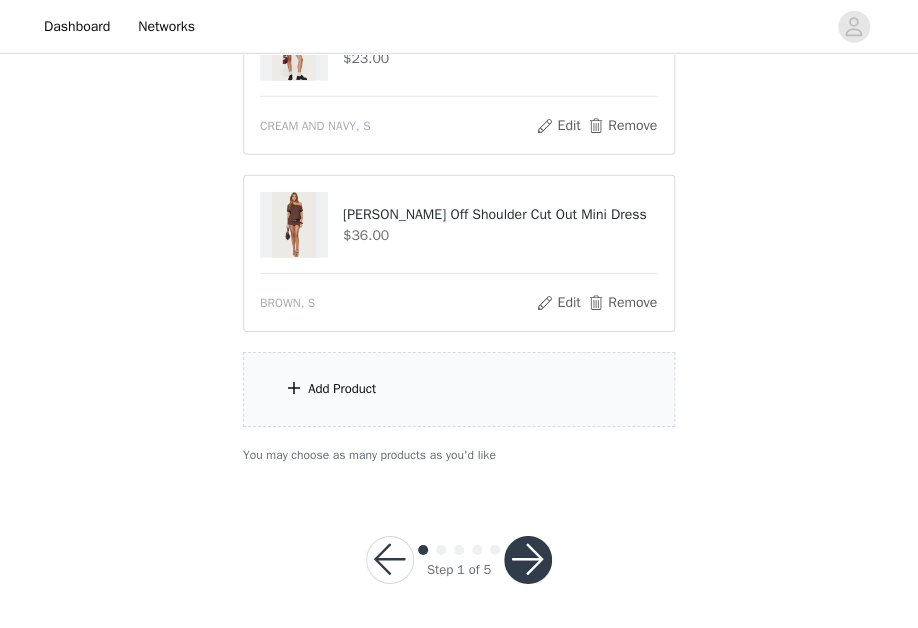 scroll, scrollTop: 1693, scrollLeft: 0, axis: vertical 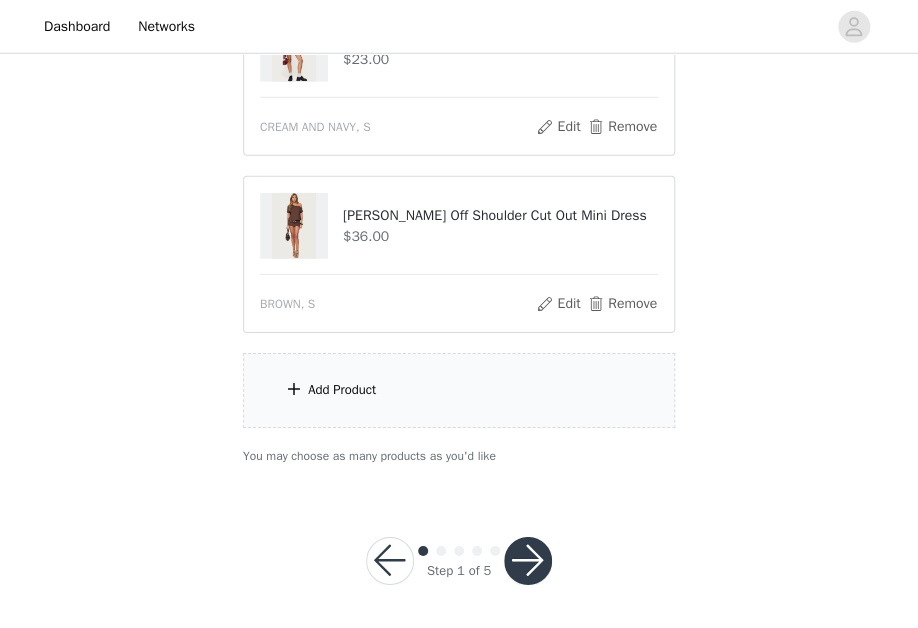 click at bounding box center [528, 561] 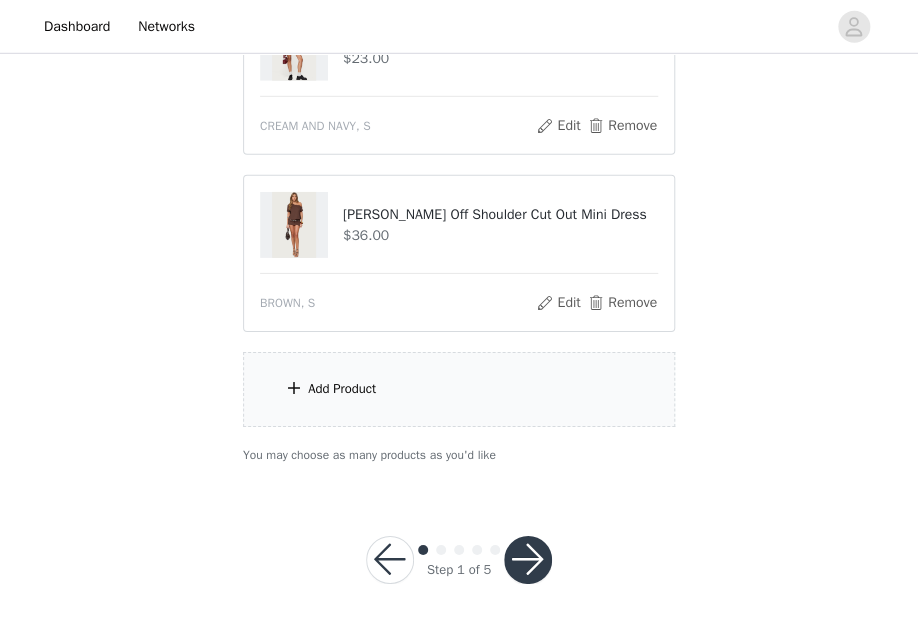 scroll, scrollTop: 1767, scrollLeft: 0, axis: vertical 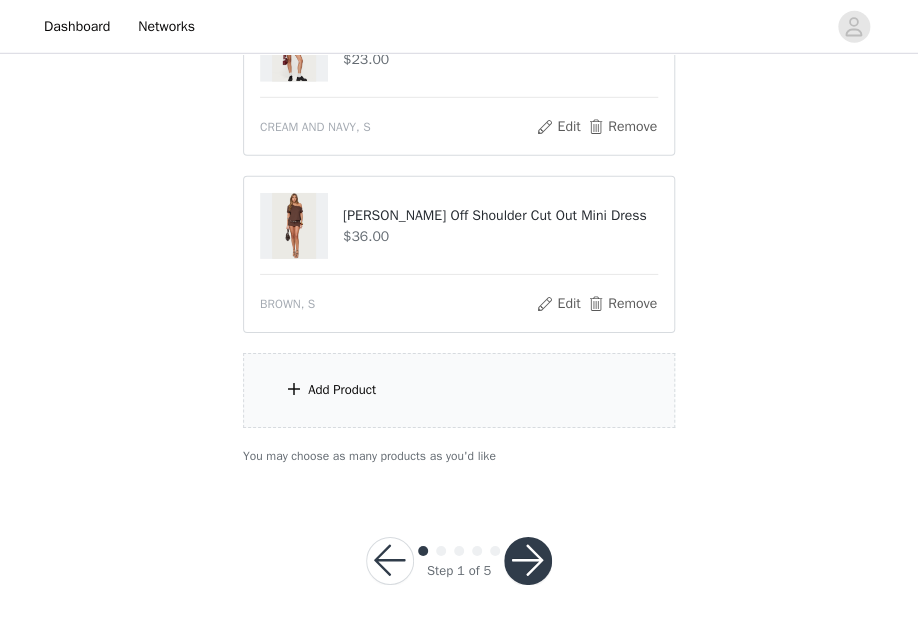 click on "Add Product" at bounding box center [342, 390] 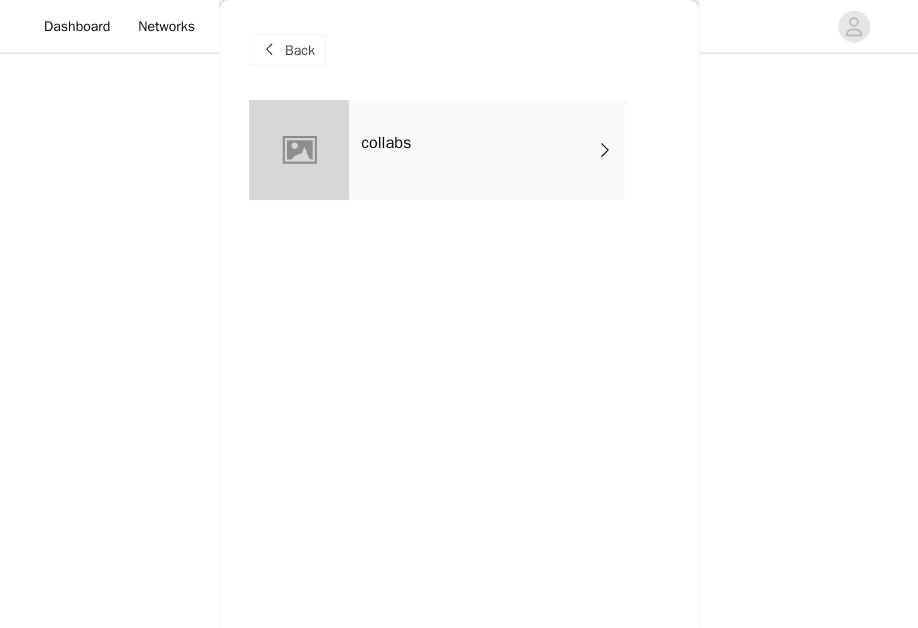 click on "collabs" at bounding box center (488, 150) 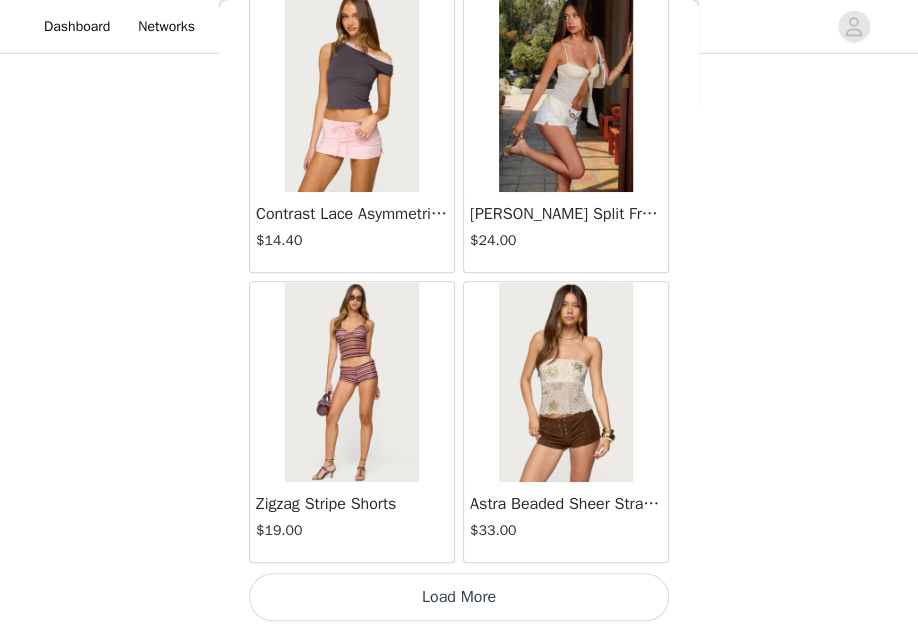 click on "Load More" at bounding box center [459, 597] 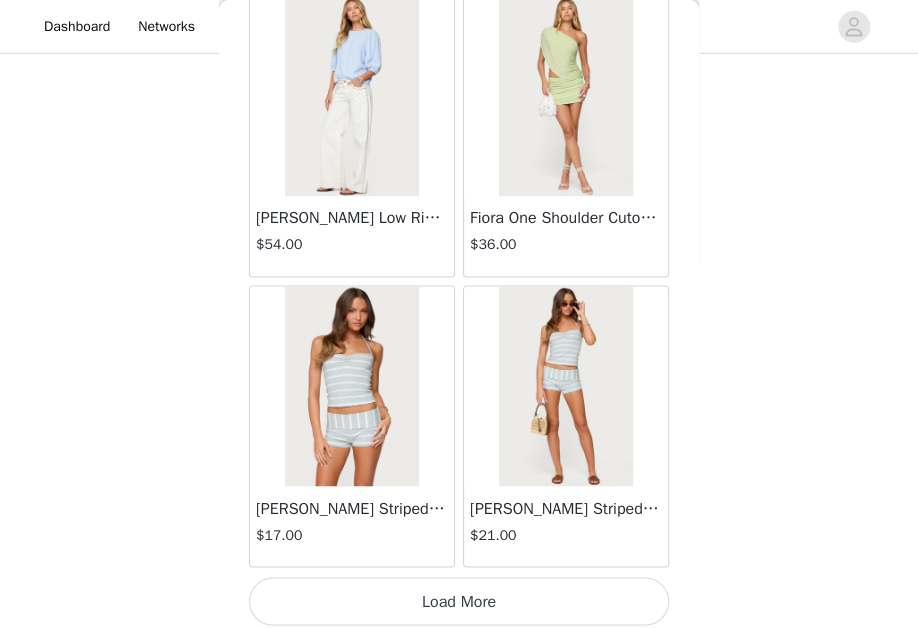 click on "Load More" at bounding box center (459, 601) 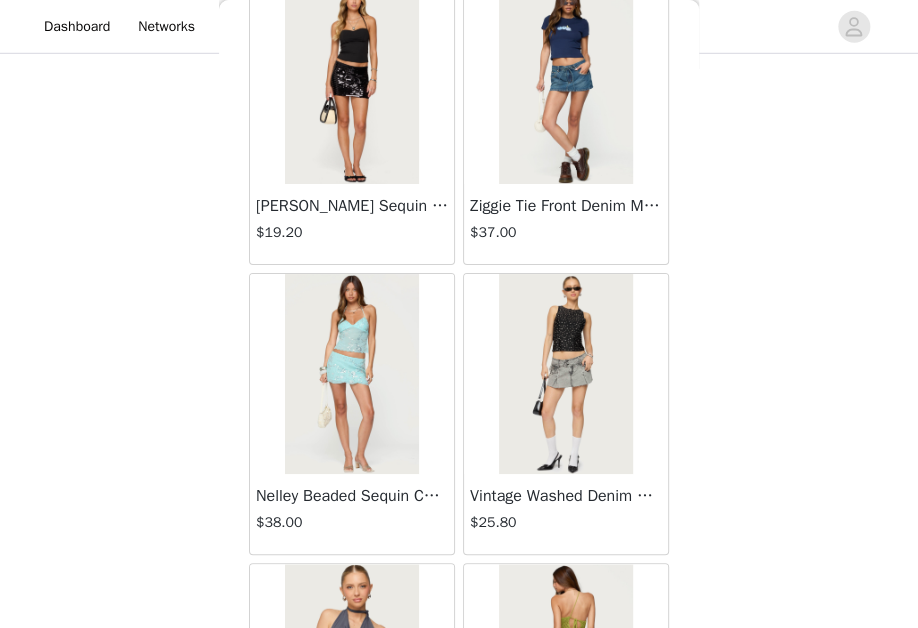 scroll, scrollTop: 6915, scrollLeft: 0, axis: vertical 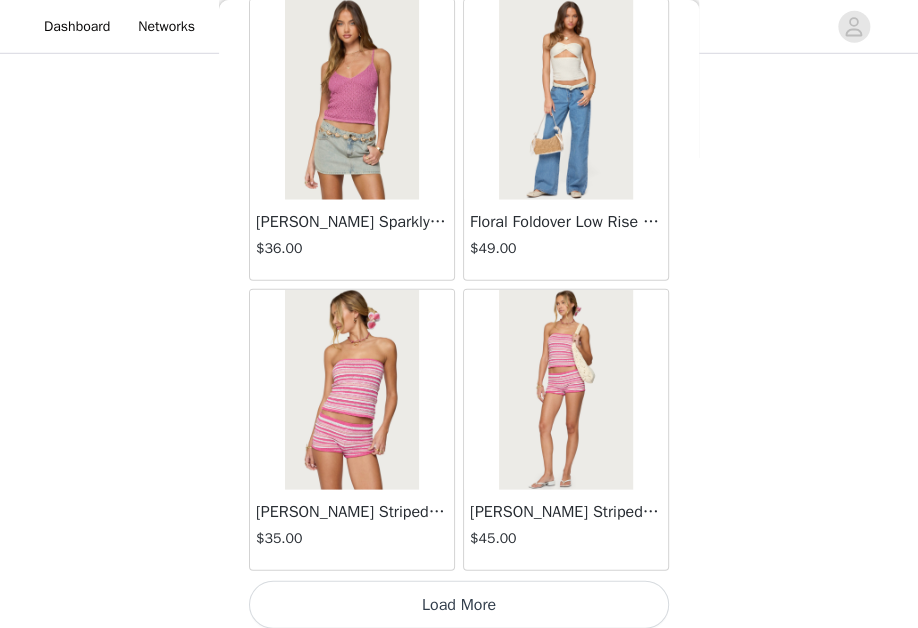 click on "Load More" at bounding box center [459, 605] 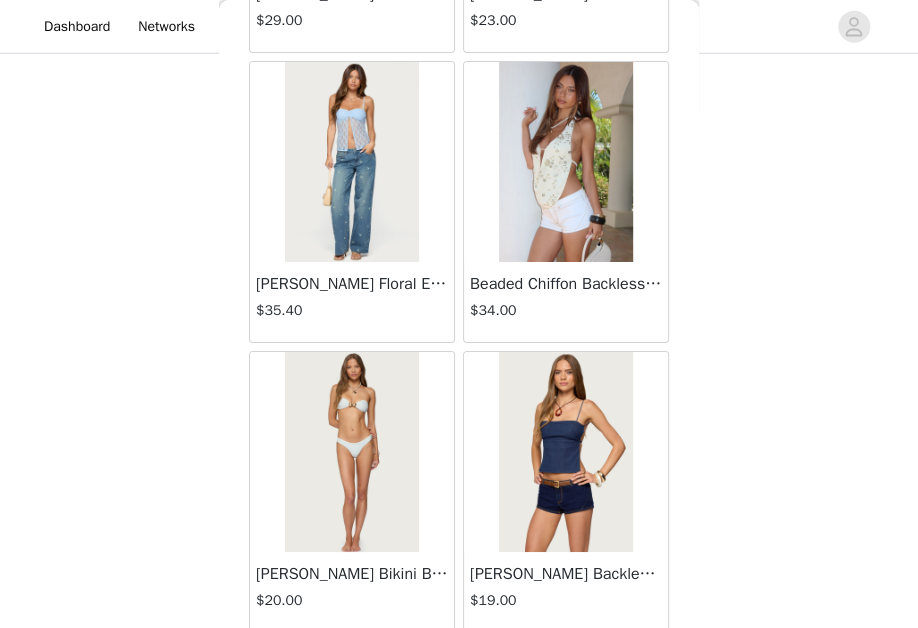 scroll, scrollTop: 9648, scrollLeft: 0, axis: vertical 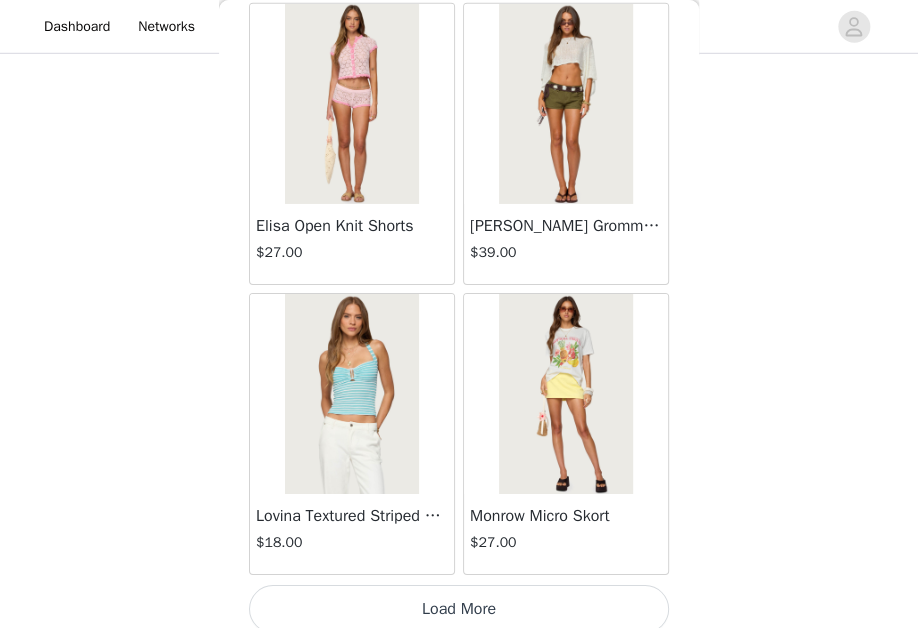 click on "Load More" at bounding box center [459, 609] 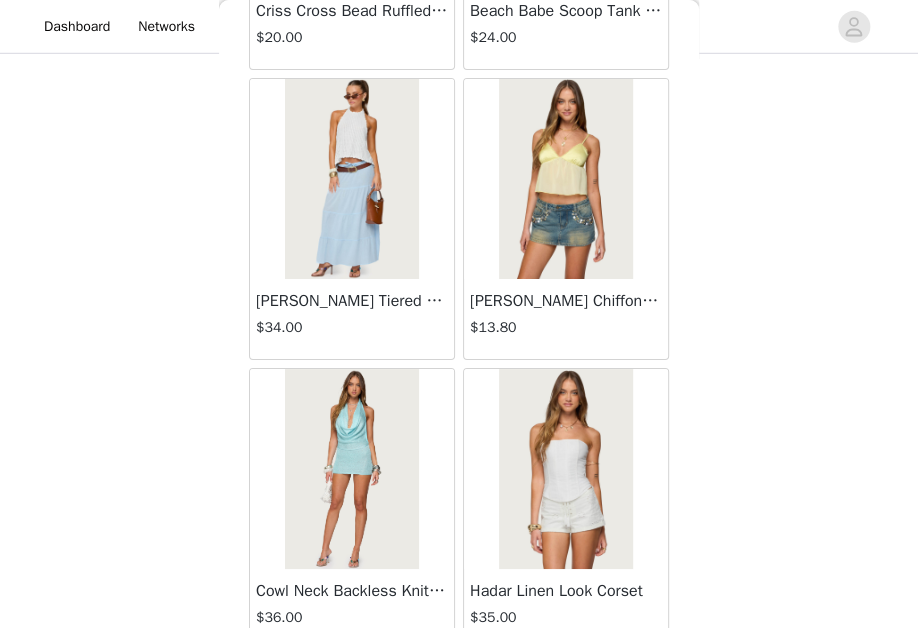 scroll, scrollTop: 13508, scrollLeft: 0, axis: vertical 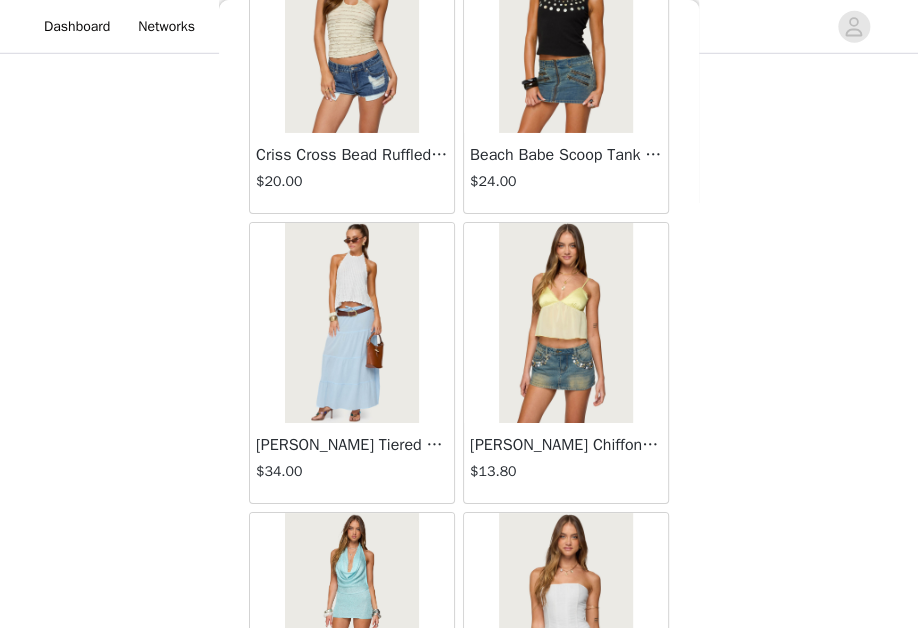 click at bounding box center [351, 323] 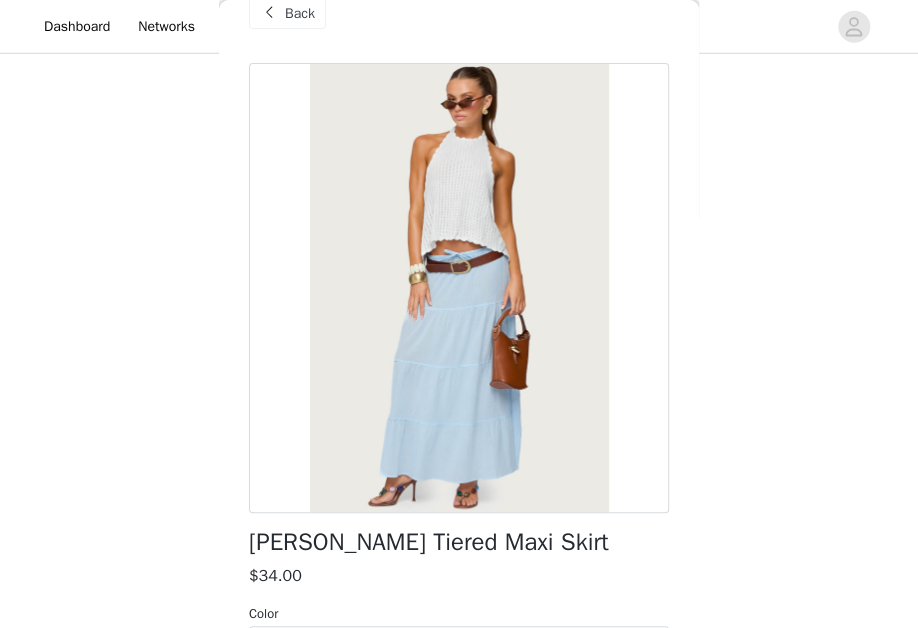 scroll, scrollTop: 36, scrollLeft: 0, axis: vertical 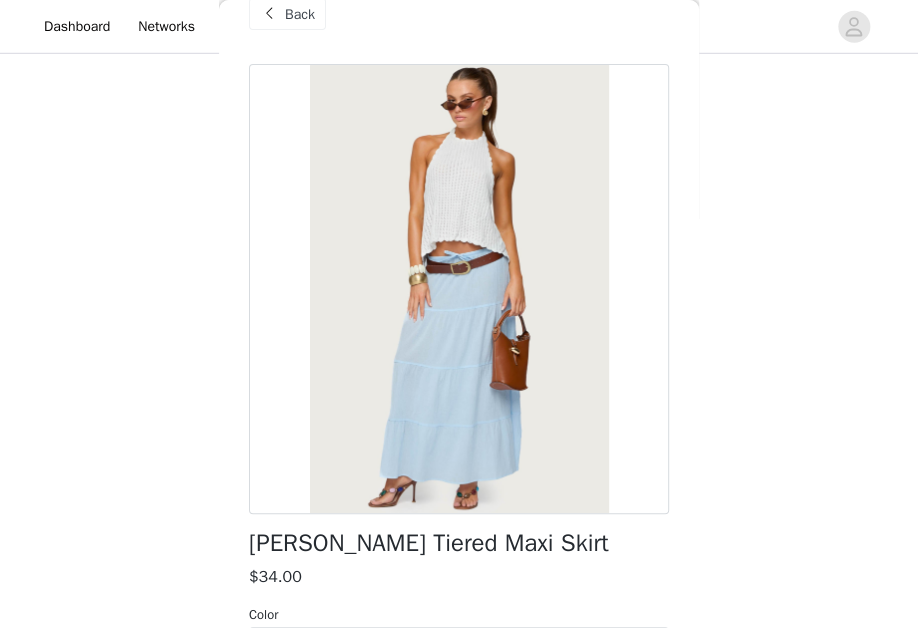 click on "Back" at bounding box center [300, 14] 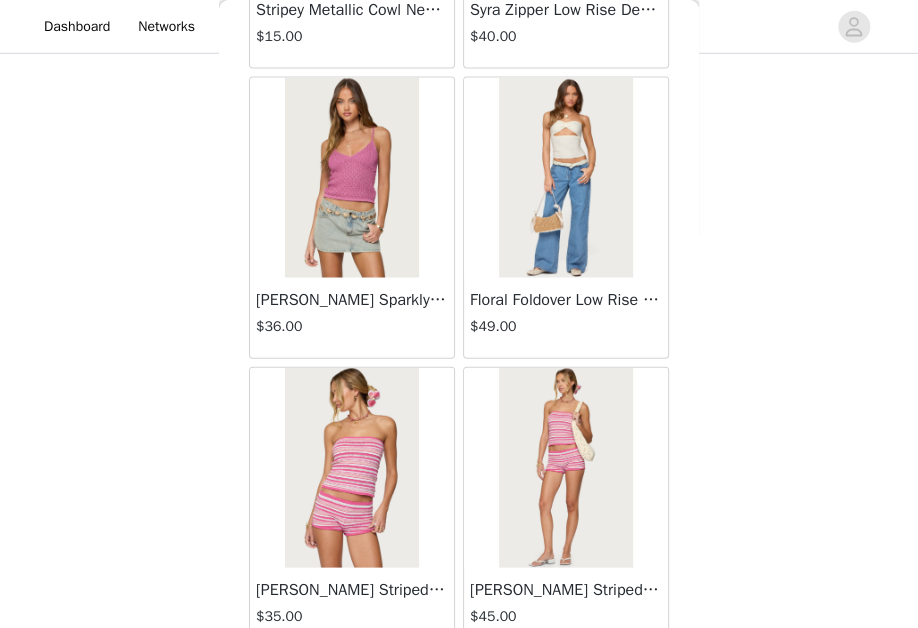scroll, scrollTop: 8150, scrollLeft: 0, axis: vertical 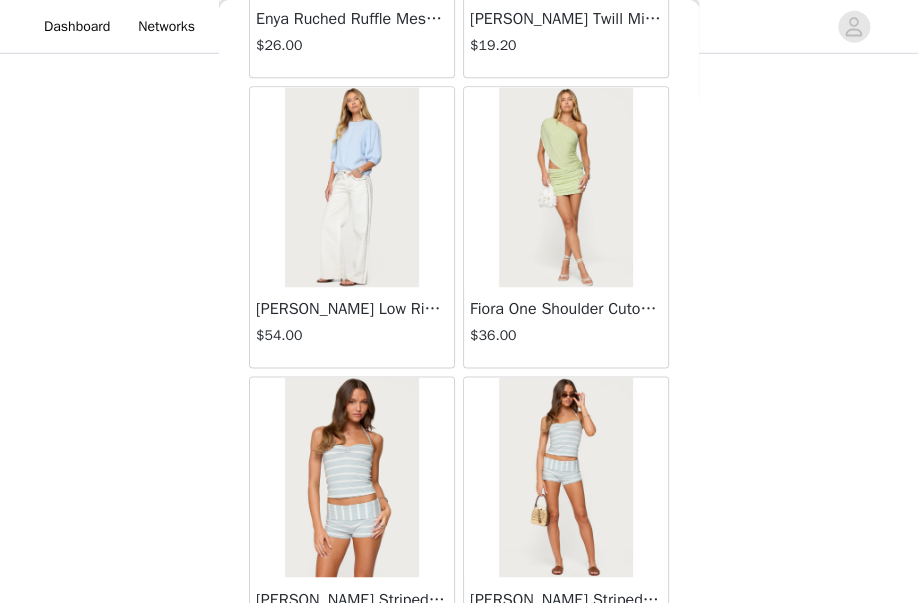 click on "STEP 1 OF 5
Products
The selected products exceed the total allowed price.       Choose as many products as you'd like, up to $300.00.       10 Selected   Remaining Funds: $-1.00         [PERSON_NAME] Shorts     $24.00       YELLOW, M       Edit   Remove     [PERSON_NAME] Polka Dot Stretch Shorts     $33.00       BLACK AND WHITE, S       Edit   Remove     Laline Oversized Knit Crop Top     $31.00       CREAM, XS/S       Edit   Remove     Edikted LA Hoodie     $34.00       GRAY MELANGE, M       Edit   Remove     [PERSON_NAME] Backless Bubble Mini Dress     $37.00       WHITE, S       Edit   Remove     Edikted LA Sweatpants     $34.00       GRAY MELANGE, M       Edit   Remove     [PERSON_NAME] Denim Micro Shorts     $34.00       BLUE WASHED, M       Edit   Remove     Knotted One Shoulder Asymmetric Top     $15.00       BLACK, S       Edit   Remove     Lottey Striped Off Shoulder Knit Top     $23.00       CREAM AND NAVY, S       Edit   Remove" at bounding box center [459, -635] 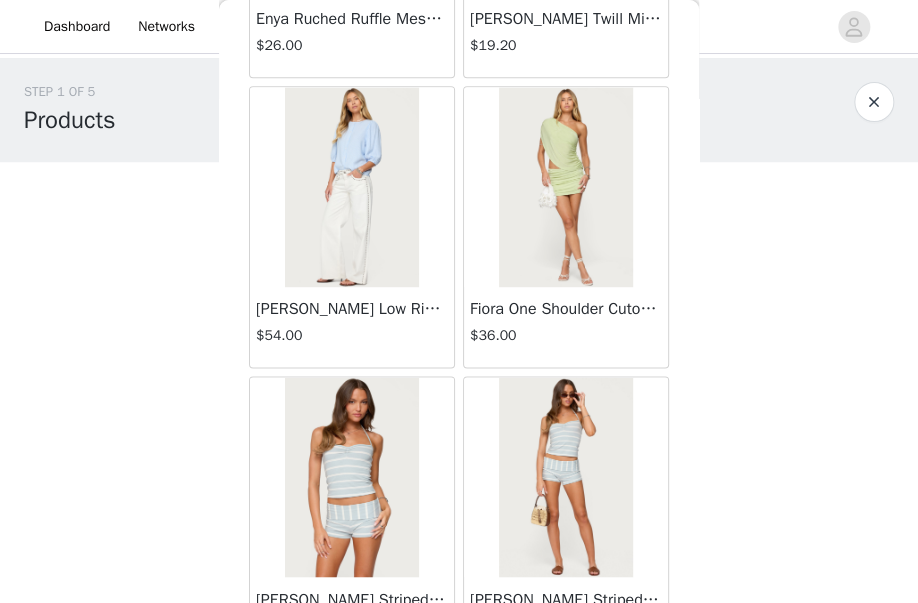 scroll, scrollTop: 0, scrollLeft: 0, axis: both 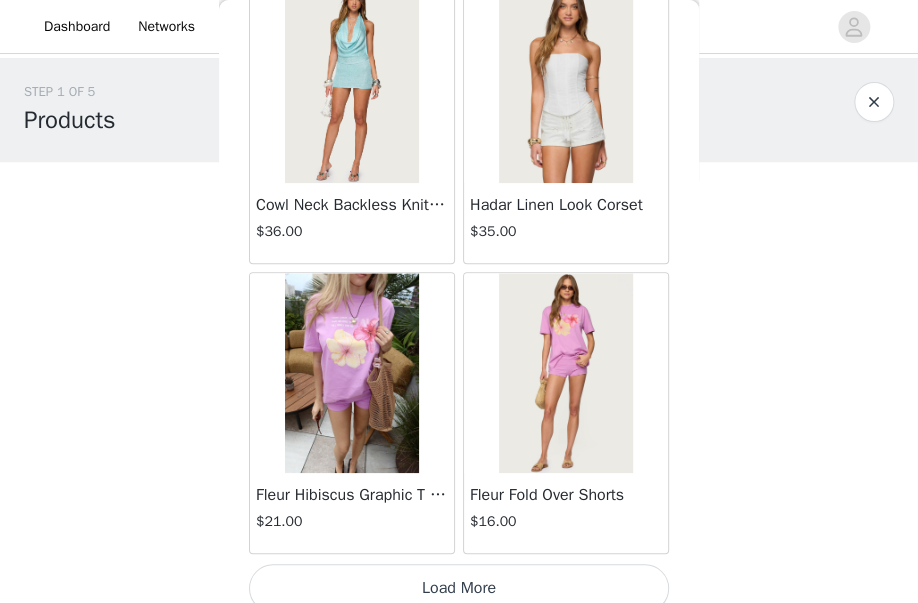 click on "Load More" at bounding box center (459, 588) 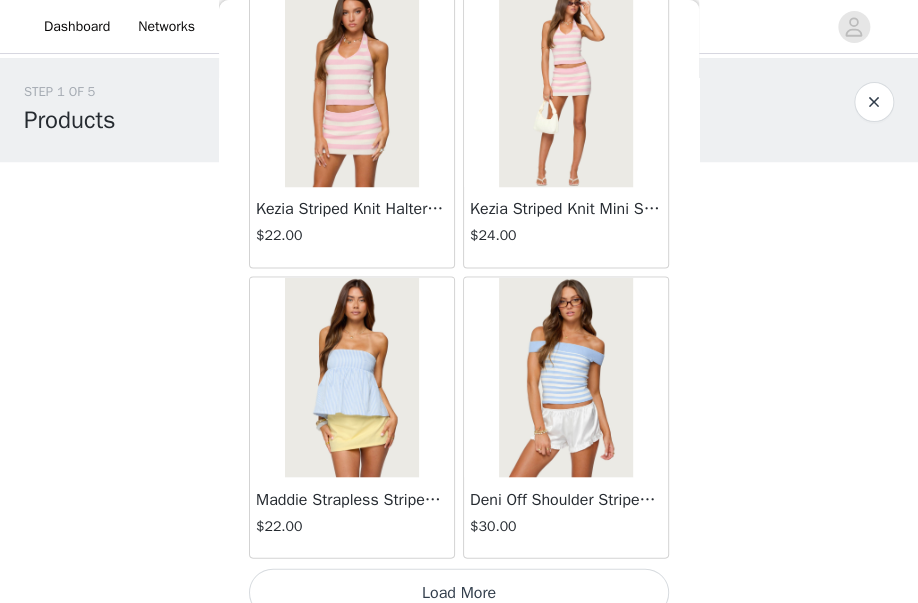 click on "Load More" at bounding box center [459, 592] 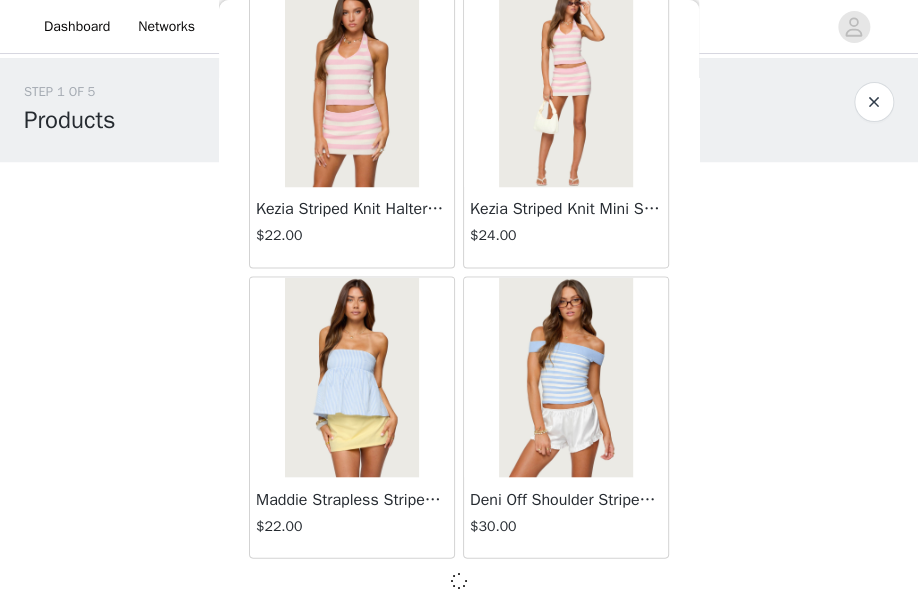 scroll, scrollTop: 16925, scrollLeft: 0, axis: vertical 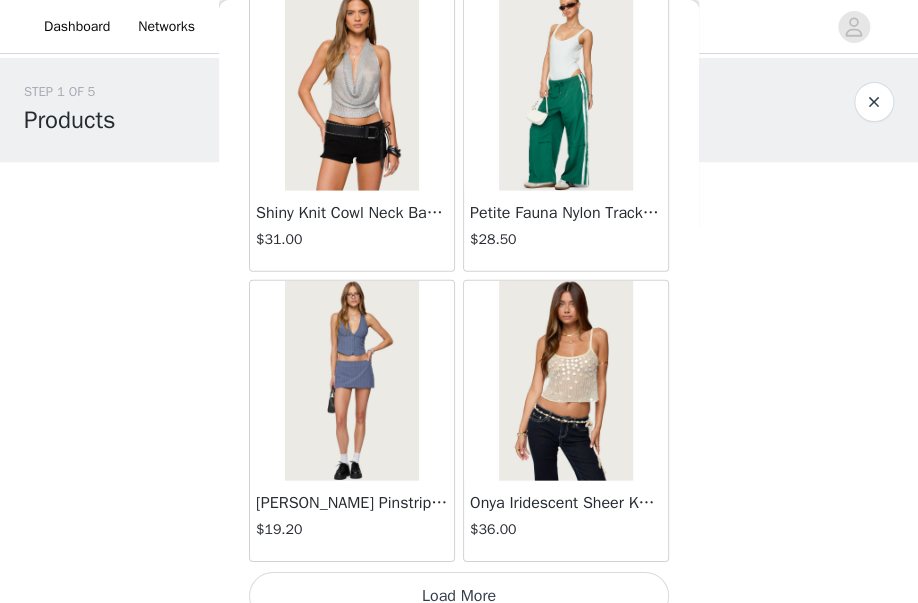 click on "Load More" at bounding box center (459, 596) 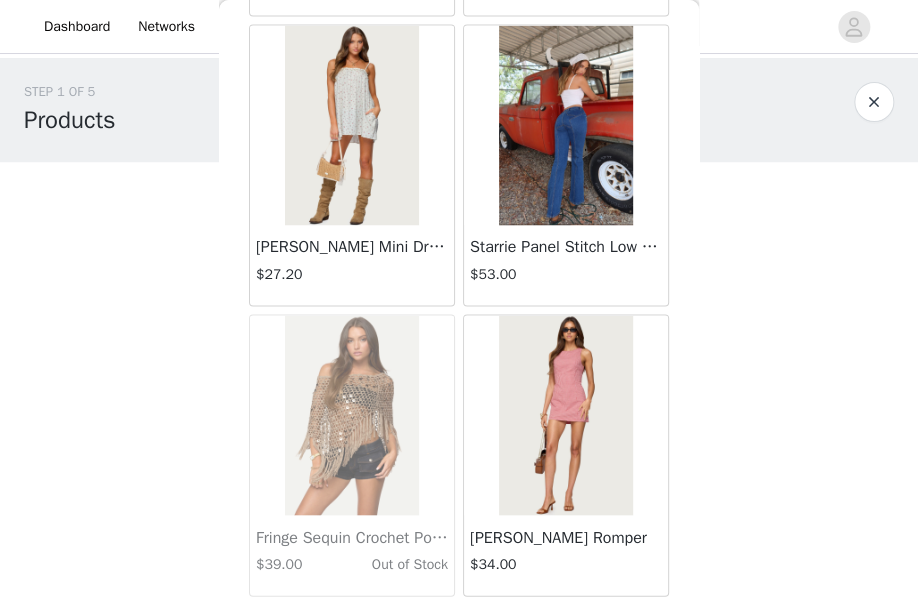 scroll, scrollTop: 21453, scrollLeft: 0, axis: vertical 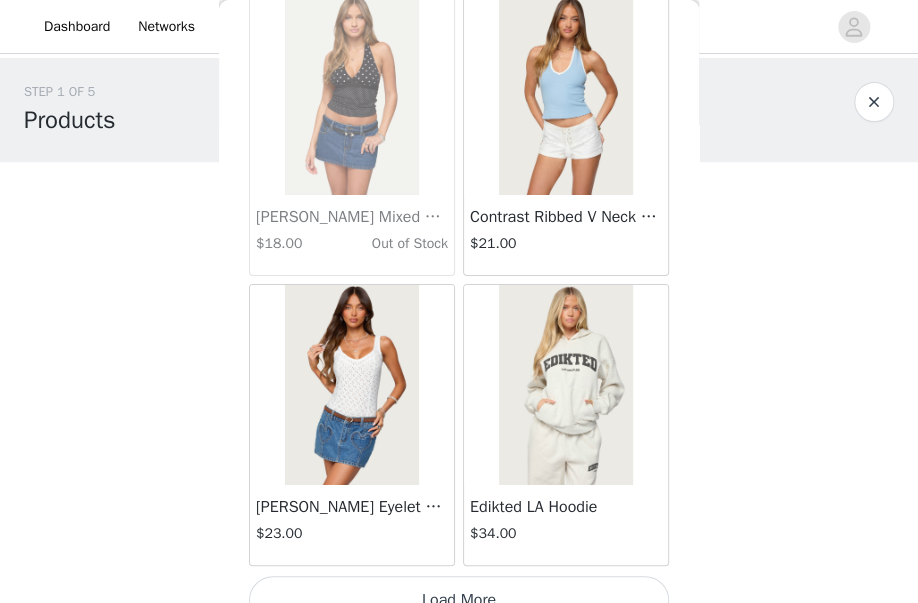 click on "Load More" at bounding box center (459, 600) 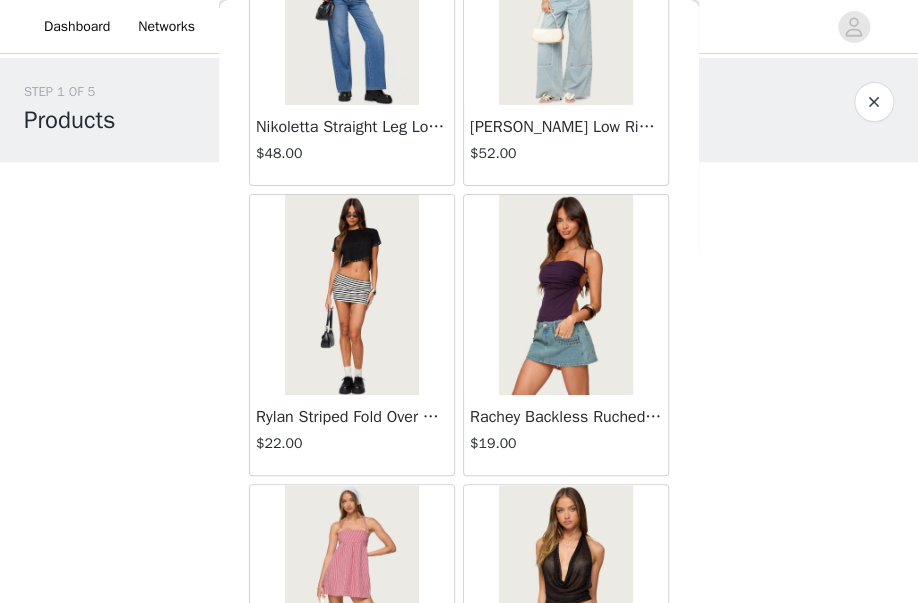 scroll, scrollTop: 25231, scrollLeft: 0, axis: vertical 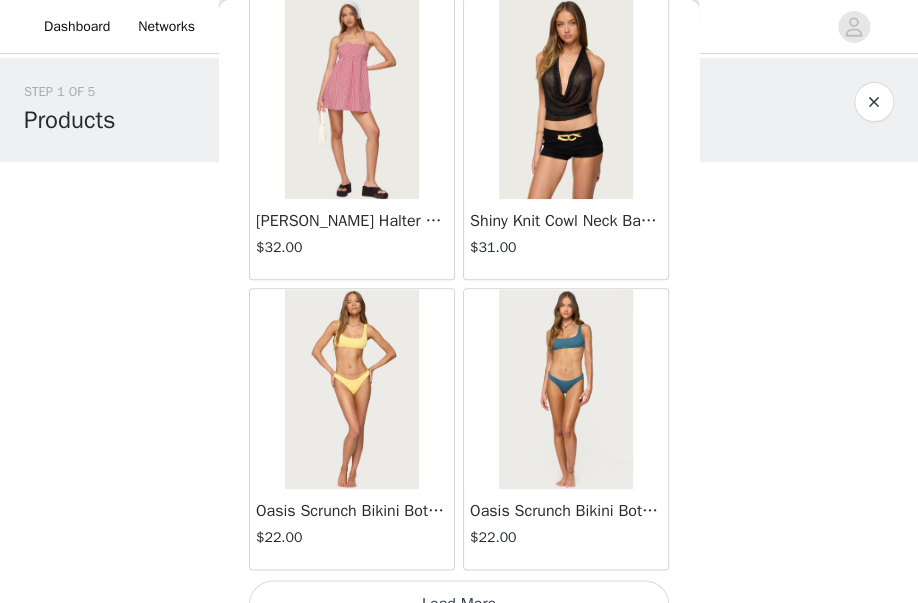 click on "Load More" at bounding box center [459, 604] 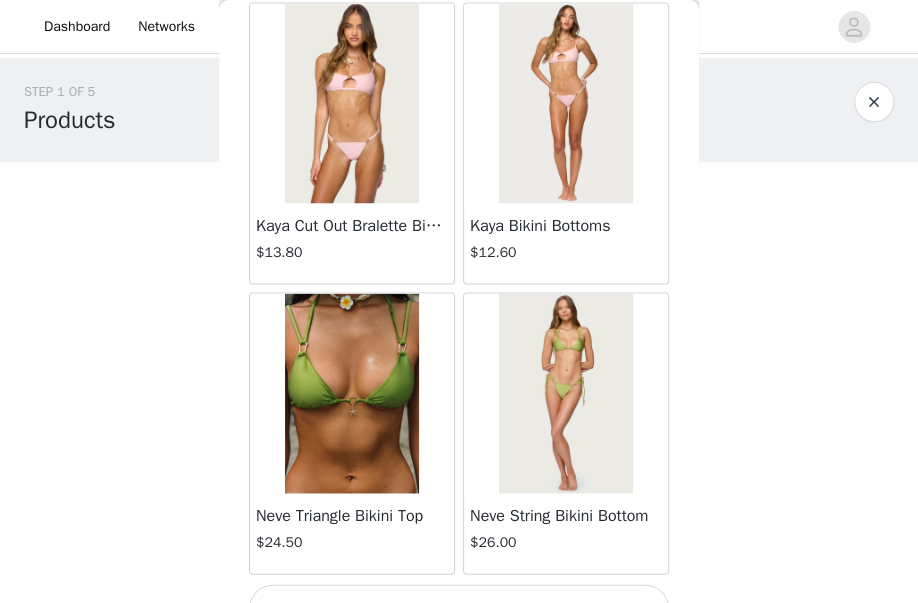 click on "Load More" at bounding box center [459, 608] 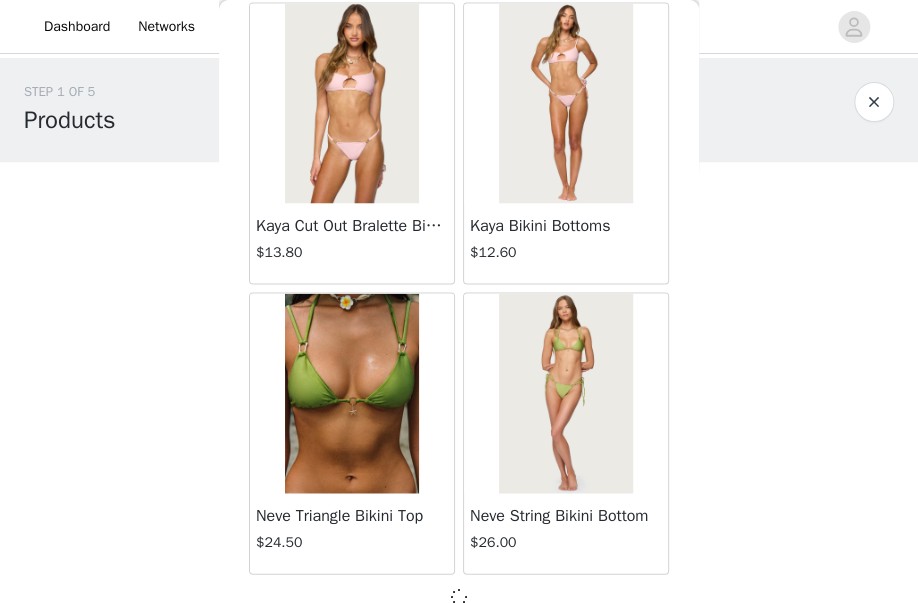 scroll, scrollTop: 28509, scrollLeft: 0, axis: vertical 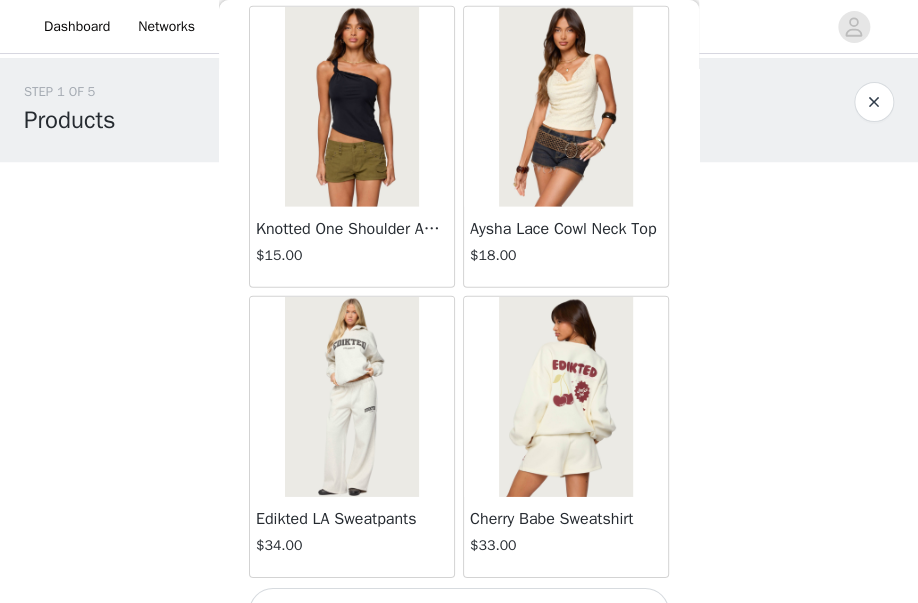 click on "Load More" at bounding box center (459, 612) 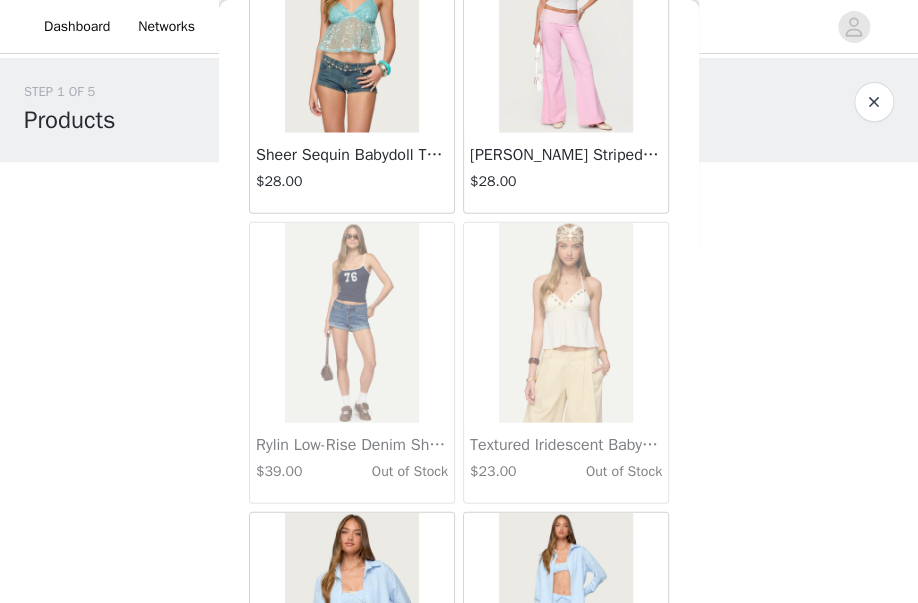 scroll, scrollTop: 34073, scrollLeft: 0, axis: vertical 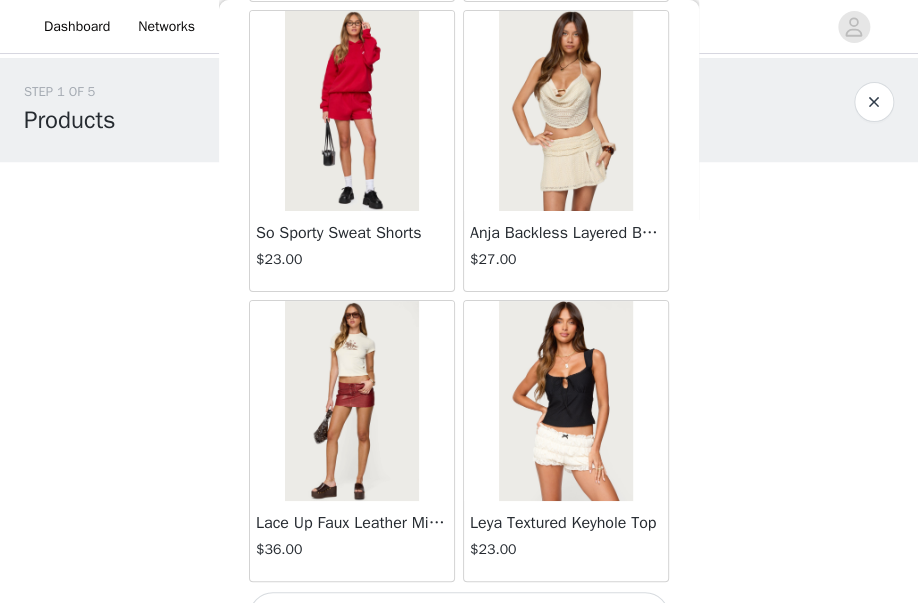 click on "Load More" at bounding box center (459, 616) 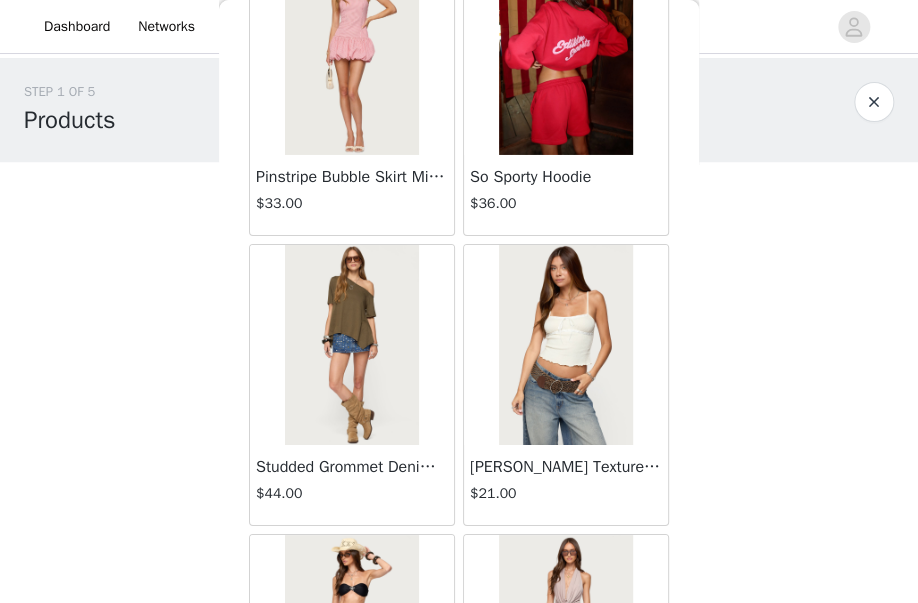 scroll, scrollTop: 36555, scrollLeft: 0, axis: vertical 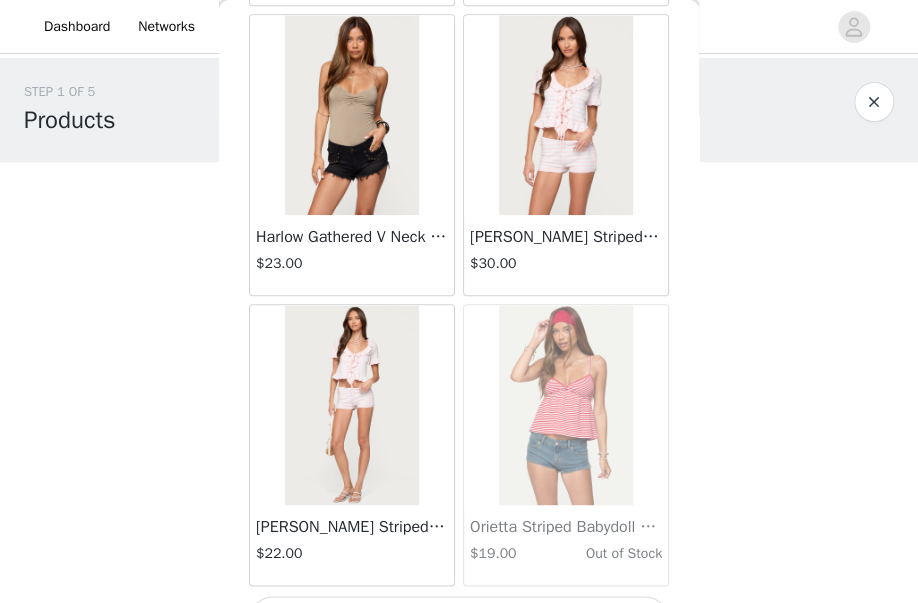 click on "Load More" at bounding box center (459, 620) 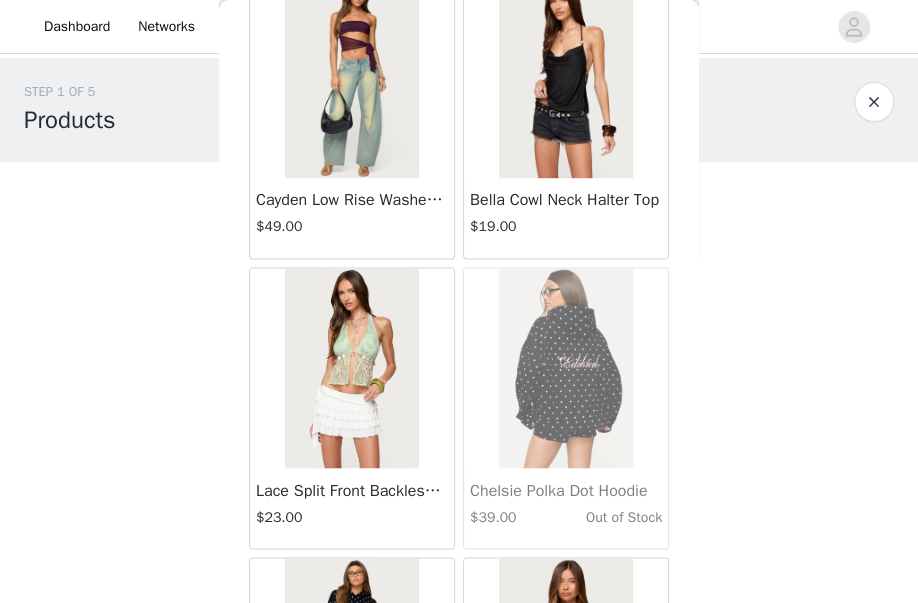 scroll, scrollTop: 40091, scrollLeft: 0, axis: vertical 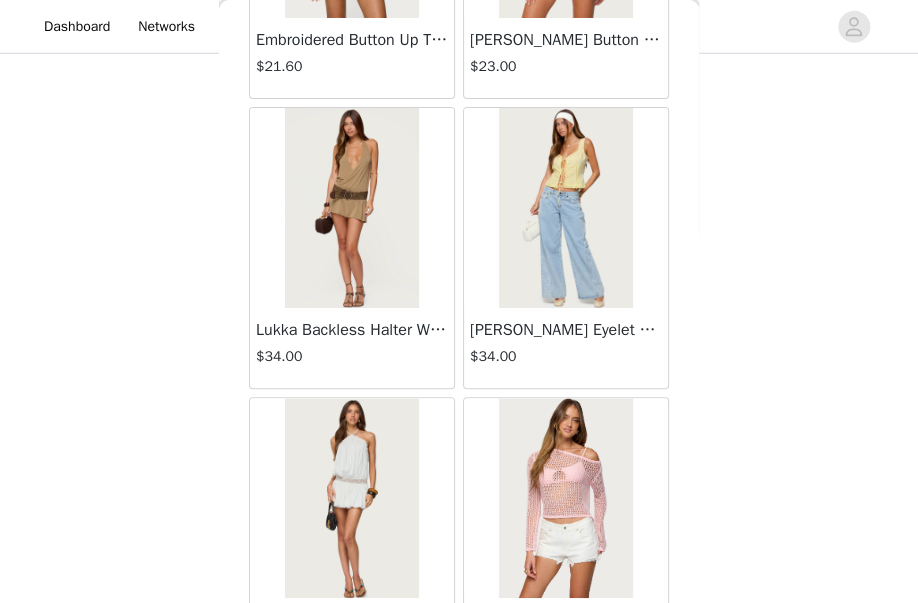 click at bounding box center (351, 208) 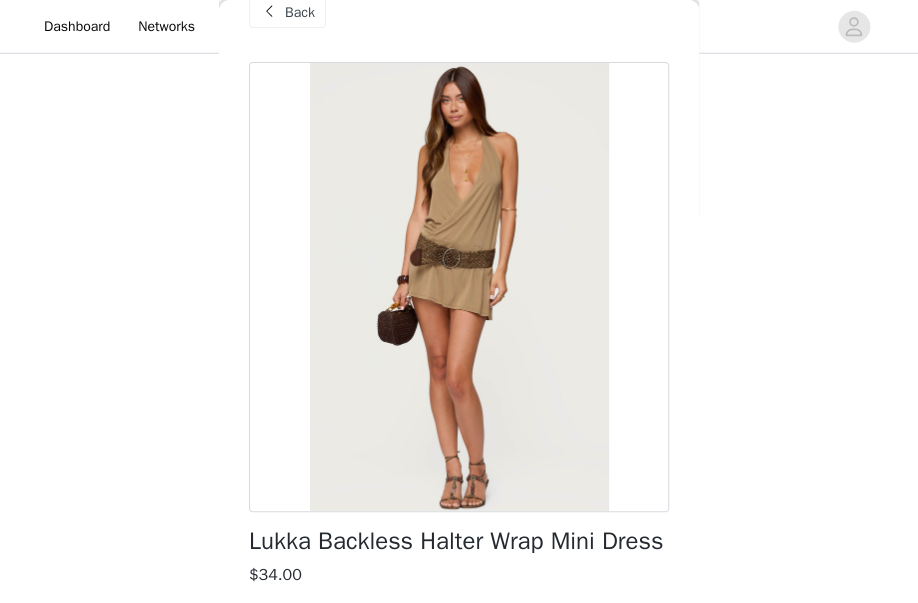 scroll, scrollTop: 32, scrollLeft: 0, axis: vertical 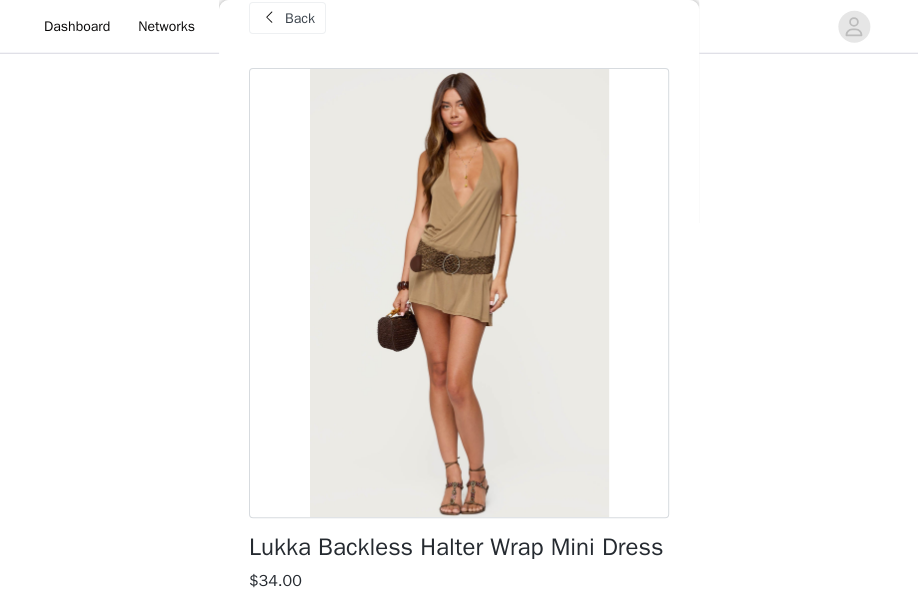 click on "Back" at bounding box center [300, 18] 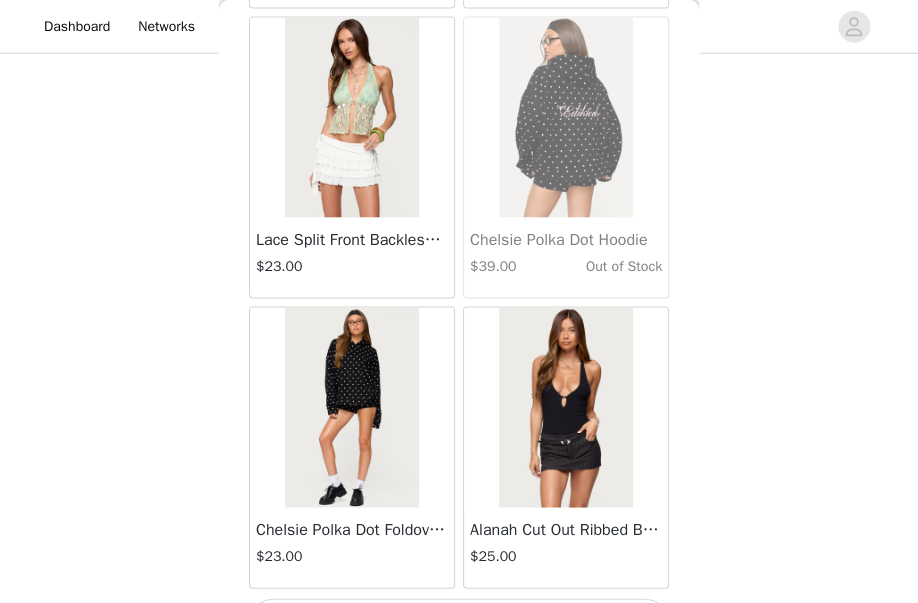 scroll, scrollTop: 40102, scrollLeft: 0, axis: vertical 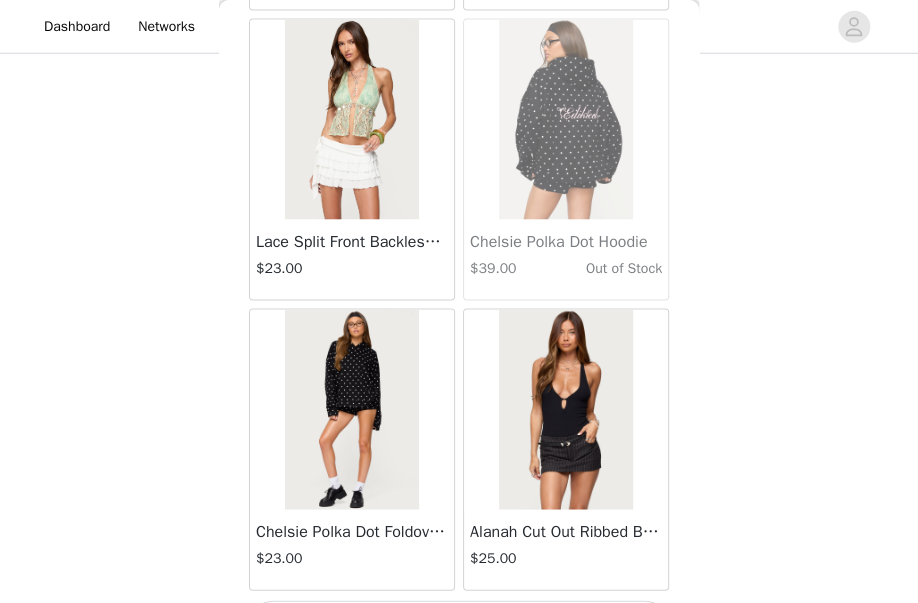 click on "Load More" at bounding box center (459, 624) 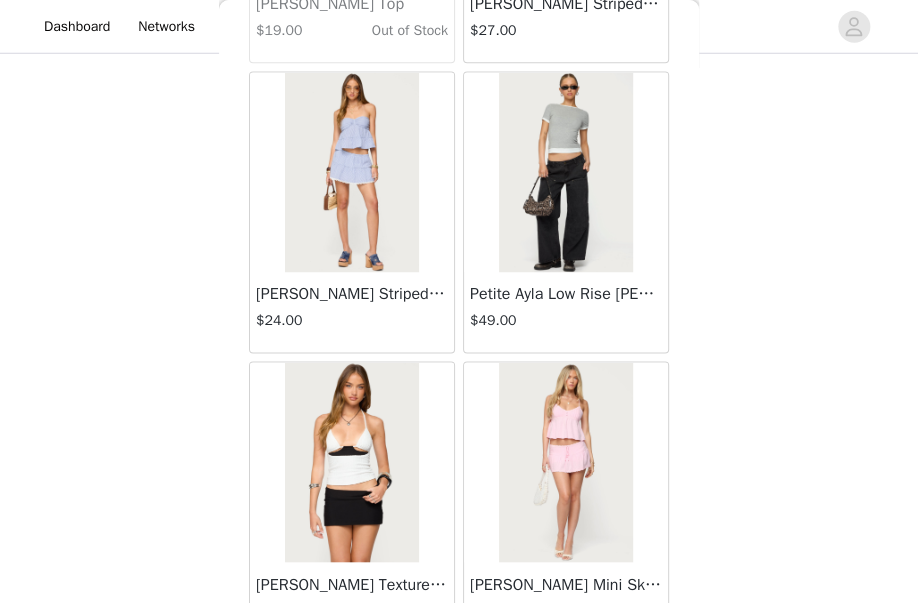 scroll, scrollTop: 42077, scrollLeft: 0, axis: vertical 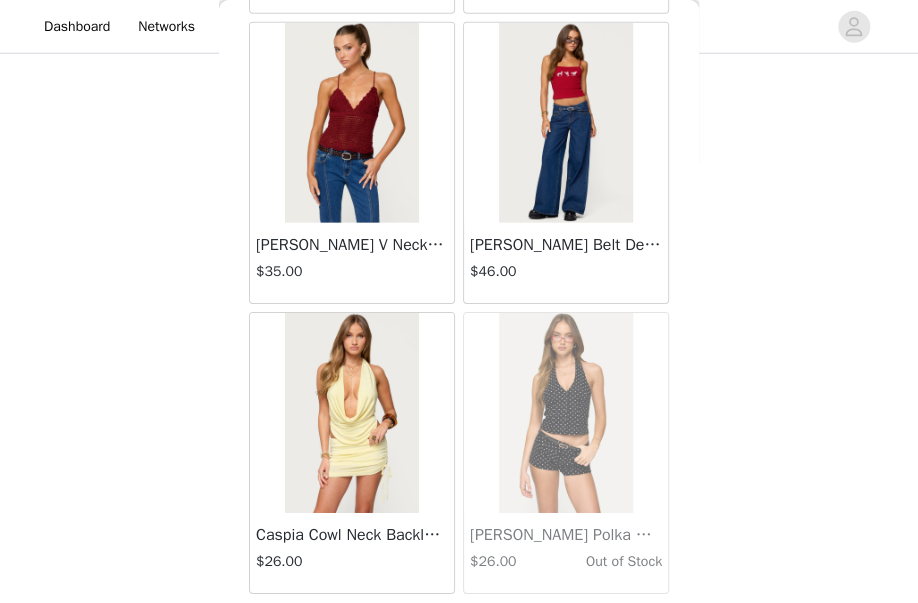 click on "Load More" at bounding box center [459, 628] 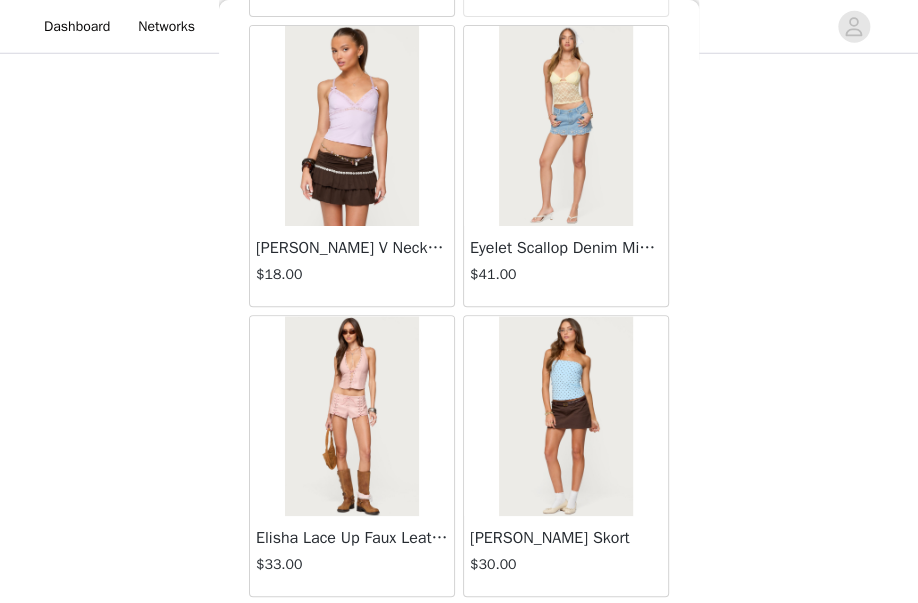 scroll, scrollTop: 45894, scrollLeft: 0, axis: vertical 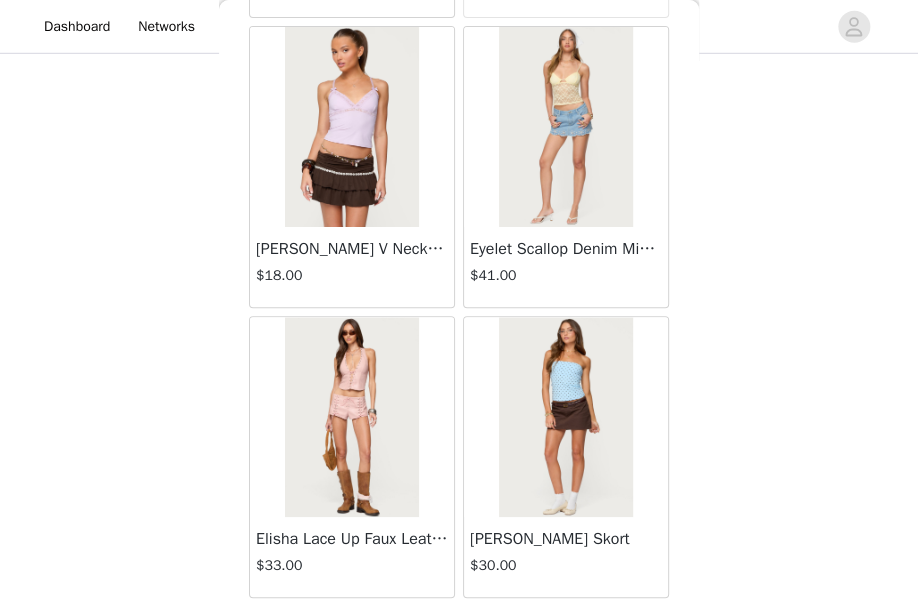 click on "Load More" at bounding box center (459, 632) 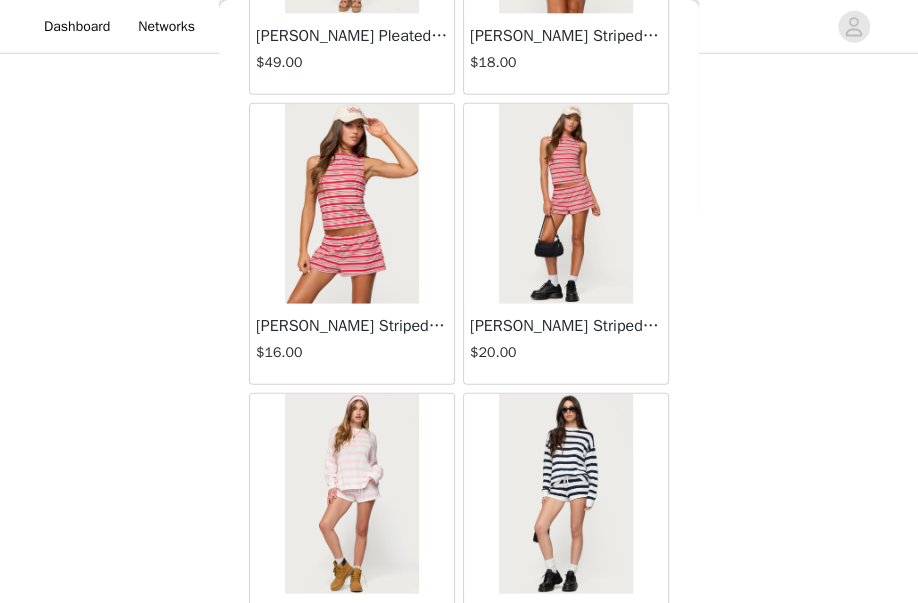 scroll, scrollTop: 47265, scrollLeft: 0, axis: vertical 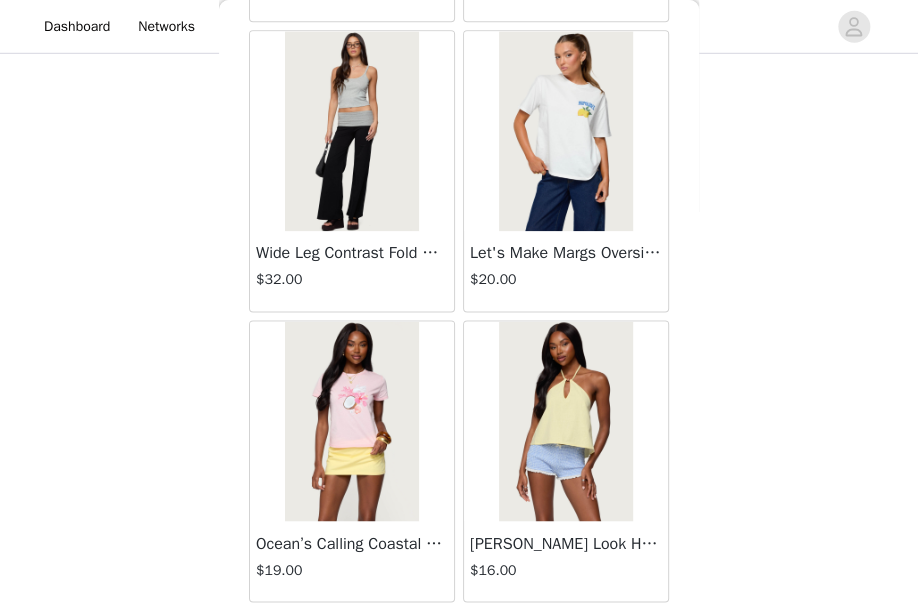 click on "Load More" at bounding box center (459, 636) 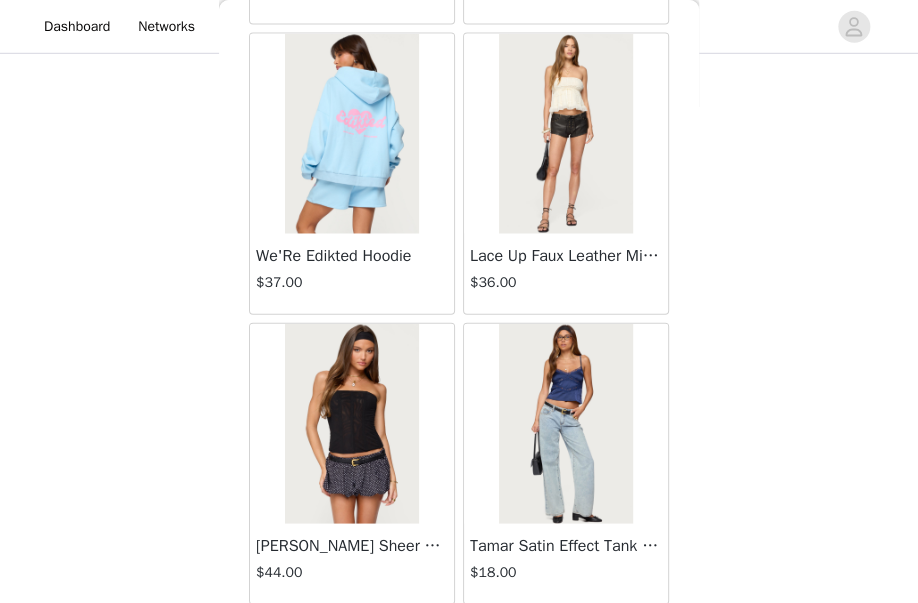 scroll, scrollTop: 51686, scrollLeft: 0, axis: vertical 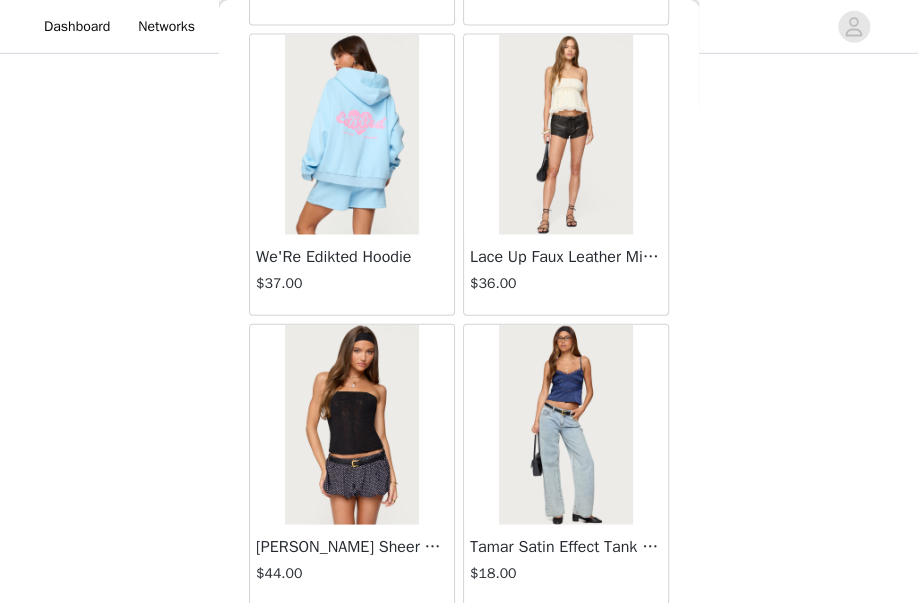 click on "Load More" at bounding box center [459, 640] 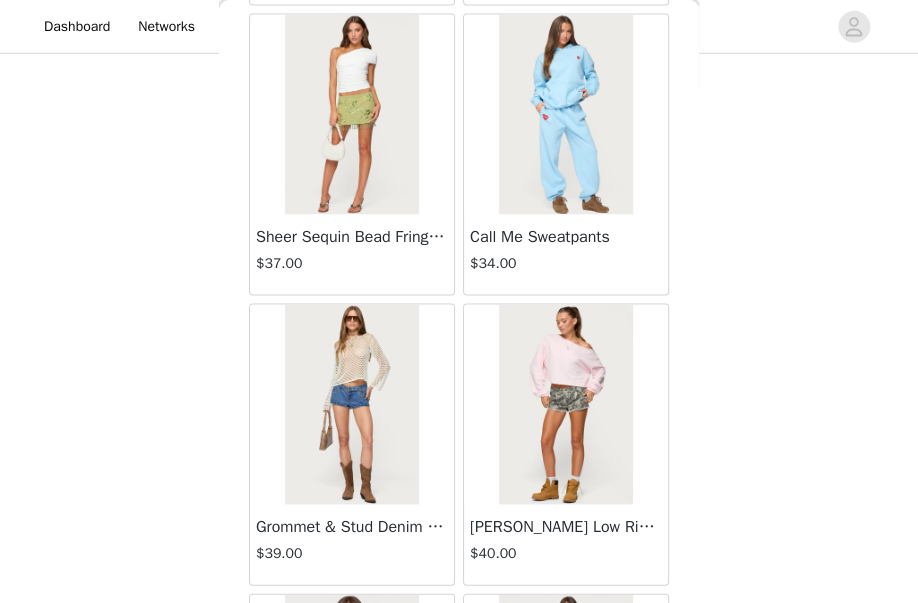 scroll, scrollTop: 54159, scrollLeft: 0, axis: vertical 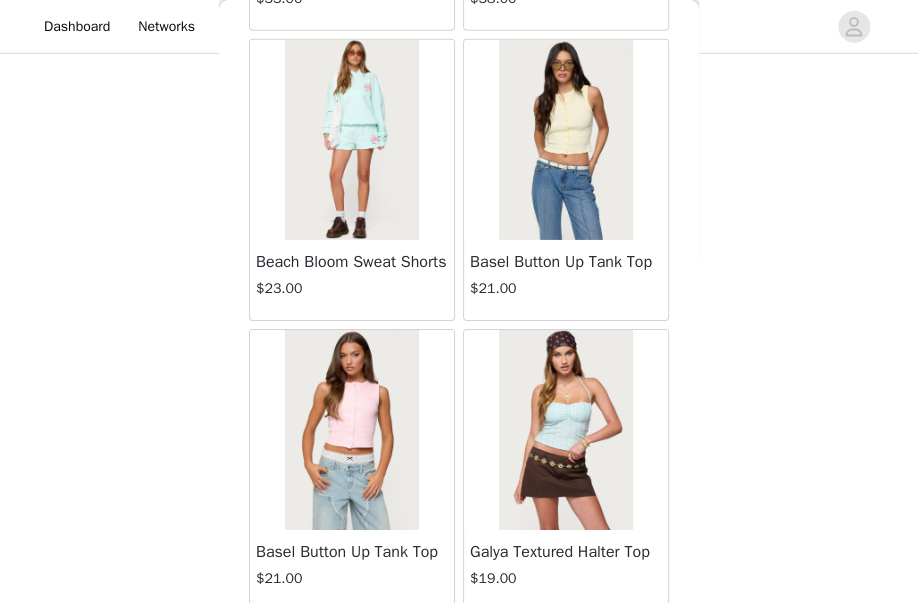 click on "Load More" at bounding box center (459, 645) 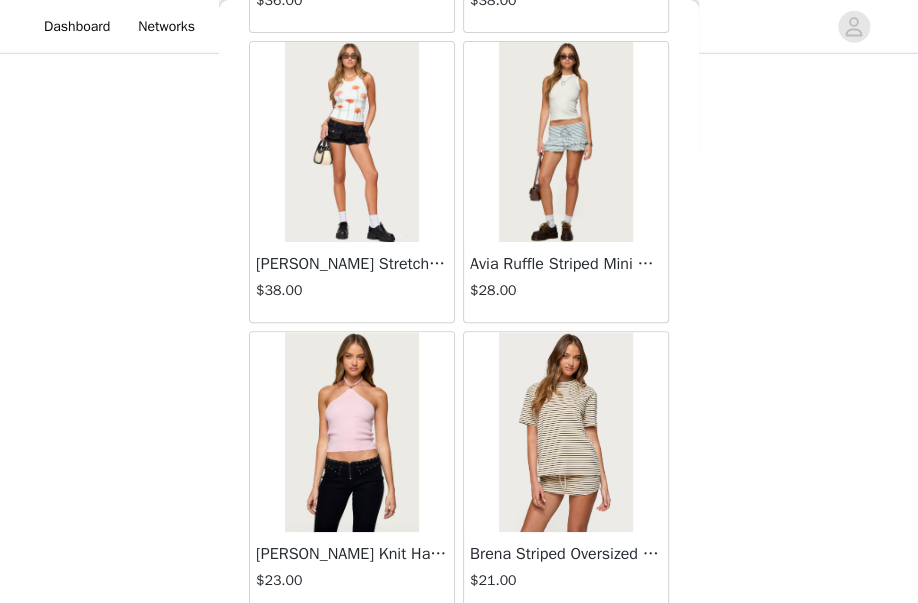 scroll, scrollTop: 57478, scrollLeft: 0, axis: vertical 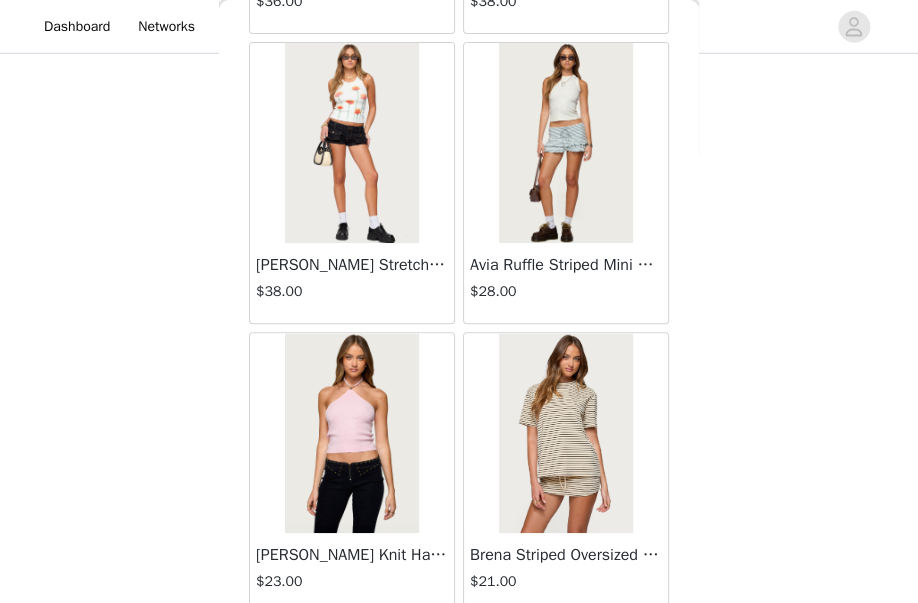 click on "Load More" at bounding box center (459, 648) 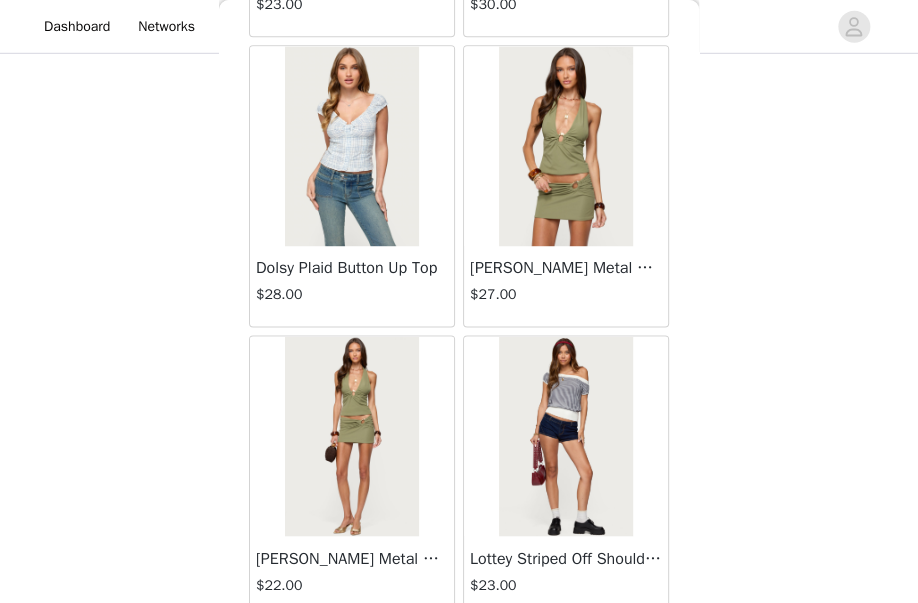 scroll, scrollTop: 60374, scrollLeft: 0, axis: vertical 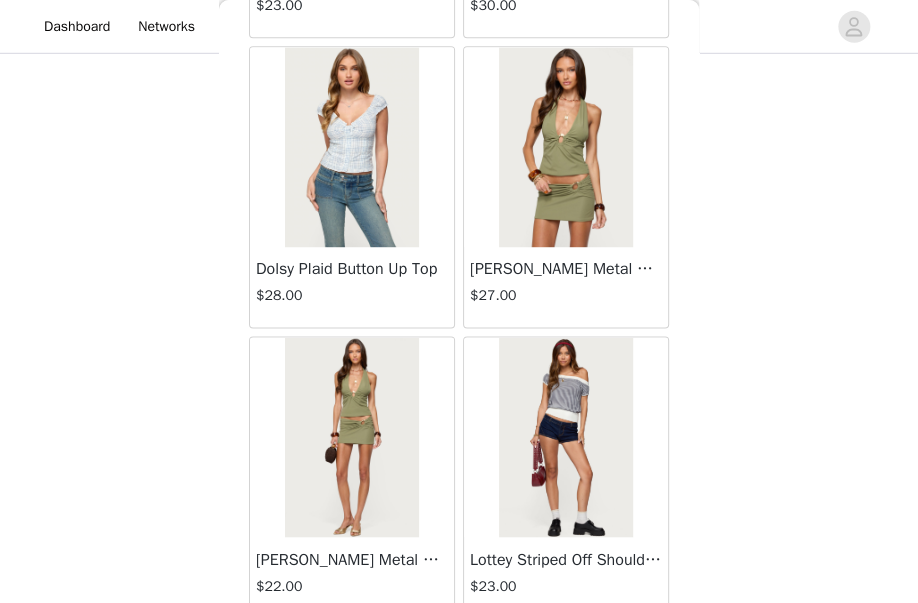 click on "Load More" at bounding box center [459, 652] 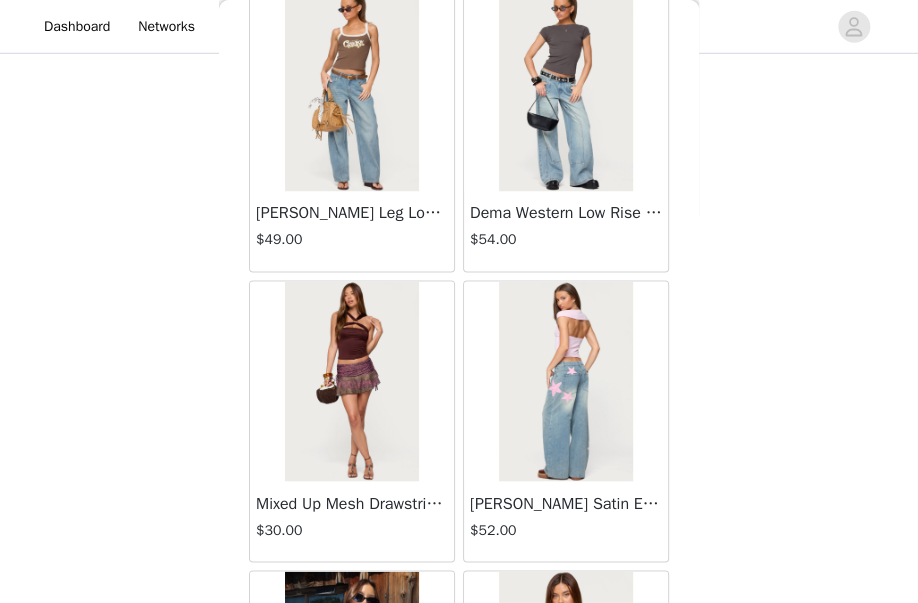 scroll, scrollTop: 63270, scrollLeft: 0, axis: vertical 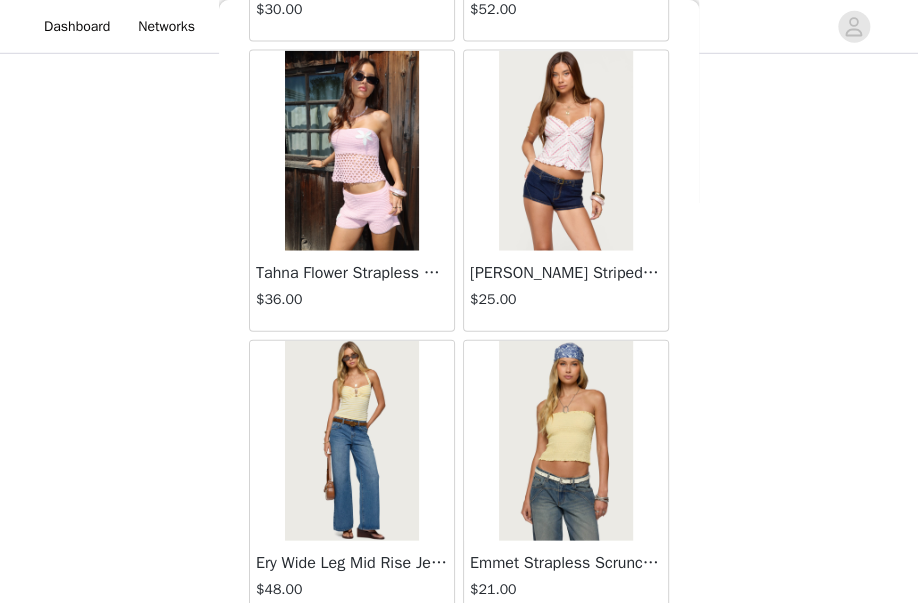 click on "Load More" at bounding box center (459, 656) 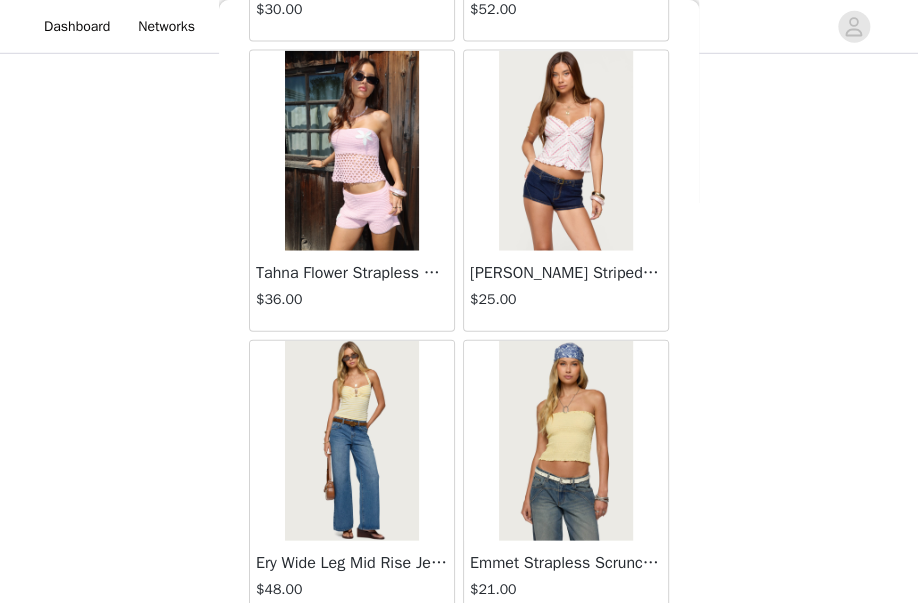 scroll, scrollTop: 63261, scrollLeft: 0, axis: vertical 